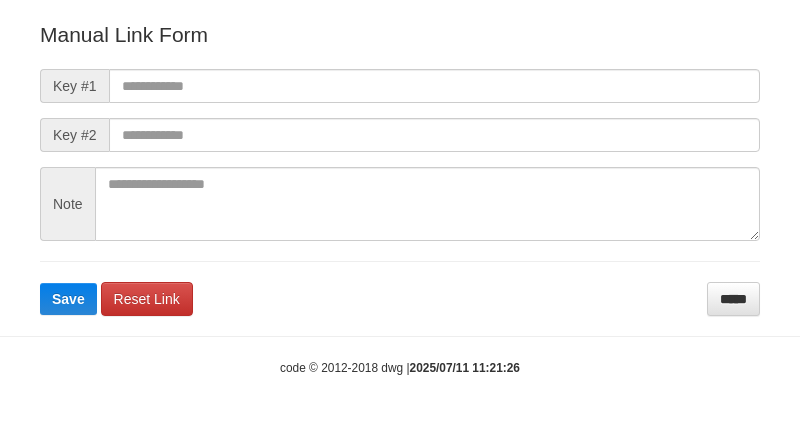 scroll, scrollTop: 222, scrollLeft: 0, axis: vertical 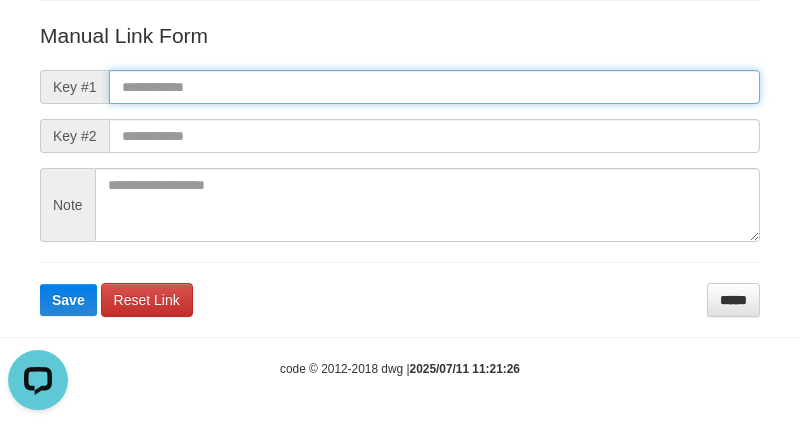 click at bounding box center (434, 87) 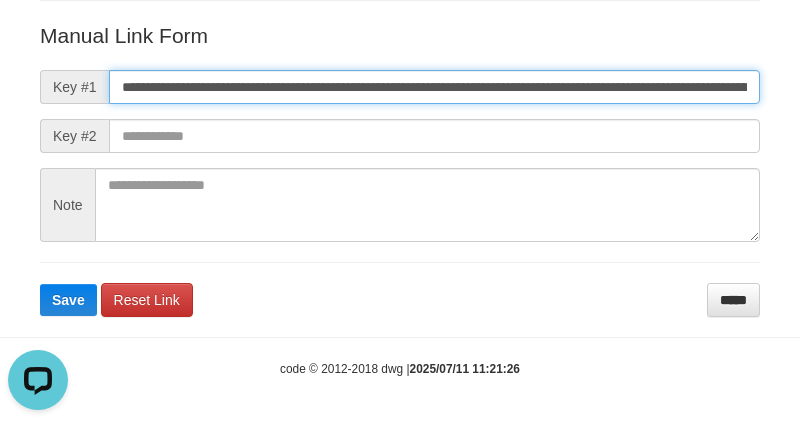scroll, scrollTop: 0, scrollLeft: 1414, axis: horizontal 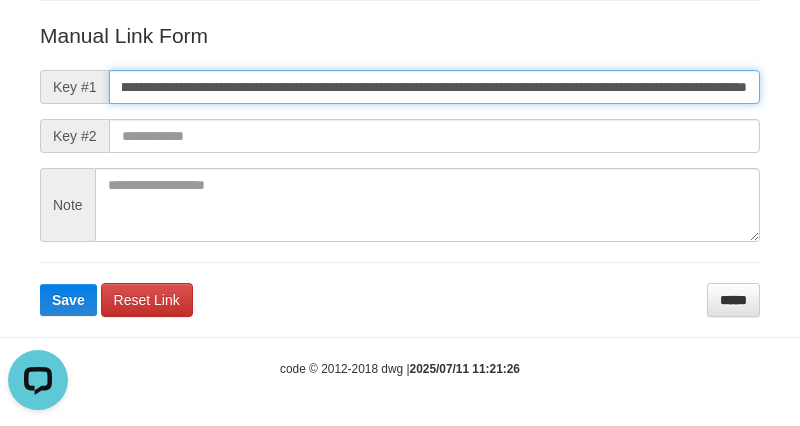 type on "**********" 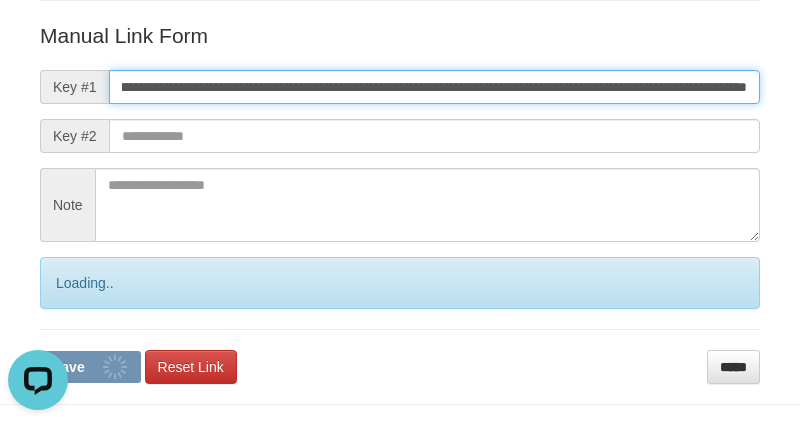 click on "Save" at bounding box center (90, 367) 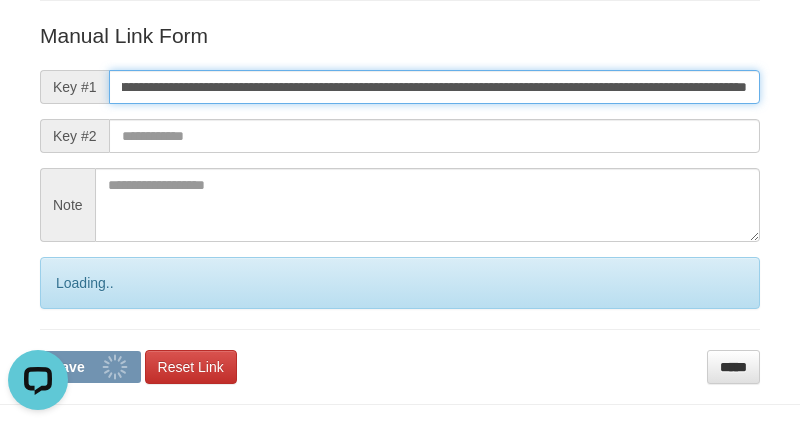 click on "Save" at bounding box center (90, 367) 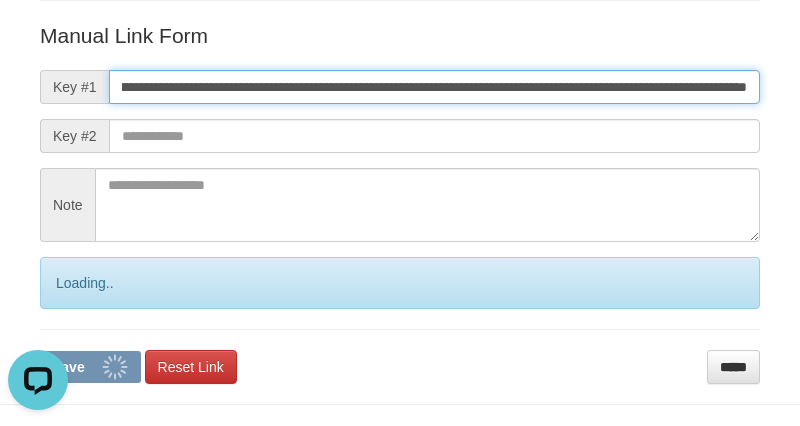 click on "Save" at bounding box center (90, 367) 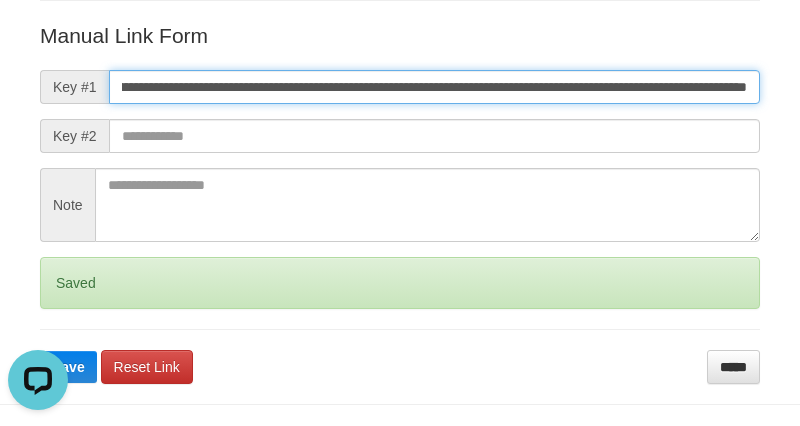click on "Save" at bounding box center [68, 367] 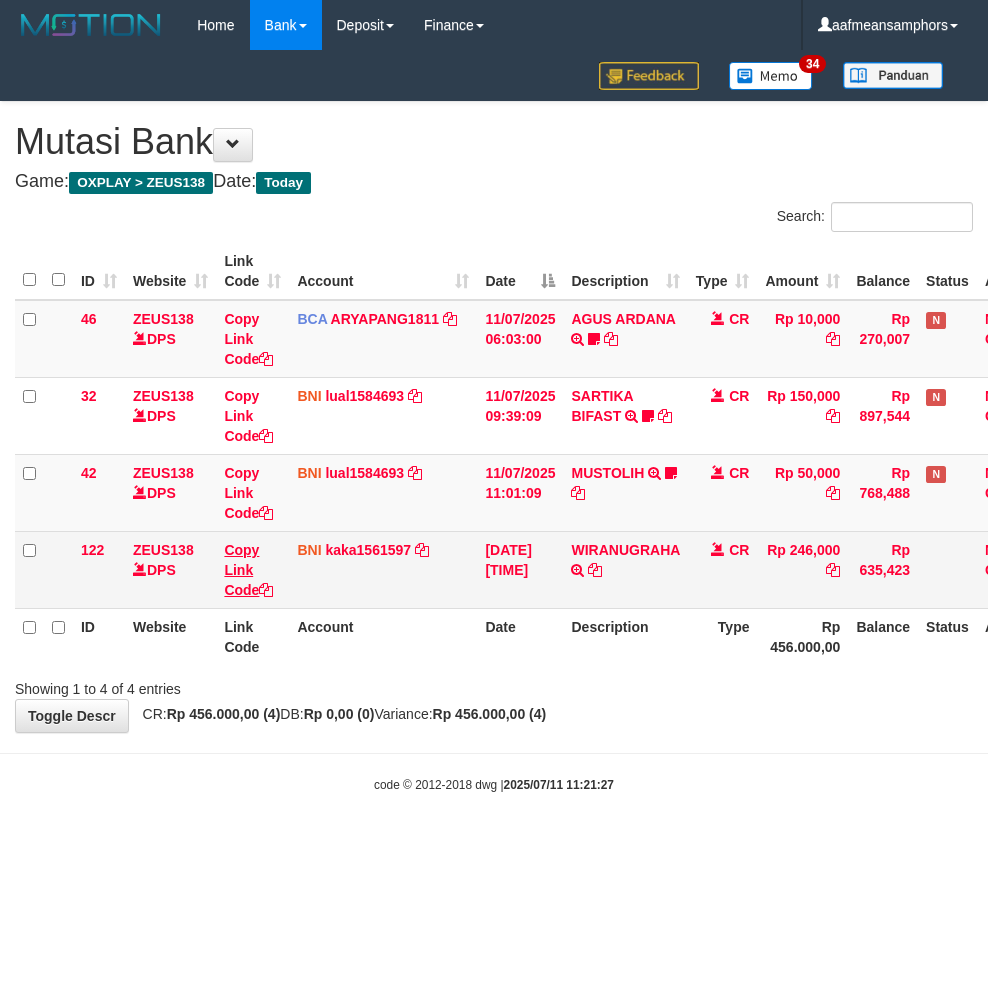 scroll, scrollTop: 0, scrollLeft: 0, axis: both 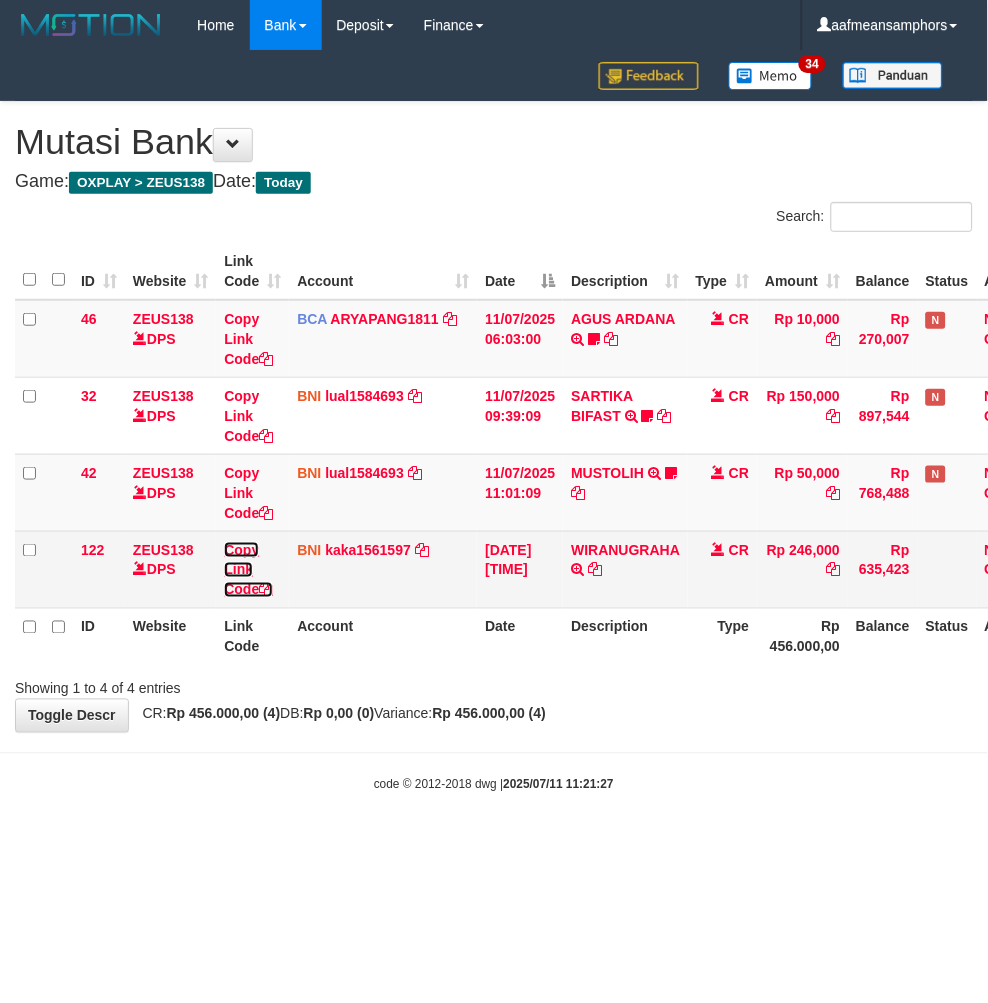 click on "Copy Link Code" at bounding box center [248, 570] 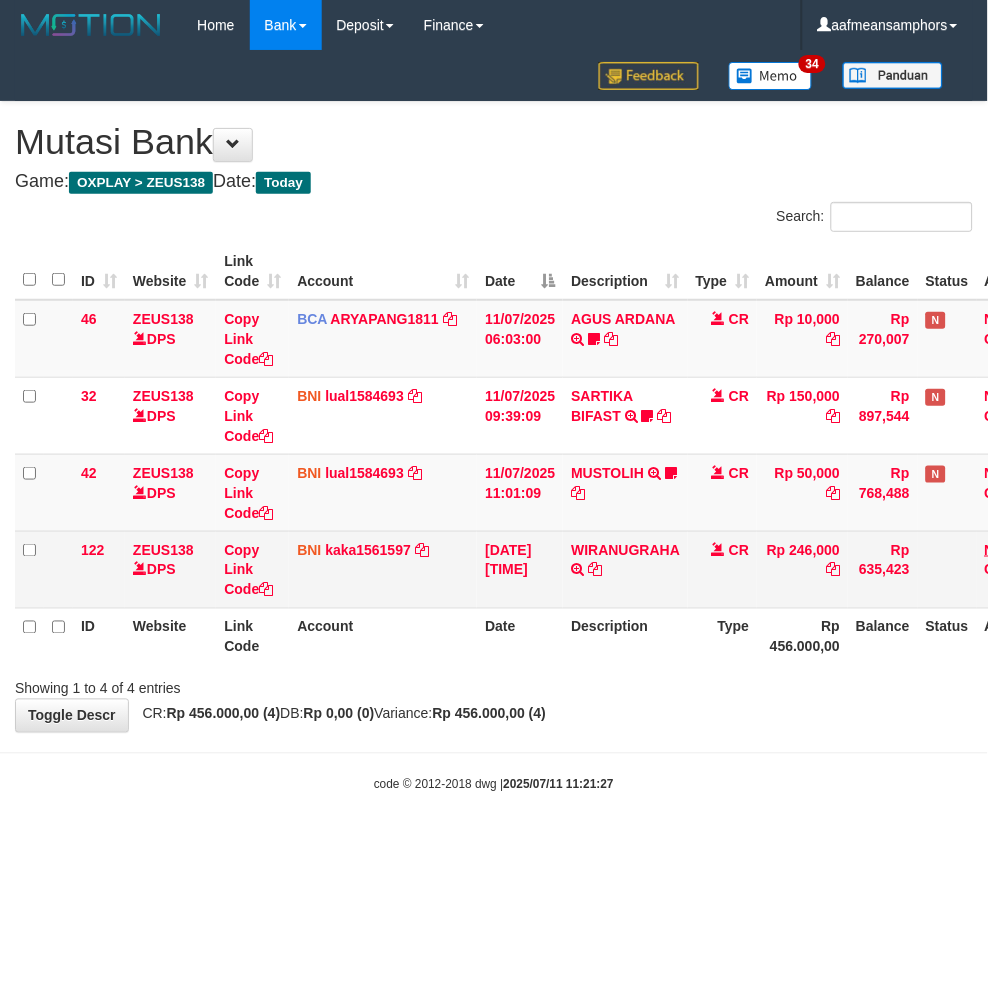scroll, scrollTop: 297, scrollLeft: 0, axis: vertical 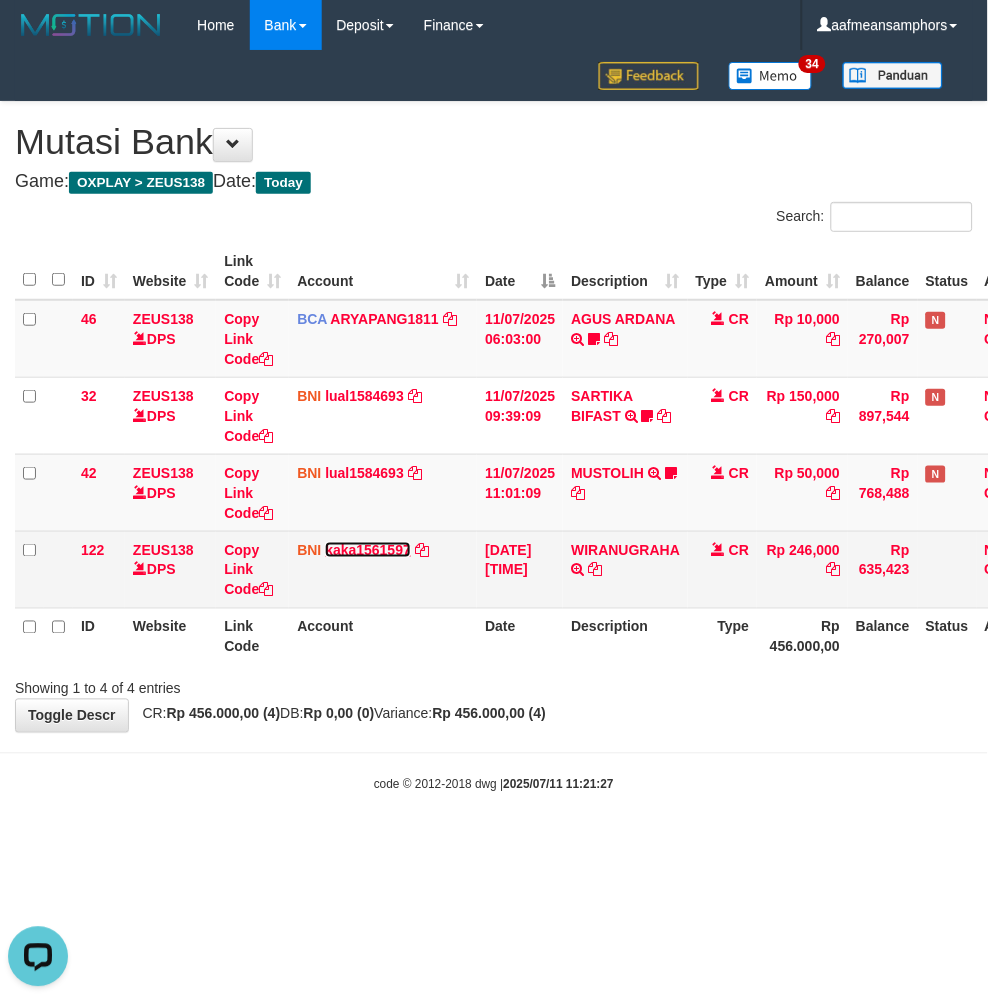 click on "kaka1561597" at bounding box center [368, 550] 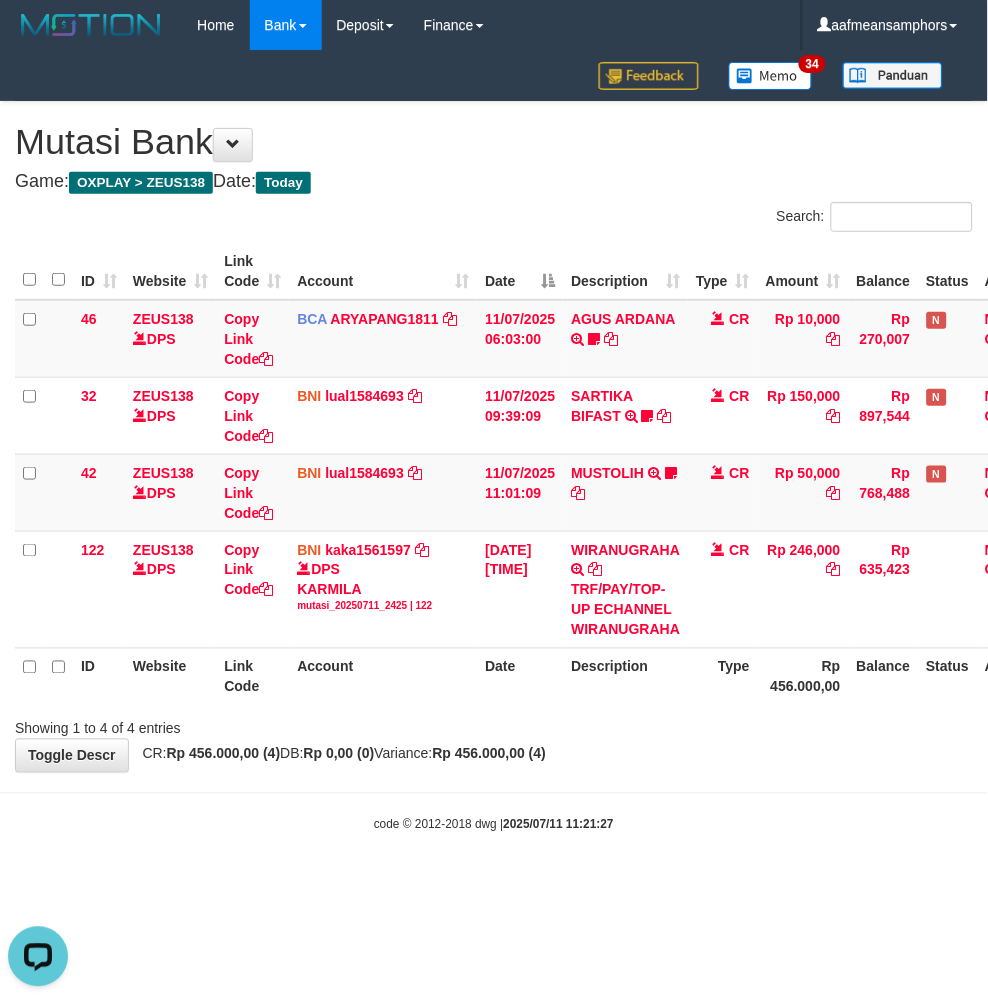 click on "**********" at bounding box center [494, 437] 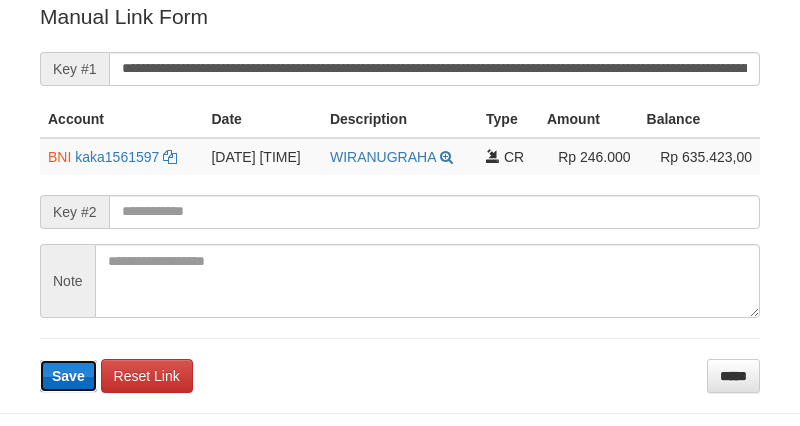 click on "Save" at bounding box center [68, 376] 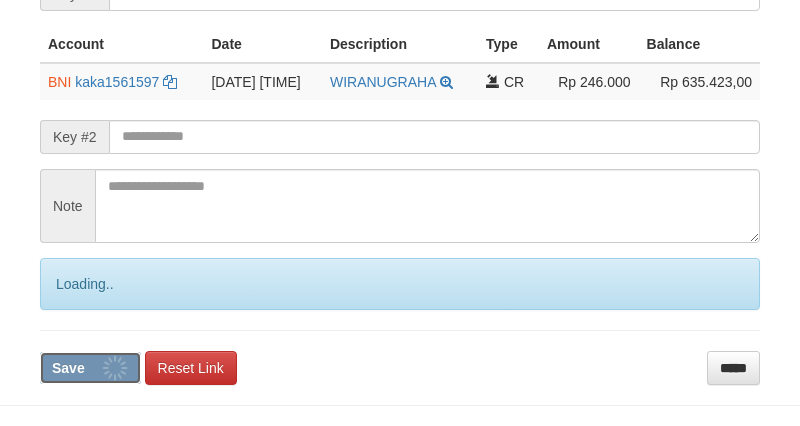 scroll, scrollTop: 545, scrollLeft: 0, axis: vertical 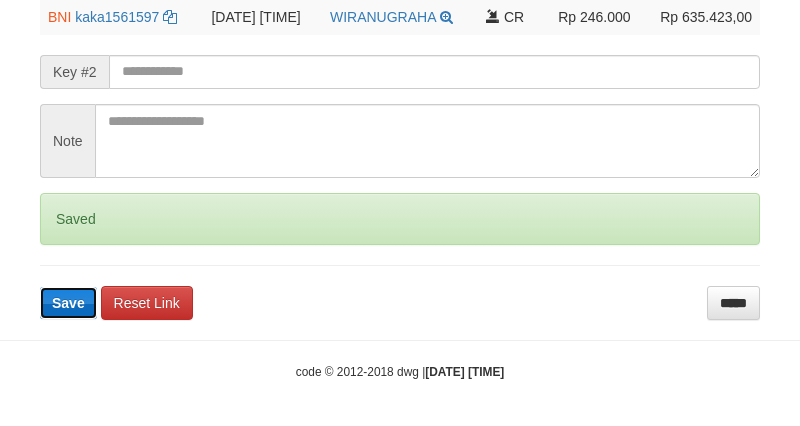 click on "Save" at bounding box center [68, 303] 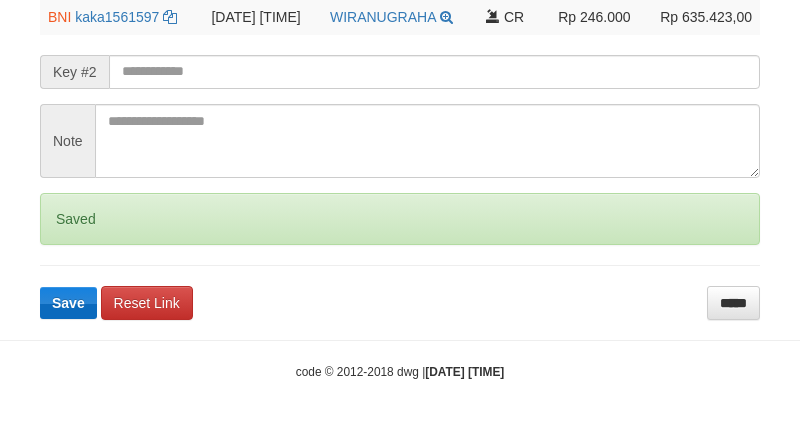 click on "Save" at bounding box center (68, 303) 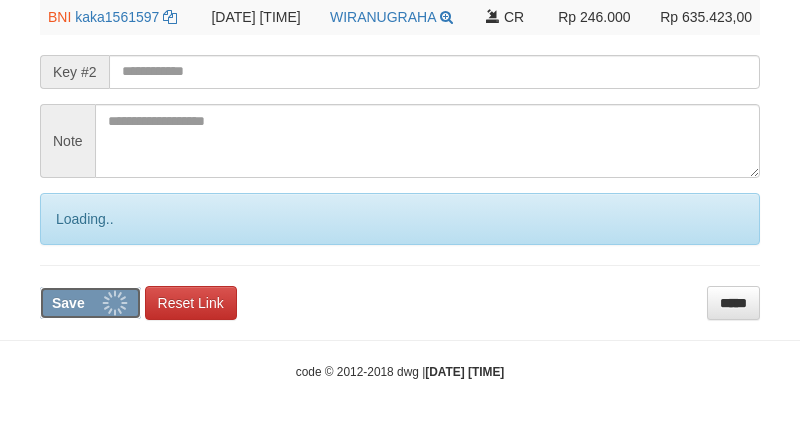 click on "Save" at bounding box center [68, 303] 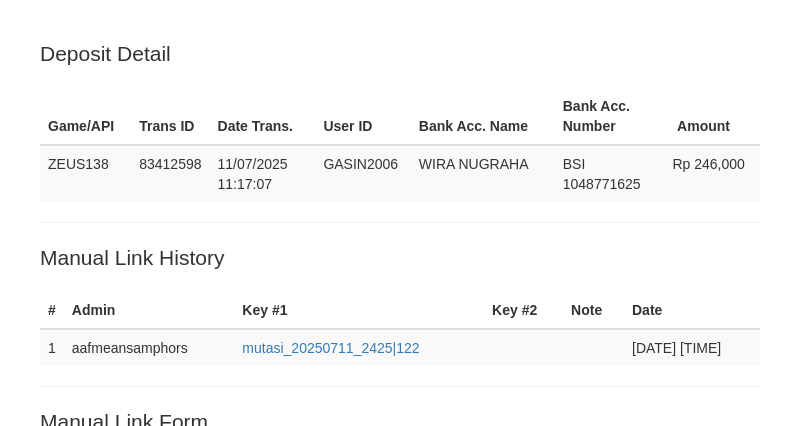scroll, scrollTop: 545, scrollLeft: 0, axis: vertical 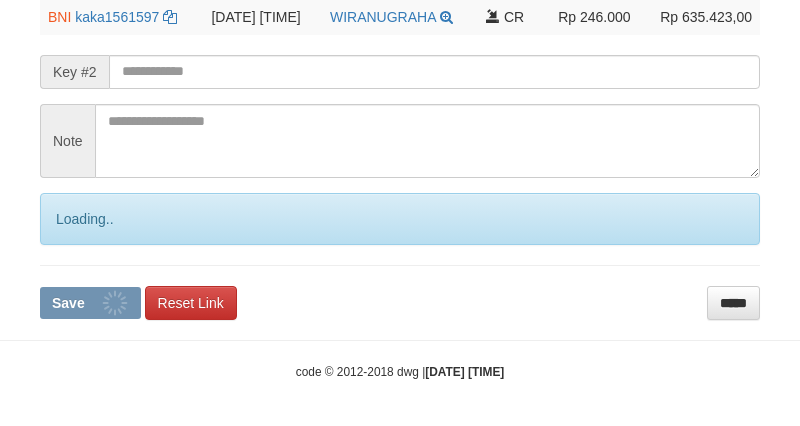 click on "code © 2012-2018 dwg |  2025/07/11 11:21:32" at bounding box center (400, 371) 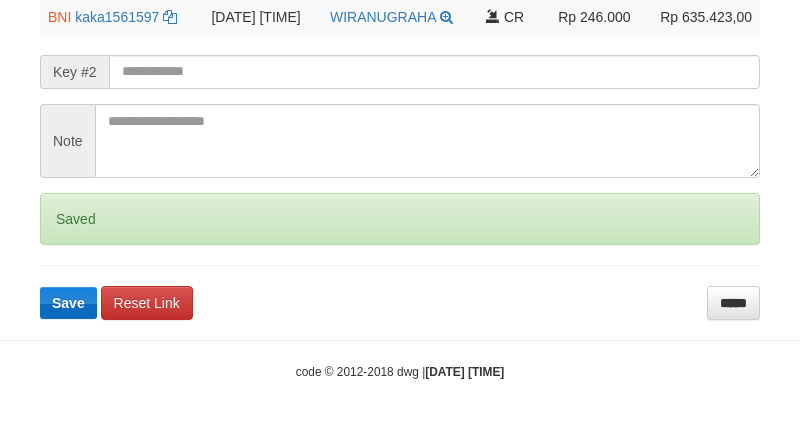 click on "**********" at bounding box center (400, 90) 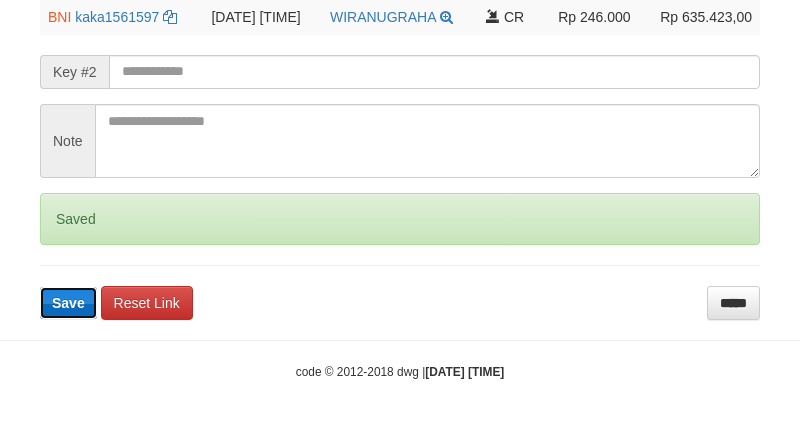 click on "Save" at bounding box center (68, 303) 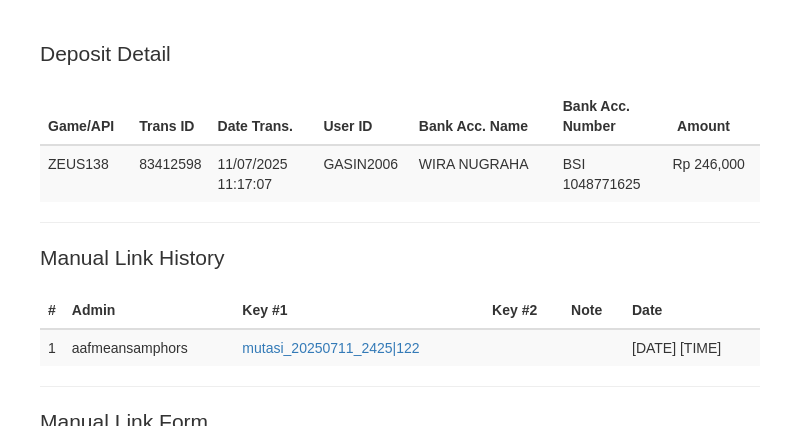 scroll, scrollTop: 545, scrollLeft: 0, axis: vertical 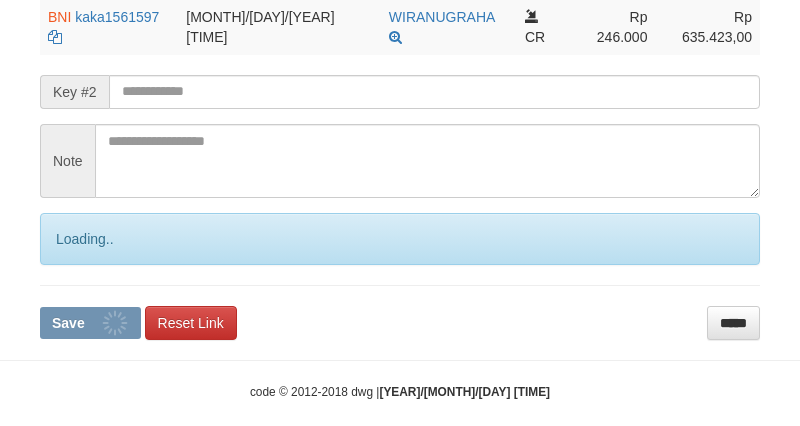 click on "code © [YEAR]-[YEAR] dwg |  [YEAR]/[MONTH]/[DAY] [TIME]" at bounding box center (400, 391) 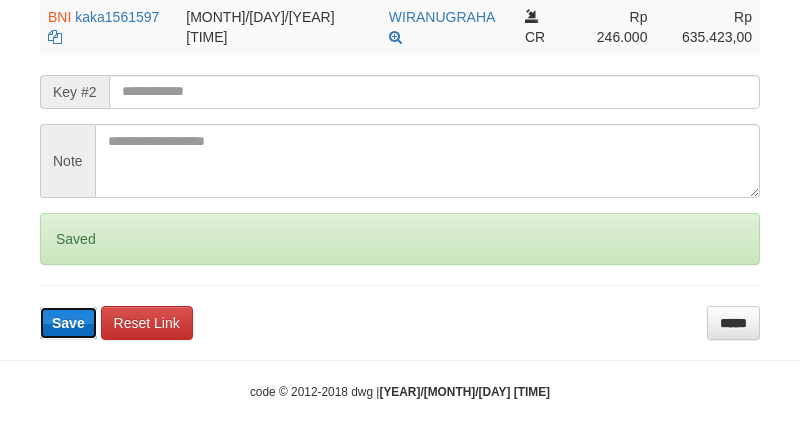 click on "Save" at bounding box center (68, 323) 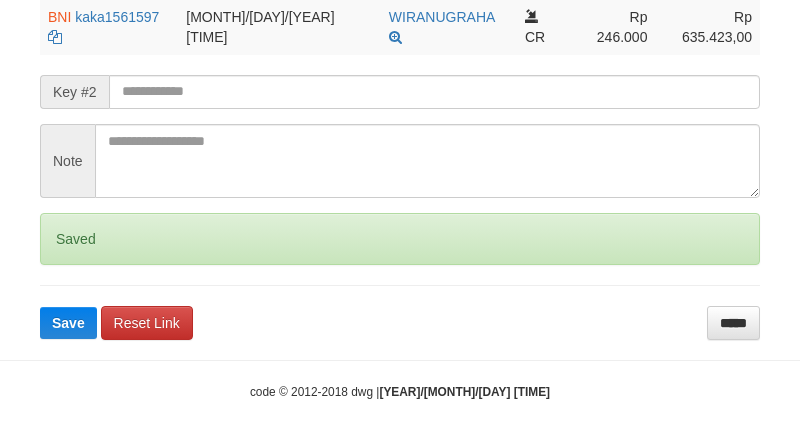 scroll, scrollTop: 544, scrollLeft: 0, axis: vertical 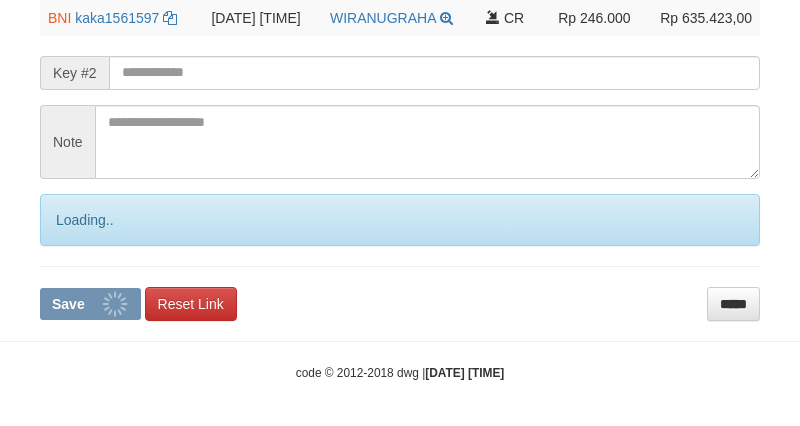 click on "Save" at bounding box center (68, 304) 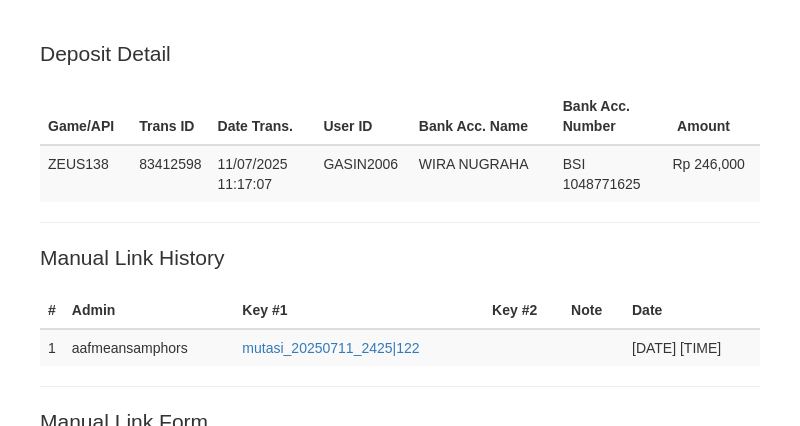 scroll, scrollTop: 544, scrollLeft: 0, axis: vertical 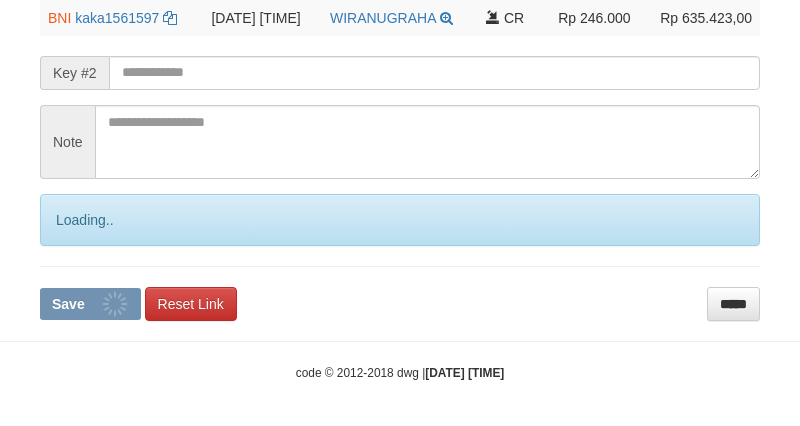 drag, startPoint x: 62, startPoint y: 334, endPoint x: 60, endPoint y: 320, distance: 14.142136 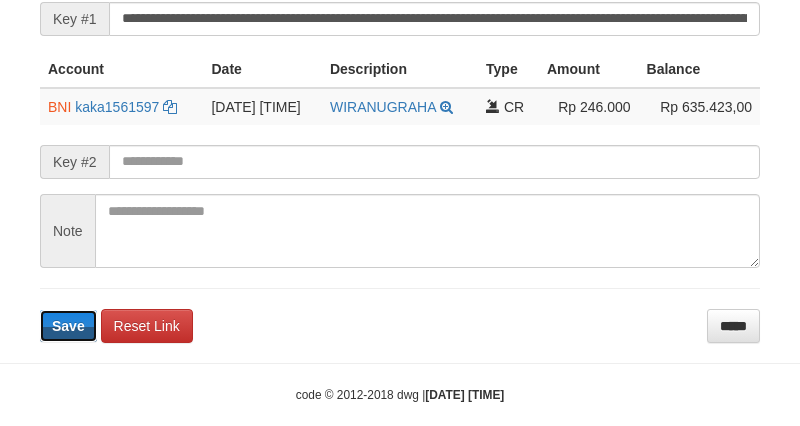 click on "Save" at bounding box center [68, 326] 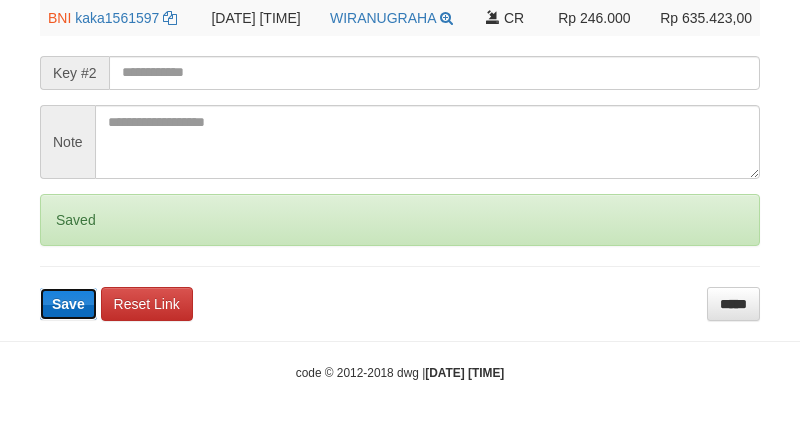 click on "Save" at bounding box center (68, 304) 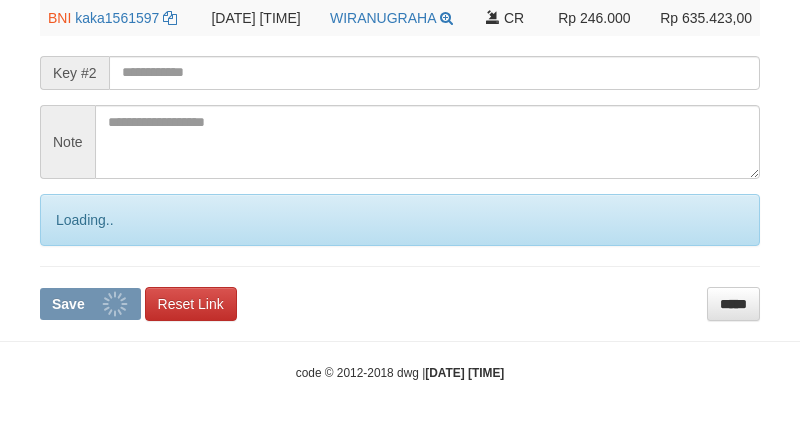 scroll, scrollTop: 543, scrollLeft: 0, axis: vertical 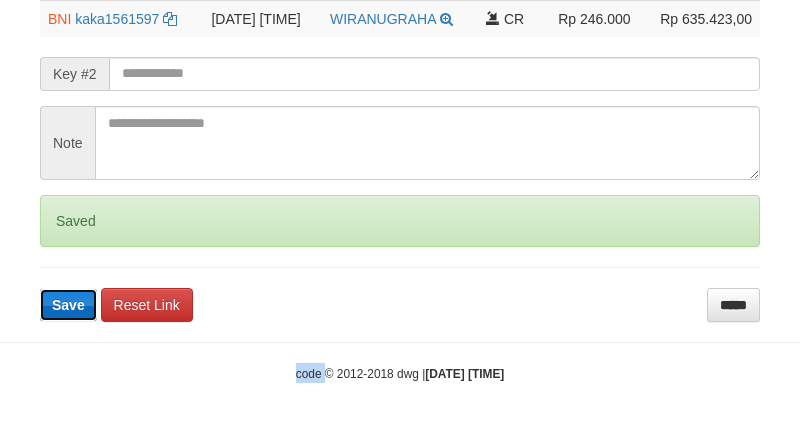 click on "Save" at bounding box center (68, 305) 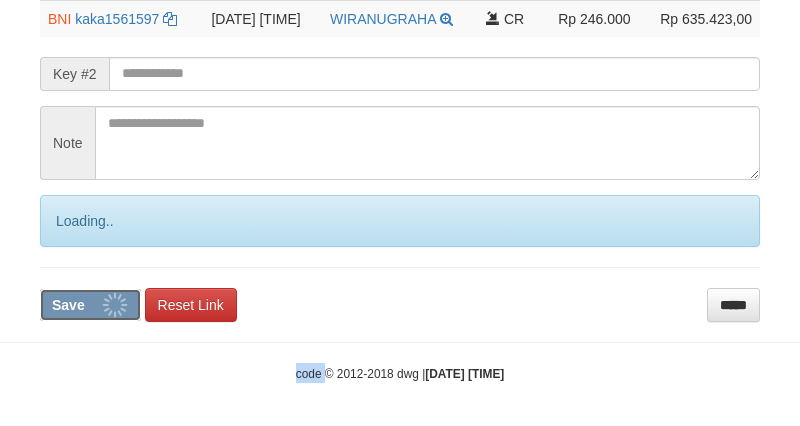 click on "Save" at bounding box center [68, 305] 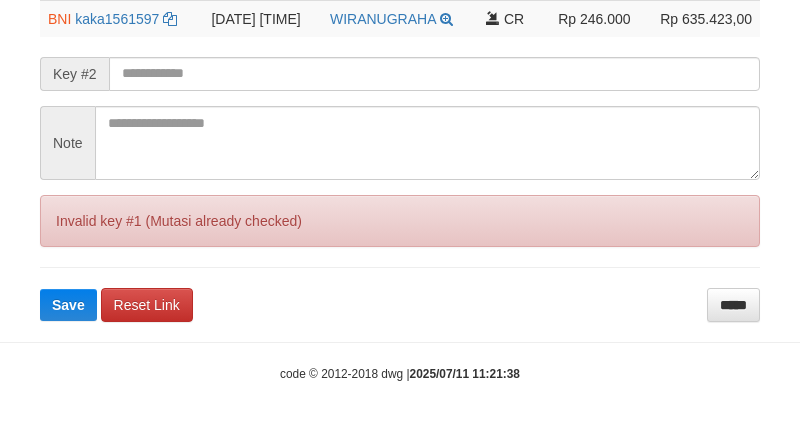 scroll, scrollTop: 542, scrollLeft: 0, axis: vertical 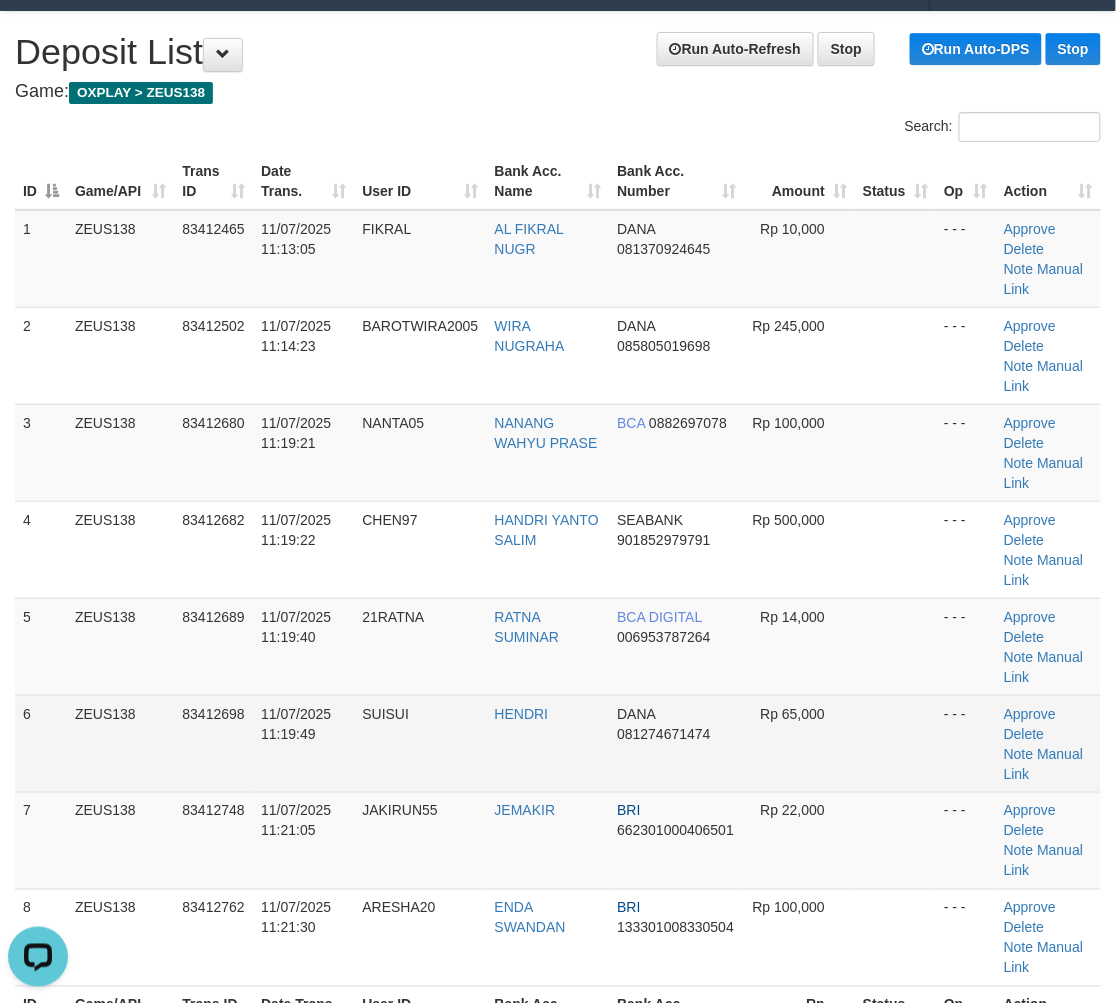 click on "ZEUS138" at bounding box center [120, 743] 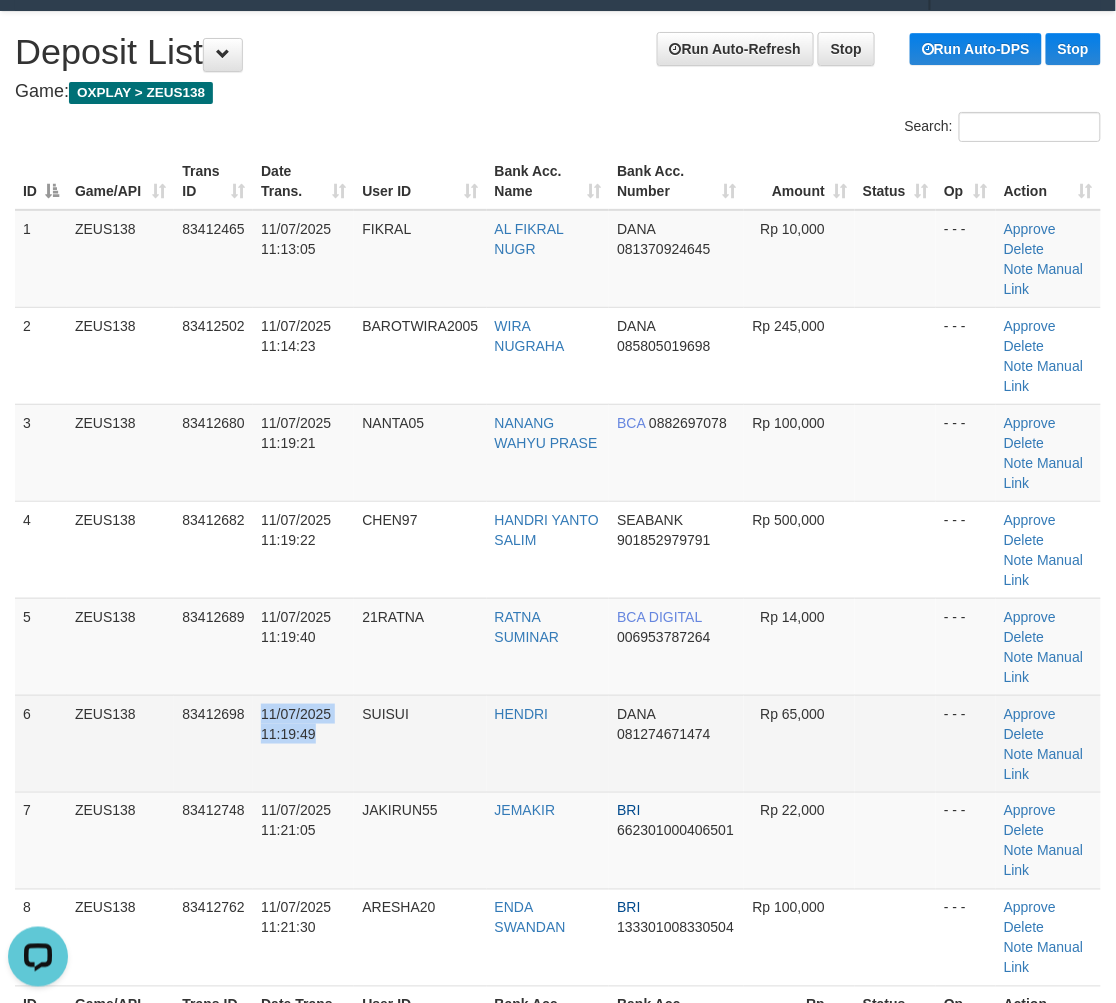 click on "6
ZEUS138
83412698
[DATE] [TIME]
SUISUI
HENDRI
DANA
[PHONE]
Rp 65,000
- - -
Approve
Delete
Note
Manual Link" at bounding box center [558, 743] 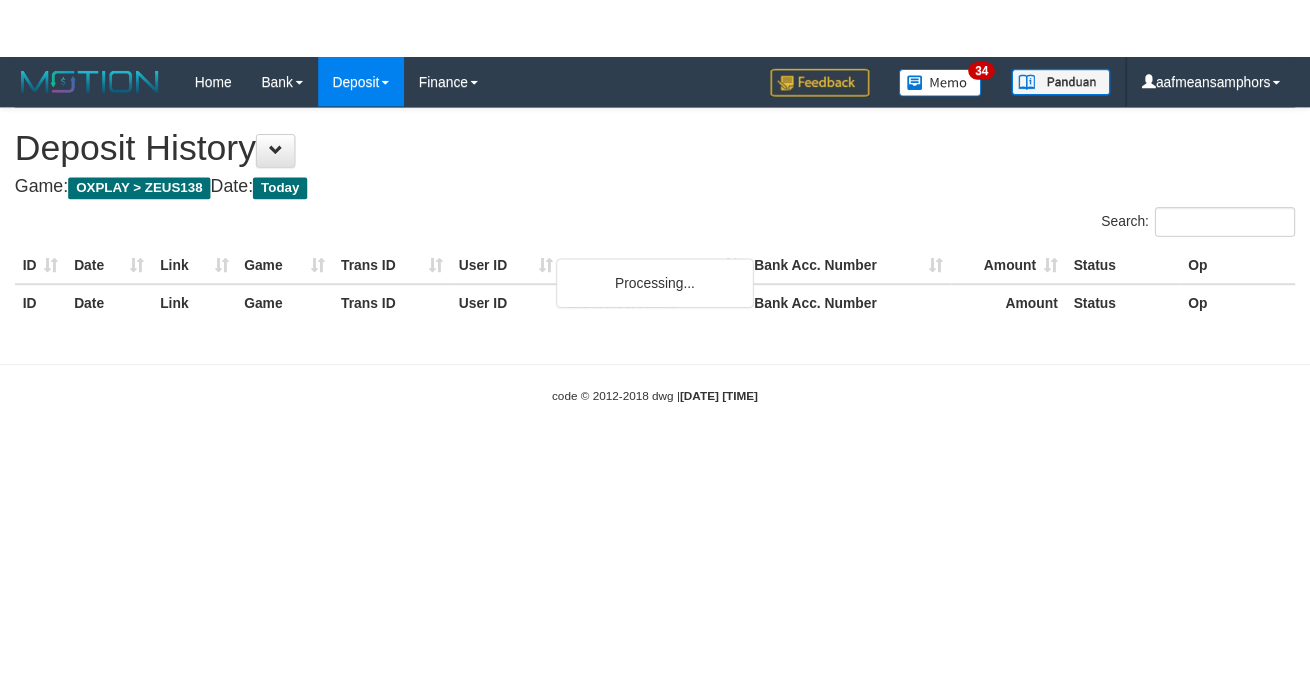 scroll, scrollTop: 0, scrollLeft: 0, axis: both 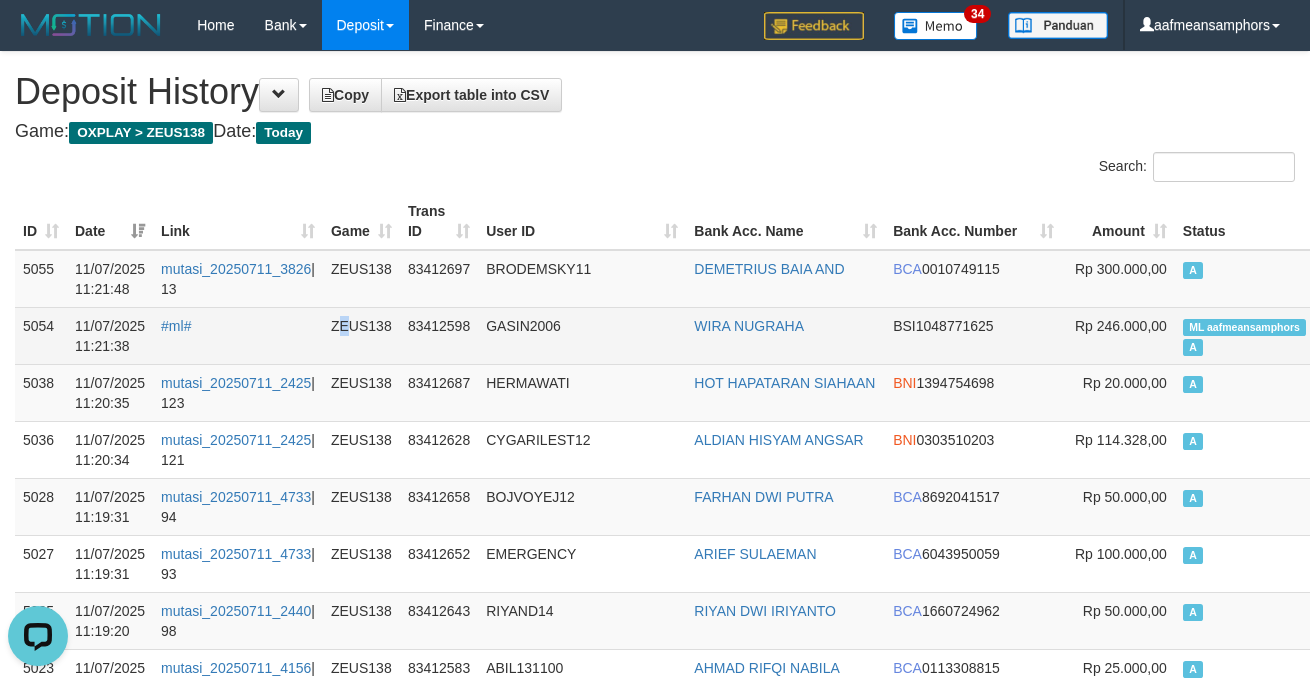 click on "ZEUS138" at bounding box center (361, 335) 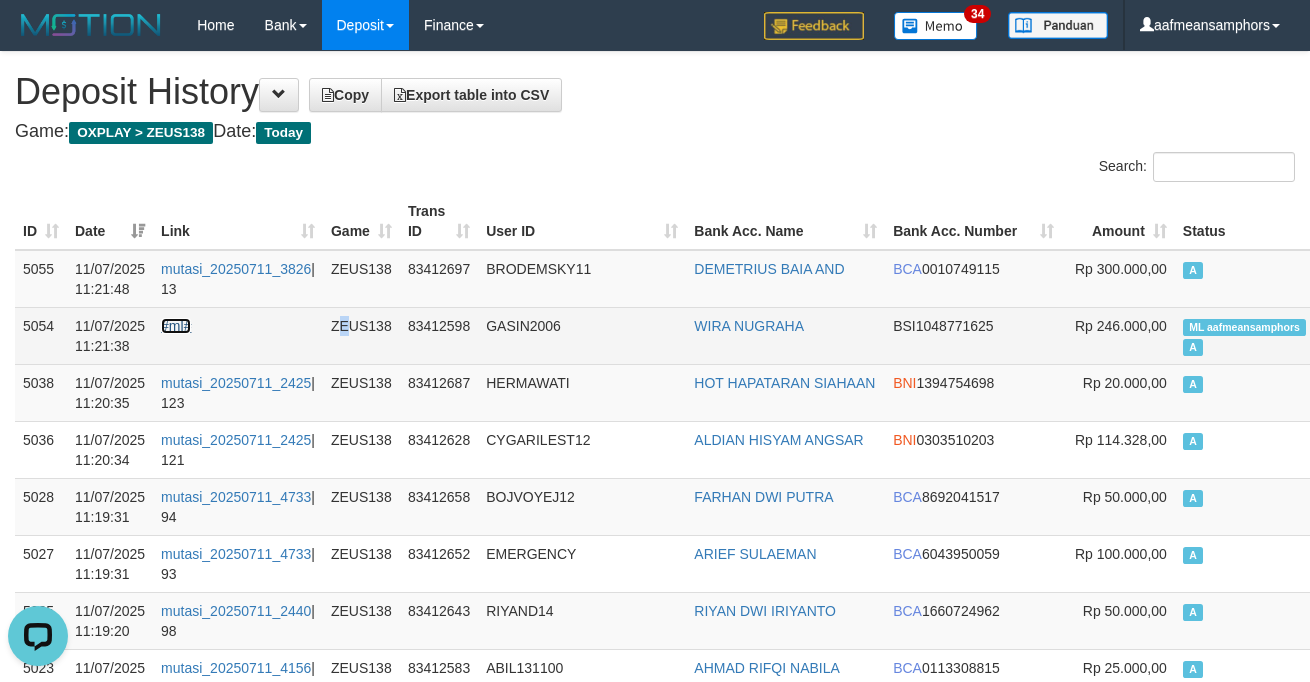 click on "#ml#" at bounding box center (176, 326) 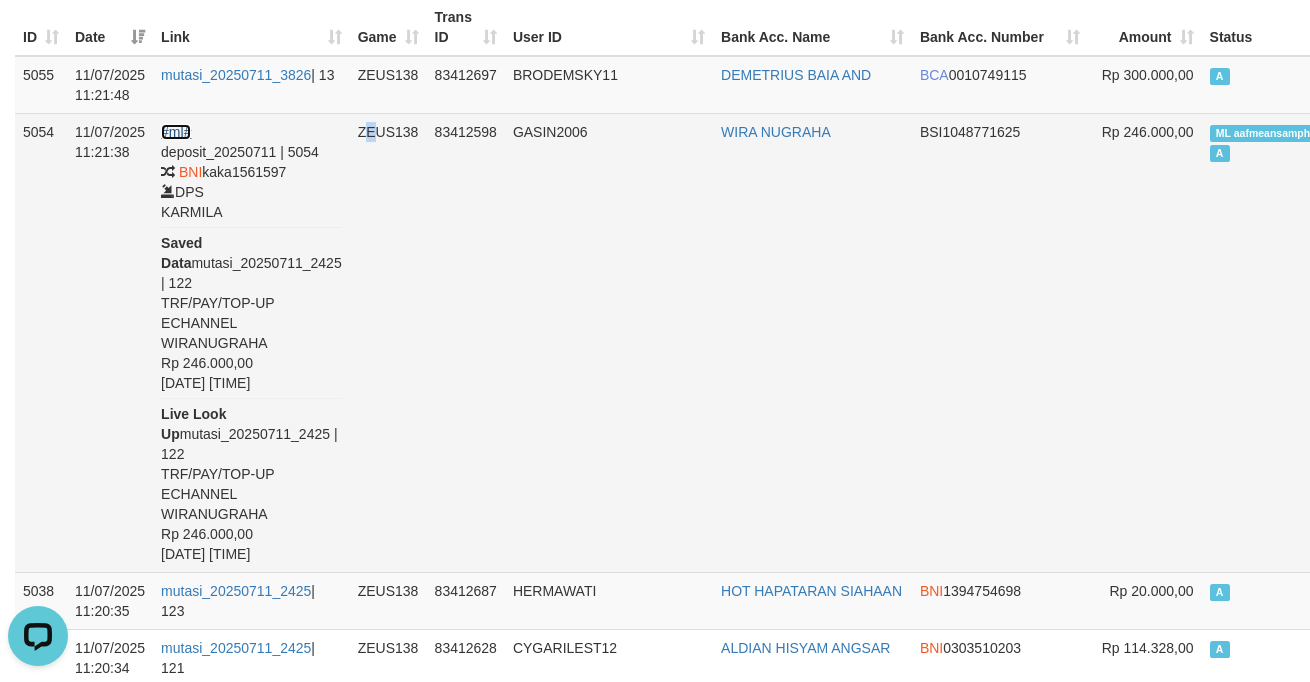 scroll, scrollTop: 222, scrollLeft: 0, axis: vertical 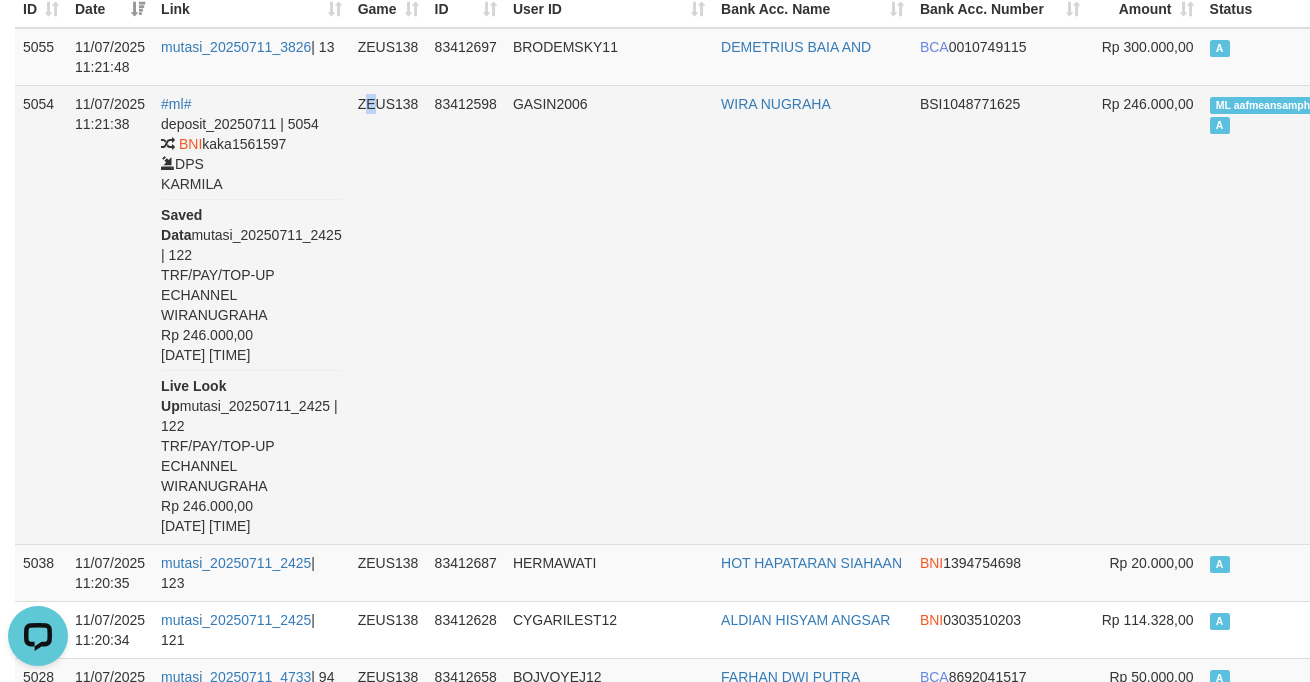 drag, startPoint x: 335, startPoint y: 233, endPoint x: 350, endPoint y: 221, distance: 19.209373 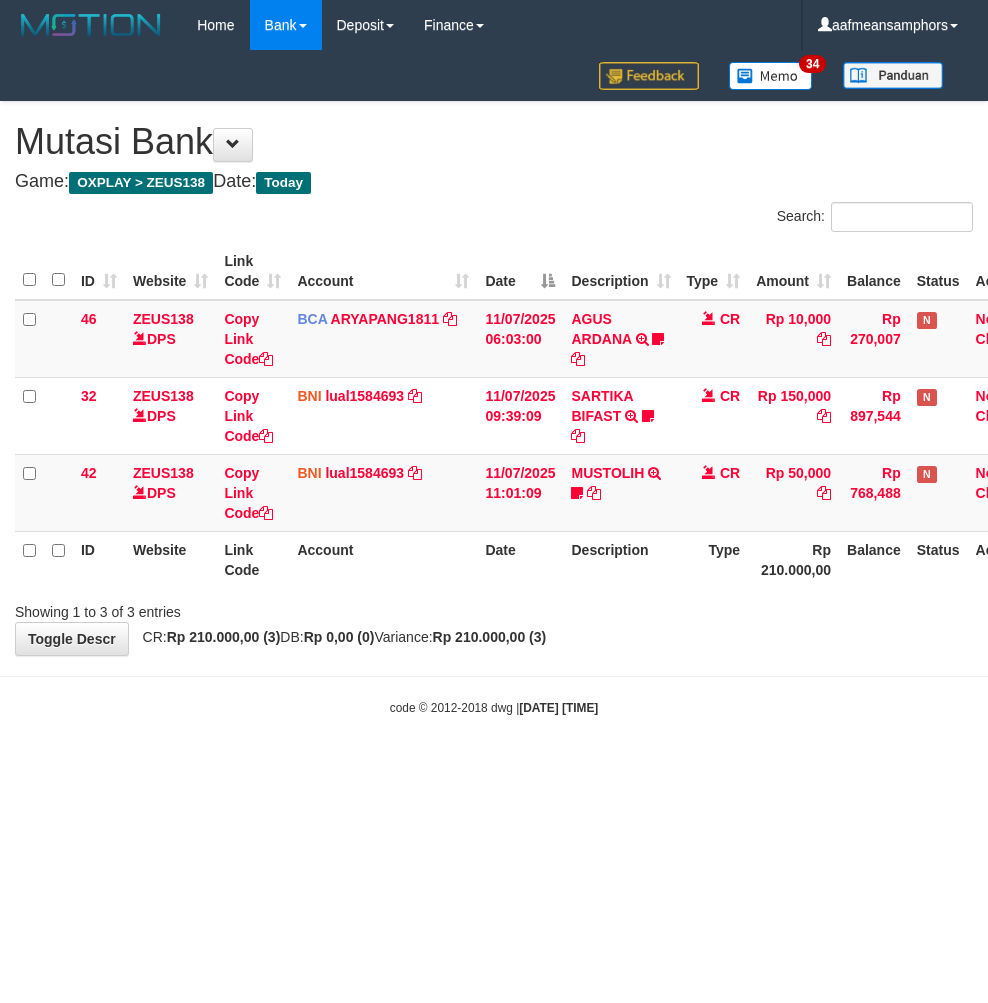 scroll, scrollTop: 0, scrollLeft: 0, axis: both 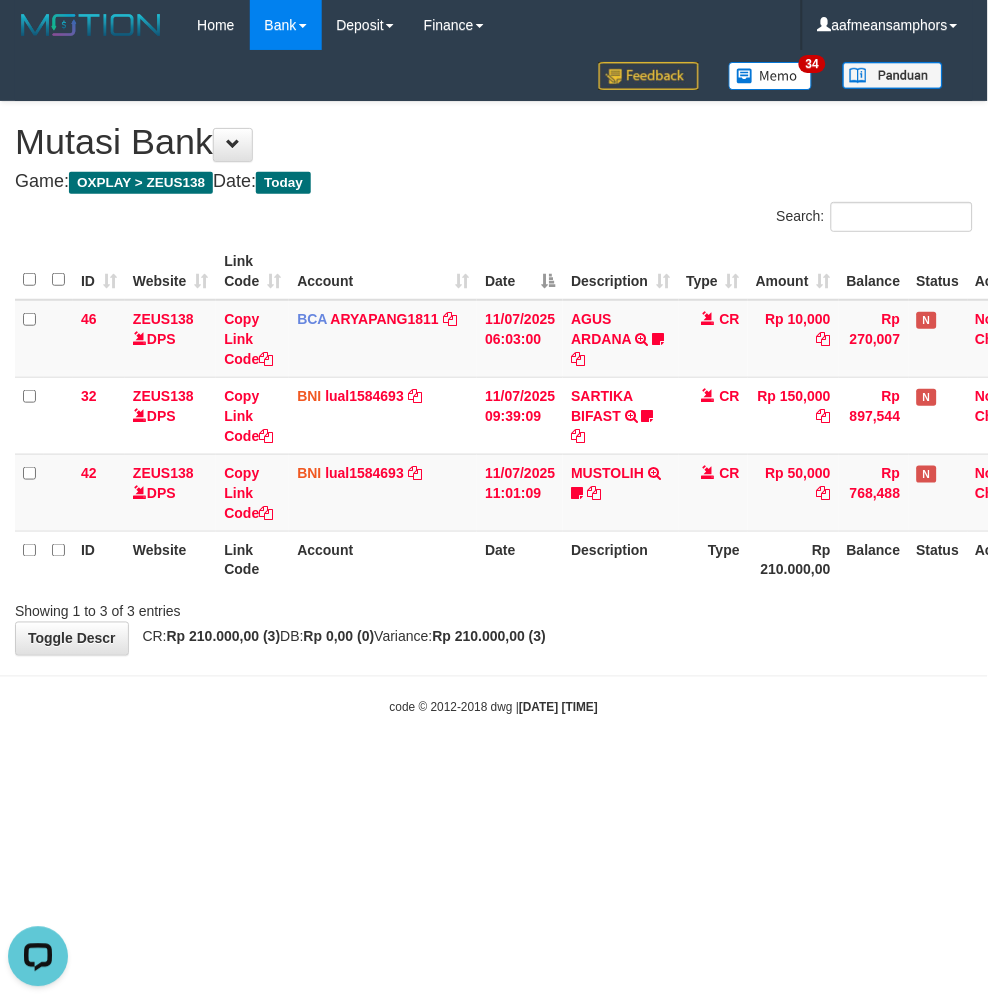 click on "Toggle navigation
Home
Bank
Account List
Load
By Website
Group
[OXPLAY]													ZEUS138
By Load Group (DPS)
Sync" at bounding box center [494, 383] 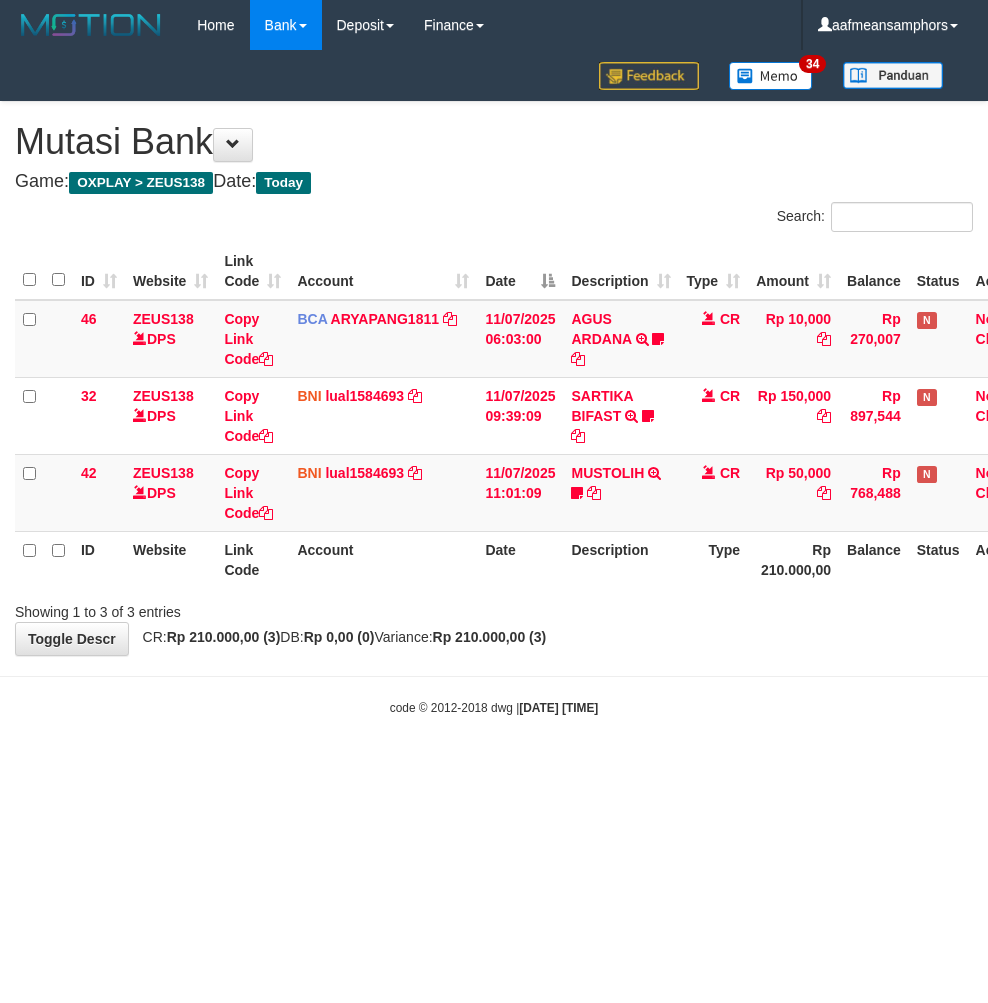 scroll, scrollTop: 0, scrollLeft: 0, axis: both 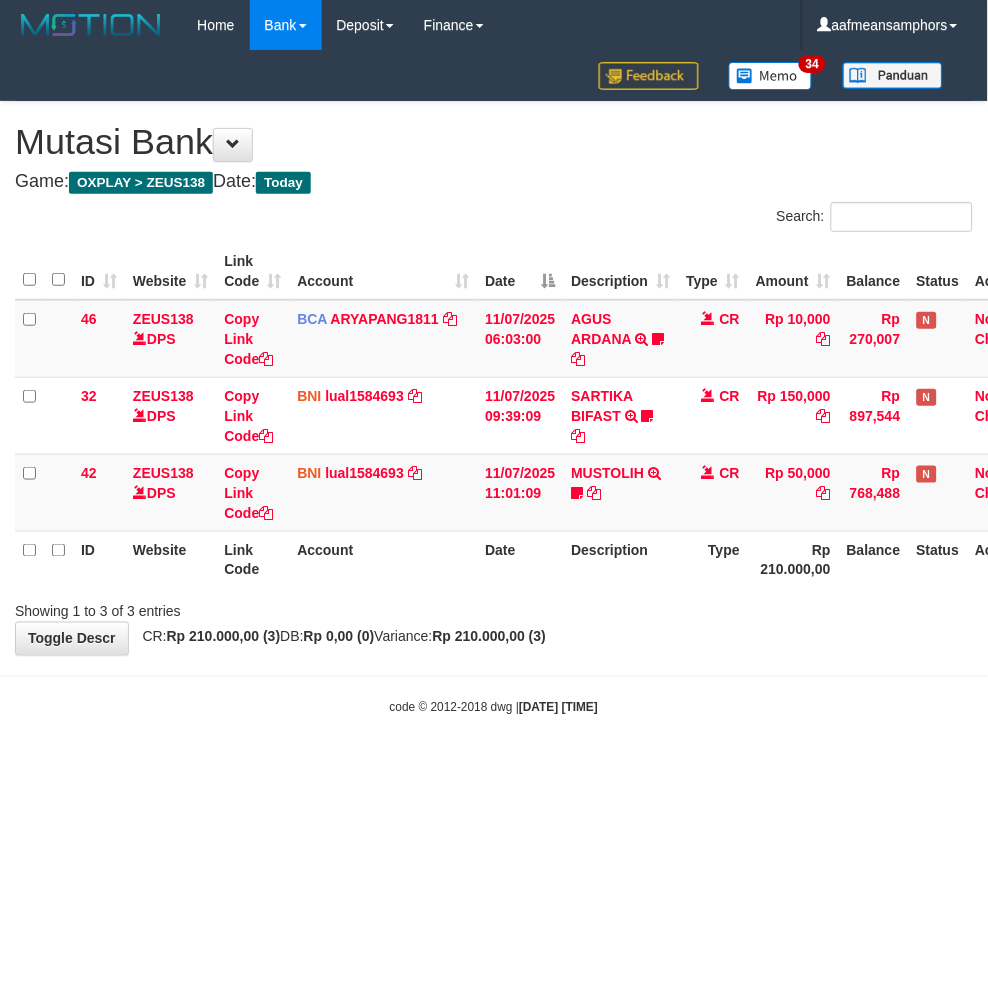 click on "Toggle navigation
Home
Bank
Account List
Load
By Website
Group
[OXPLAY]													ZEUS138
By Load Group (DPS)
Sync" at bounding box center (494, 383) 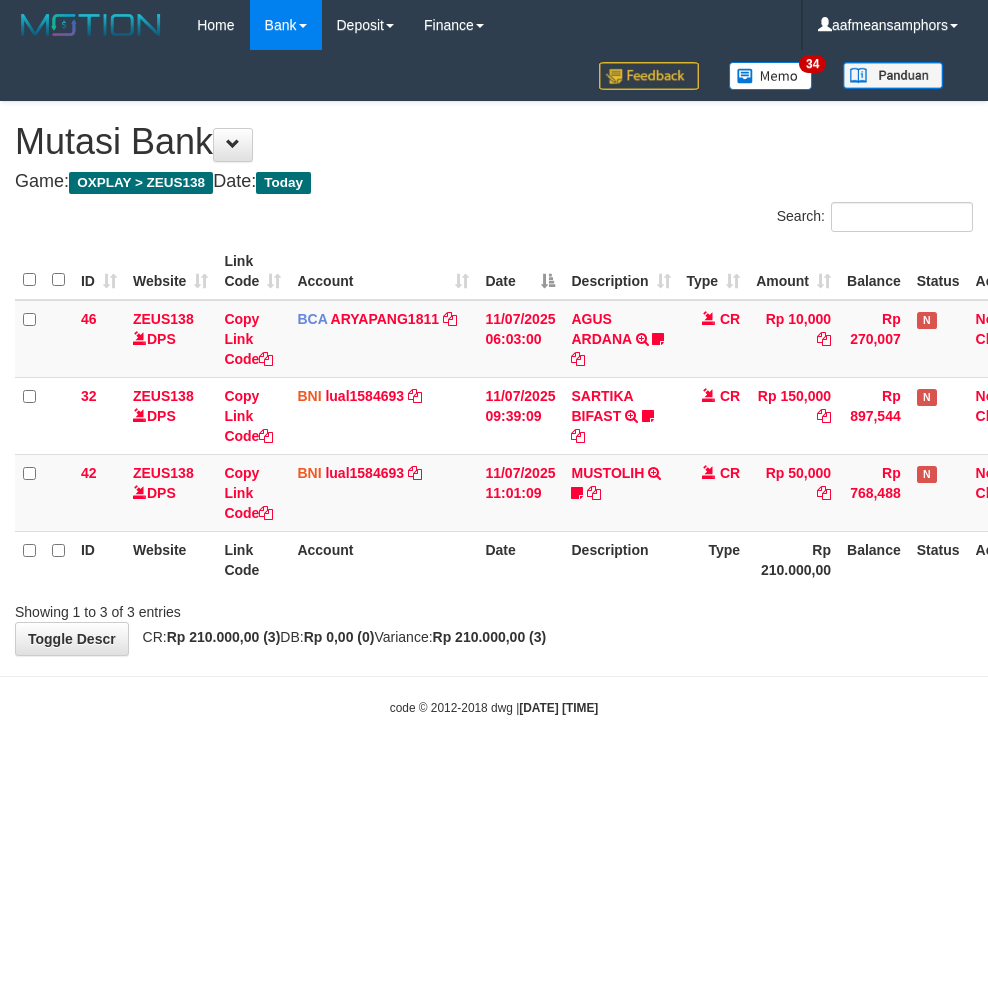 scroll, scrollTop: 0, scrollLeft: 0, axis: both 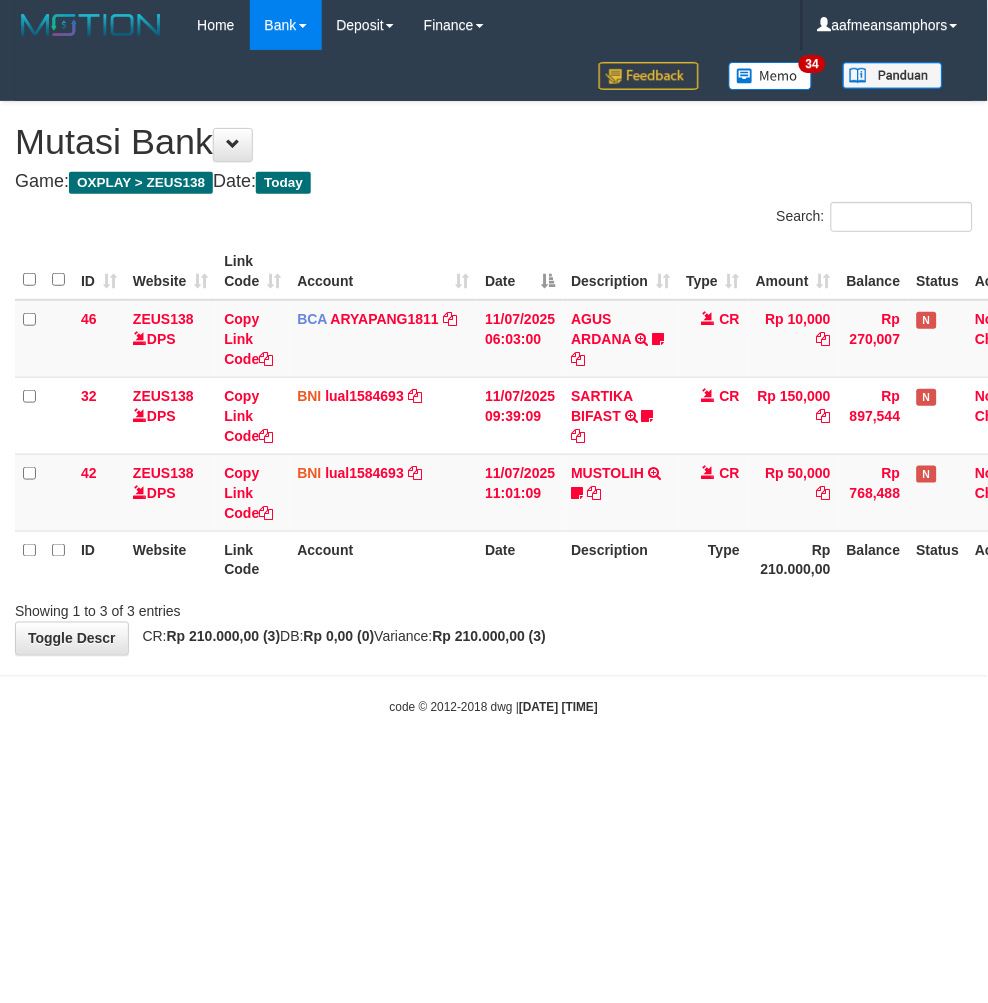 drag, startPoint x: 584, startPoint y: 768, endPoint x: 566, endPoint y: 766, distance: 18.110771 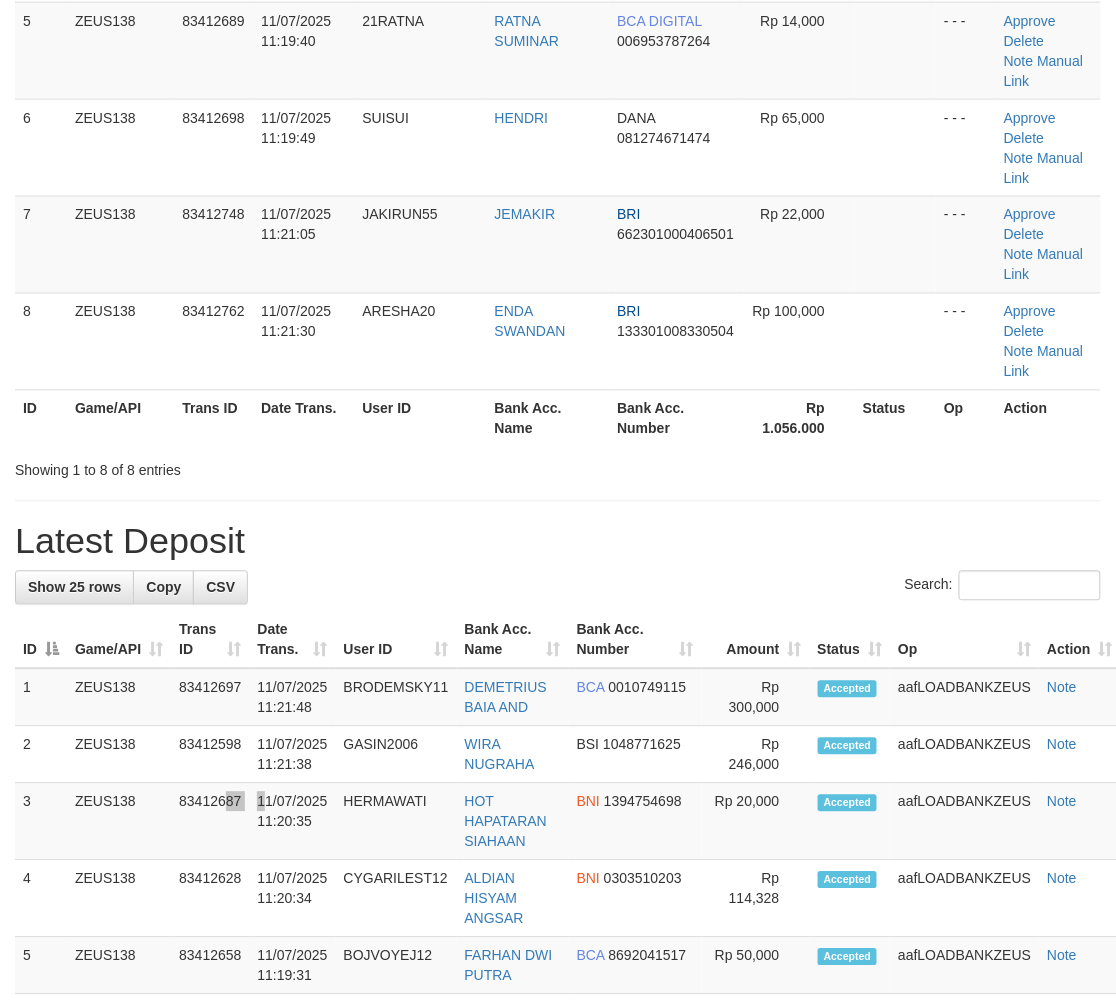 scroll, scrollTop: 40, scrollLeft: 0, axis: vertical 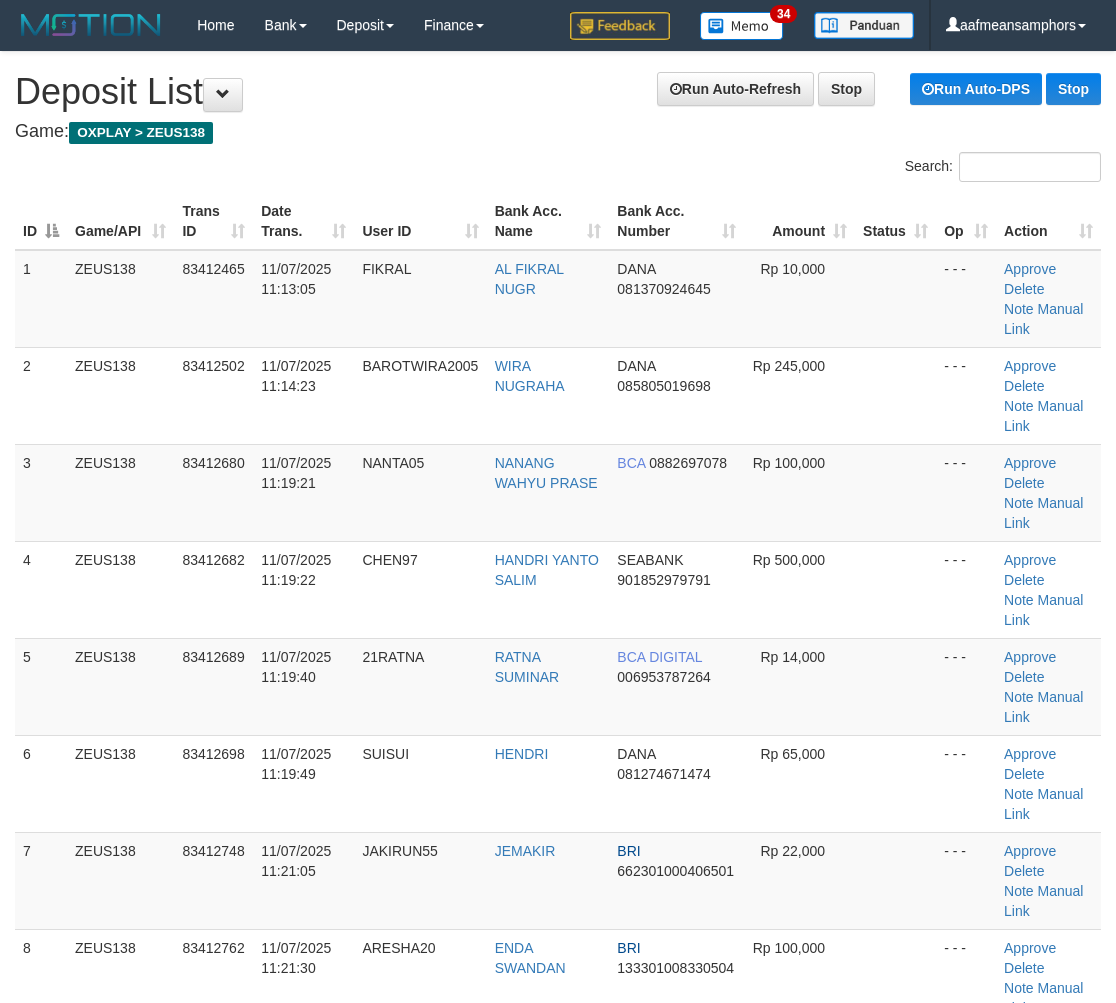click on "CHEN97" at bounding box center (389, 560) 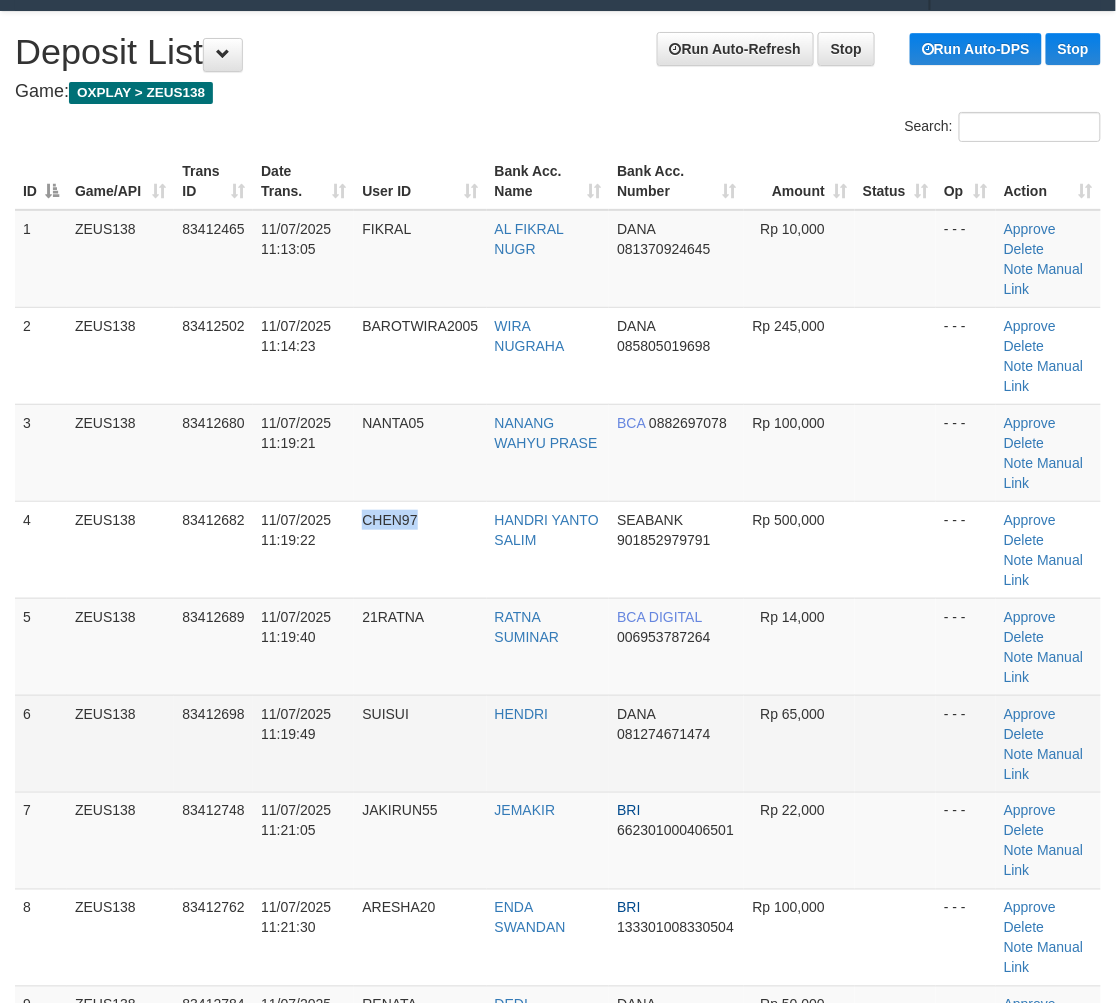 click on "6
ZEUS138
83412698
11/07/2025 11:19:49
SUISUI
HENDRI
DANA
081274671474
Rp 65,000
- - -
Approve
Delete
Note
Manual Link" at bounding box center (558, 743) 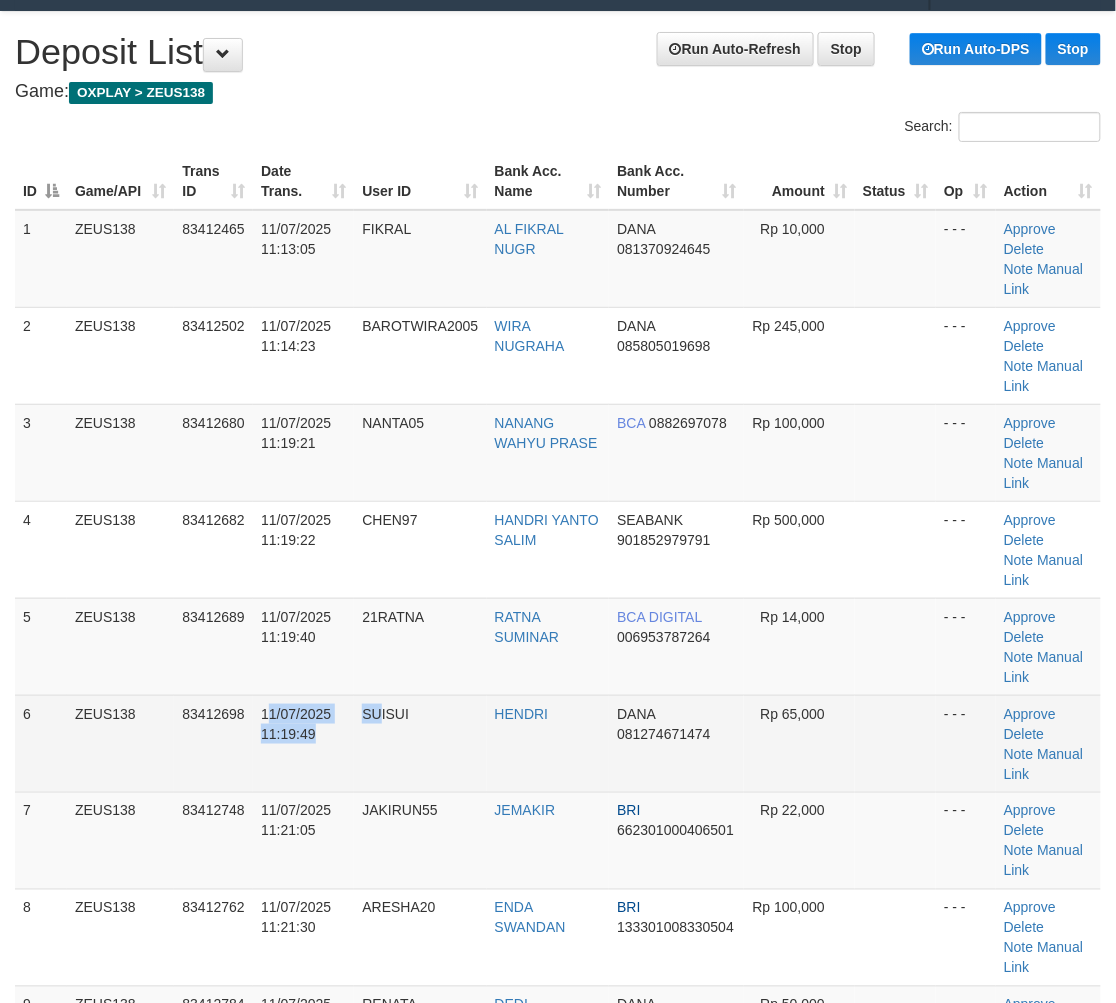 click on "6
ZEUS138
83412698
11/07/2025 11:19:49
SUISUI
HENDRI
DANA
081274671474
Rp 65,000
- - -
Approve
Delete
Note
Manual Link" at bounding box center [558, 743] 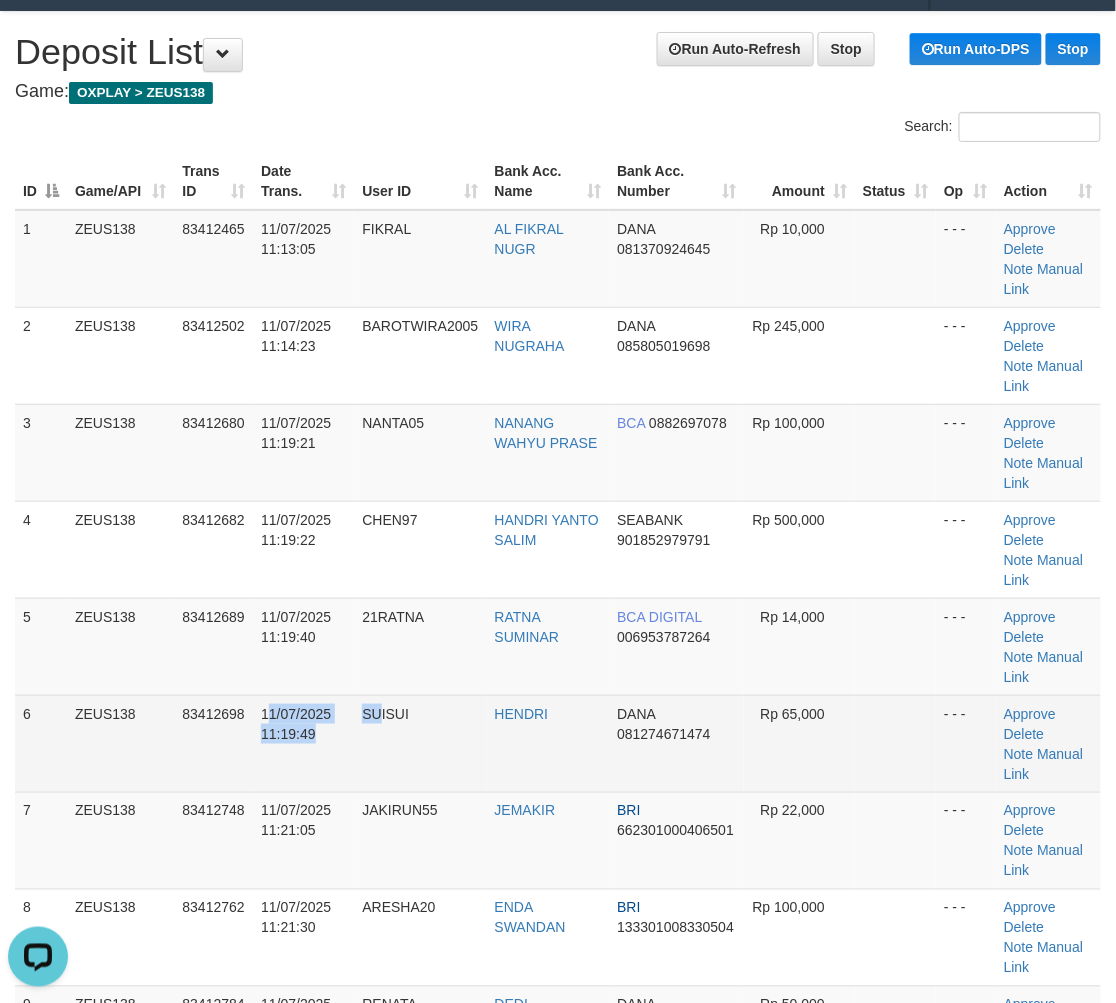 scroll, scrollTop: 0, scrollLeft: 0, axis: both 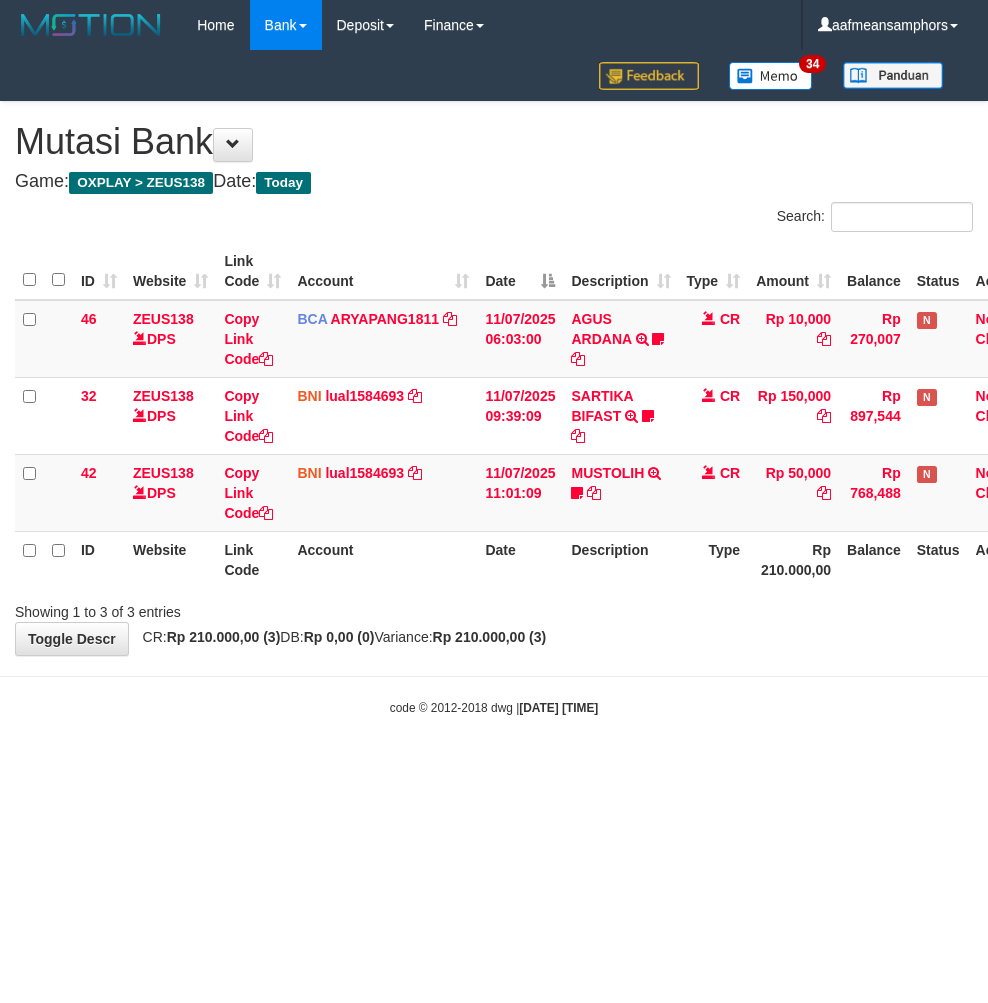 click on "Toggle navigation
Home
Bank
Account List
Load
By Website
Group
[OXPLAY]													ZEUS138
By Load Group (DPS)
Sync" at bounding box center [494, 383] 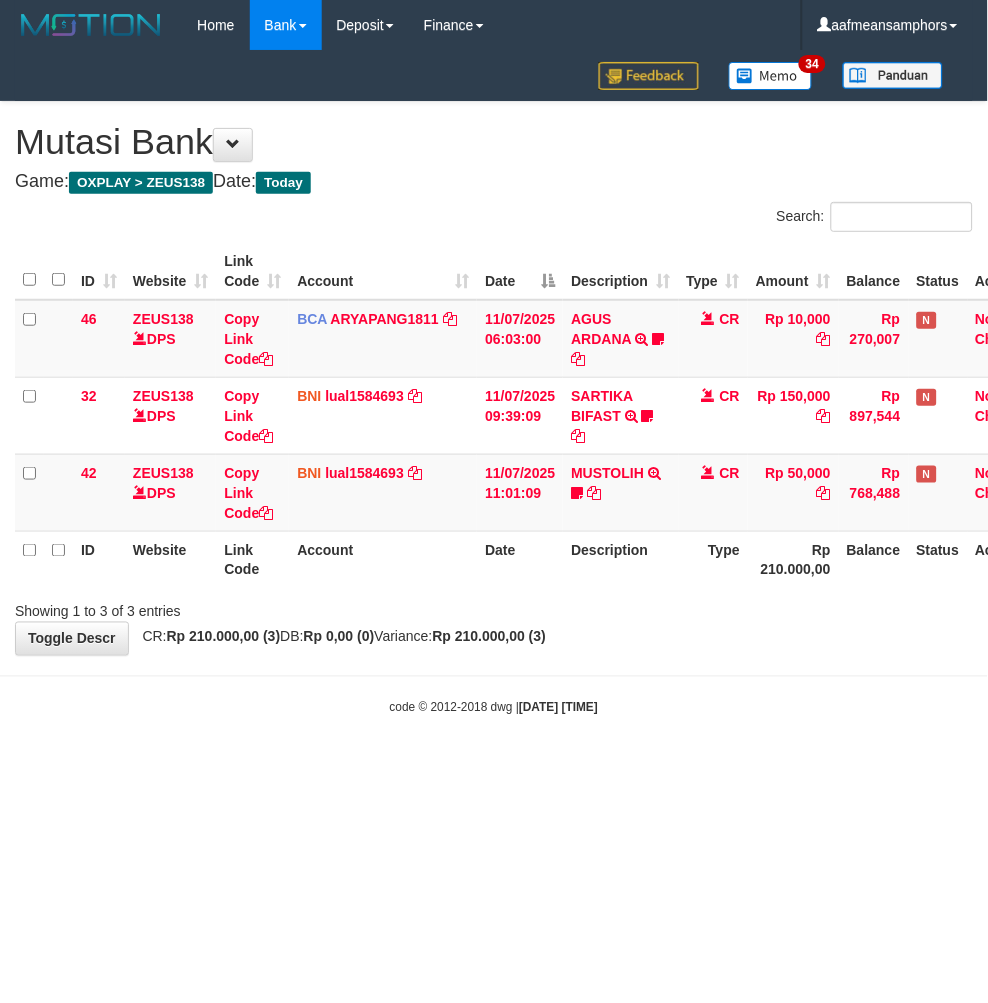 click on "Toggle navigation
Home
Bank
Account List
Load
By Website
Group
[OXPLAY]													ZEUS138
By Load Group (DPS)
Sync" at bounding box center (494, 383) 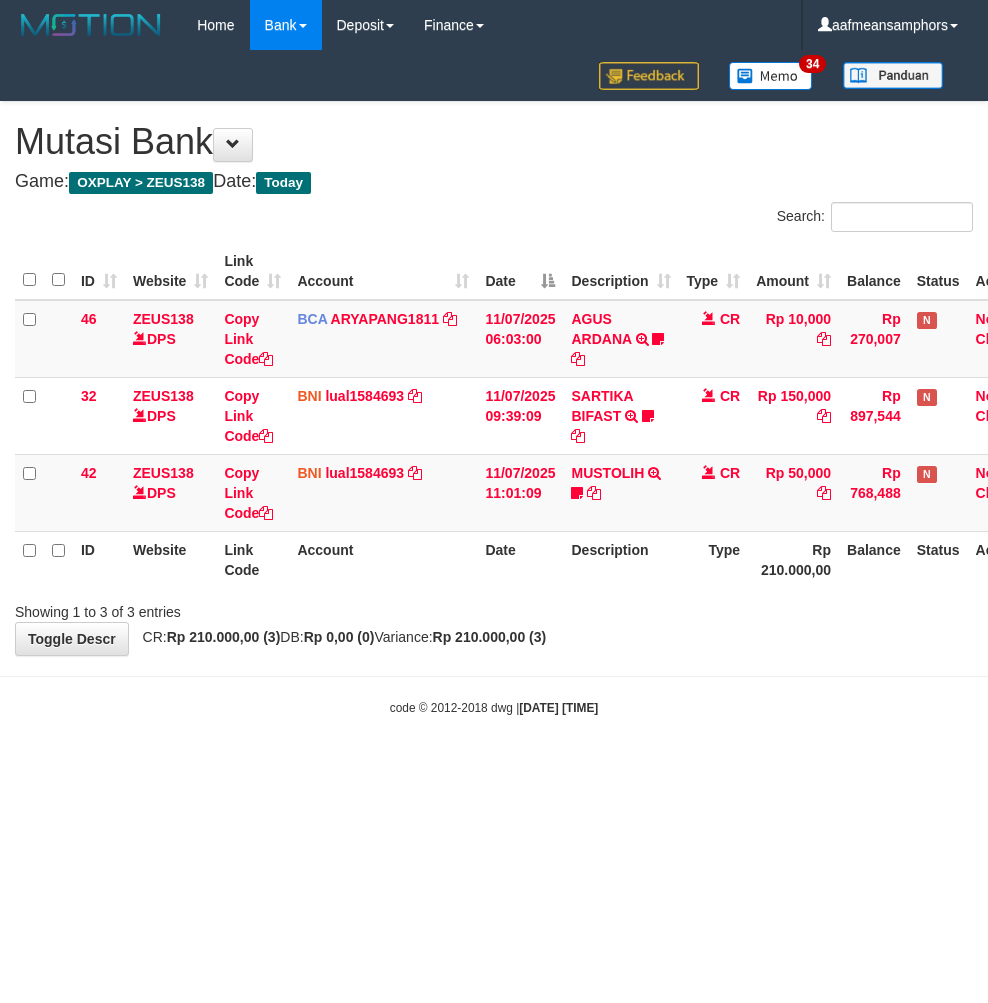 scroll, scrollTop: 0, scrollLeft: 0, axis: both 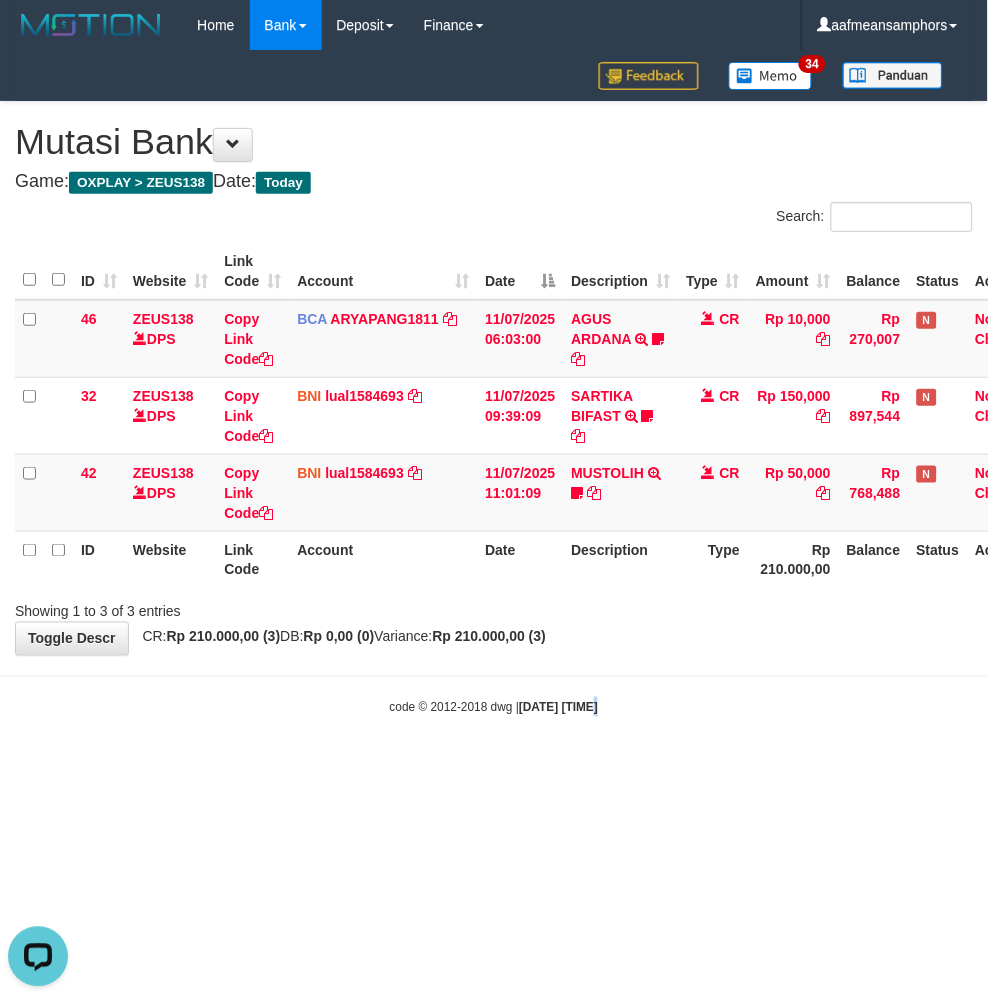 drag, startPoint x: 575, startPoint y: 740, endPoint x: 713, endPoint y: 706, distance: 142.12671 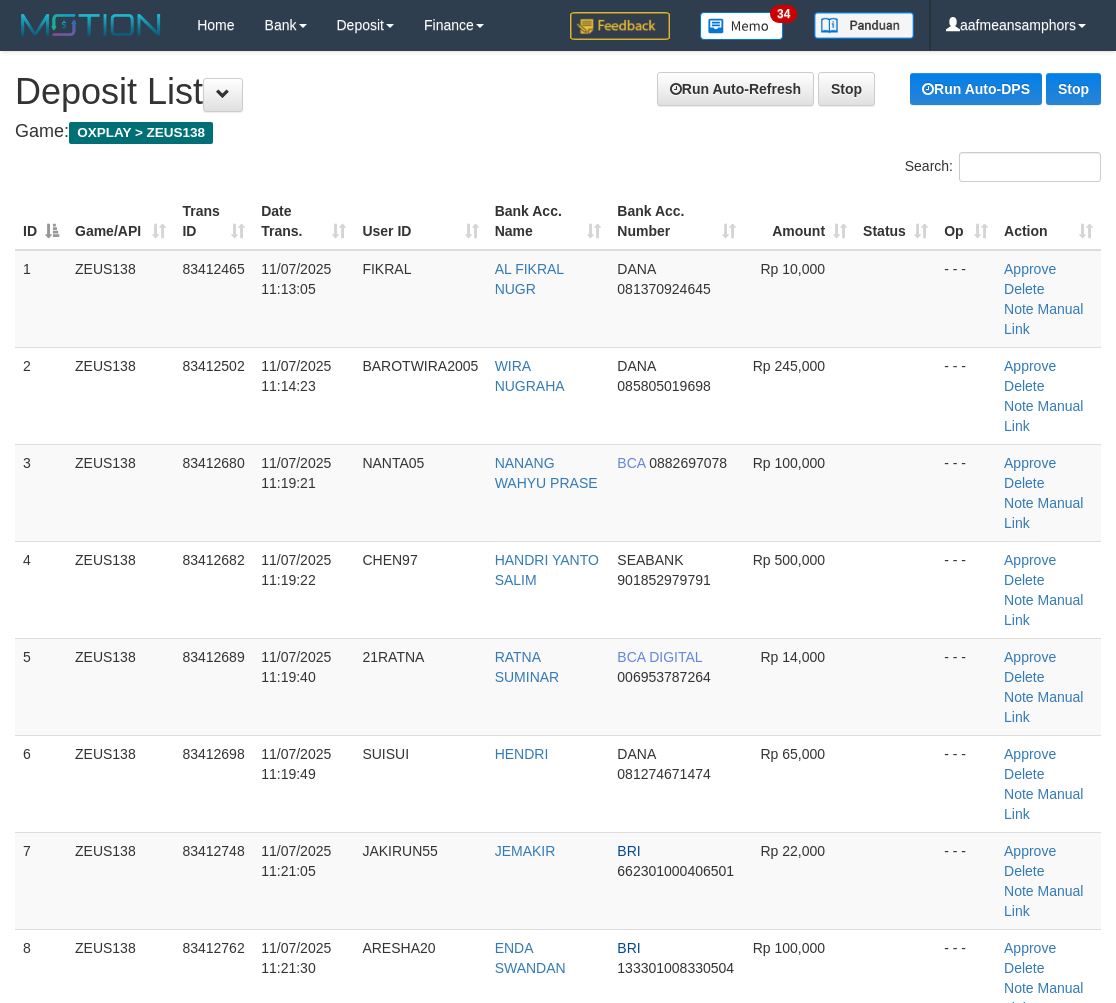 scroll, scrollTop: 40, scrollLeft: 0, axis: vertical 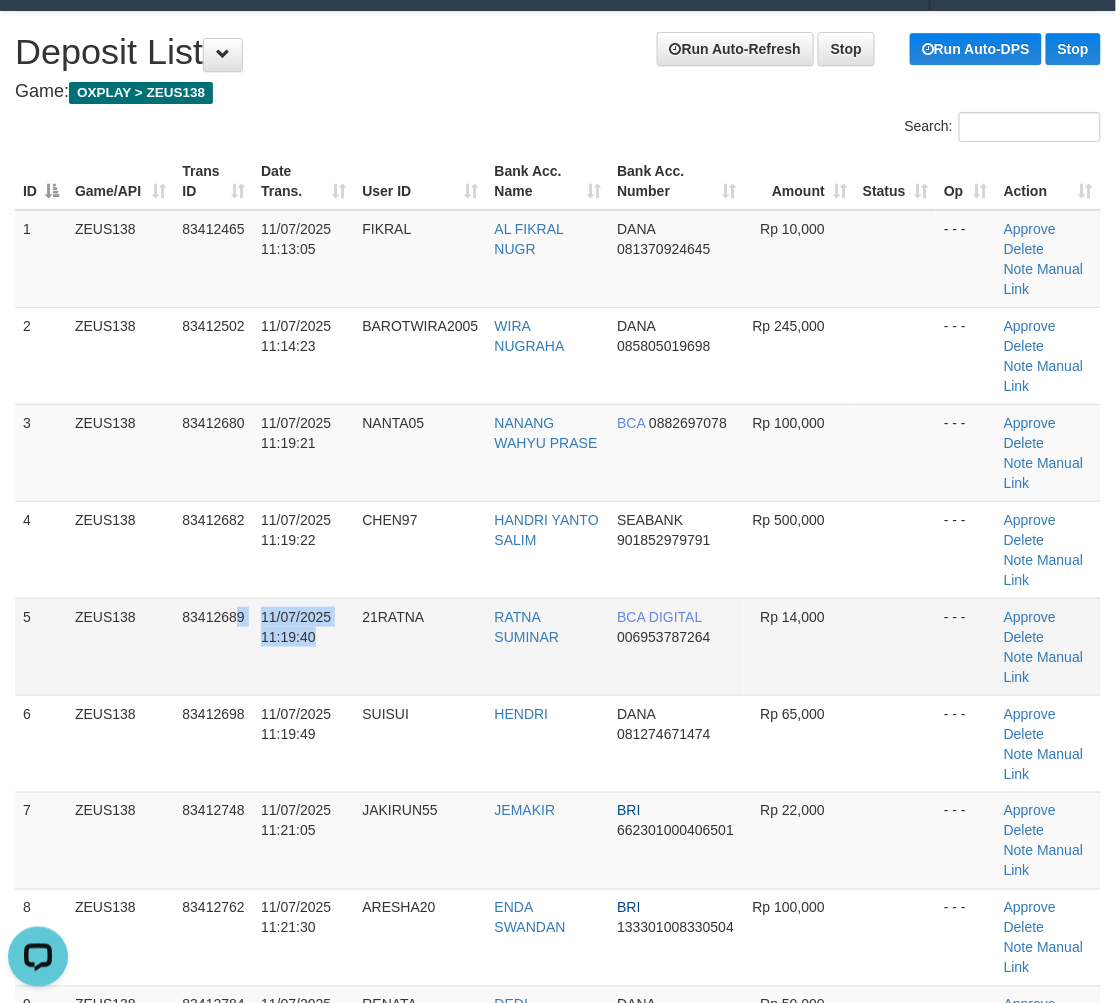 drag, startPoint x: 240, startPoint y: 678, endPoint x: 326, endPoint y: 683, distance: 86.145226 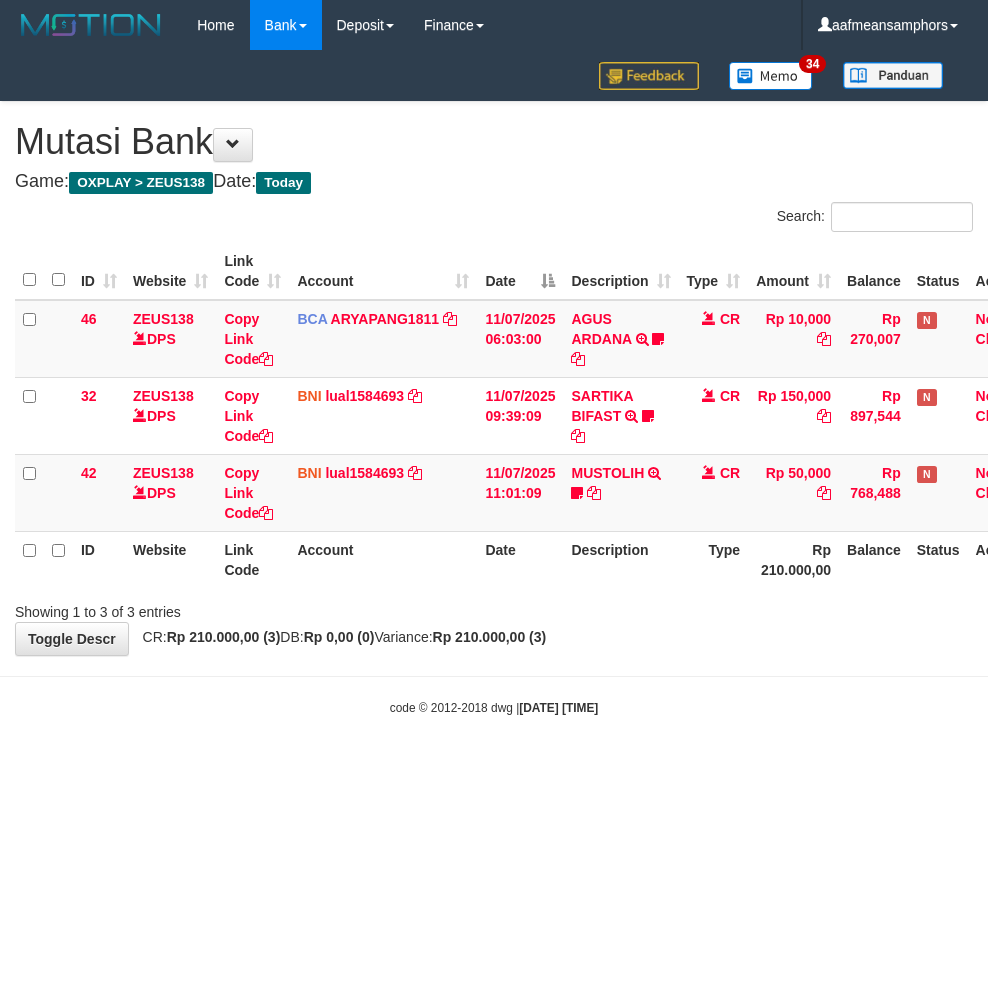 scroll, scrollTop: 0, scrollLeft: 0, axis: both 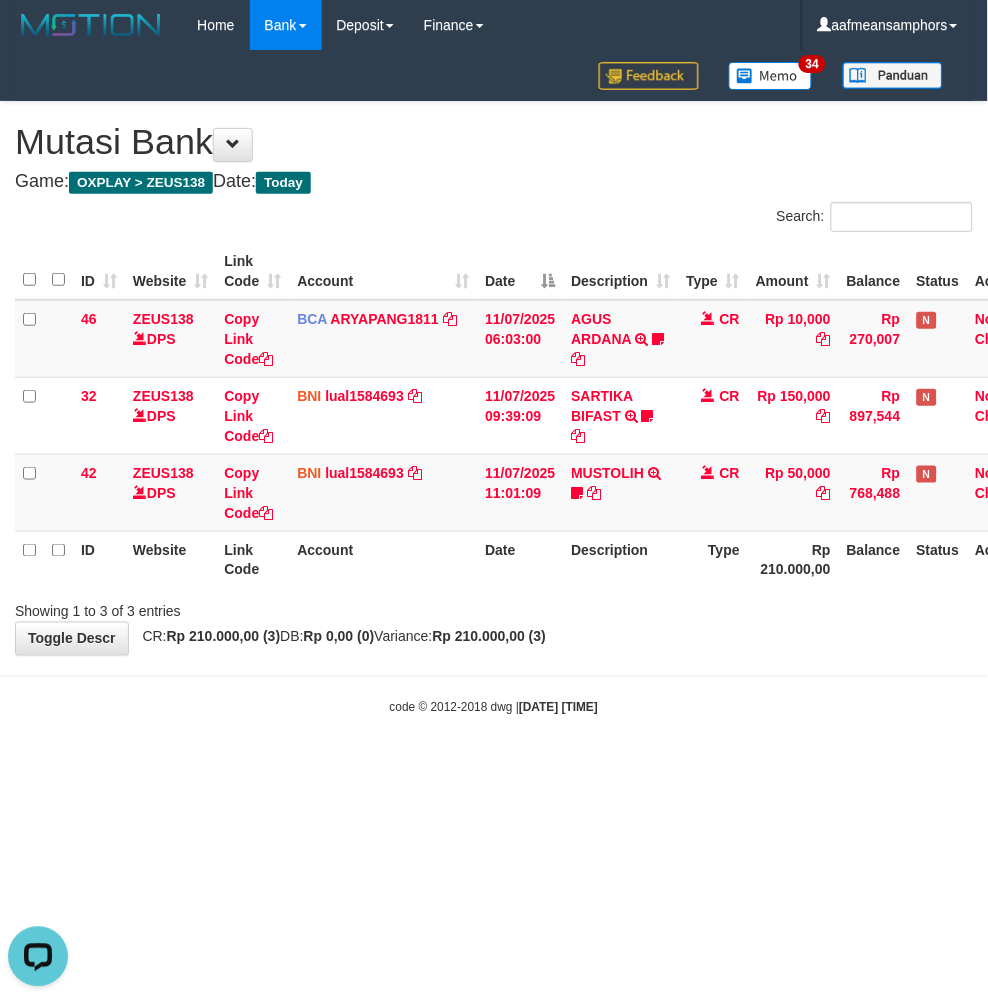 click on "Toggle navigation
Home
Bank
Account List
Load
By Website
Group
[OXPLAY]													ZEUS138
By Load Group (DPS)" at bounding box center (494, 383) 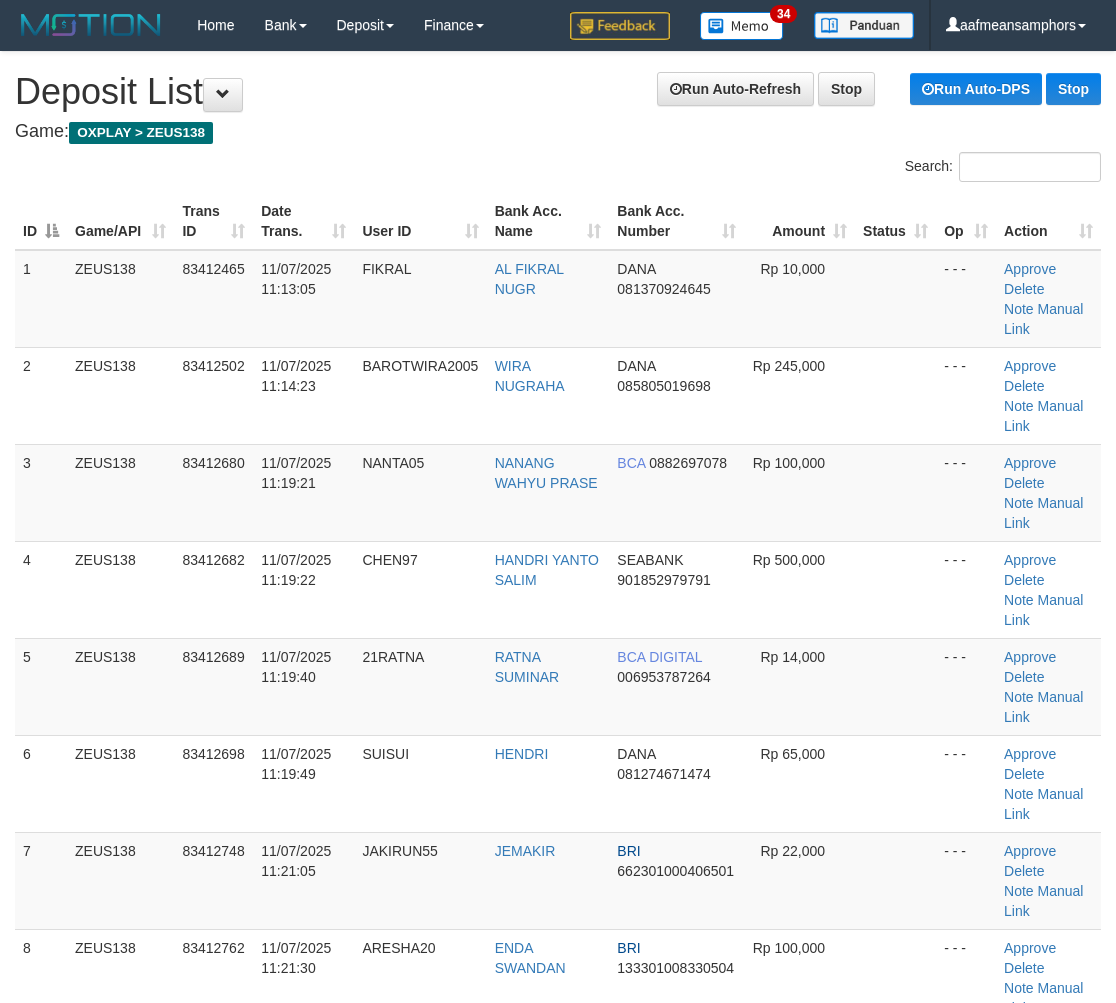 scroll, scrollTop: 40, scrollLeft: 0, axis: vertical 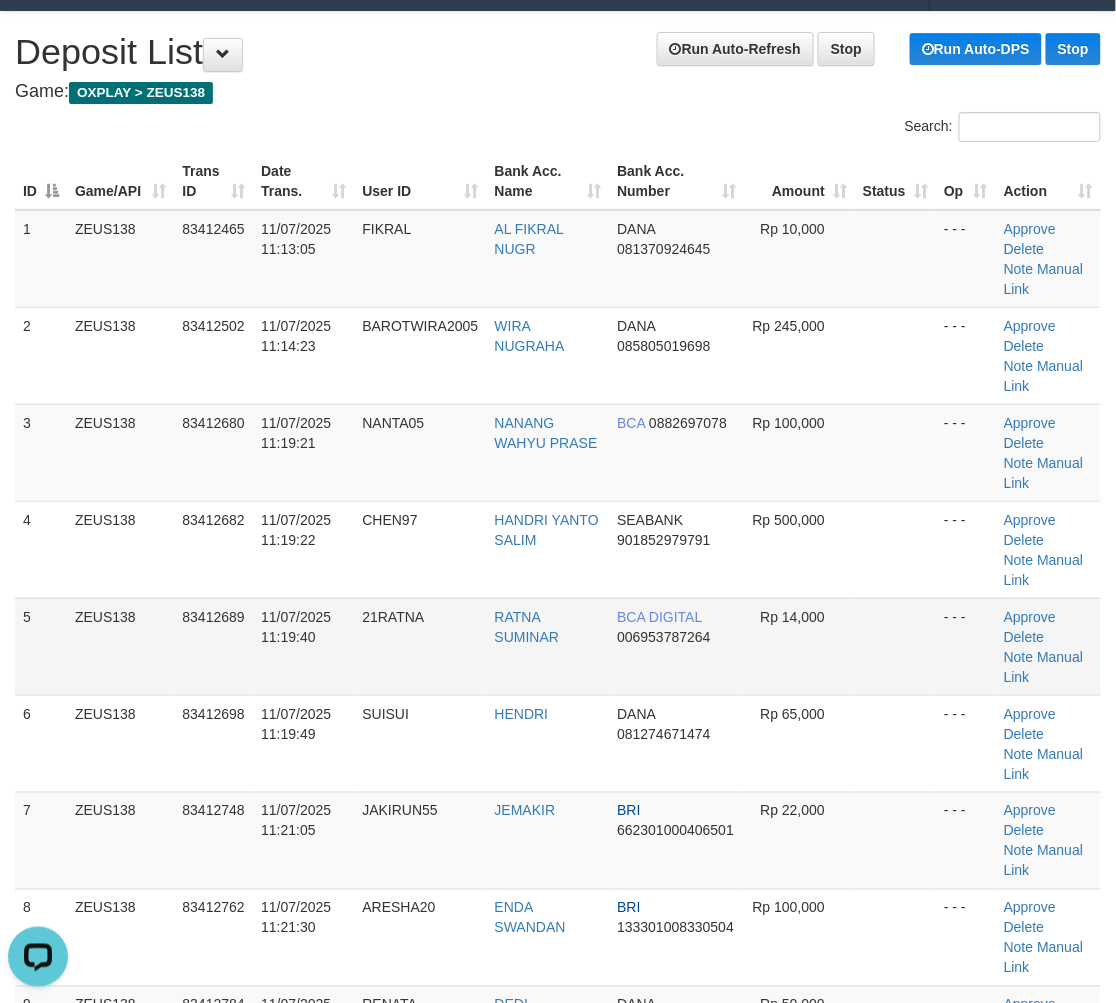click on "11/07/2025 11:19:40" at bounding box center [303, 646] 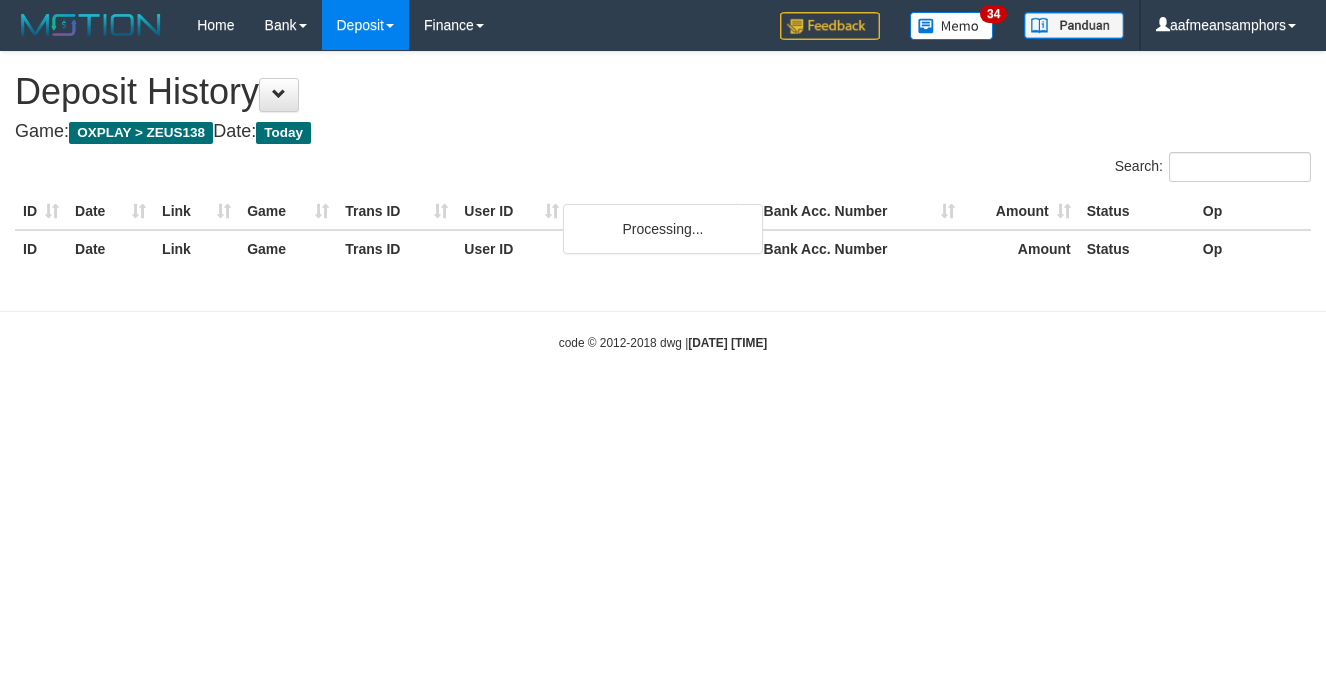 scroll, scrollTop: 0, scrollLeft: 0, axis: both 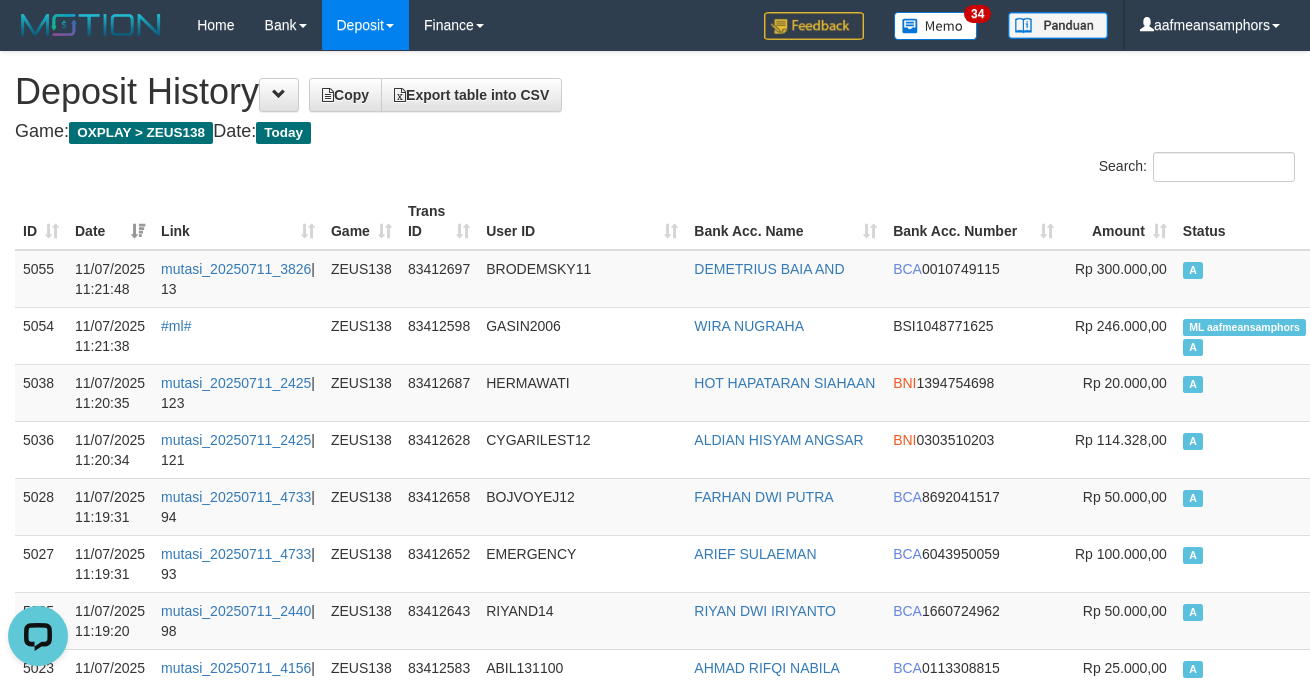 click on "Date" at bounding box center (110, 221) 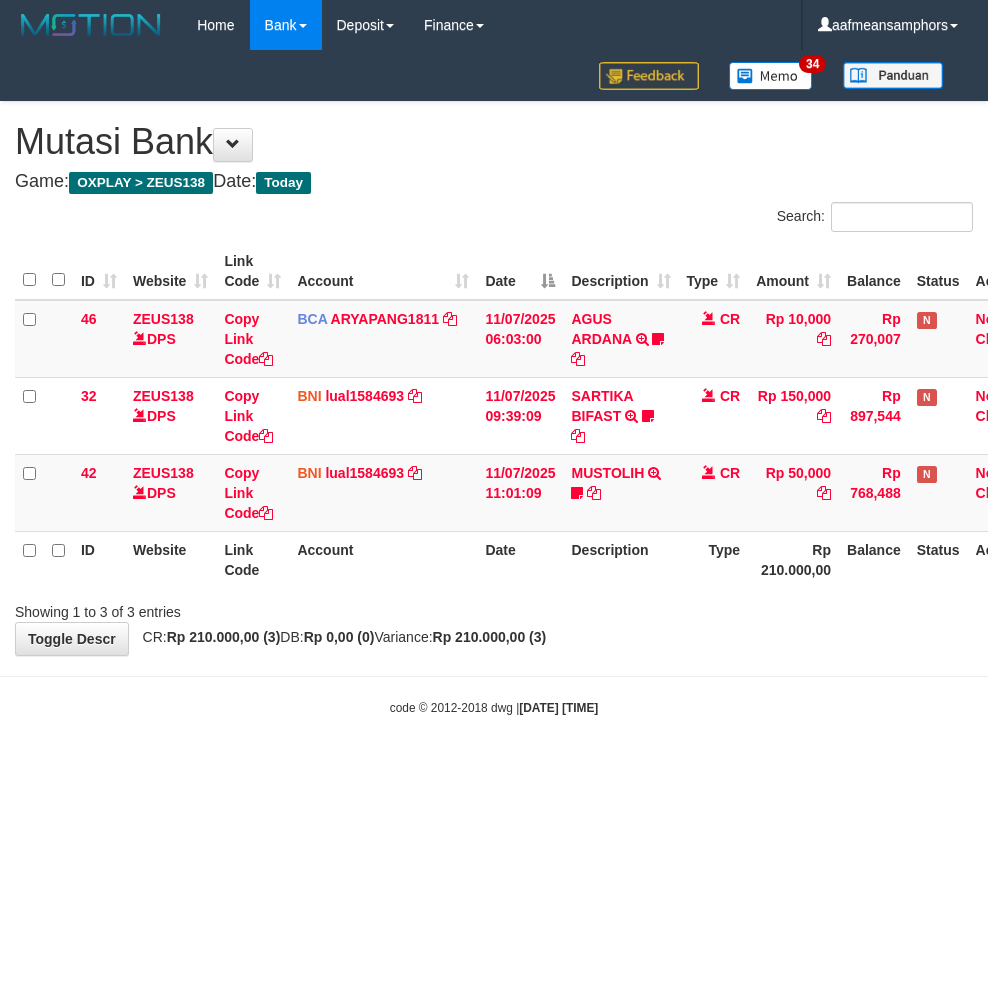 scroll, scrollTop: 0, scrollLeft: 0, axis: both 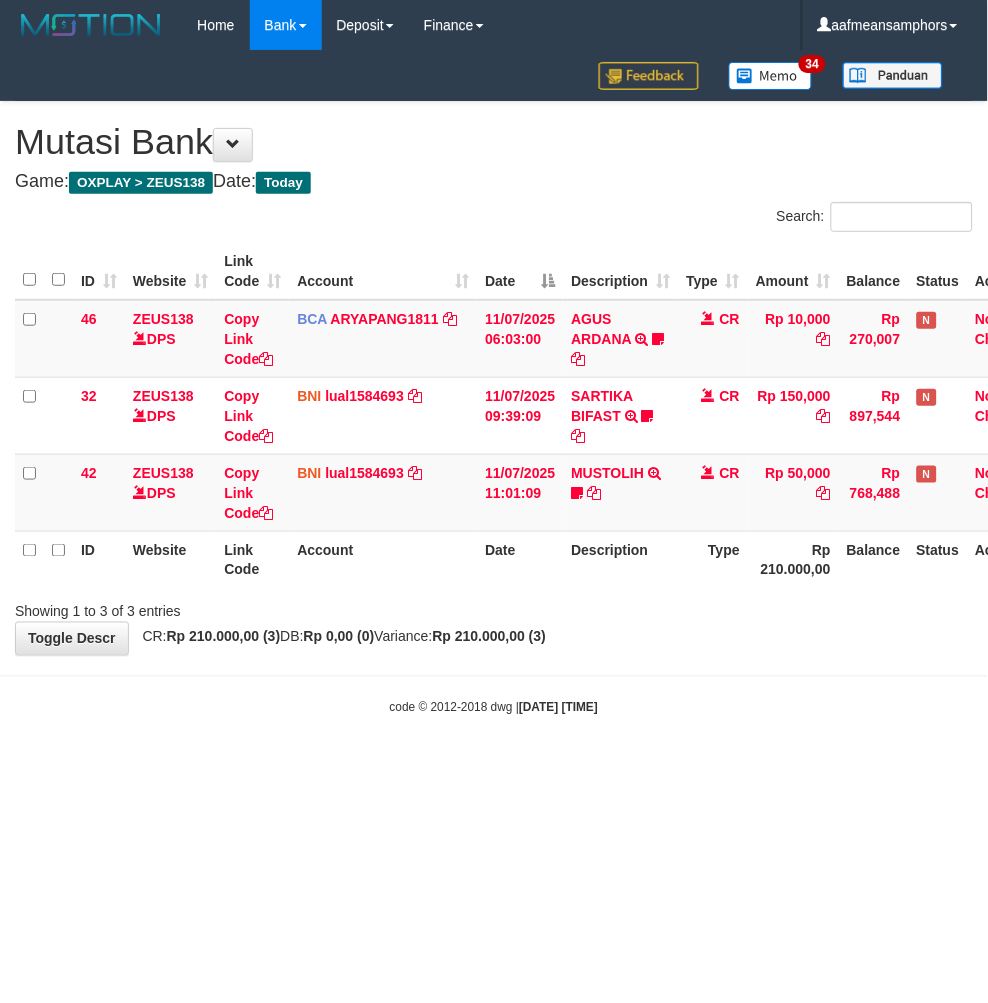 click on "Toggle navigation
Home
Bank
Account List
Load
By Website
Group
[OXPLAY]													ZEUS138
By Load Group (DPS)" at bounding box center [494, 383] 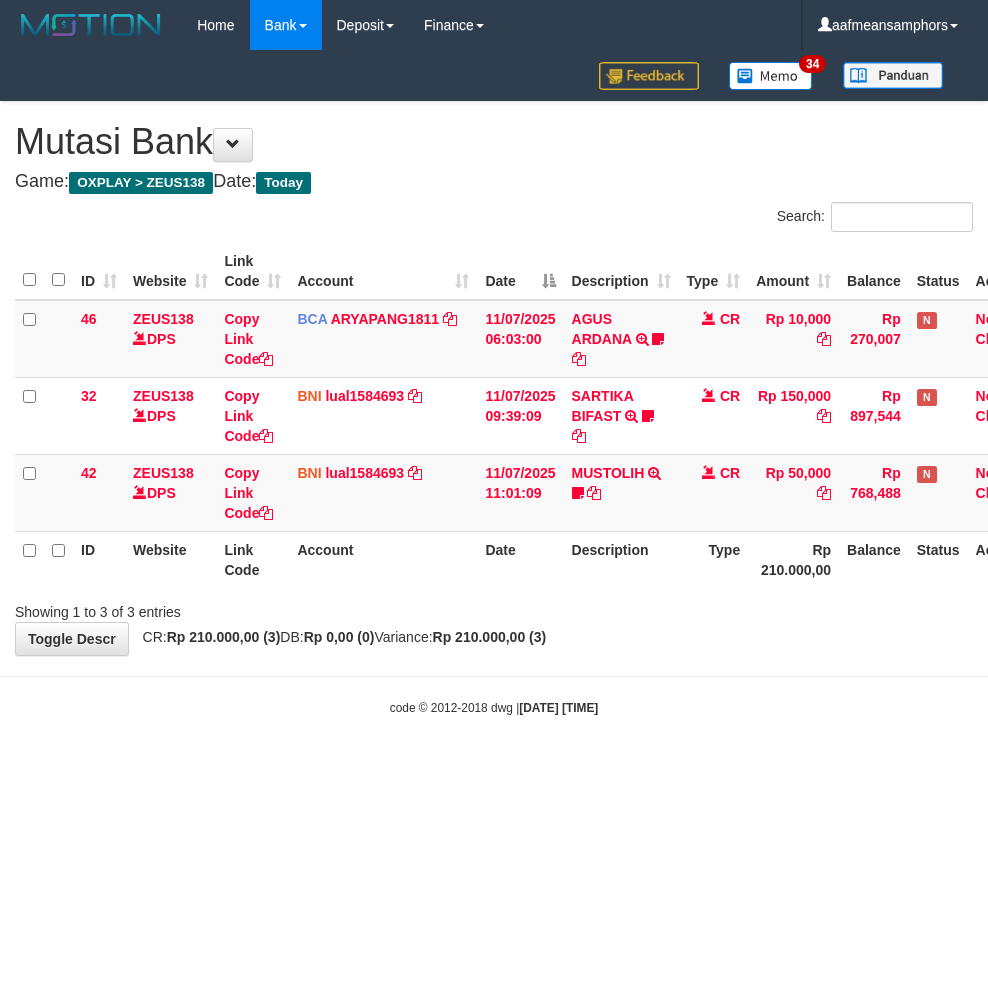click on "Toggle navigation
Home
Bank
Account List
Load
By Website
Group
[OXPLAY]													ZEUS138
By Load Group (DPS)" at bounding box center [494, 383] 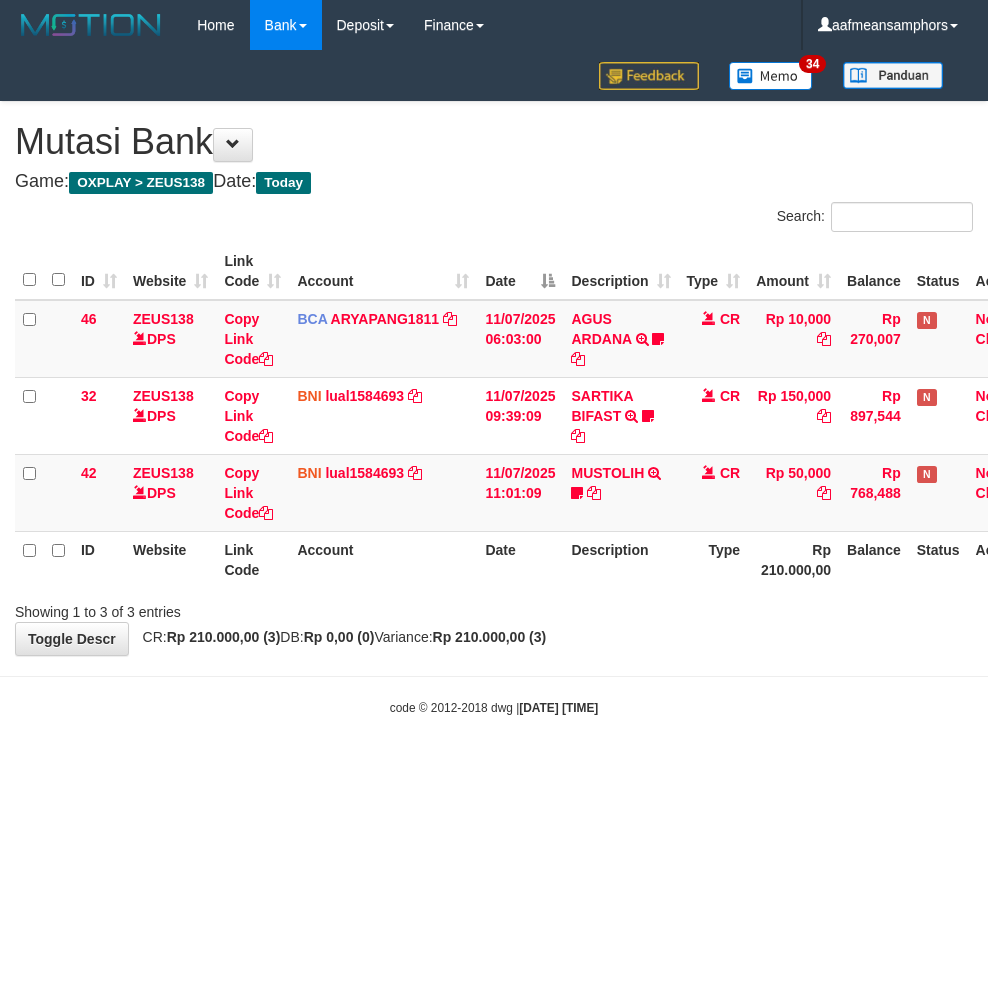 scroll, scrollTop: 0, scrollLeft: 0, axis: both 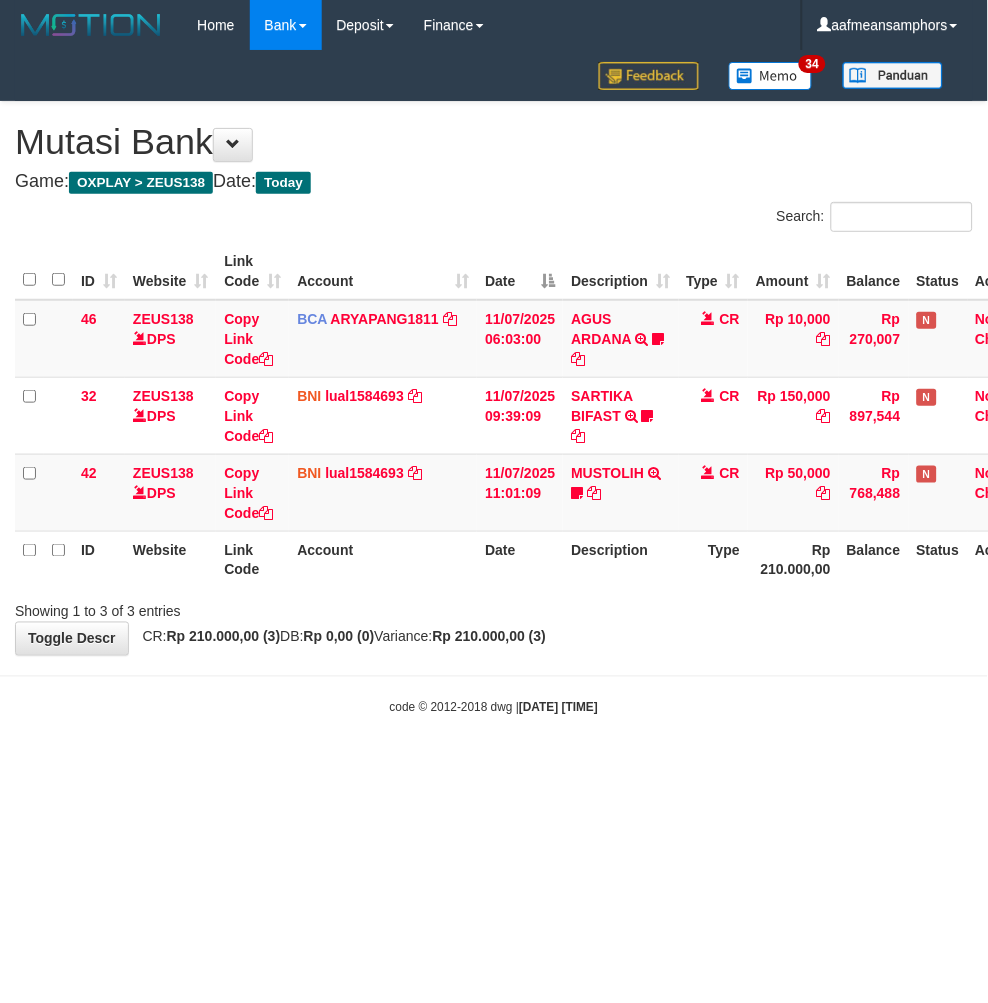 drag, startPoint x: 622, startPoint y: 673, endPoint x: 575, endPoint y: 673, distance: 47 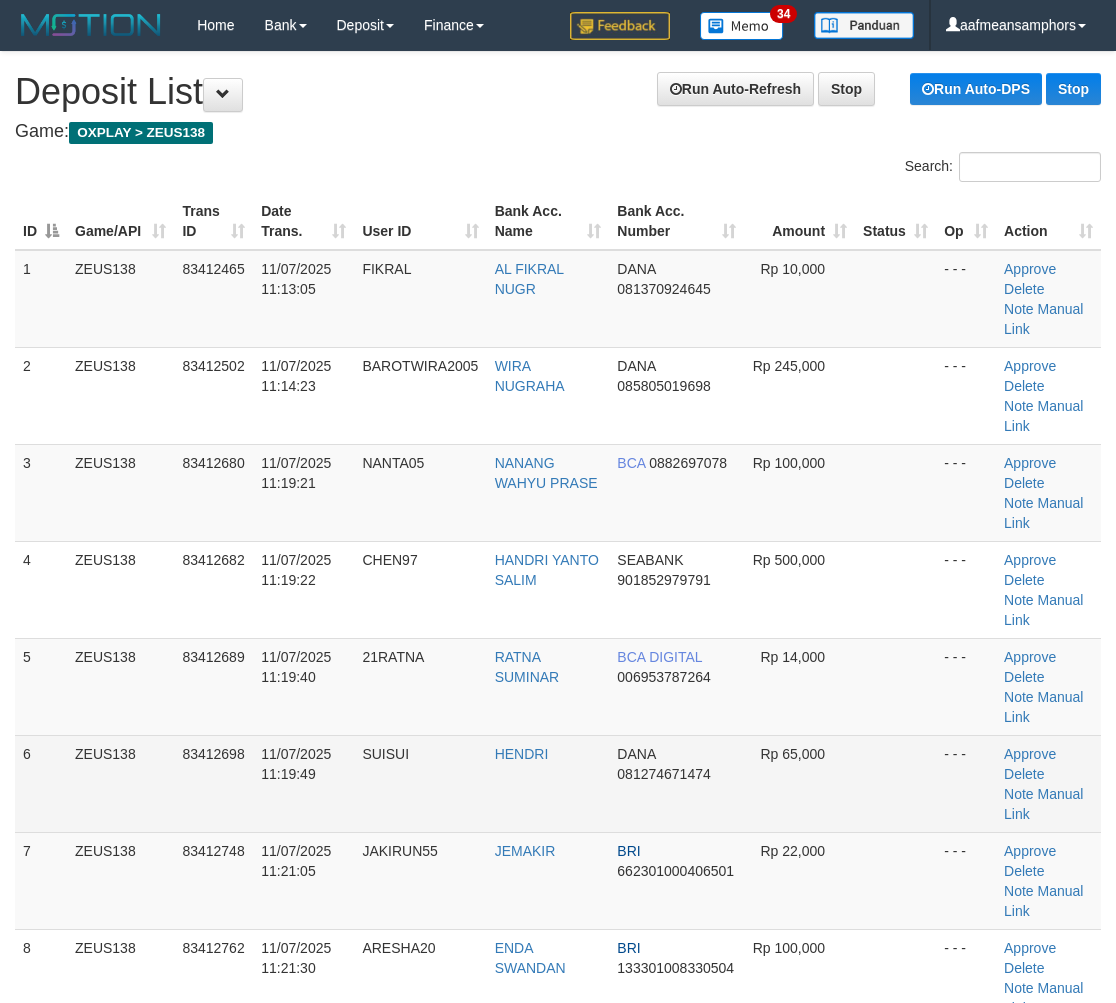 scroll, scrollTop: 40, scrollLeft: 0, axis: vertical 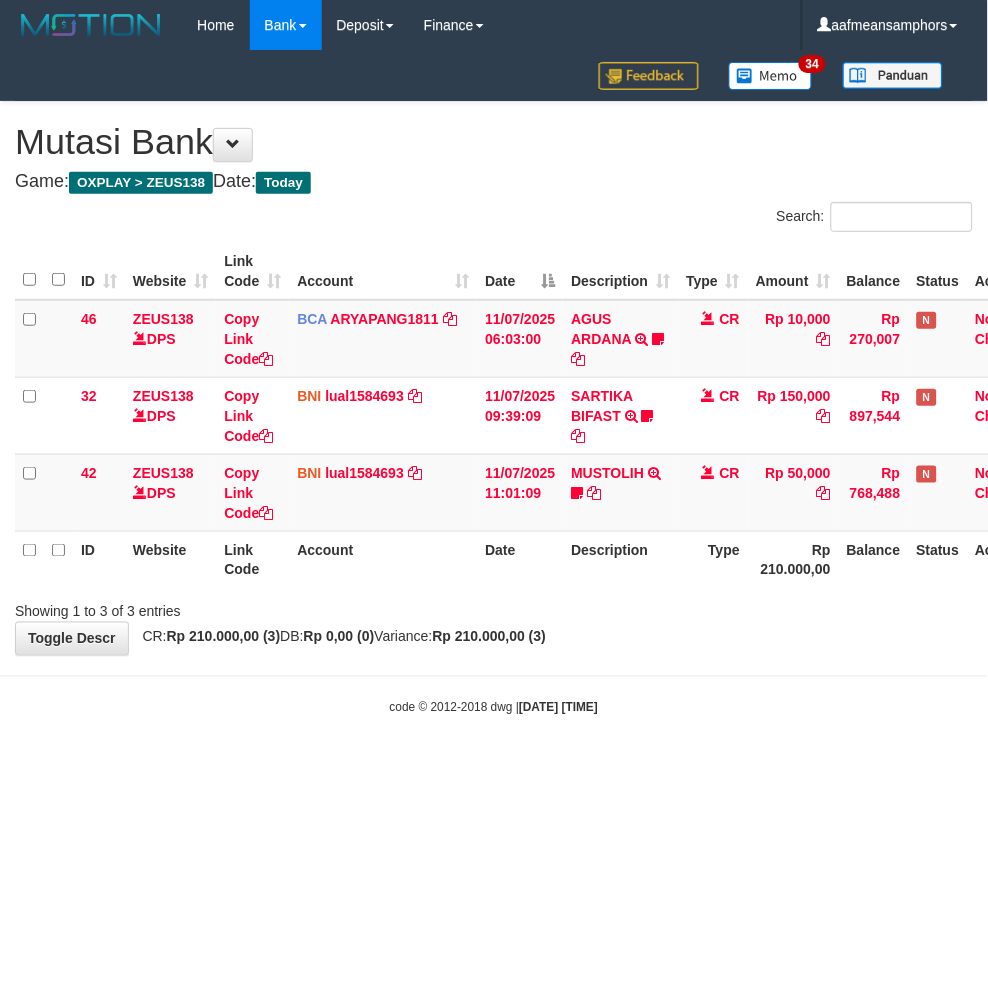 click on "Toggle navigation
Home
Bank
Account List
Load
By Website
Group
[OXPLAY]													ZEUS138
By Load Group (DPS)
Sync" at bounding box center (494, 383) 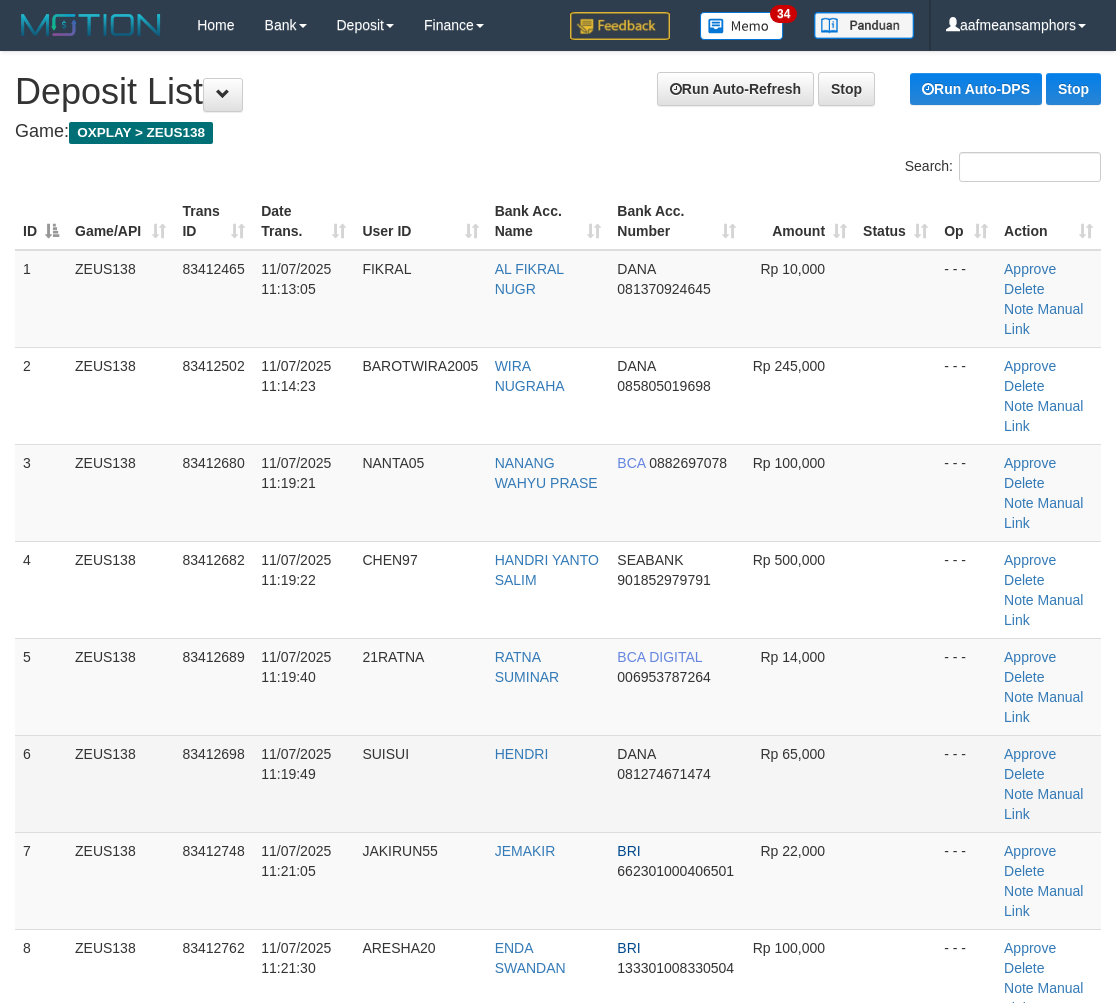 scroll, scrollTop: 40, scrollLeft: 0, axis: vertical 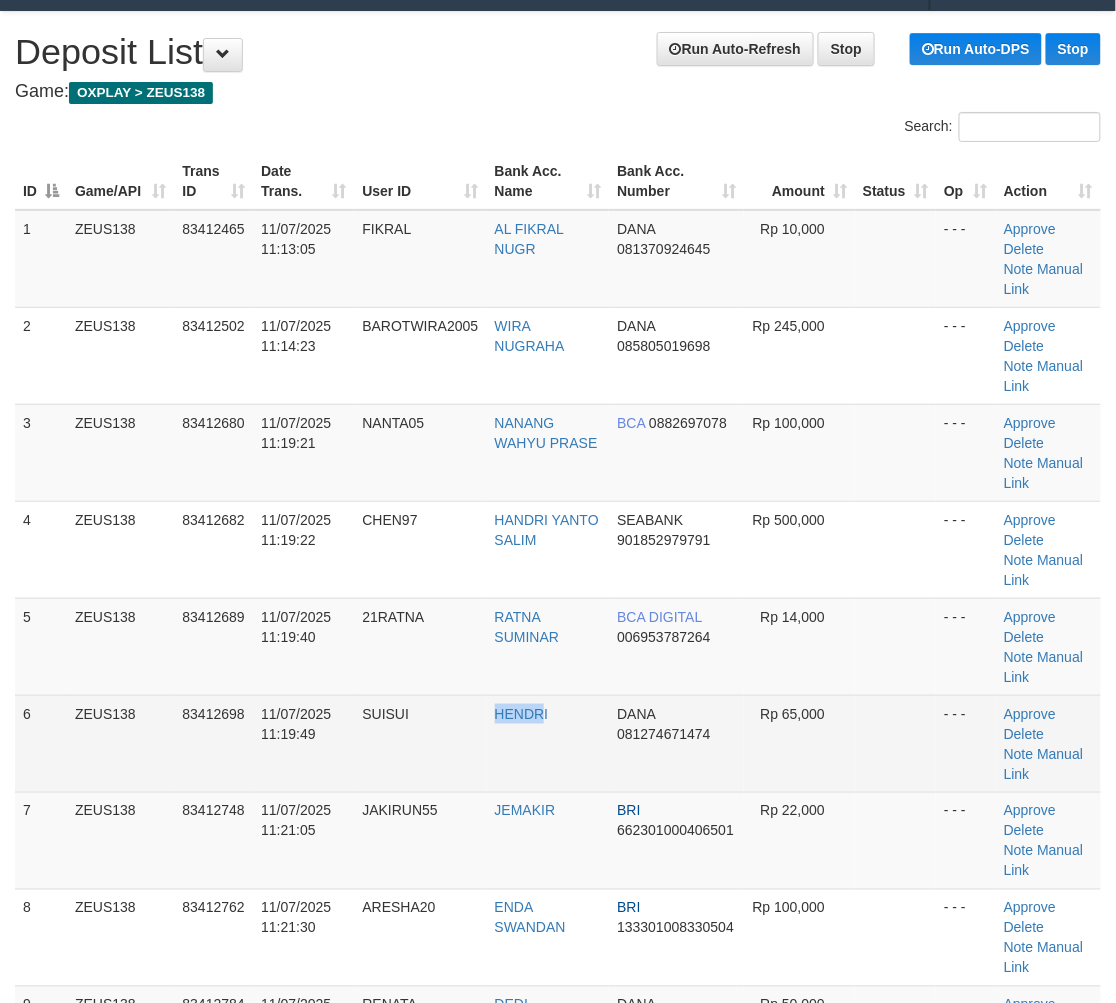 click on "6
ZEUS138
83412698
11/07/2025 11:19:49
SUISUI
HENDRI
DANA
[PHONE]
Rp 65,000
- - -
Approve
Delete
Note
Manual Link" at bounding box center [558, 743] 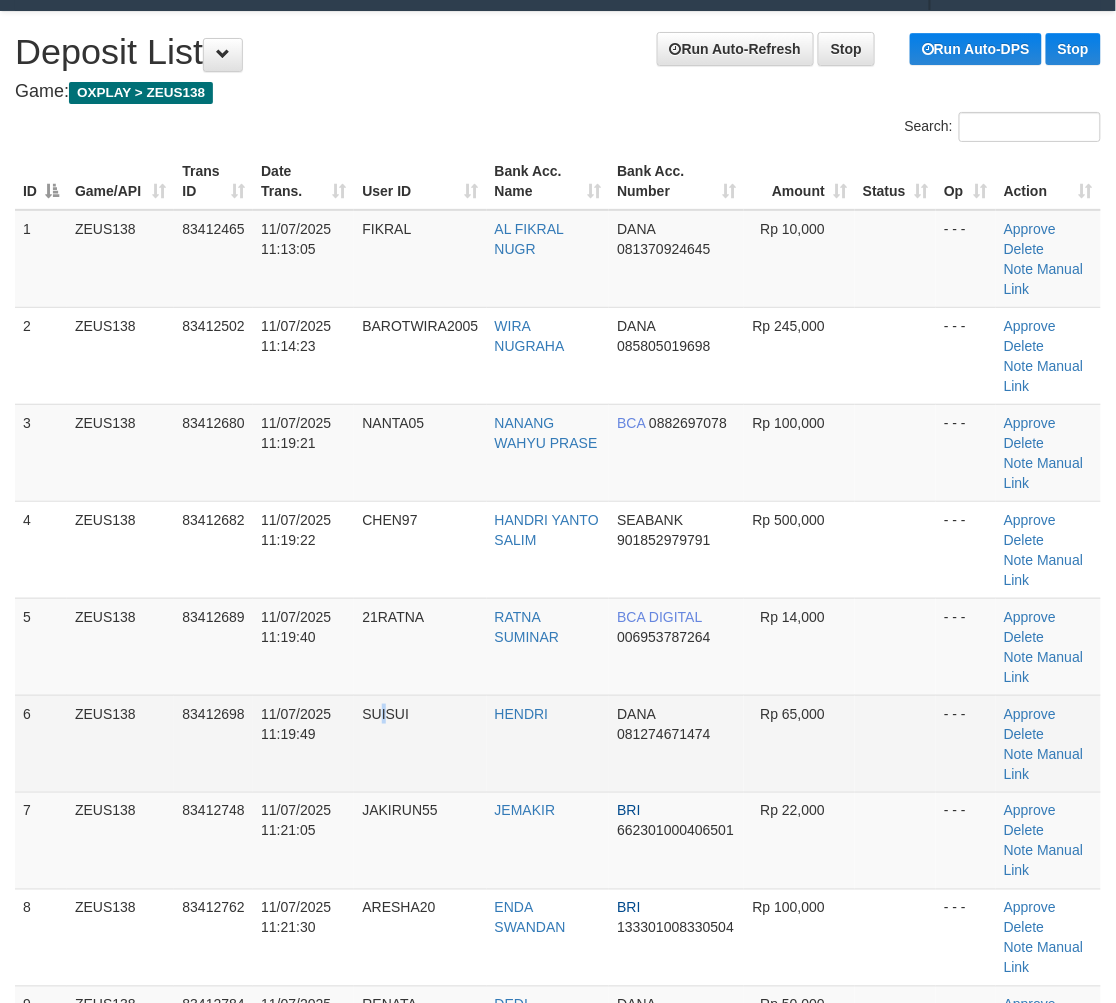 click on "SUISUI" at bounding box center (420, 743) 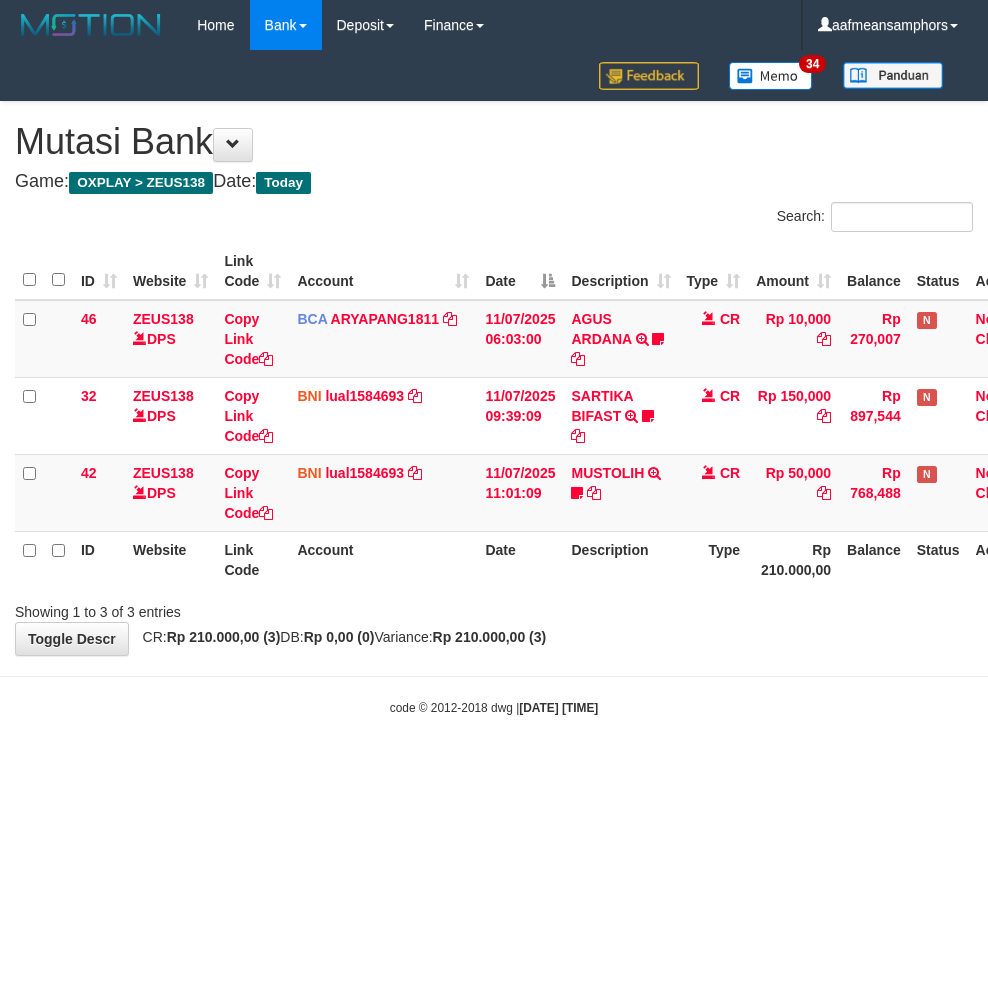 scroll, scrollTop: 0, scrollLeft: 0, axis: both 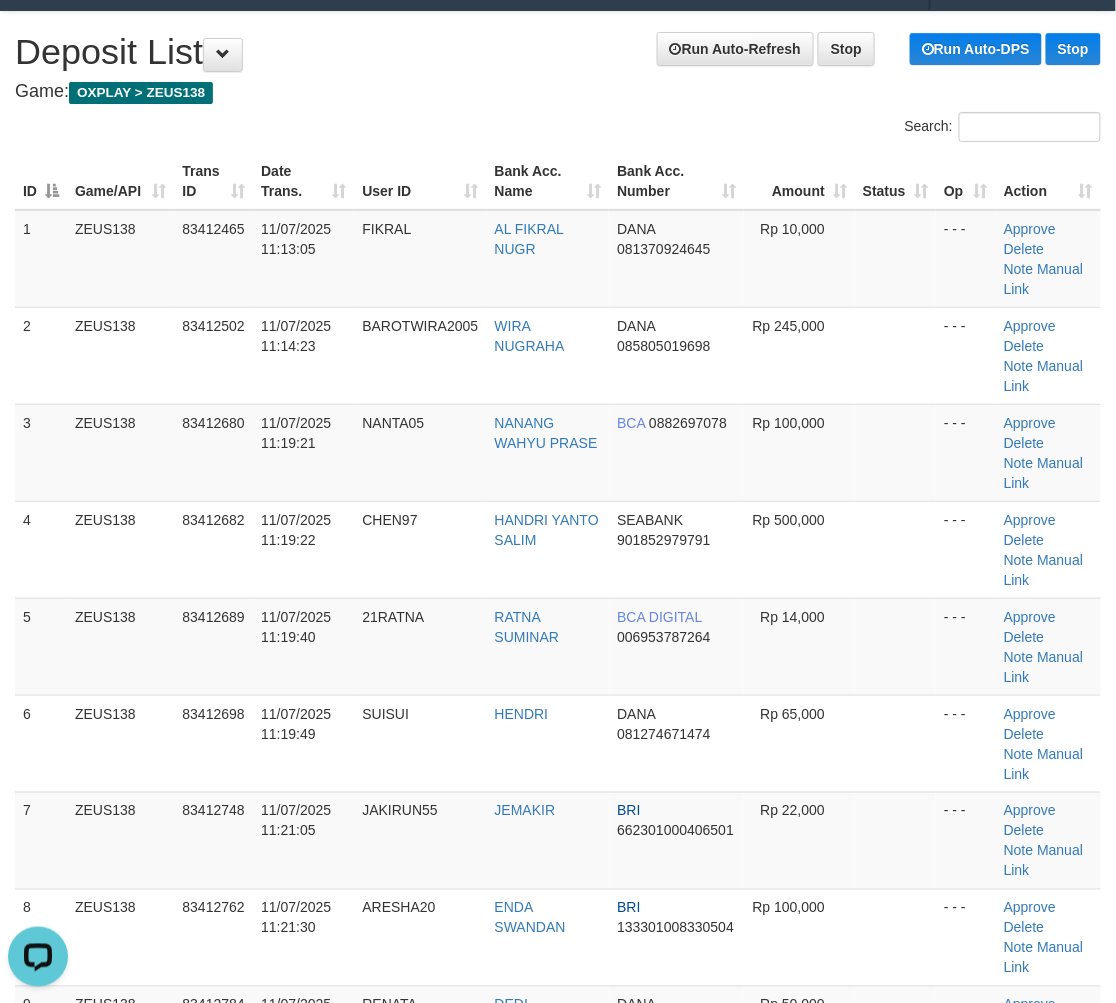 click on "6
ZEUS138
83412698
11/07/2025 11:19:49
SUISUI
HENDRI
DANA
081274671474
Rp 65,000
- - -
Approve
Delete
Note
Manual Link" at bounding box center (558, 743) 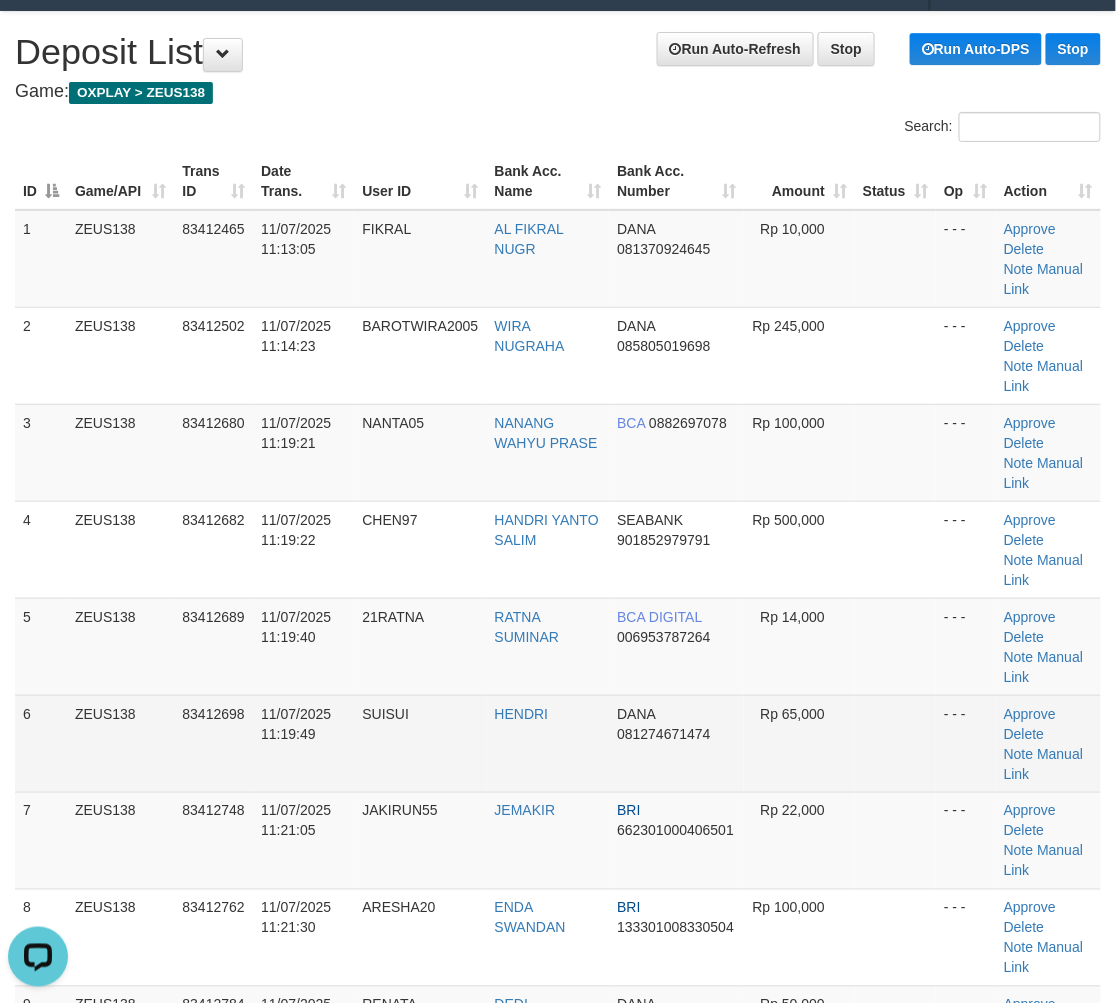 click on "83412698" at bounding box center (213, 743) 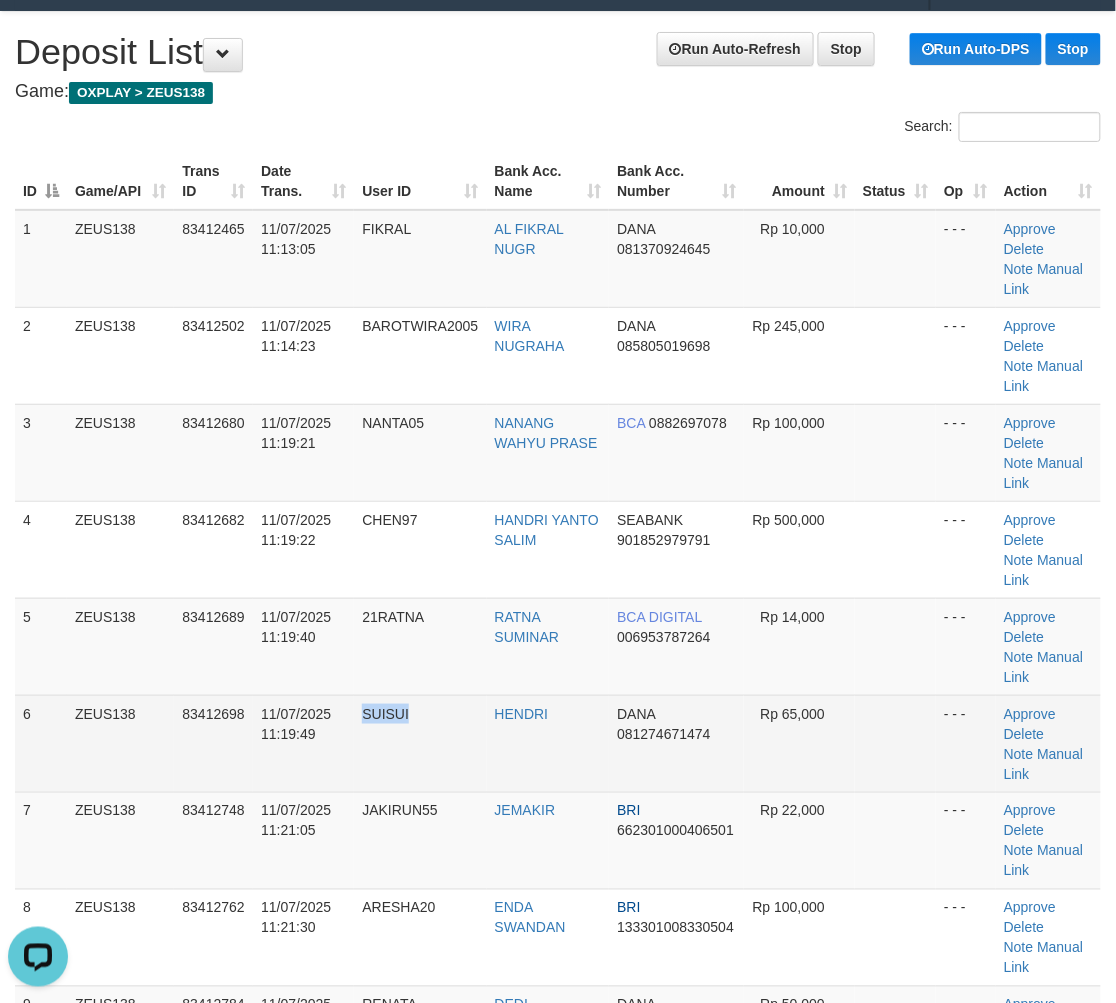 drag, startPoint x: 438, startPoint y: 725, endPoint x: 6, endPoint y: 751, distance: 432.7817 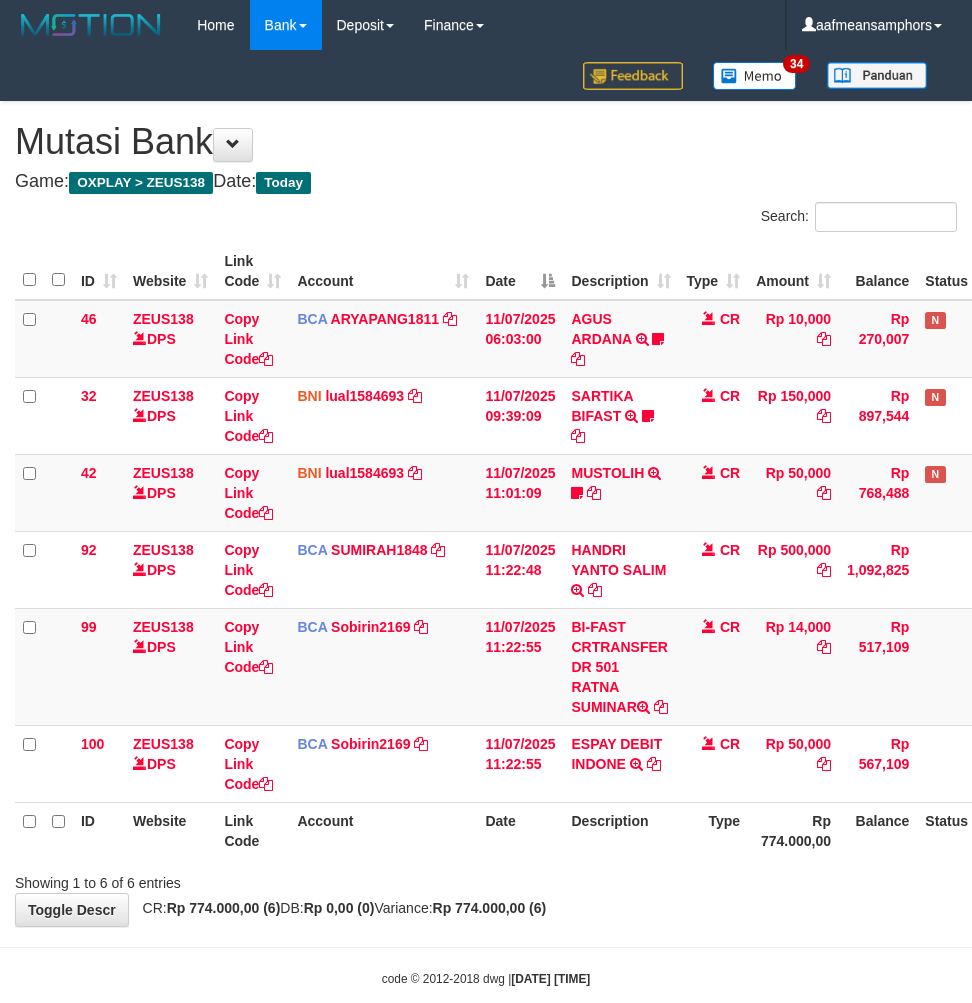 scroll, scrollTop: 0, scrollLeft: 0, axis: both 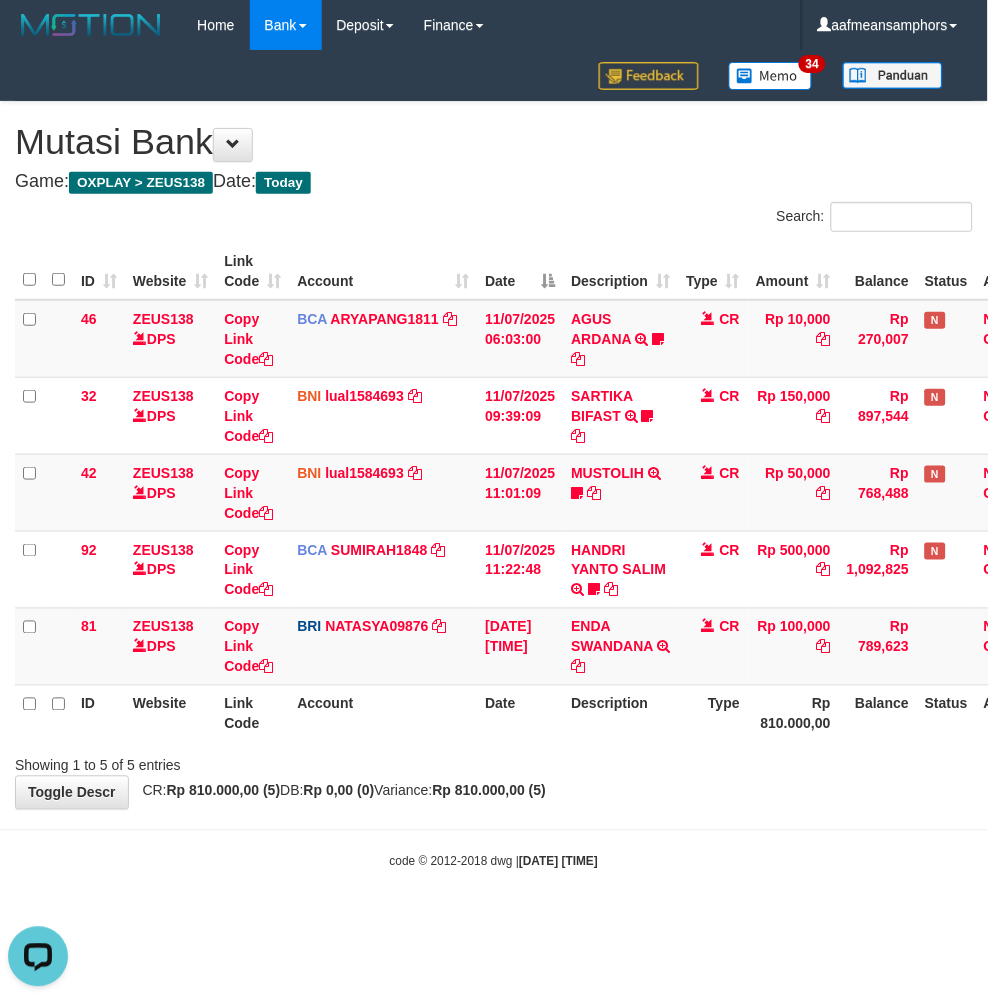 click on "**********" at bounding box center [494, 455] 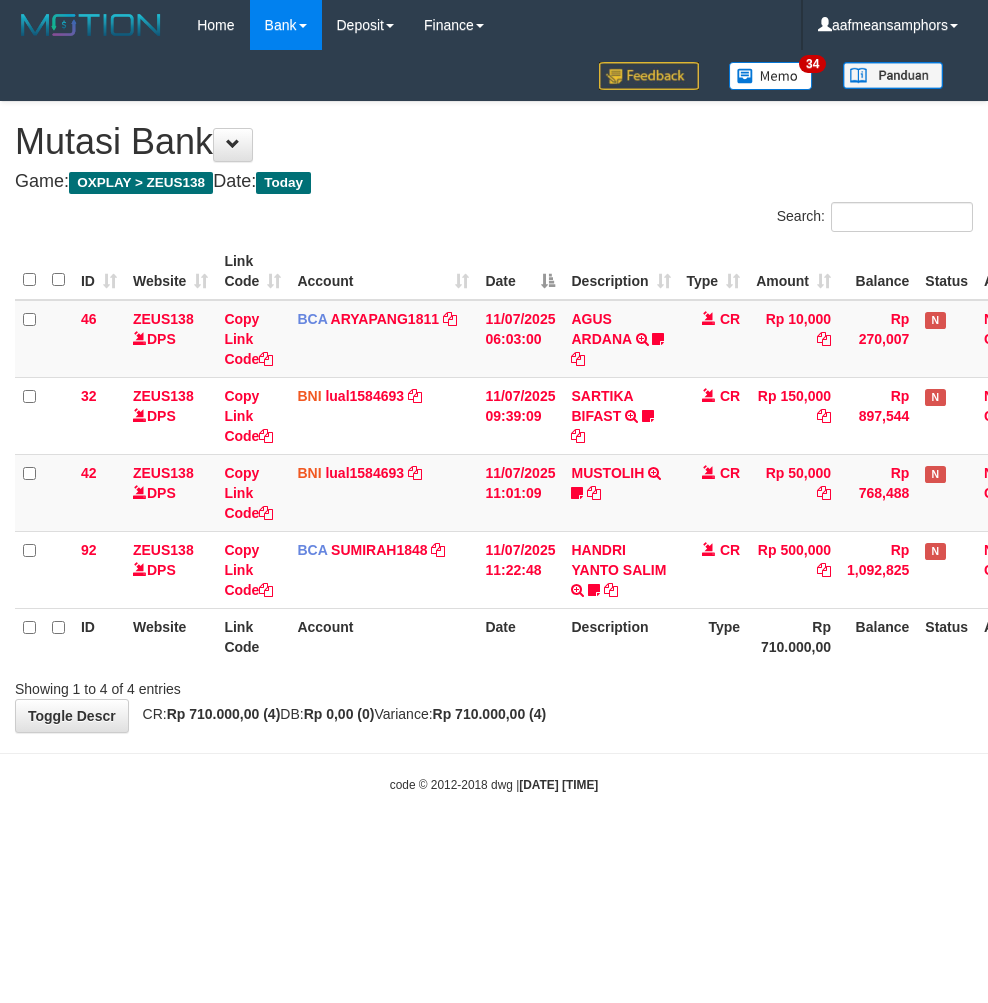 scroll, scrollTop: 0, scrollLeft: 0, axis: both 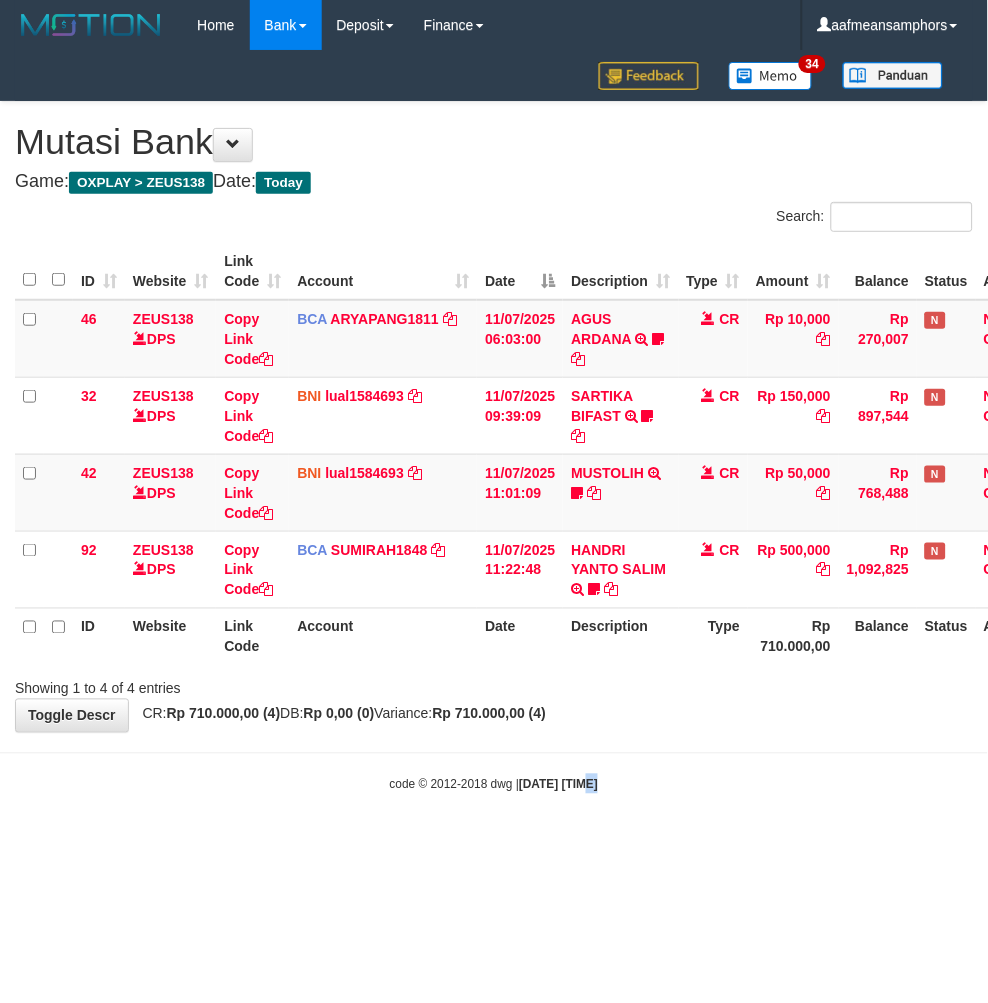 click on "Toggle navigation
Home
Bank
Account List
Load
By Website
Group
[OXPLAY]													ZEUS138
By Load Group (DPS)" at bounding box center (494, 422) 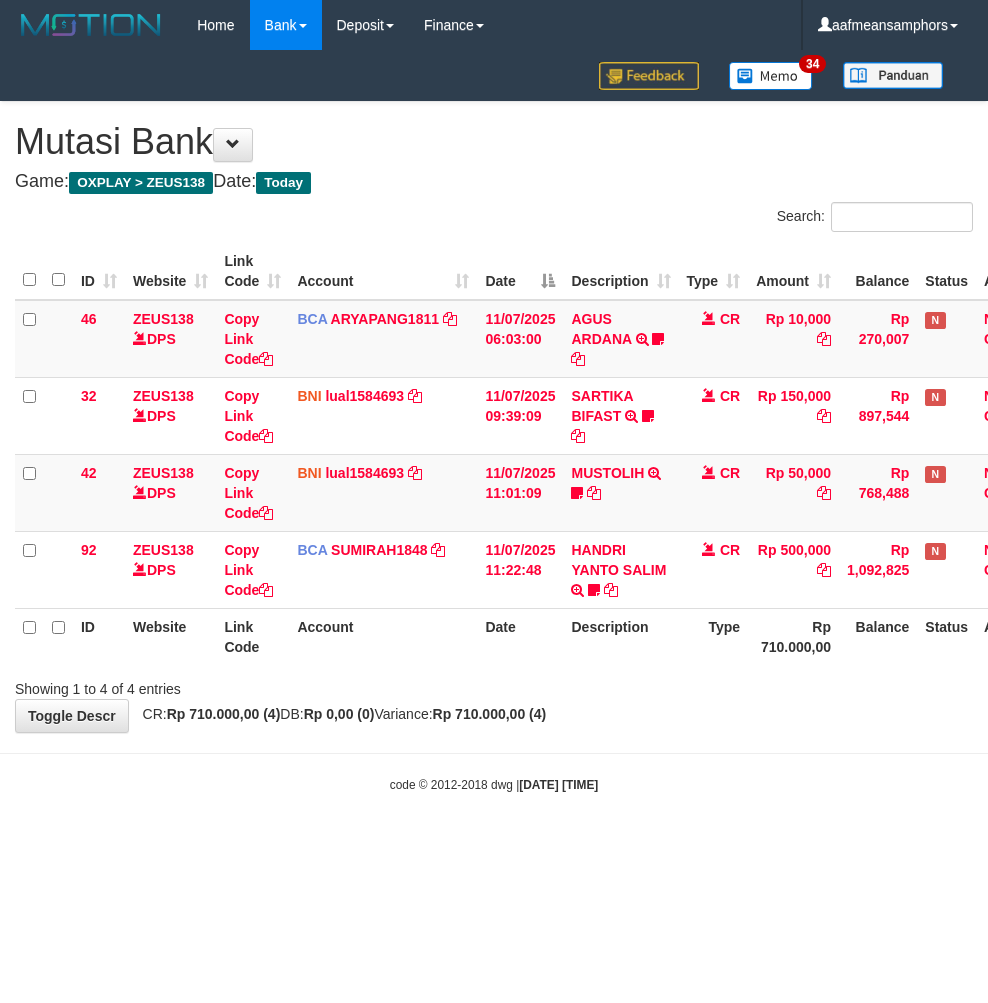 scroll, scrollTop: 0, scrollLeft: 0, axis: both 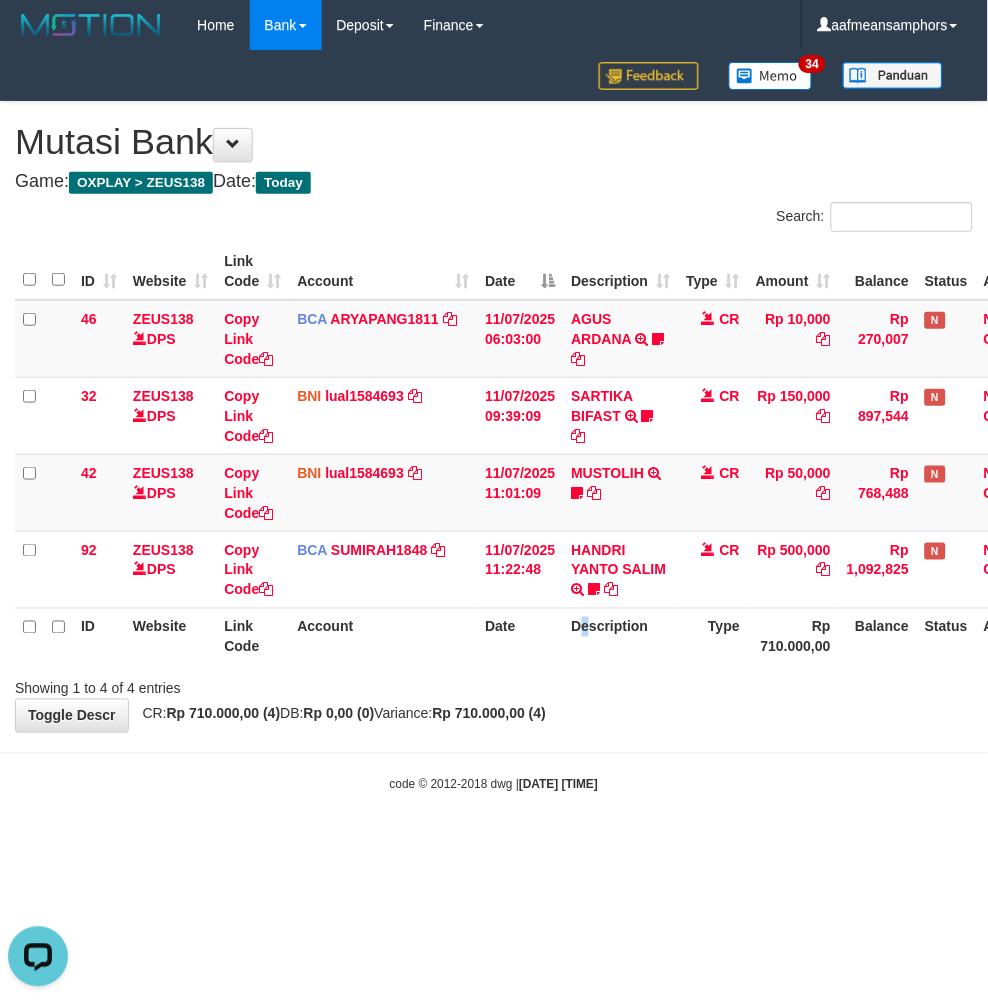 click on "Description" at bounding box center [620, 636] 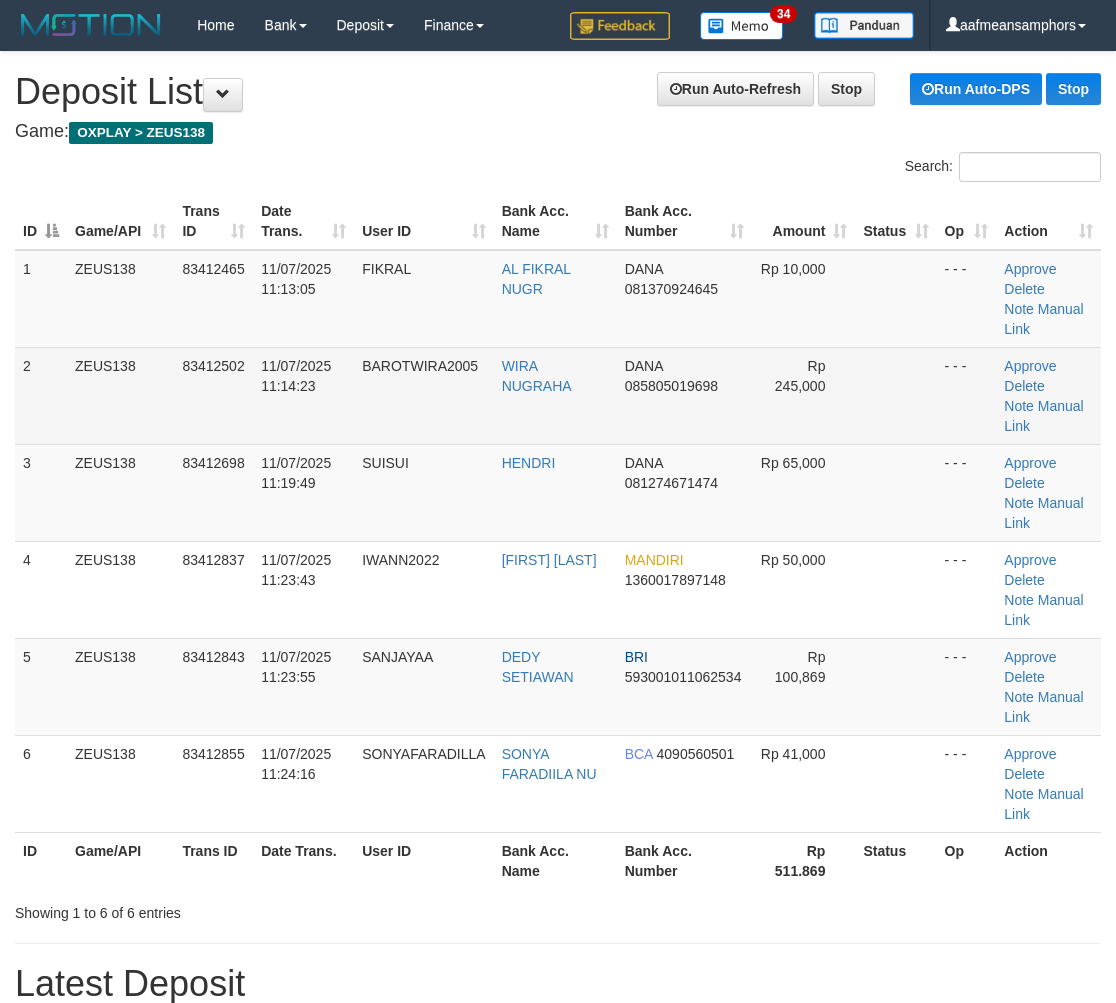scroll, scrollTop: 40, scrollLeft: 0, axis: vertical 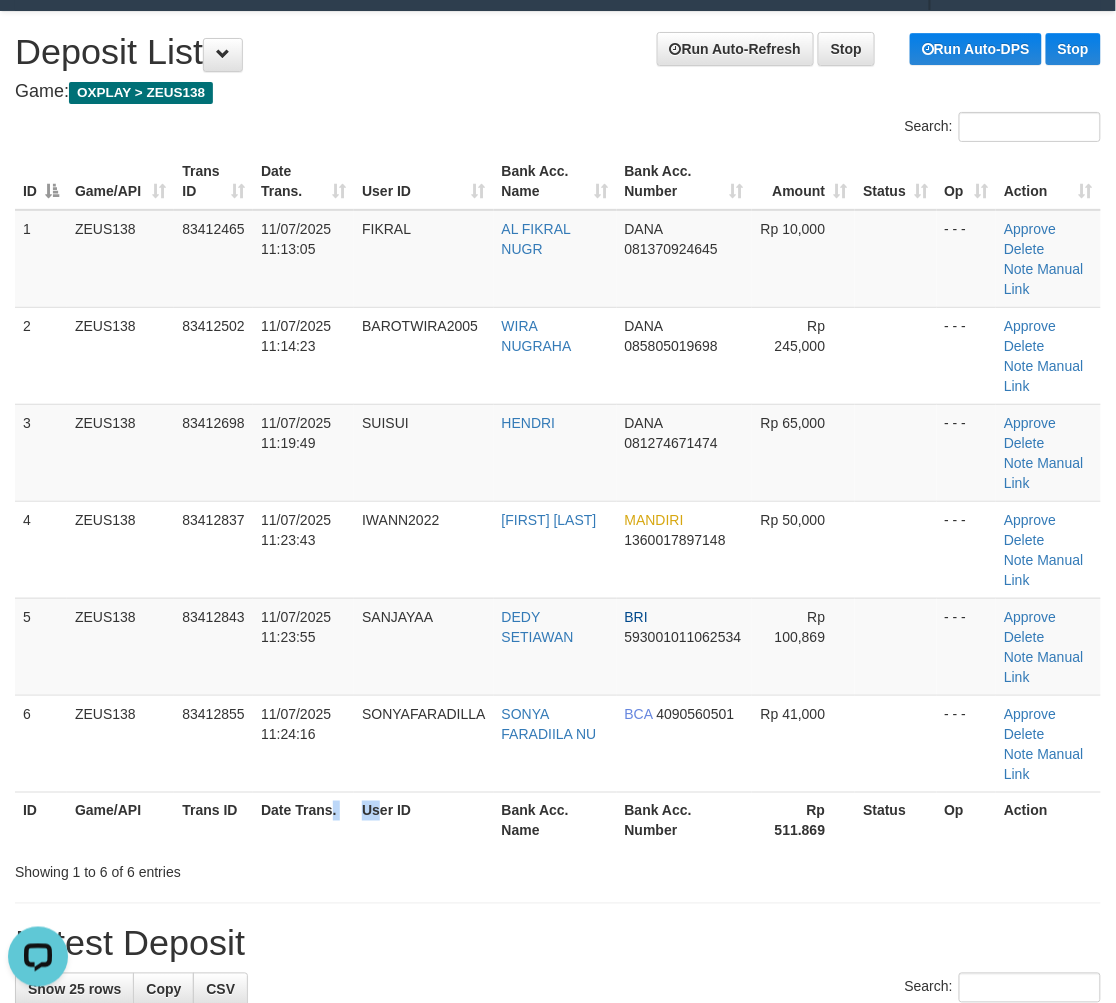 drag, startPoint x: 377, startPoint y: 822, endPoint x: 323, endPoint y: 814, distance: 54.589375 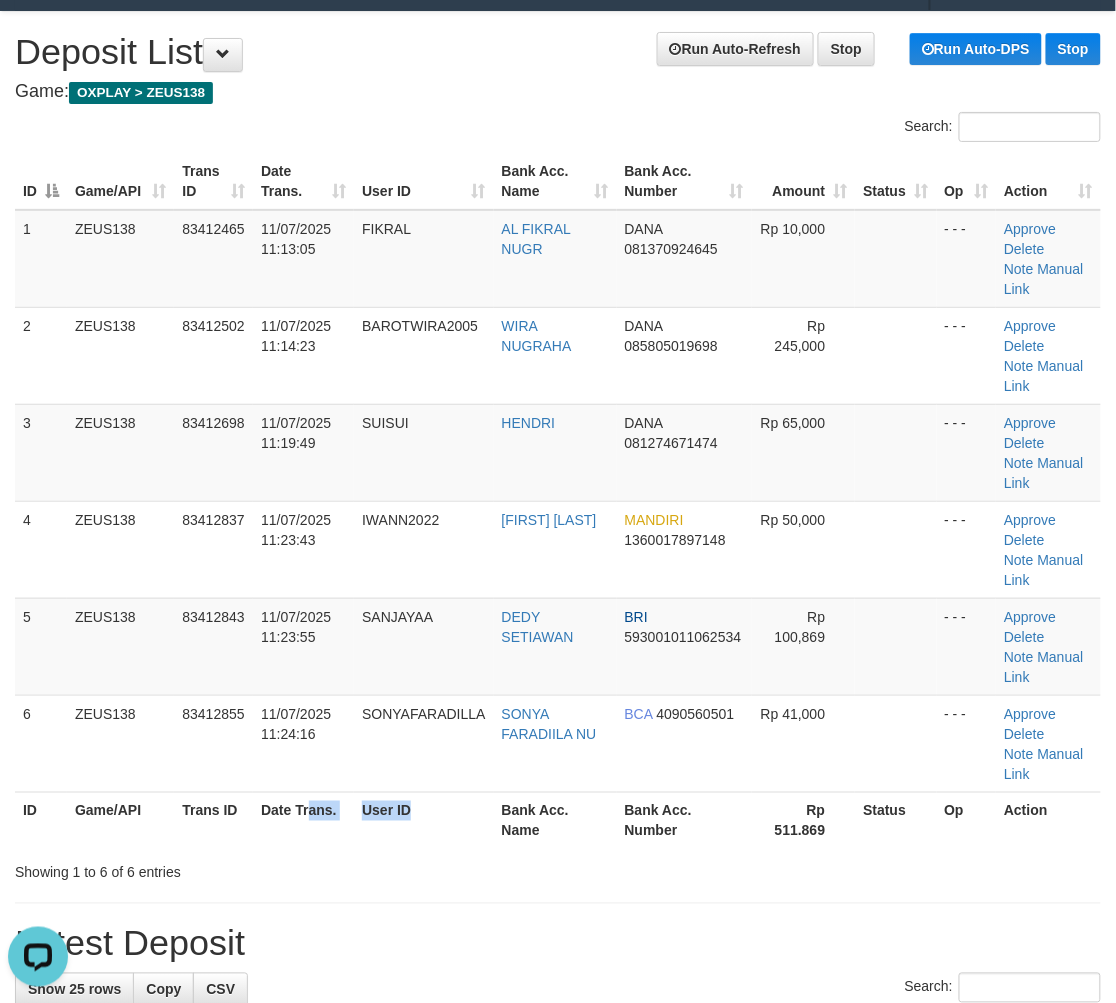 drag, startPoint x: 485, startPoint y: 802, endPoint x: 431, endPoint y: 797, distance: 54.230988 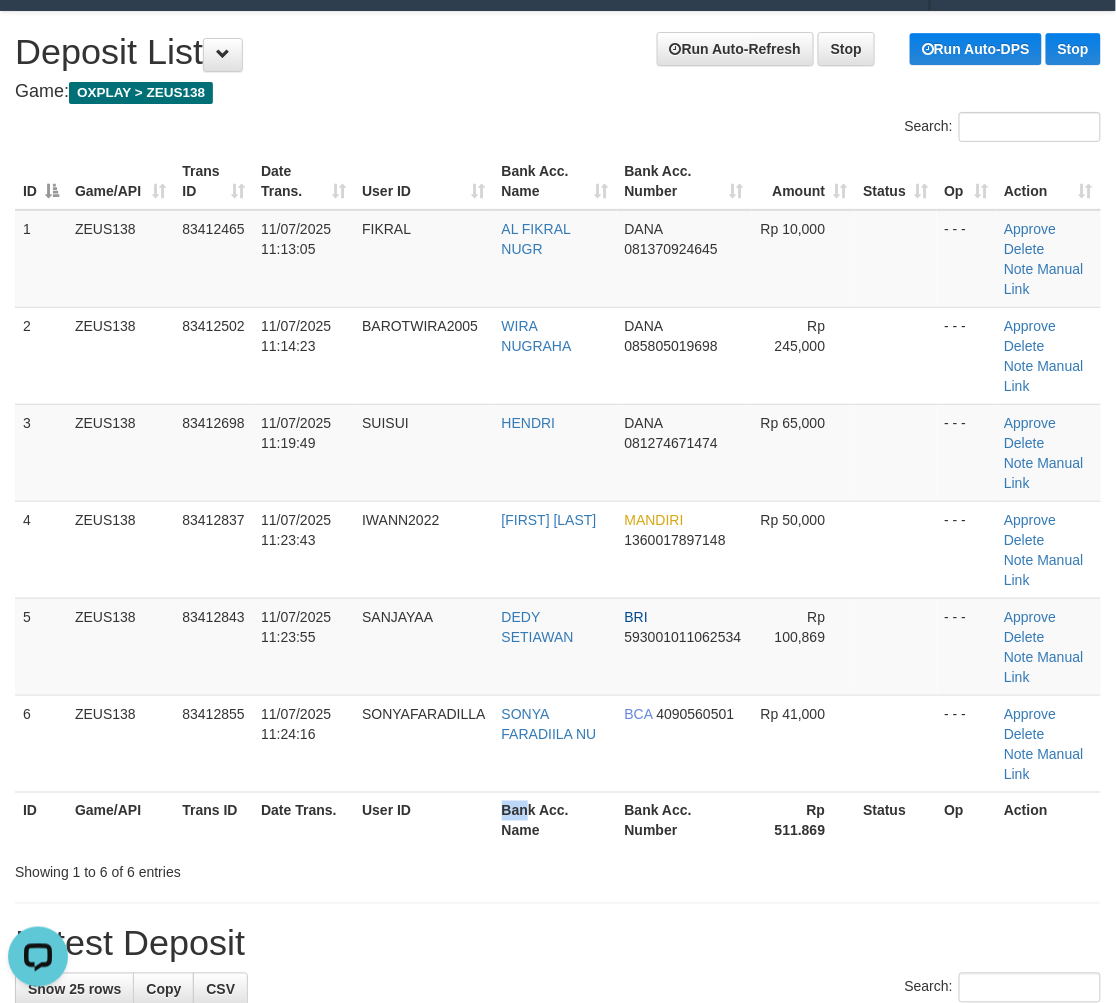 click on "Bank Acc. Name" at bounding box center [555, 820] 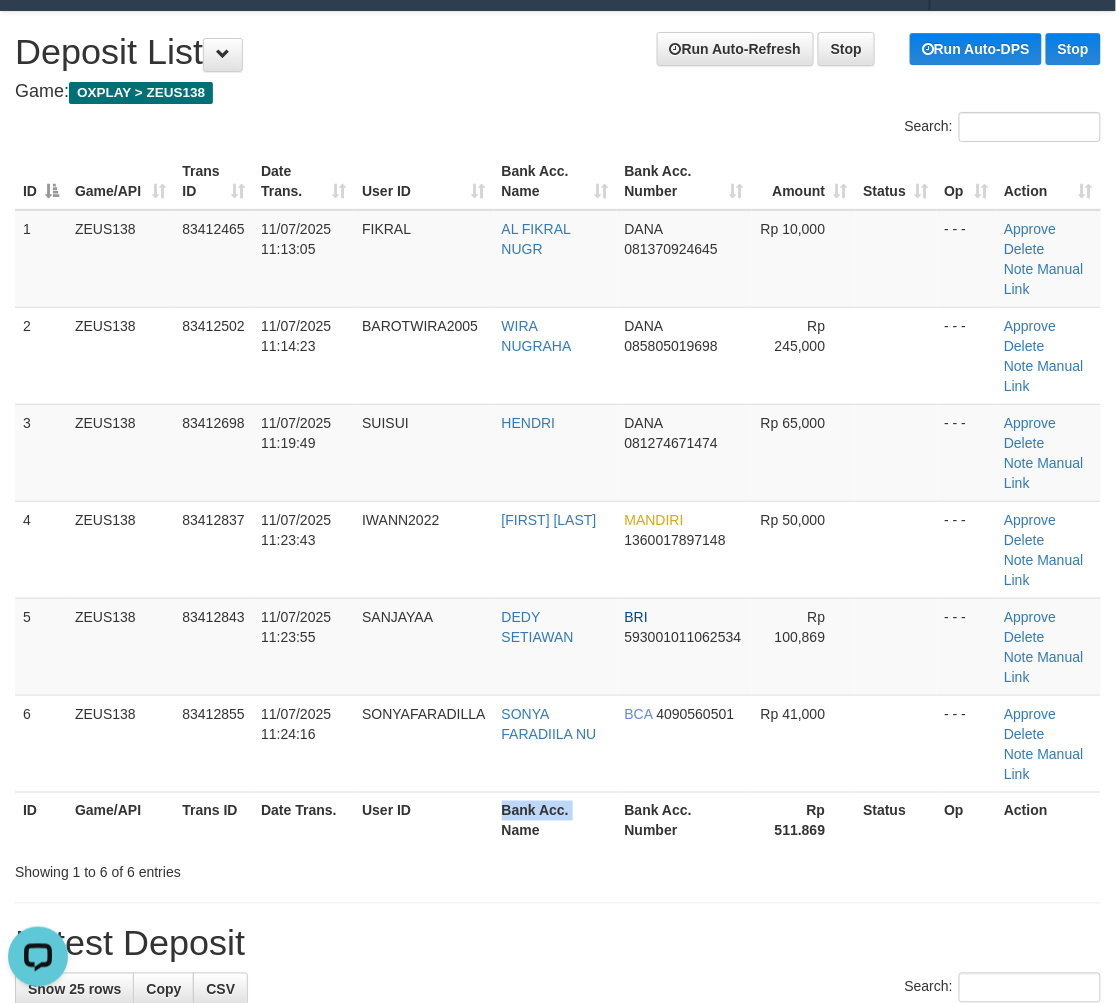 drag, startPoint x: 494, startPoint y: 836, endPoint x: 8, endPoint y: 840, distance: 486.01645 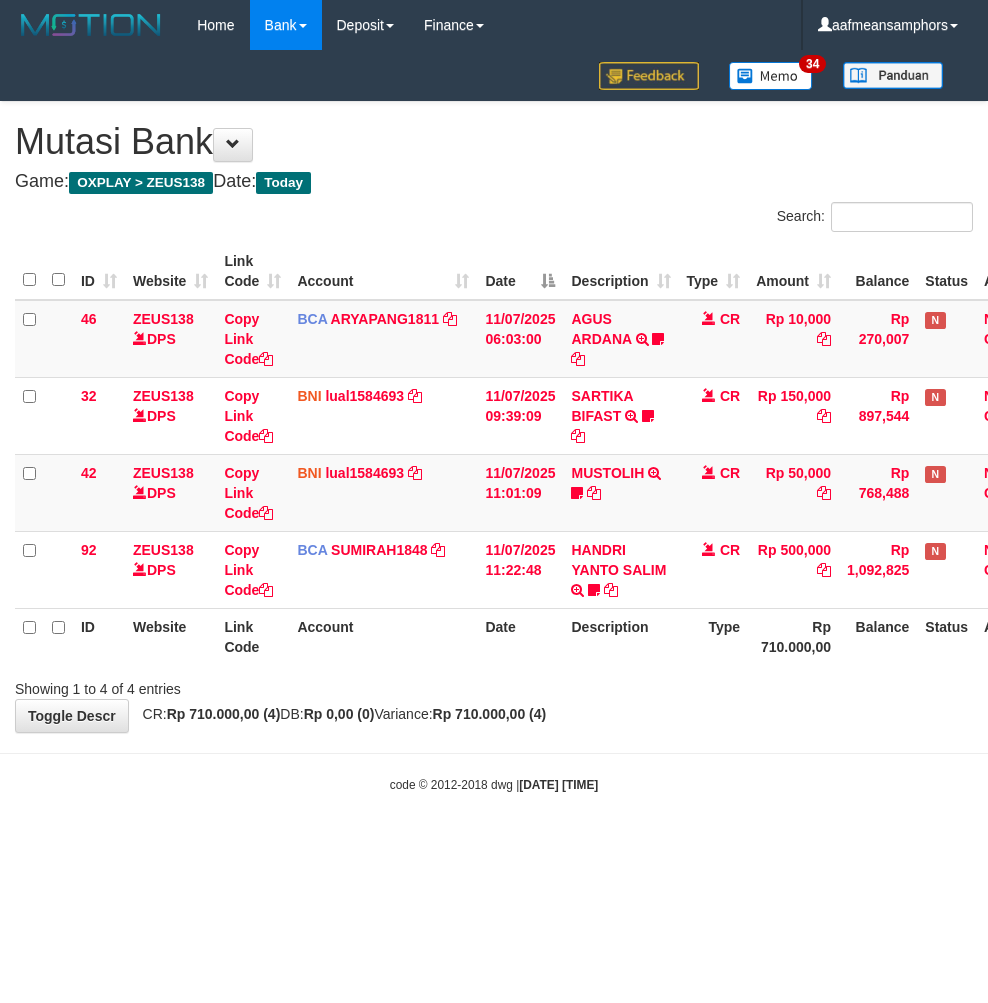 scroll, scrollTop: 0, scrollLeft: 0, axis: both 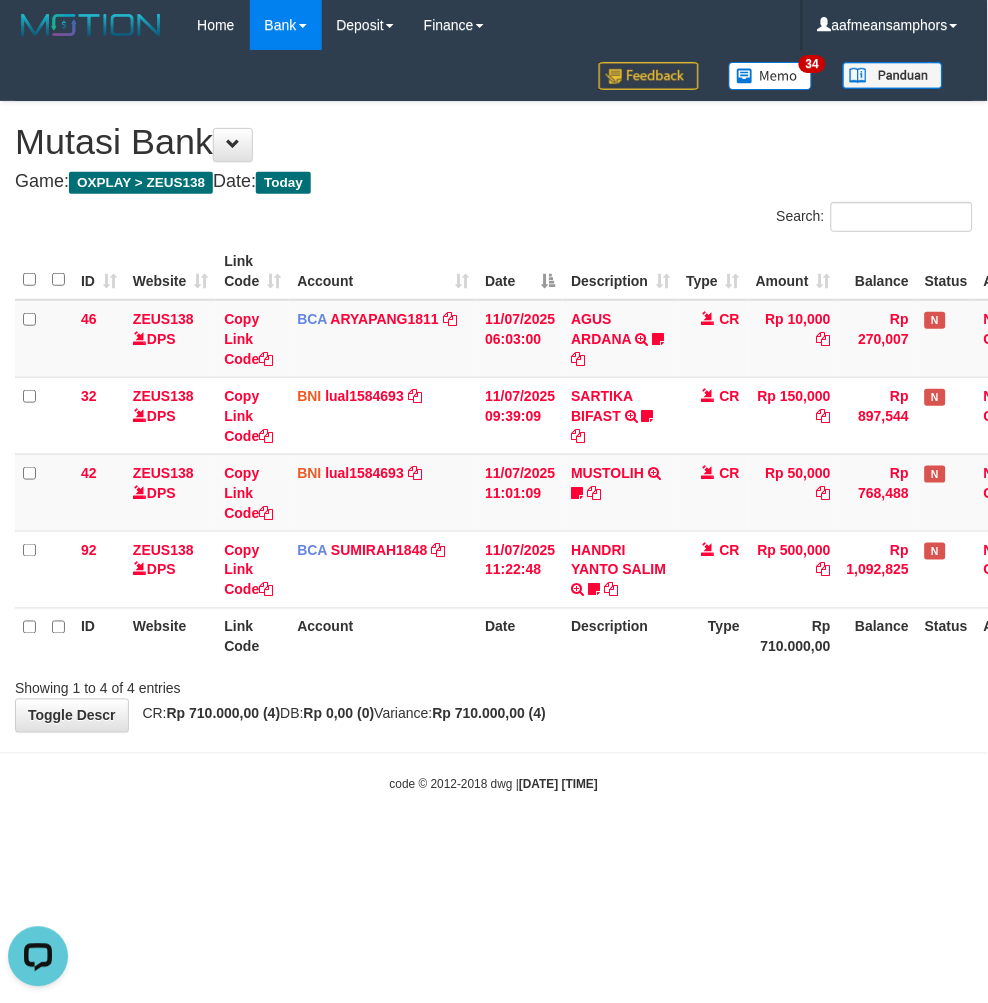 drag, startPoint x: 682, startPoint y: 785, endPoint x: 985, endPoint y: 792, distance: 303.08084 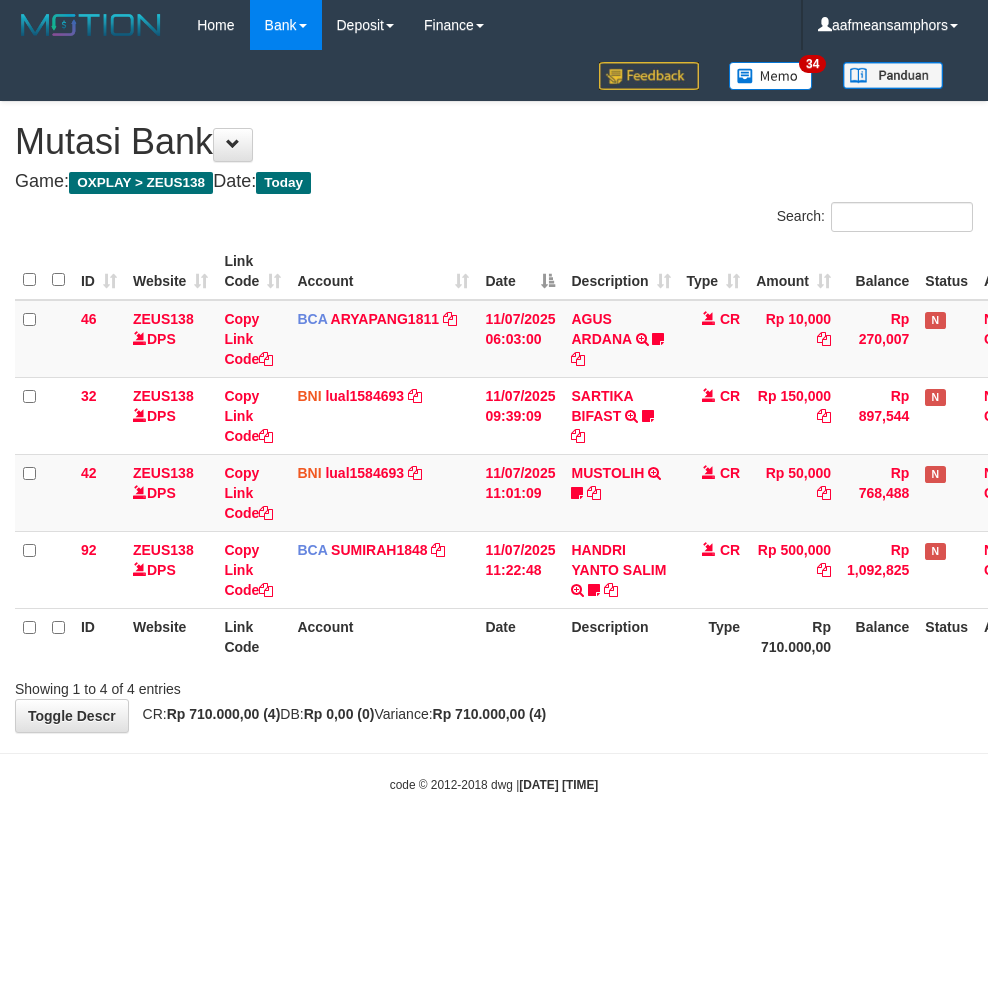 scroll, scrollTop: 0, scrollLeft: 0, axis: both 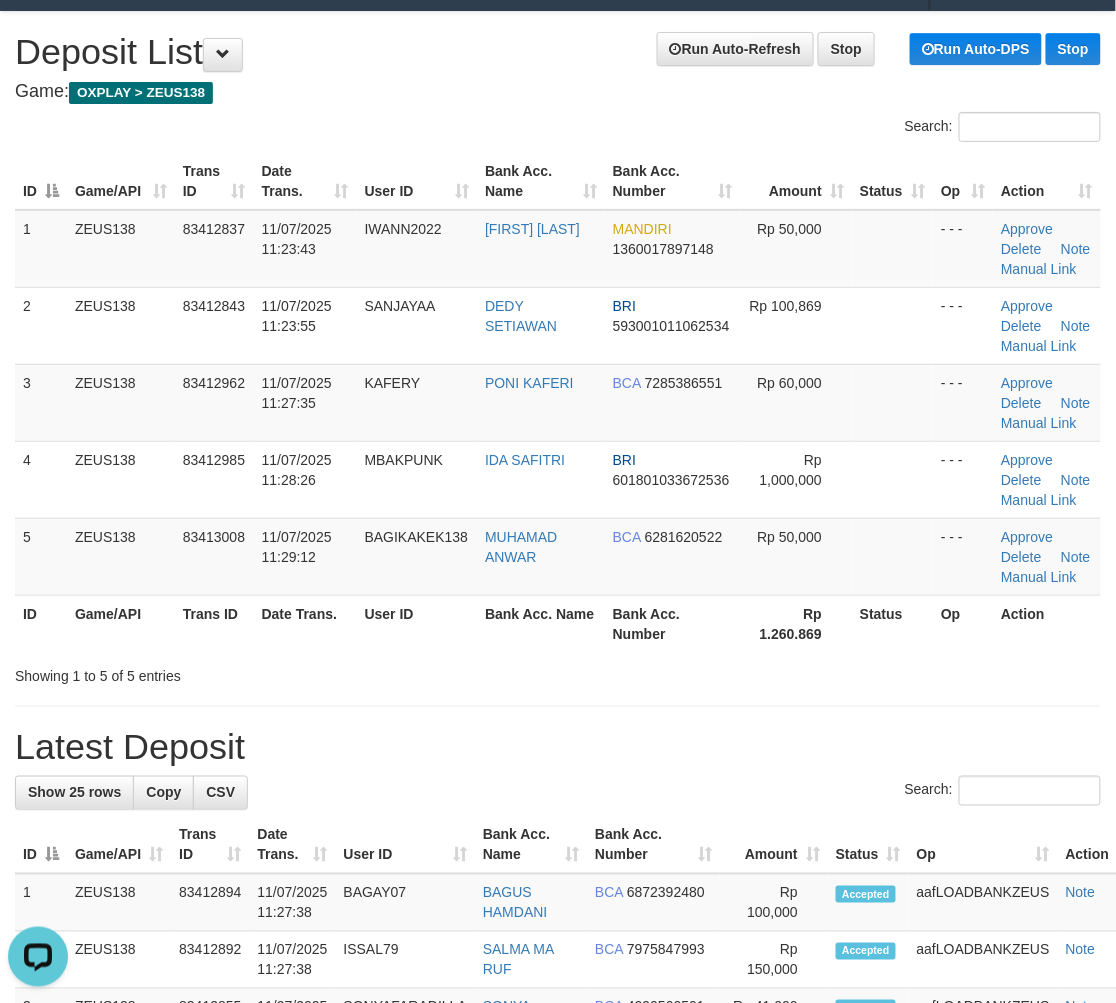click on "Showing 1 to 5 of 5 entries" at bounding box center [232, 672] 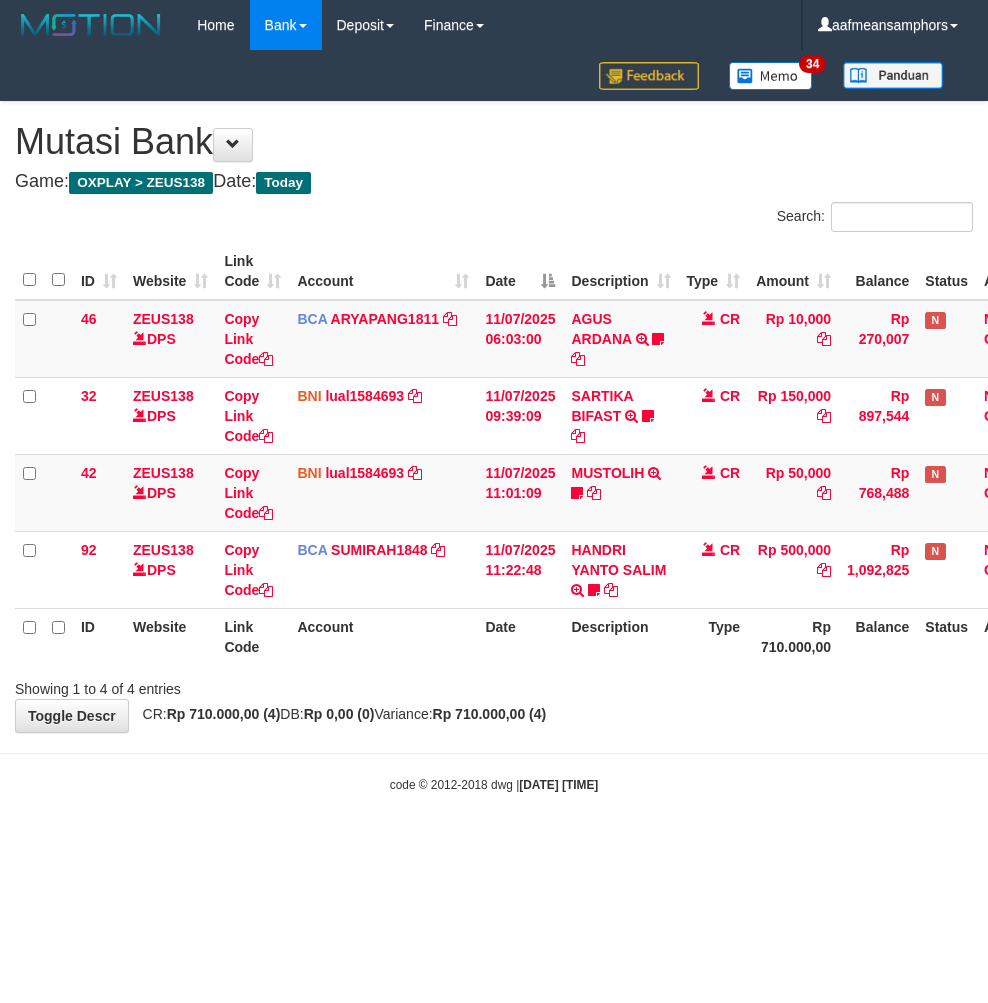 scroll, scrollTop: 0, scrollLeft: 0, axis: both 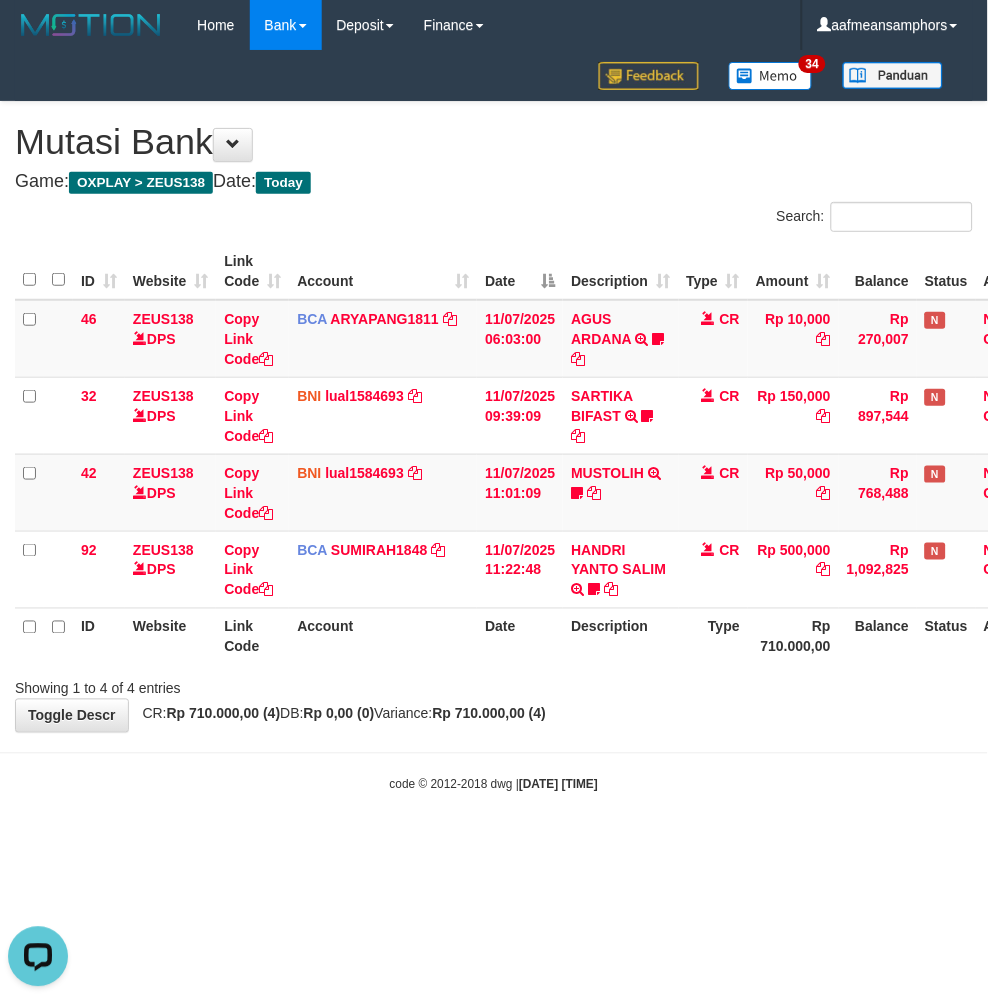click on "Toggle navigation
Home
Bank
Account List
Load
By Website
Group
[OXPLAY]													ZEUS138
By Load Group (DPS)" at bounding box center (494, 422) 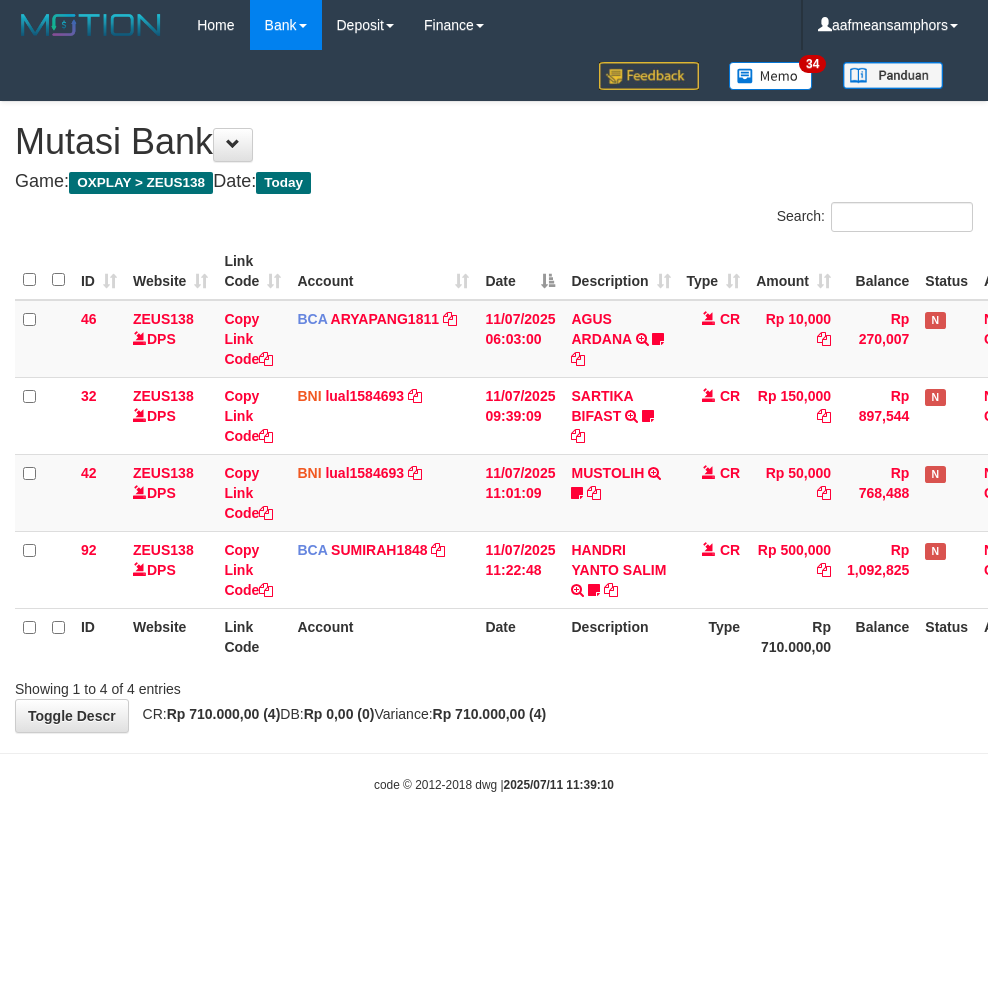 scroll, scrollTop: 0, scrollLeft: 0, axis: both 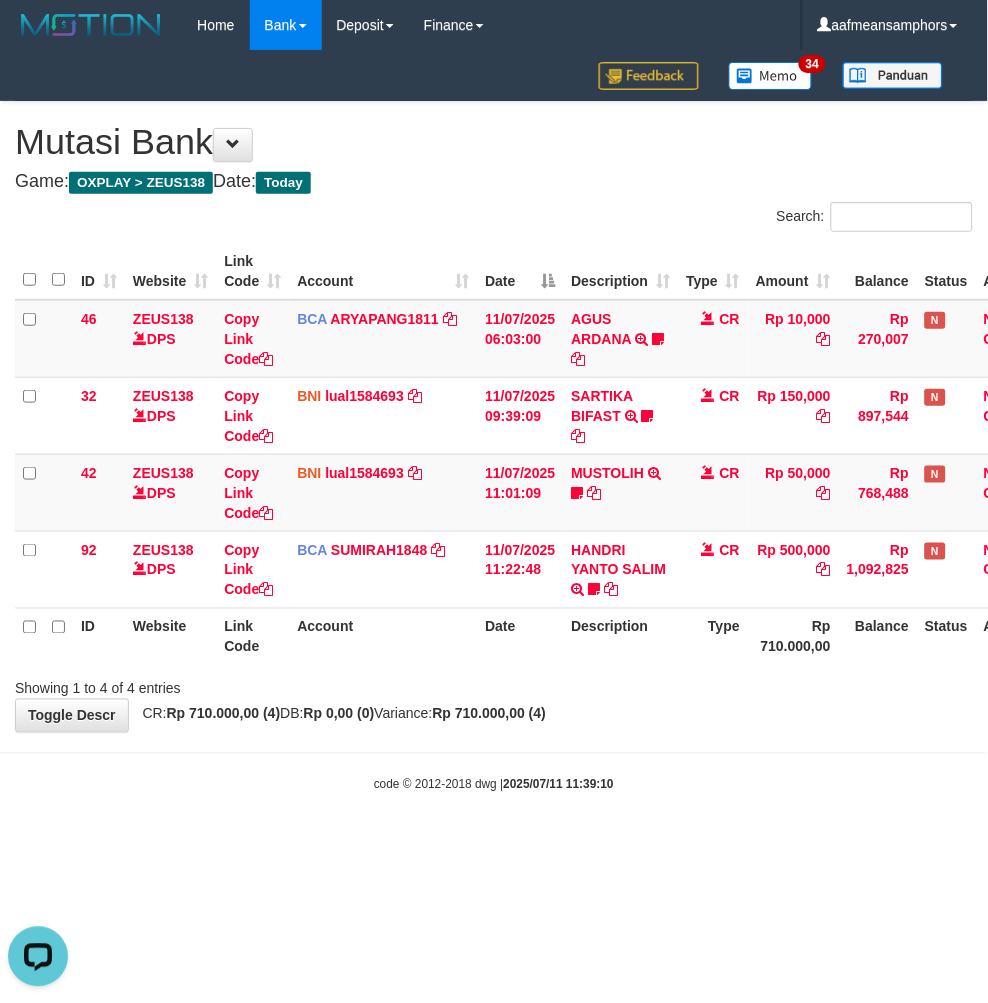 click on "Toggle navigation
Home
Bank
Account List
Load
By Website
Group
[OXPLAY]													ZEUS138
By Load Group (DPS)" at bounding box center [494, 422] 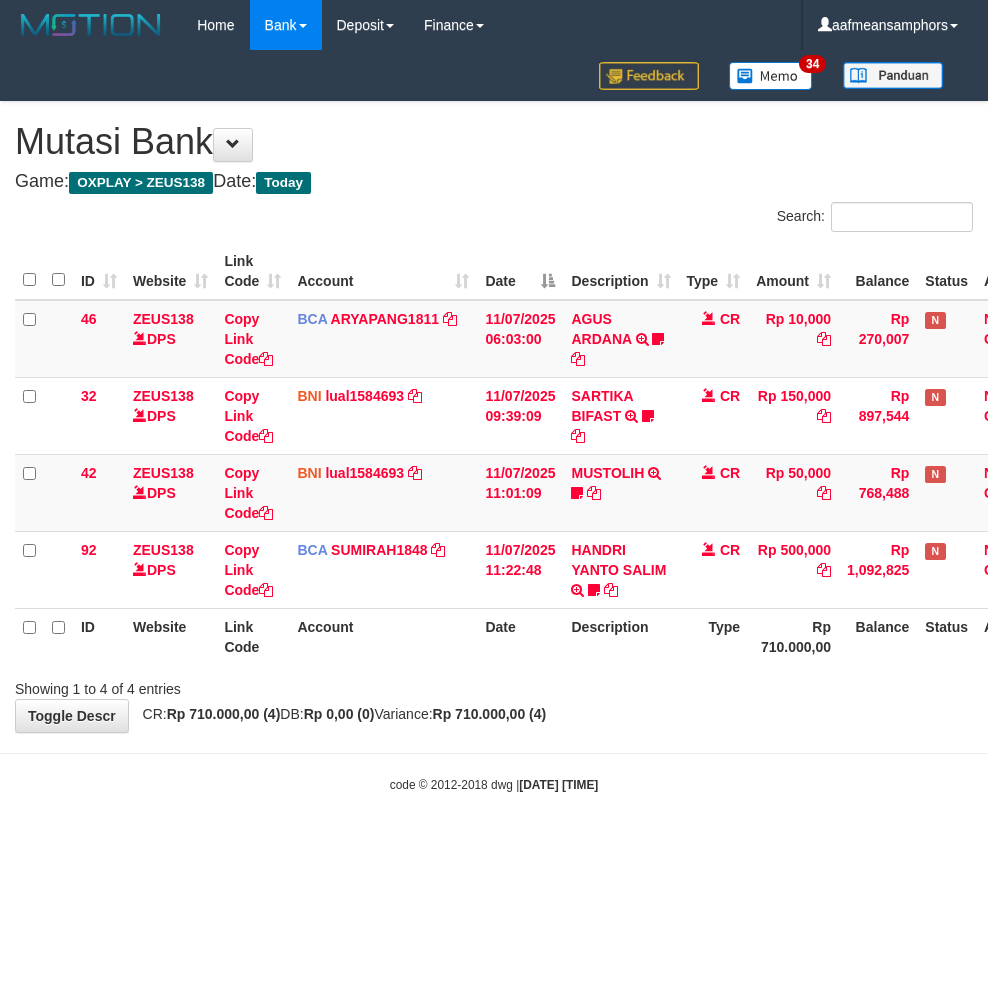 scroll, scrollTop: 0, scrollLeft: 0, axis: both 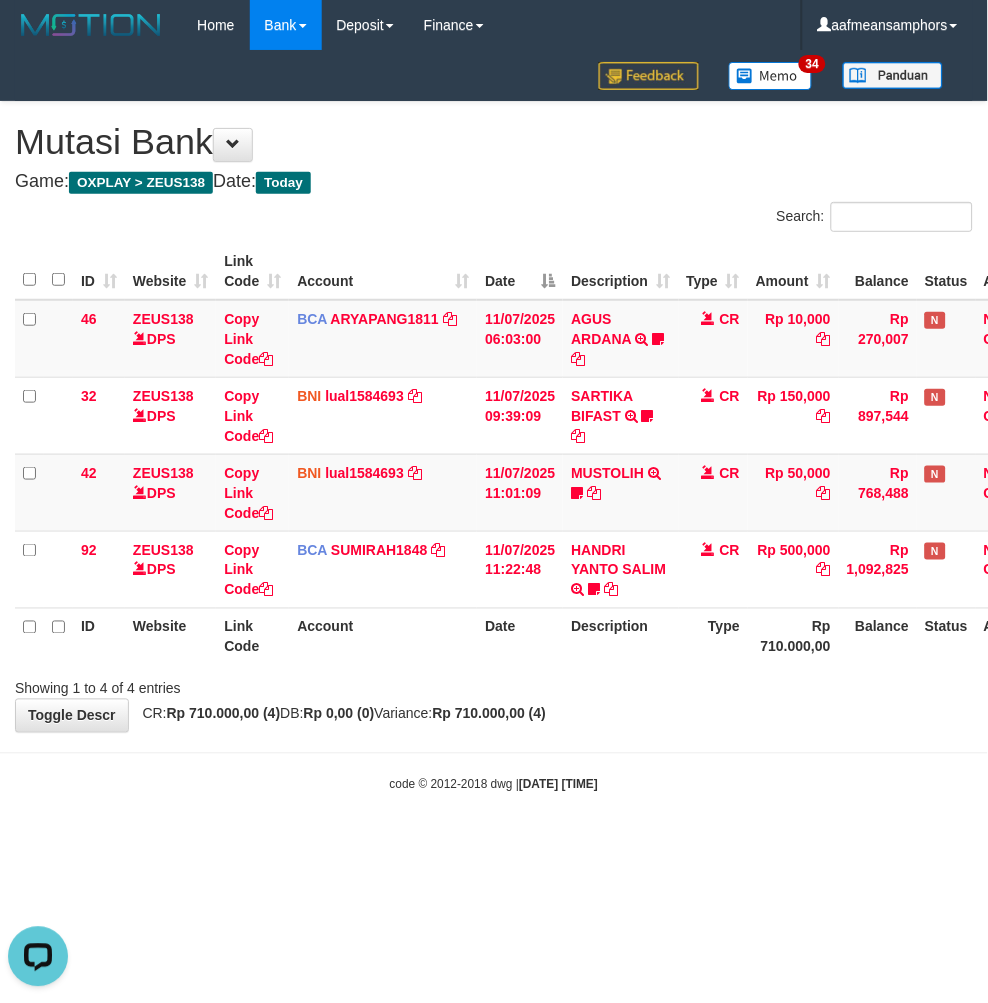 click on "Toggle navigation
Home
Bank
Account List
Load
By Website
Group
[OXPLAY]													ZEUS138
By Load Group (DPS)" at bounding box center [494, 422] 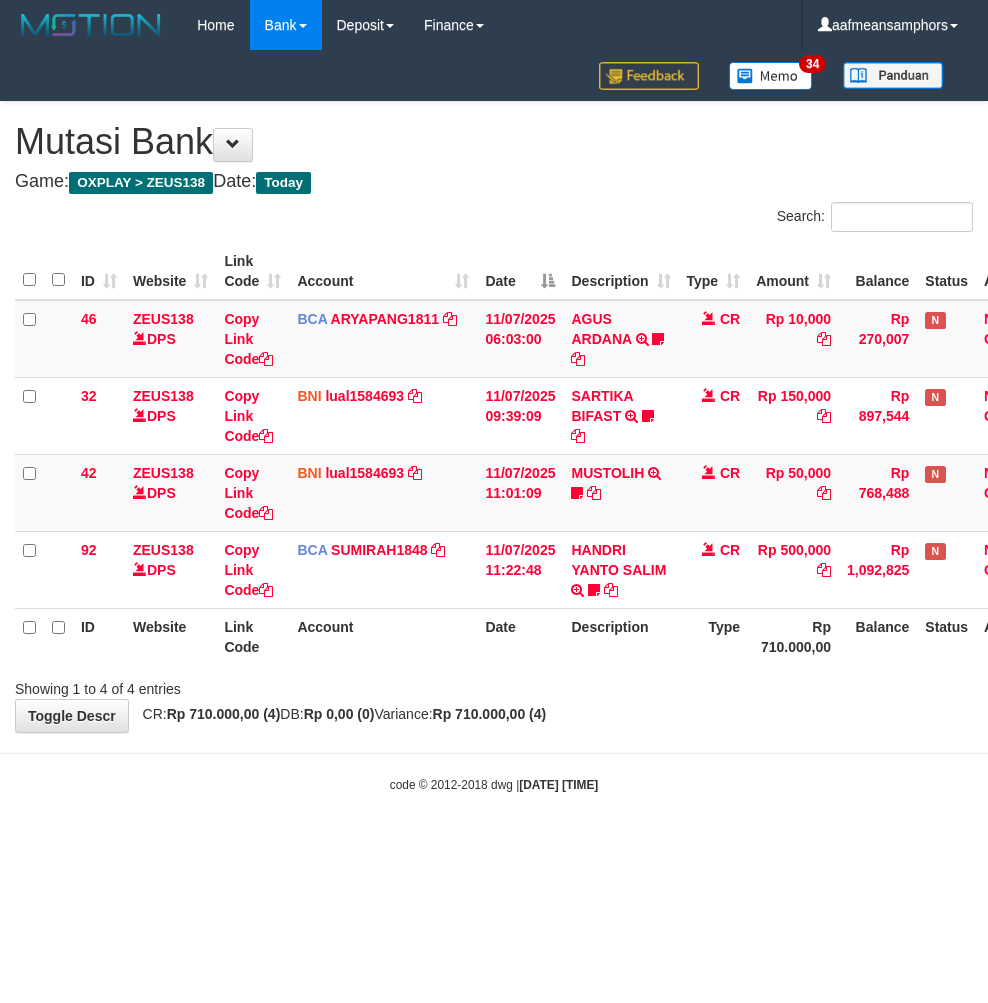 scroll, scrollTop: 0, scrollLeft: 0, axis: both 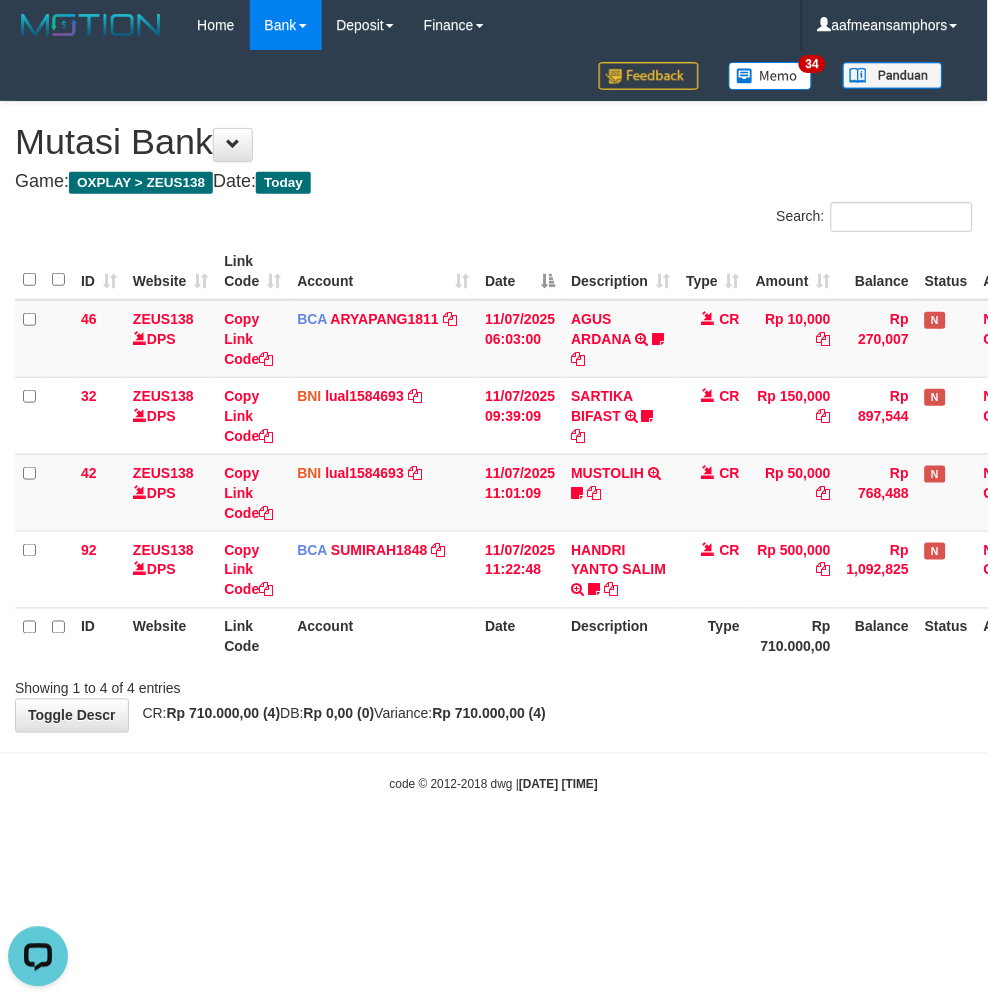 drag, startPoint x: 595, startPoint y: 772, endPoint x: 605, endPoint y: 732, distance: 41.231056 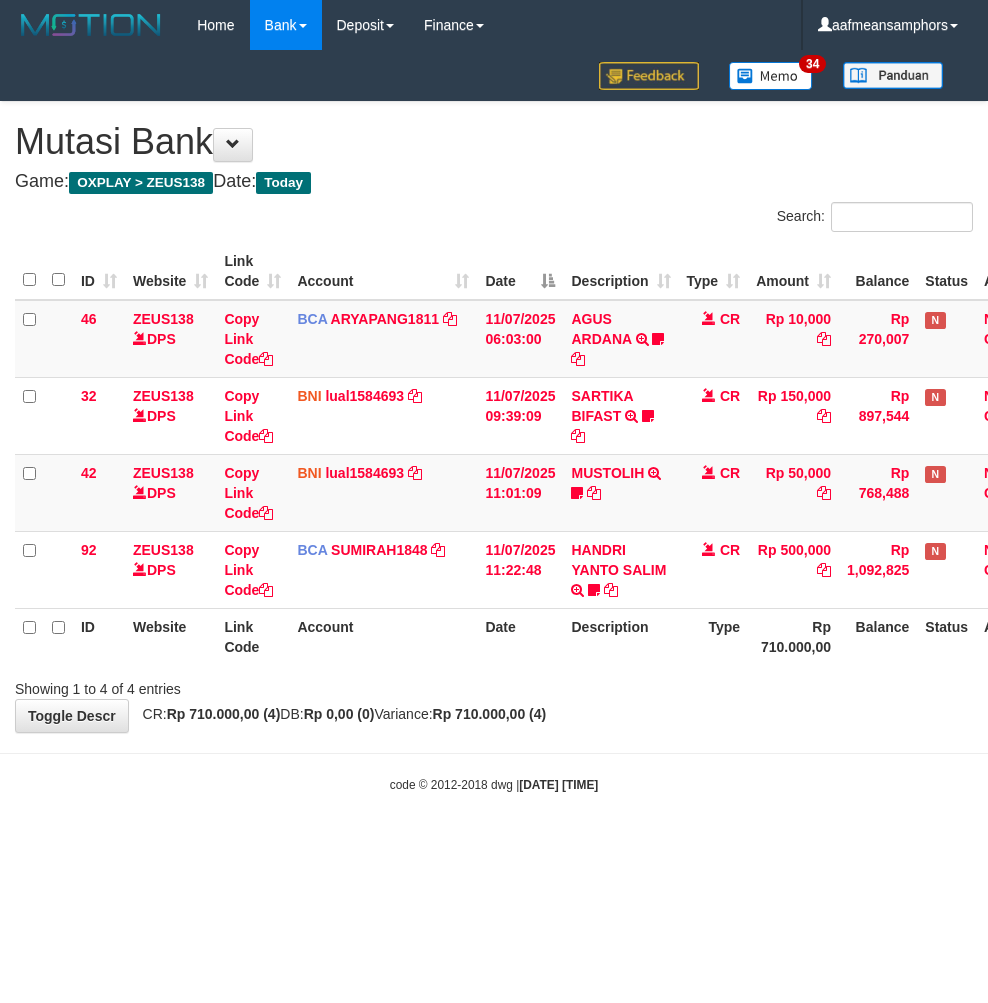 scroll, scrollTop: 0, scrollLeft: 0, axis: both 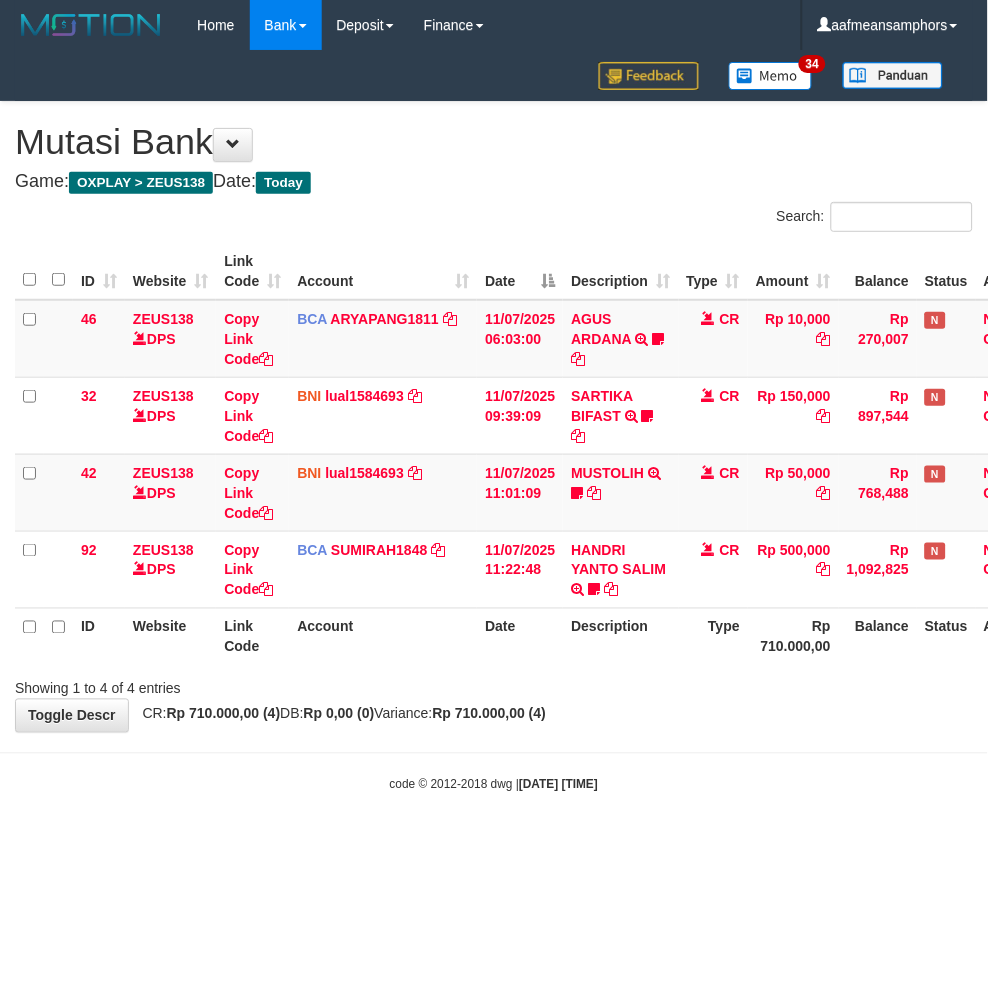 click on "Showing 1 to 4 of 4 entries" at bounding box center (494, 685) 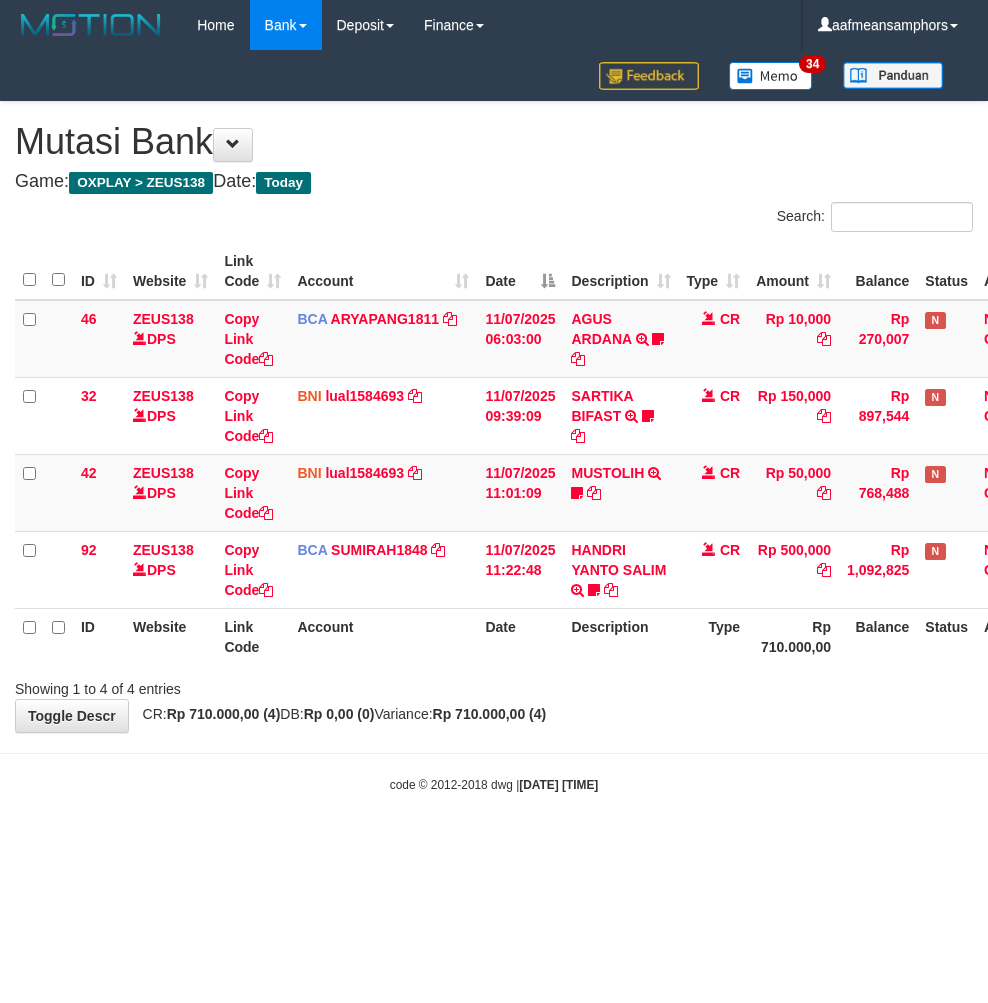 scroll, scrollTop: 0, scrollLeft: 0, axis: both 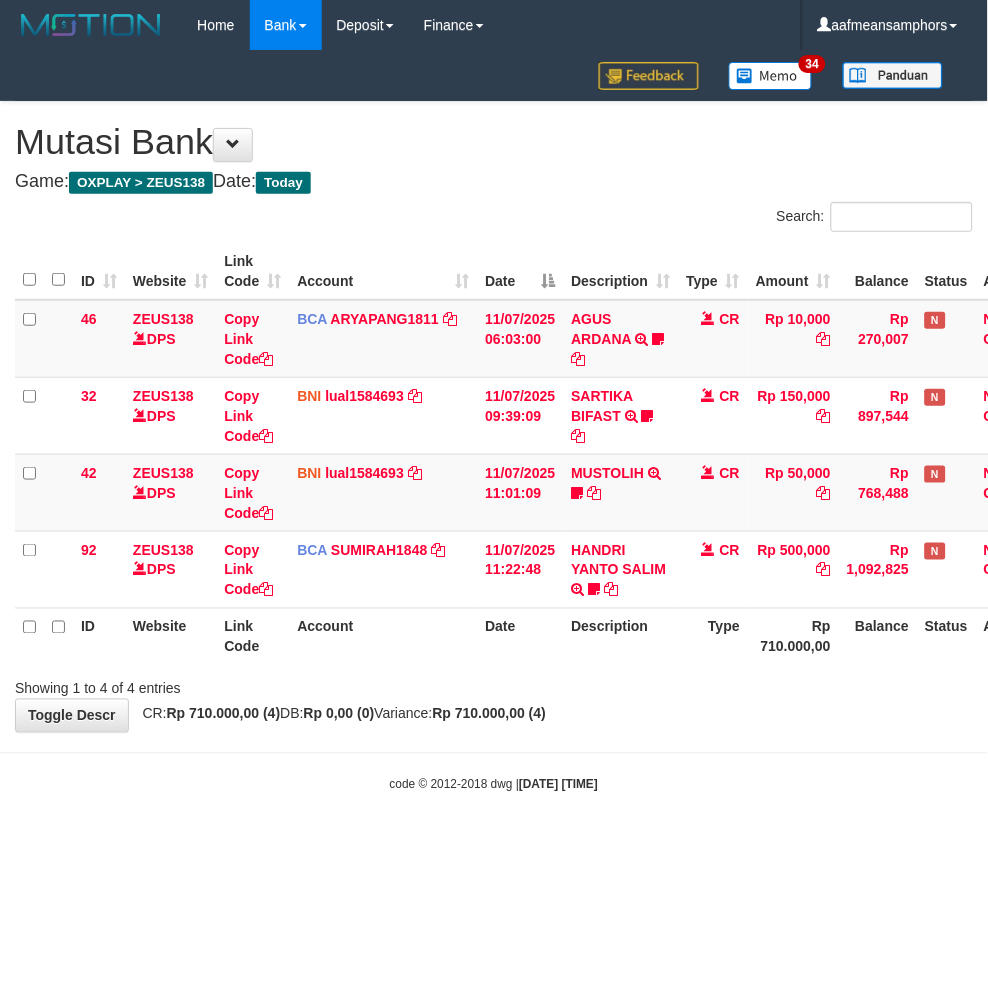 drag, startPoint x: 0, startPoint y: 0, endPoint x: 690, endPoint y: 692, distance: 977.2226 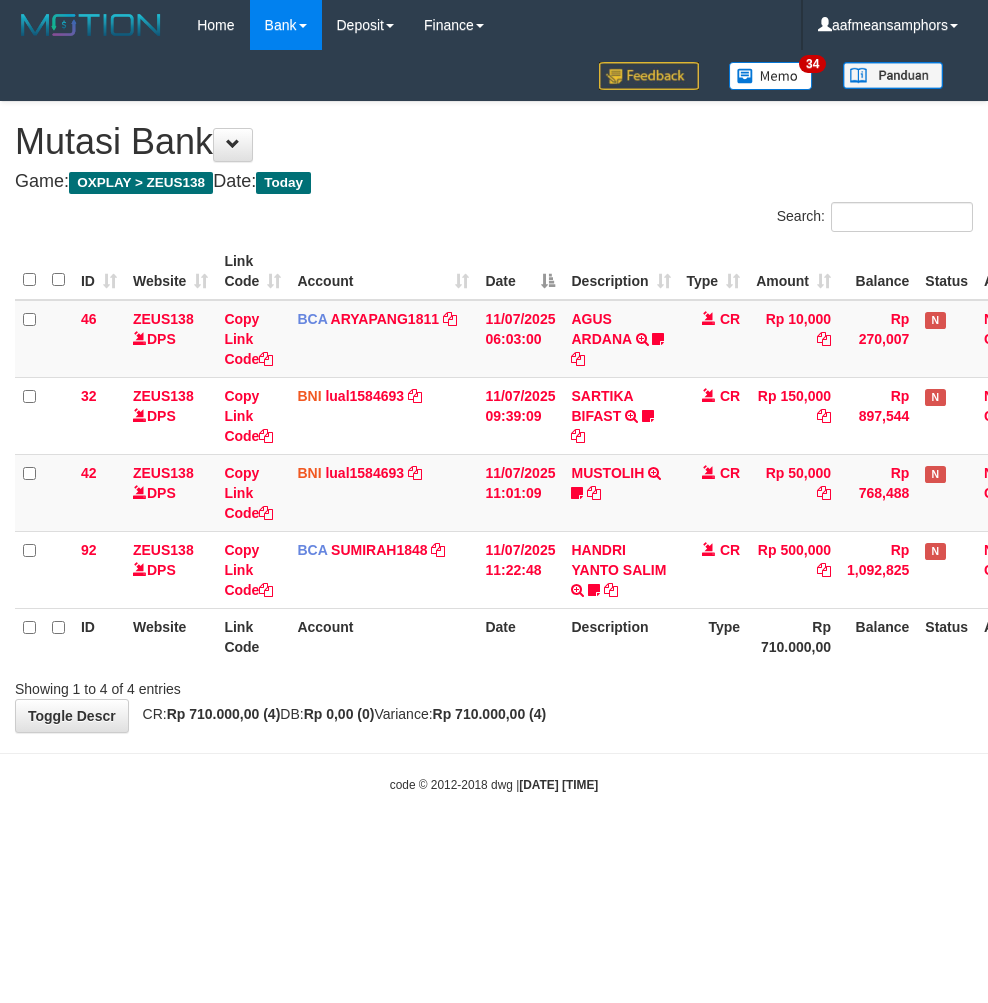 scroll, scrollTop: 0, scrollLeft: 0, axis: both 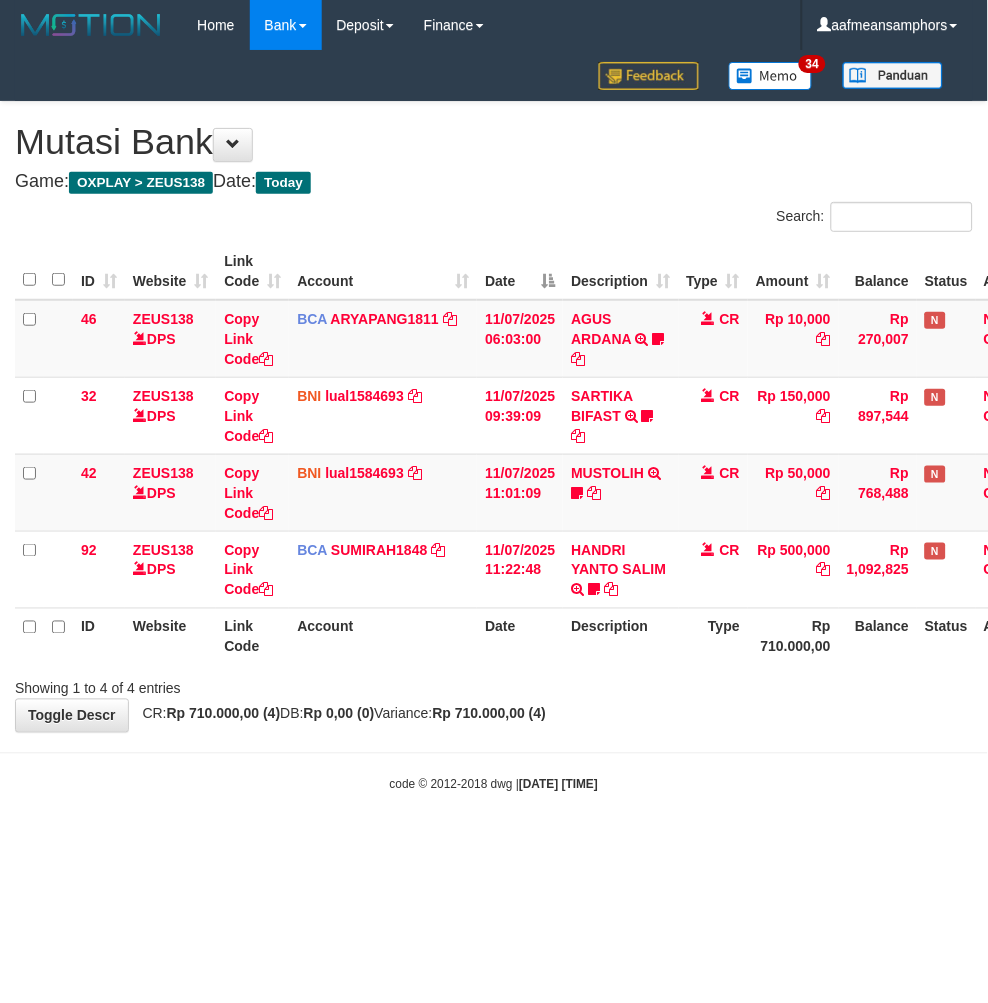drag, startPoint x: 0, startPoint y: 0, endPoint x: 672, endPoint y: 698, distance: 968.9107 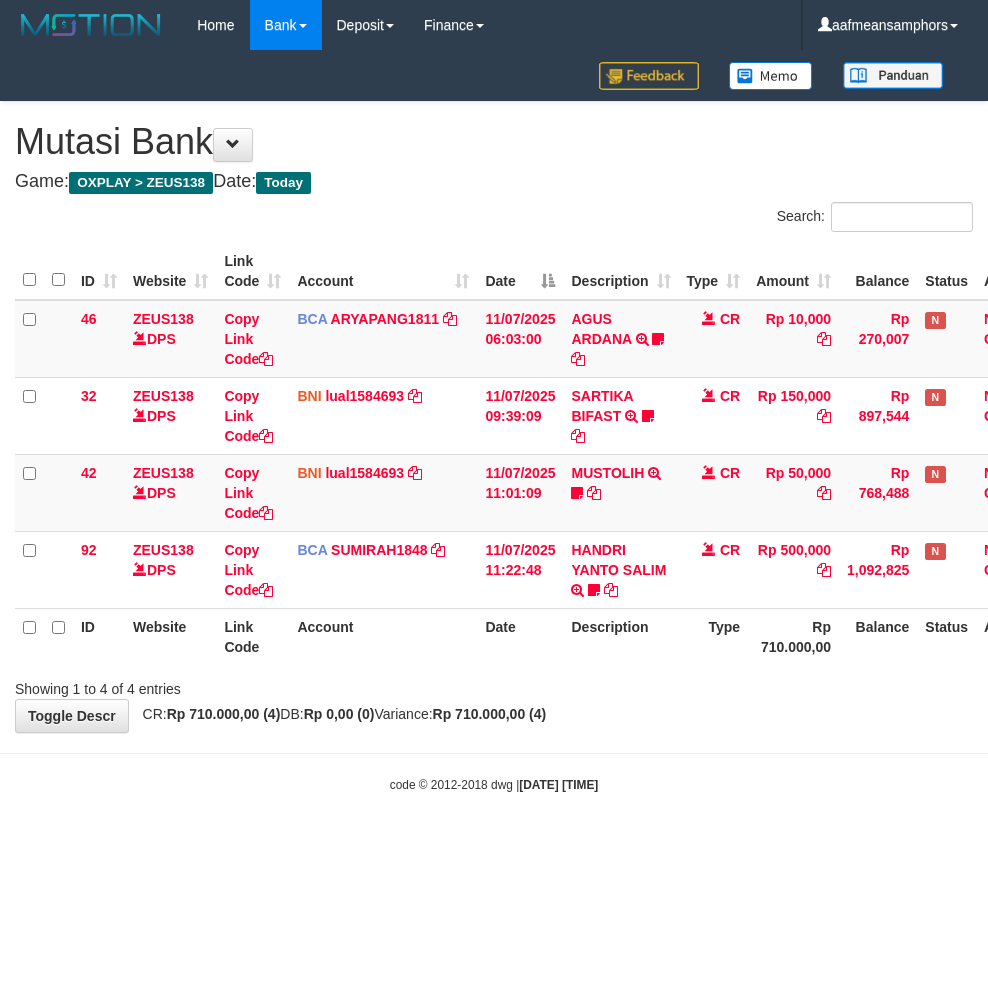 scroll, scrollTop: 0, scrollLeft: 0, axis: both 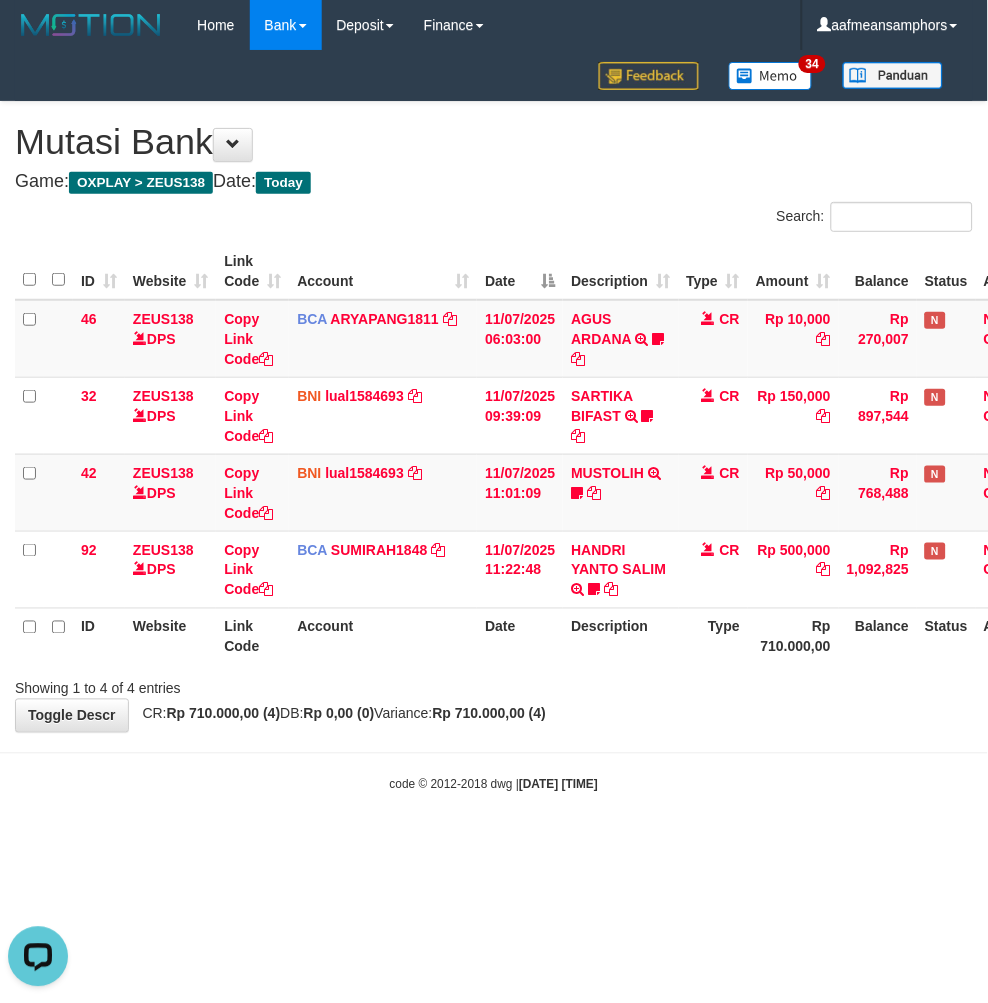 click on "Showing 1 to 4 of 4 entries" at bounding box center [494, 685] 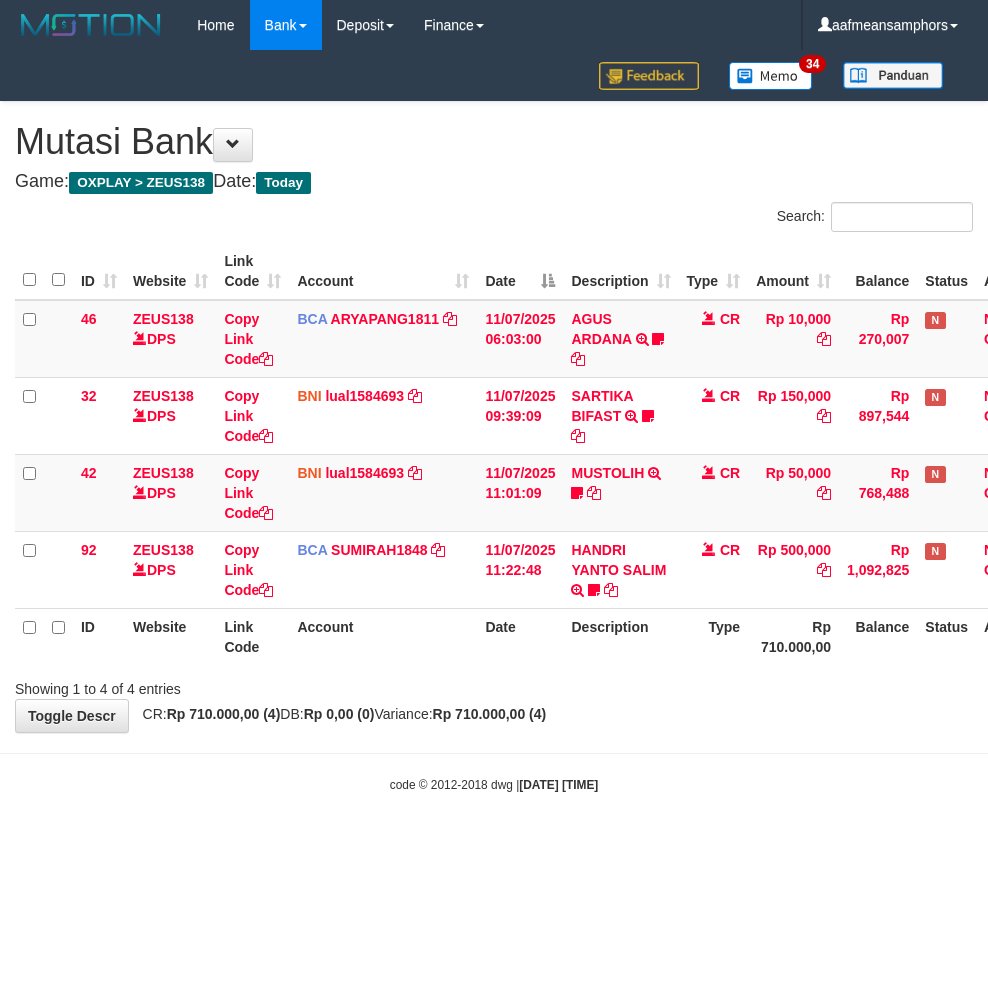 scroll, scrollTop: 0, scrollLeft: 0, axis: both 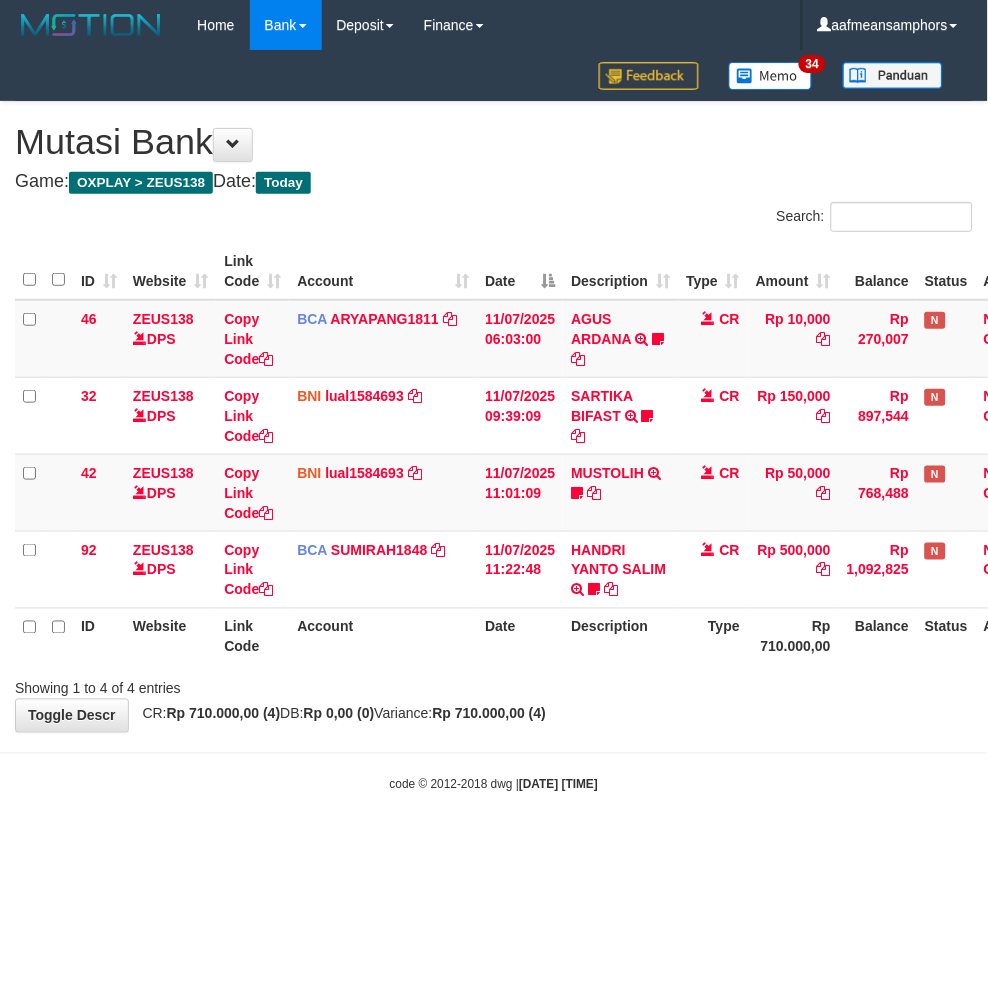 click on "Showing 1 to 4 of 4 entries" at bounding box center [494, 685] 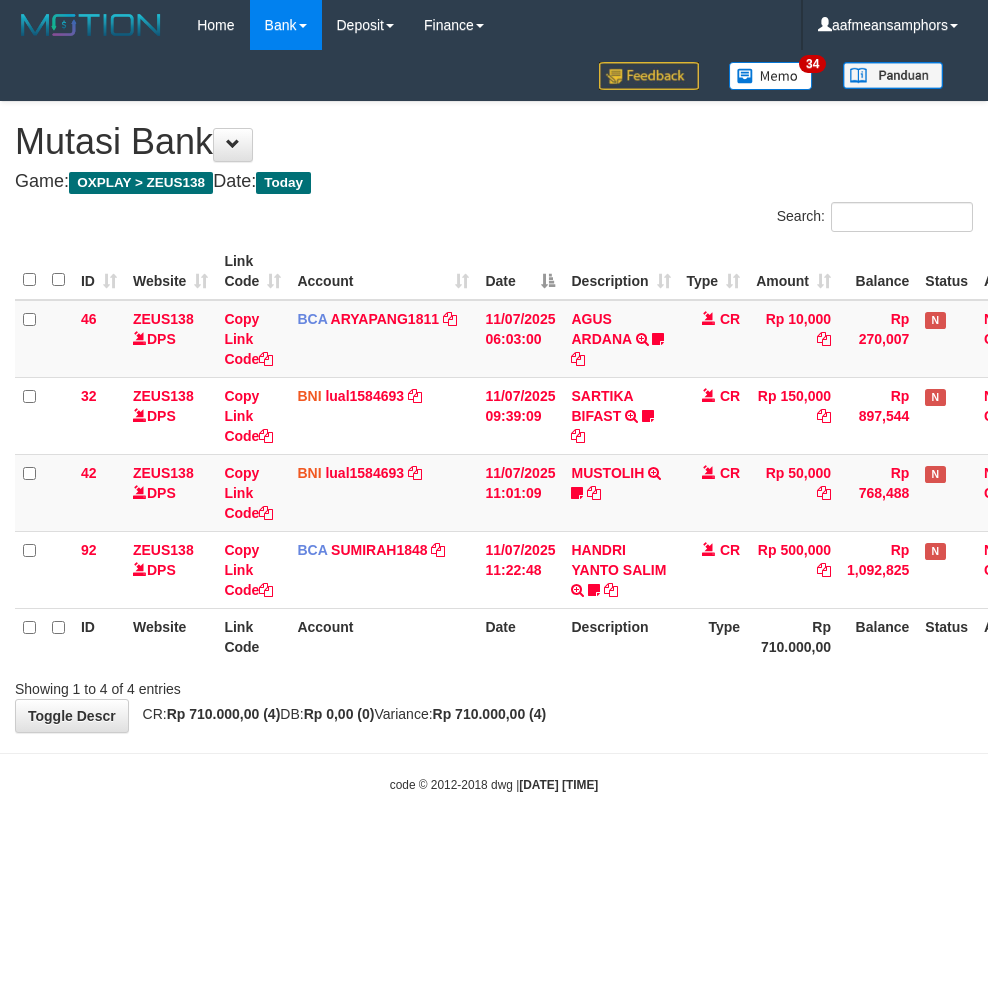 scroll, scrollTop: 0, scrollLeft: 0, axis: both 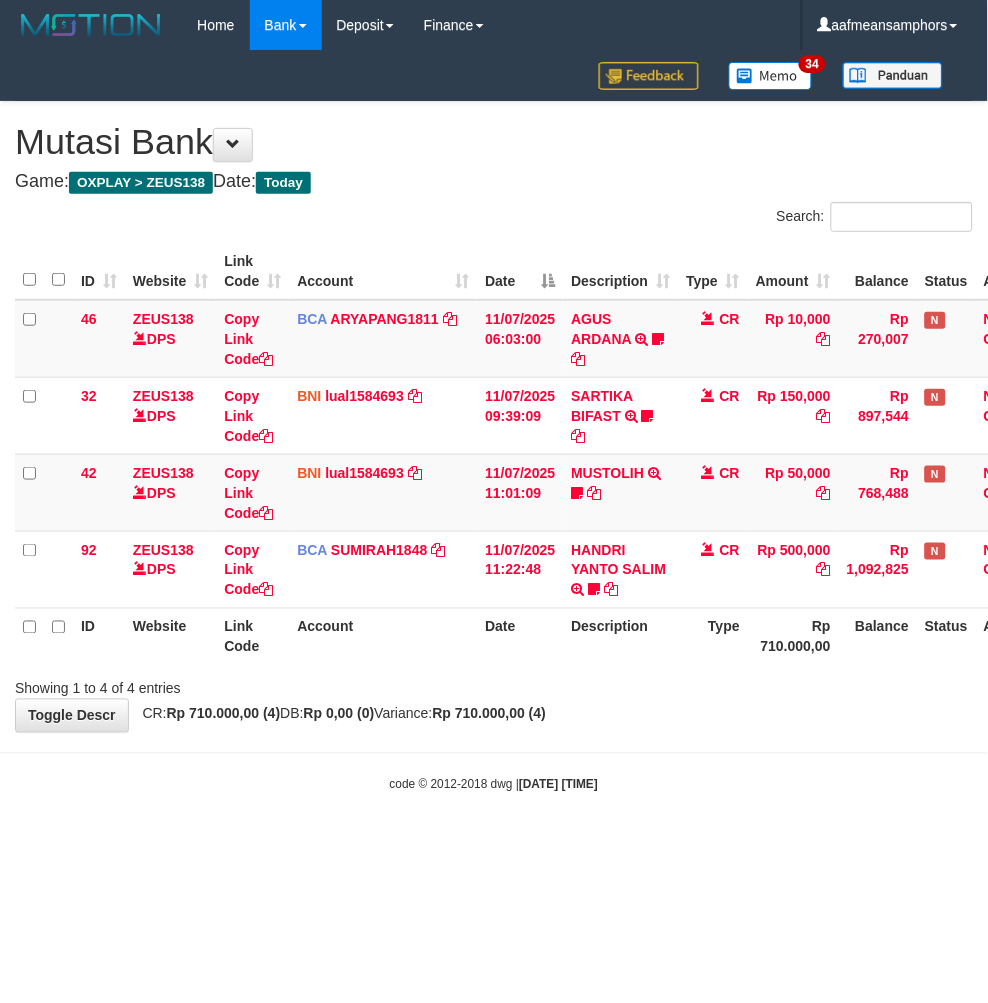 drag, startPoint x: 0, startPoint y: 0, endPoint x: 688, endPoint y: 715, distance: 992.2545 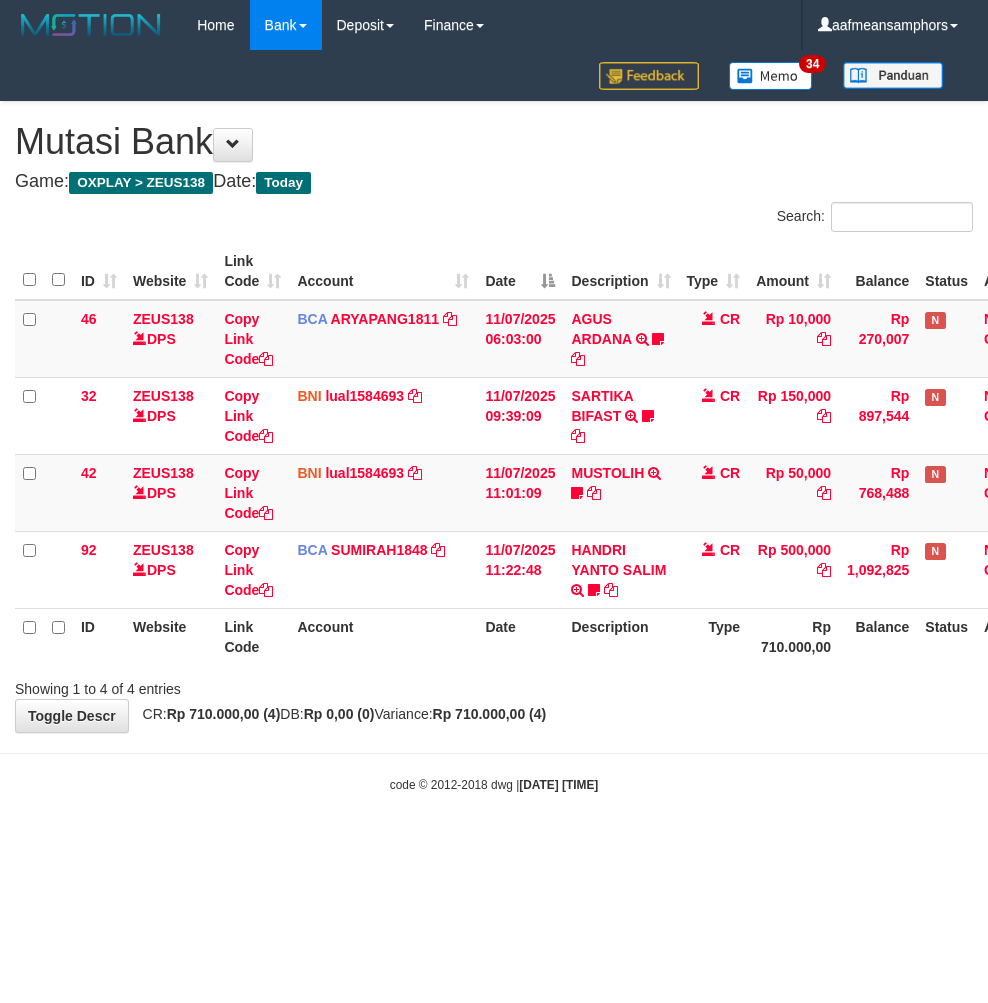 scroll, scrollTop: 0, scrollLeft: 0, axis: both 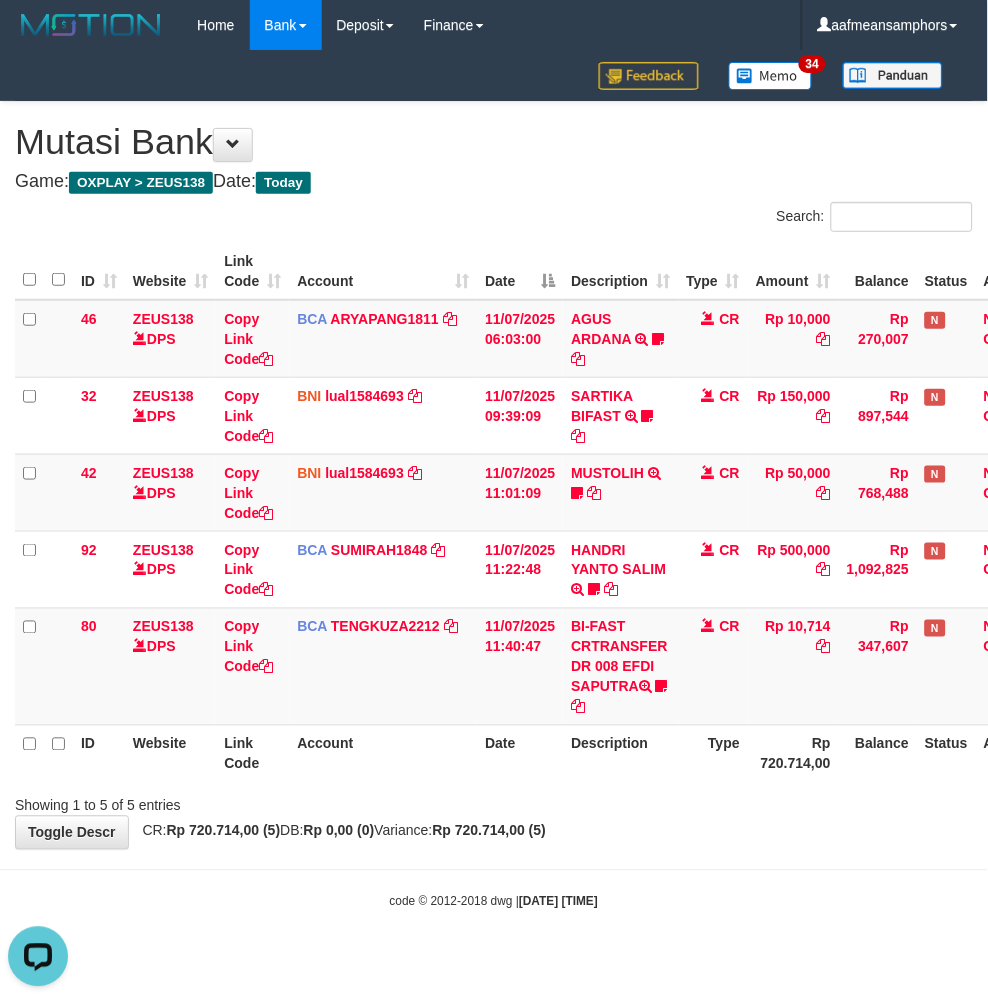 click on "Rp 720.714,00" at bounding box center [793, 753] 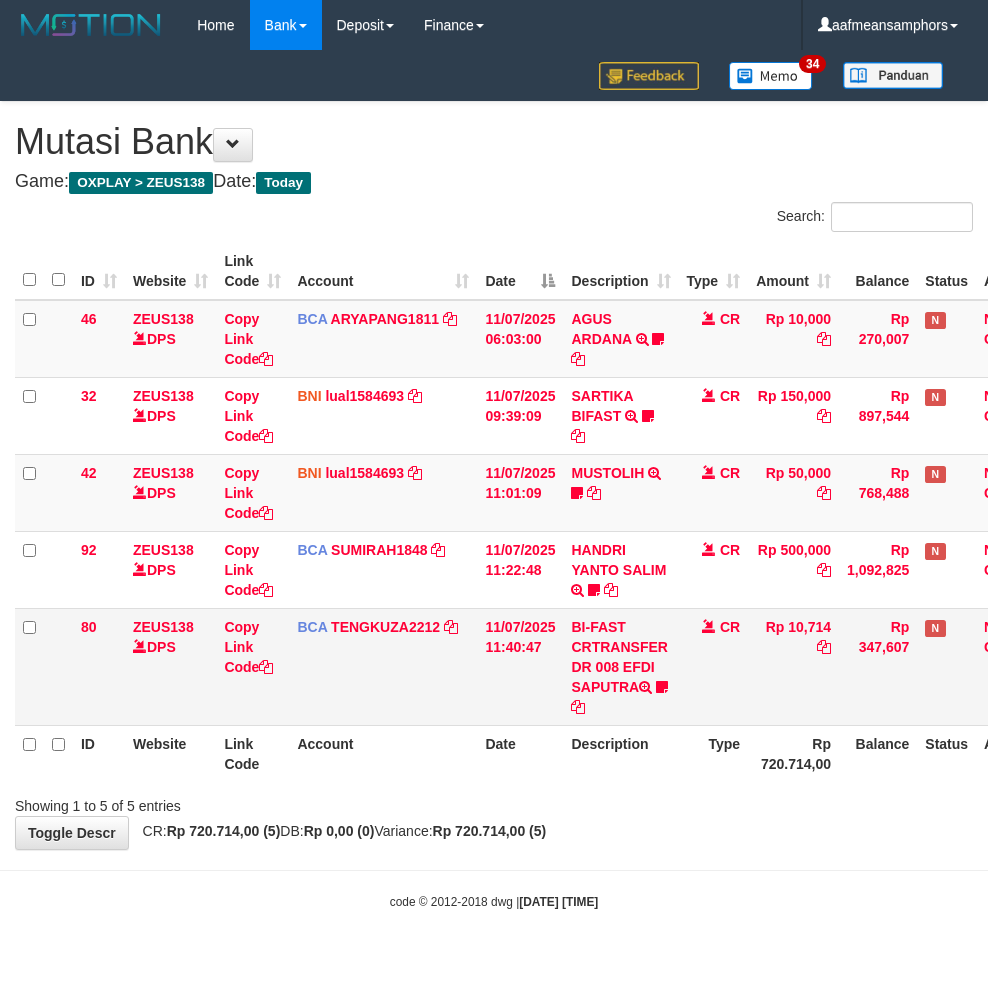 scroll, scrollTop: 0, scrollLeft: 0, axis: both 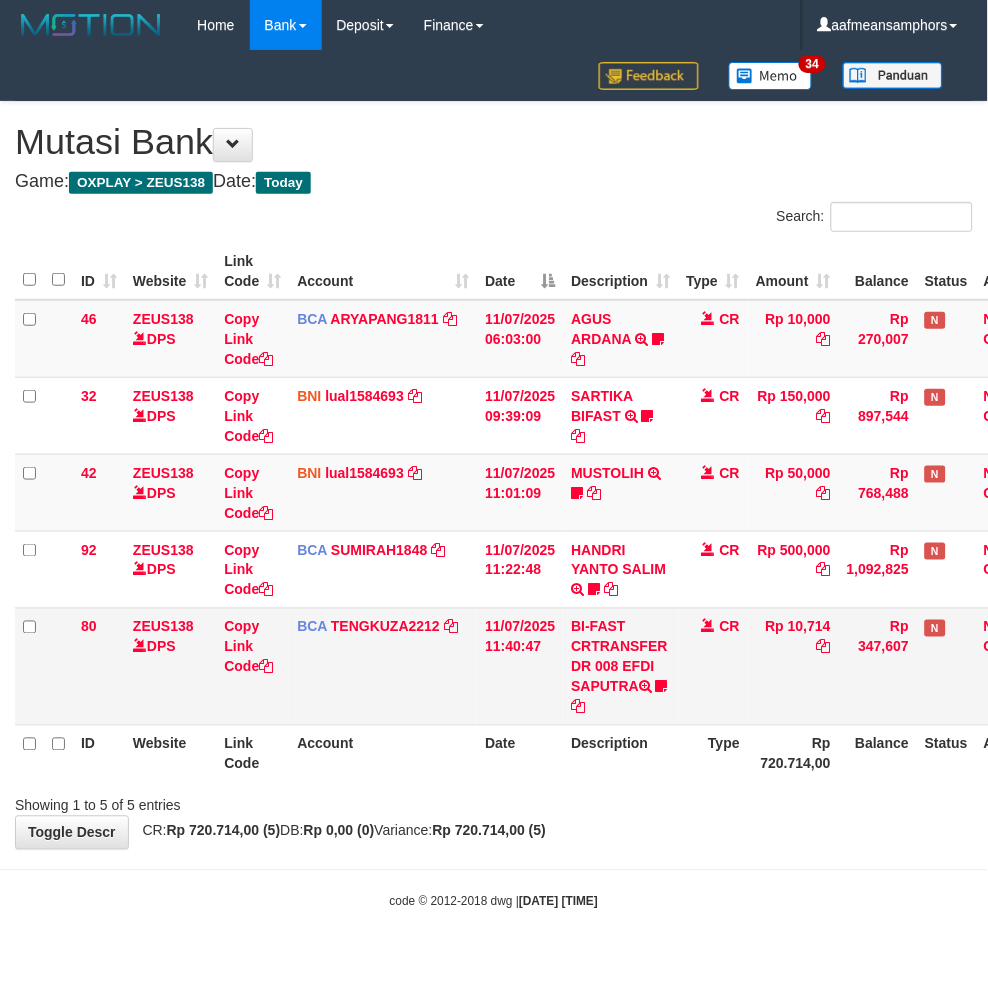 click on "CR" at bounding box center [714, 666] 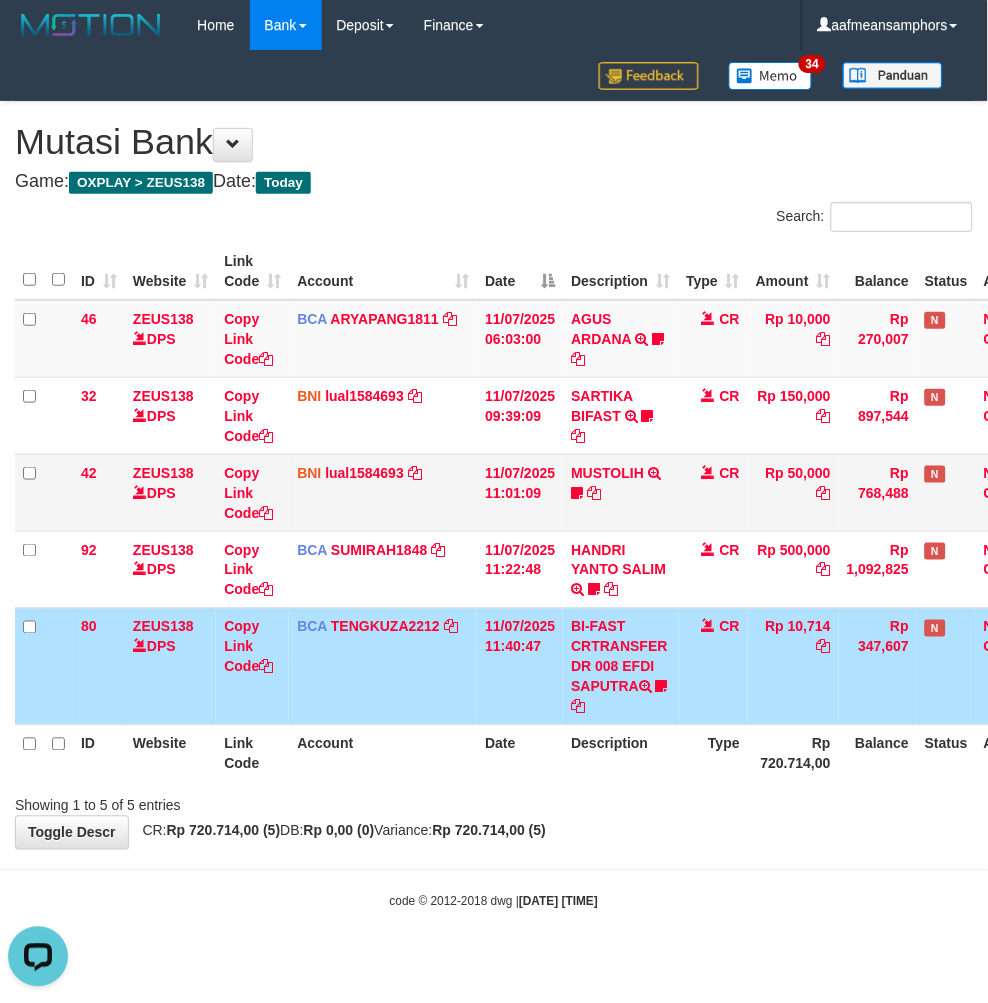 scroll, scrollTop: 0, scrollLeft: 0, axis: both 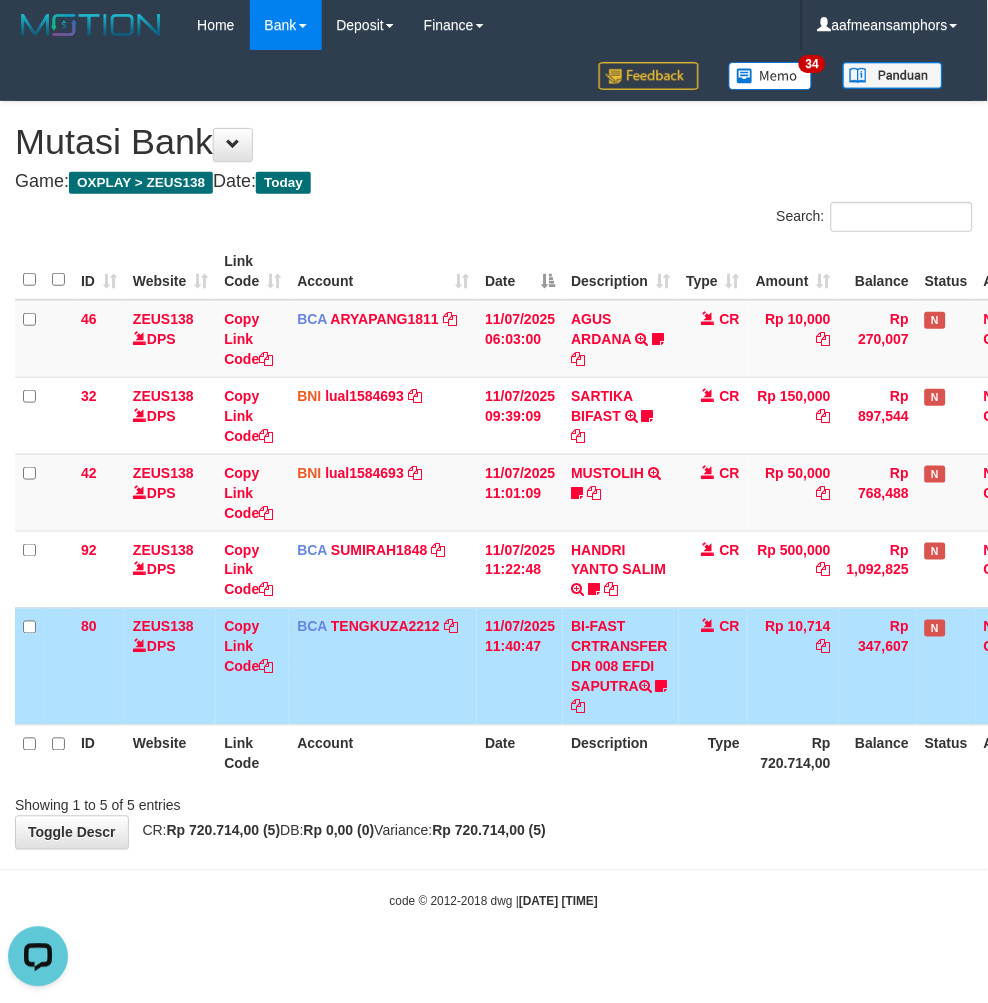 drag, startPoint x: 744, startPoint y: 645, endPoint x: 734, endPoint y: 653, distance: 12.806249 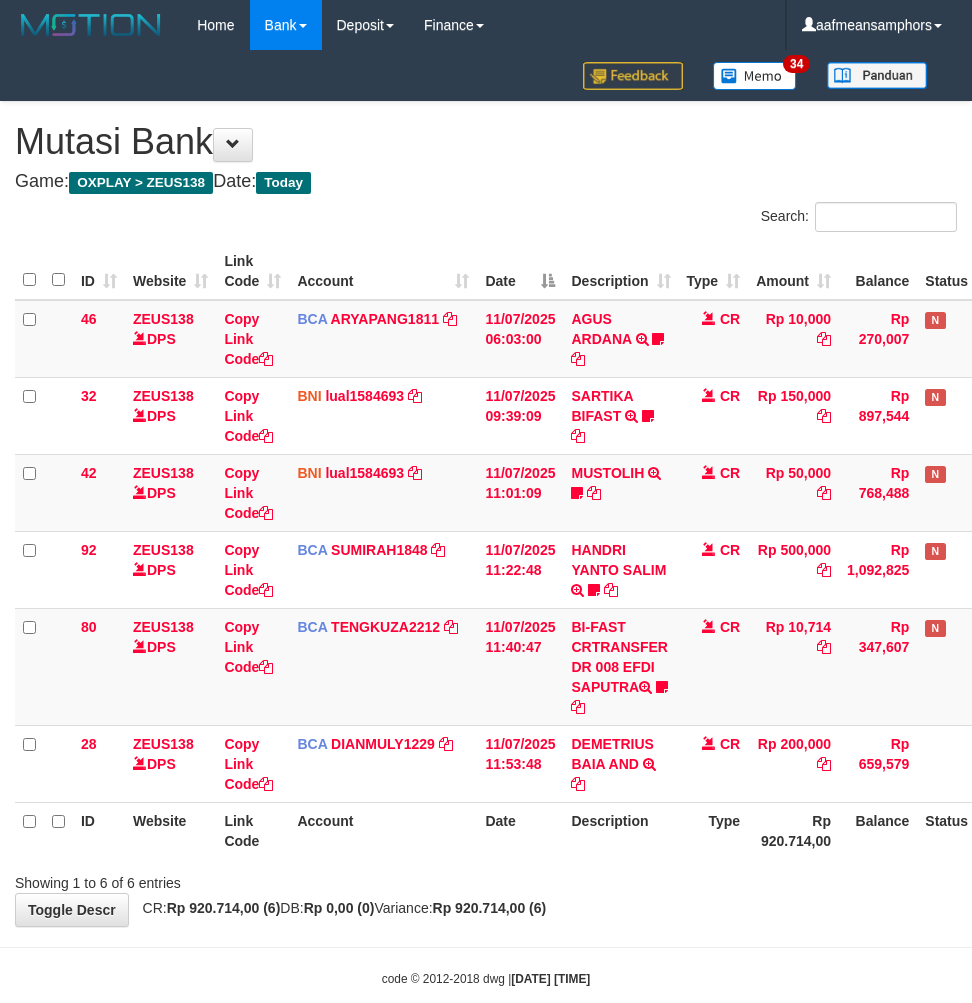 scroll, scrollTop: 0, scrollLeft: 0, axis: both 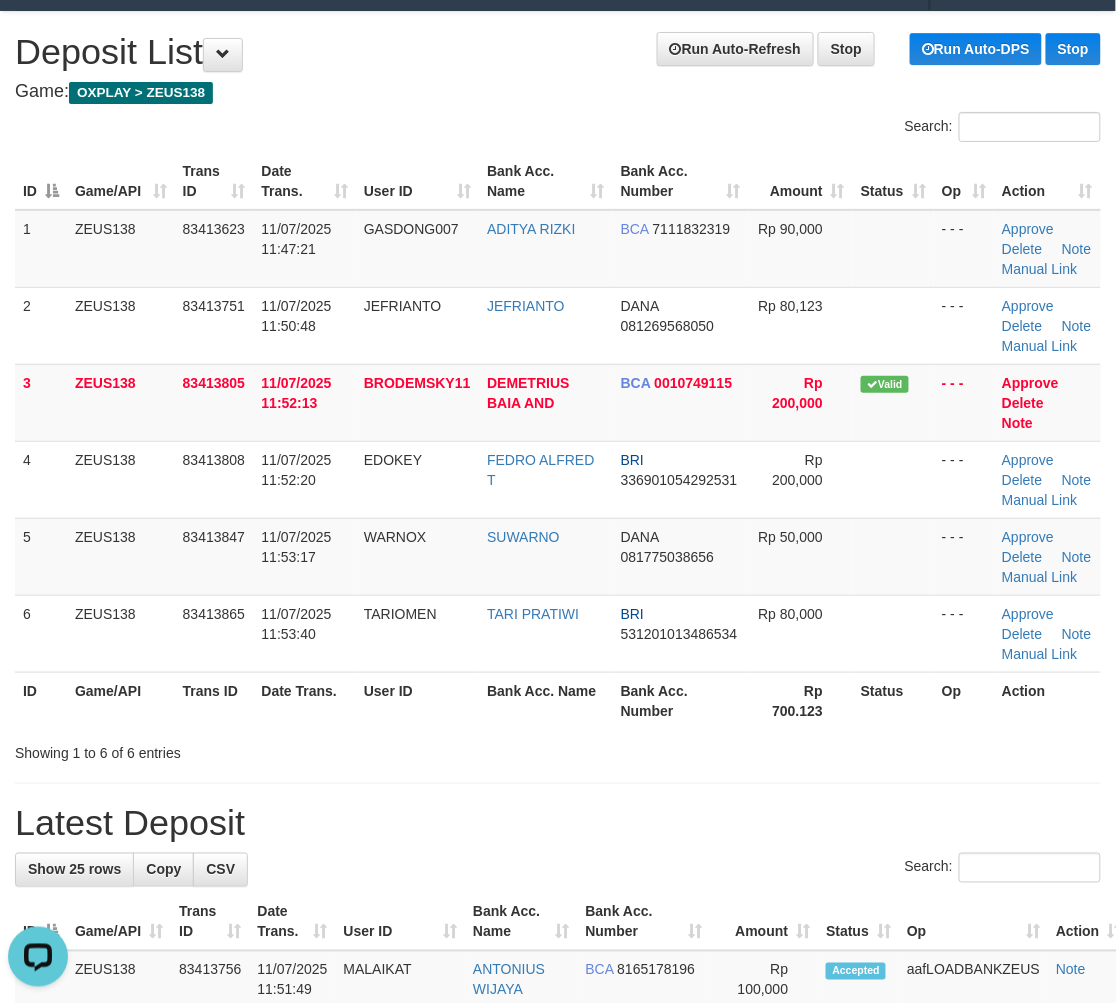 drag, startPoint x: 528, startPoint y: 791, endPoint x: 466, endPoint y: 793, distance: 62.03225 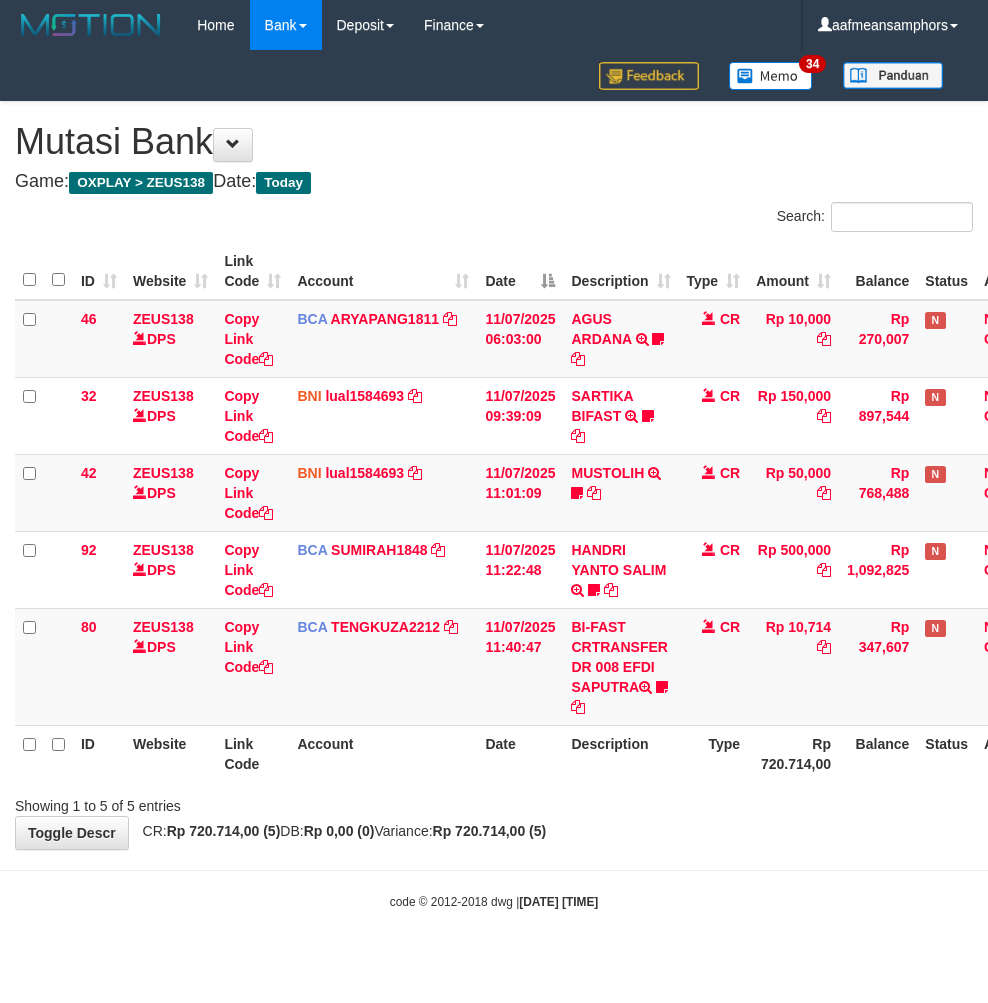scroll, scrollTop: 0, scrollLeft: 0, axis: both 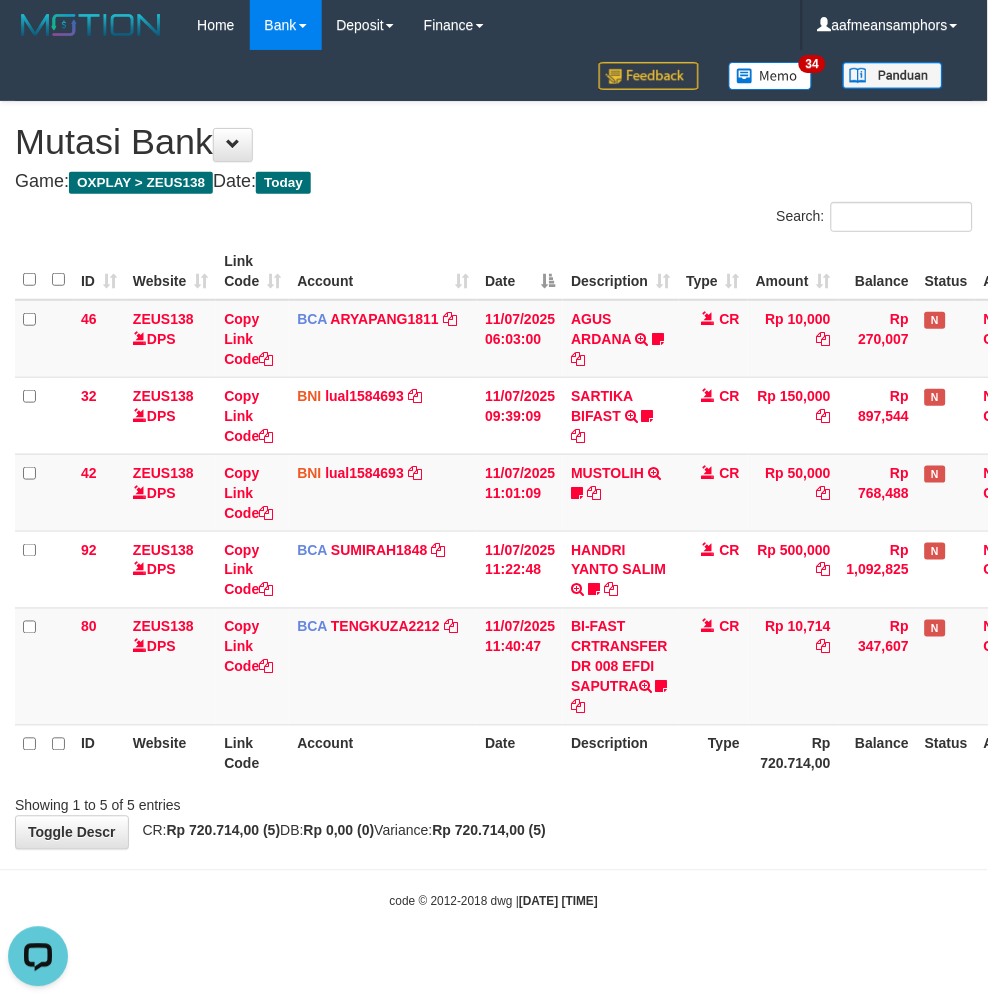 drag, startPoint x: 583, startPoint y: 804, endPoint x: 594, endPoint y: 802, distance: 11.18034 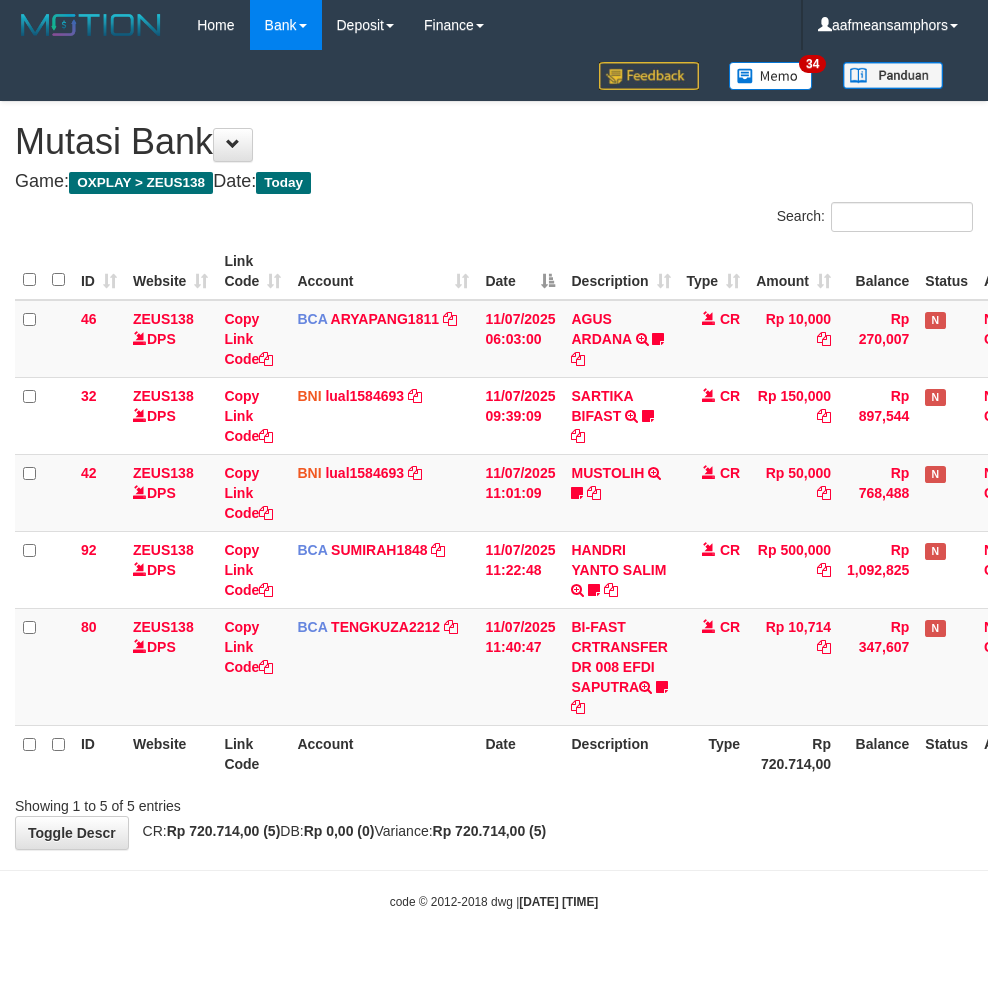 scroll, scrollTop: 0, scrollLeft: 0, axis: both 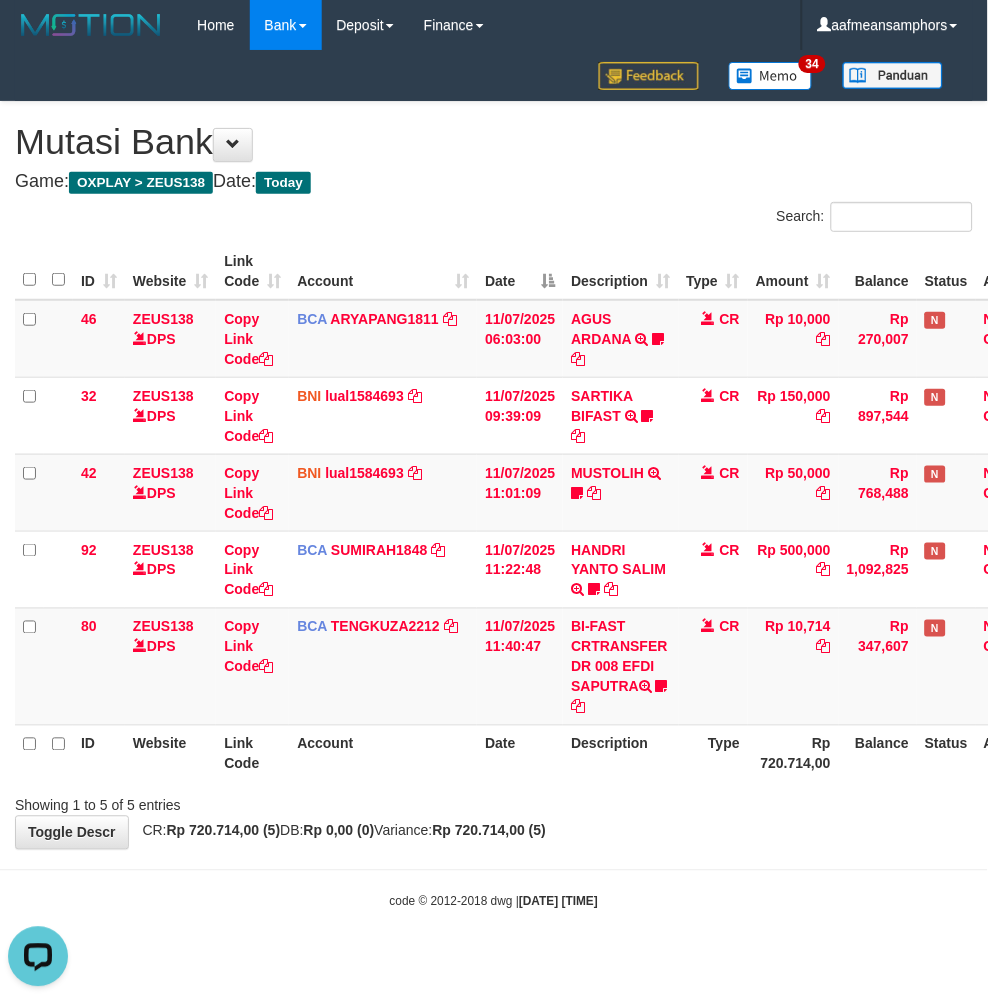 drag, startPoint x: 674, startPoint y: 733, endPoint x: 666, endPoint y: 725, distance: 11.313708 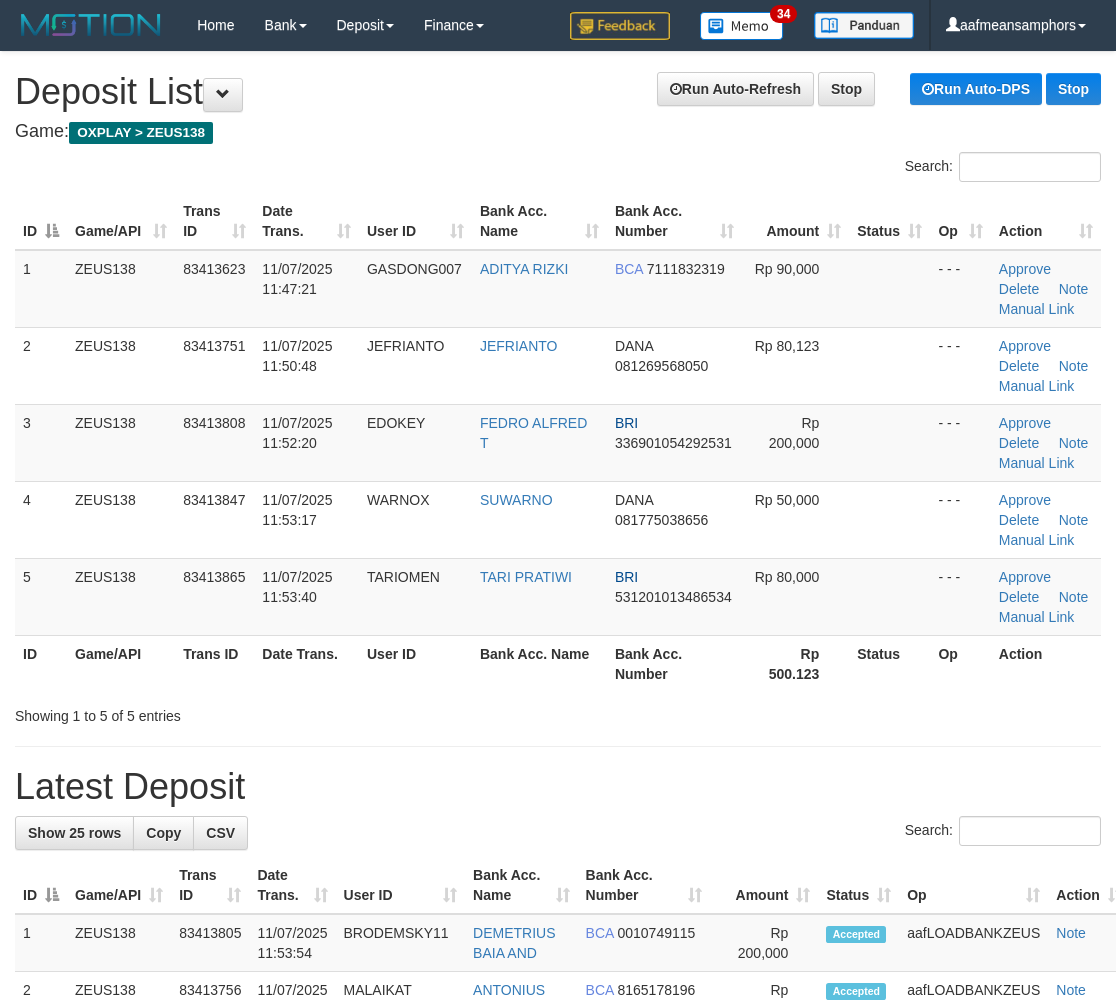 scroll, scrollTop: 40, scrollLeft: 0, axis: vertical 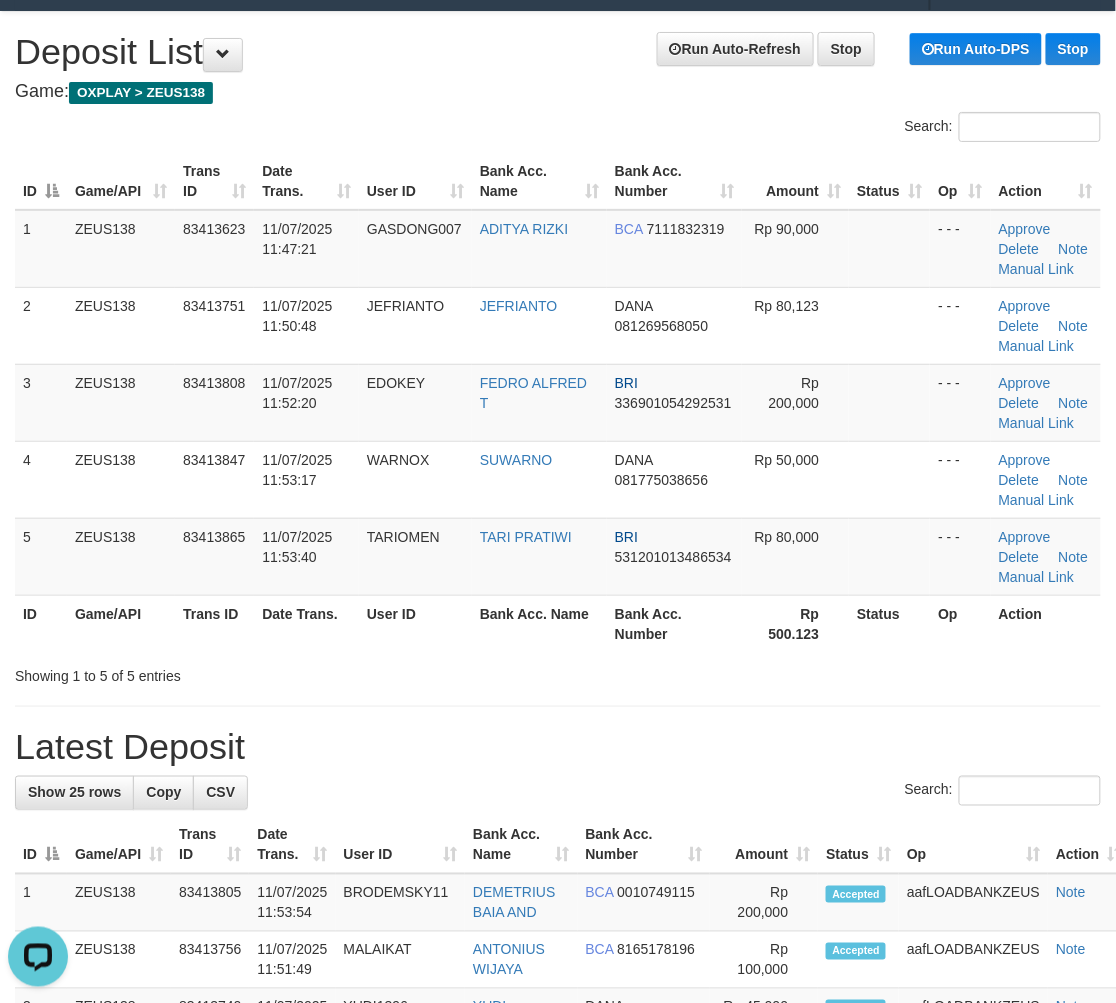 click on "Showing 1 to 5 of 5 entries" at bounding box center [558, 672] 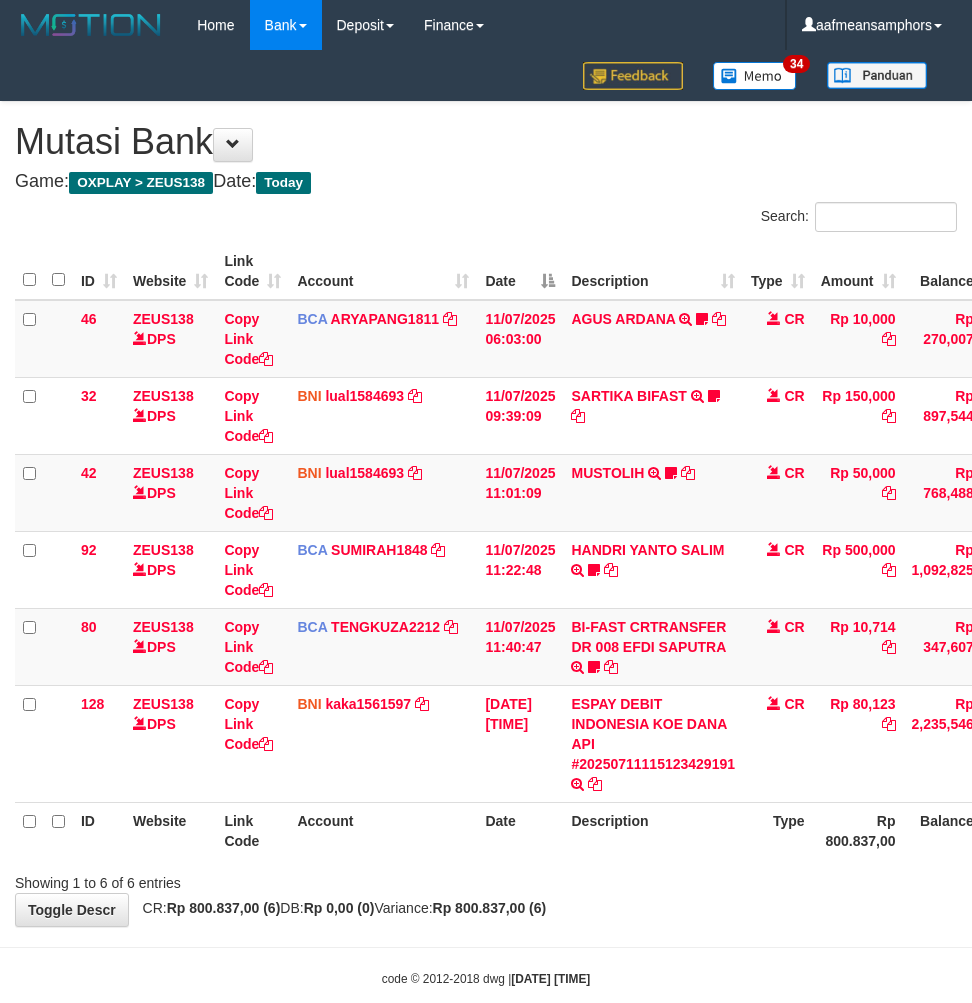 scroll, scrollTop: 0, scrollLeft: 0, axis: both 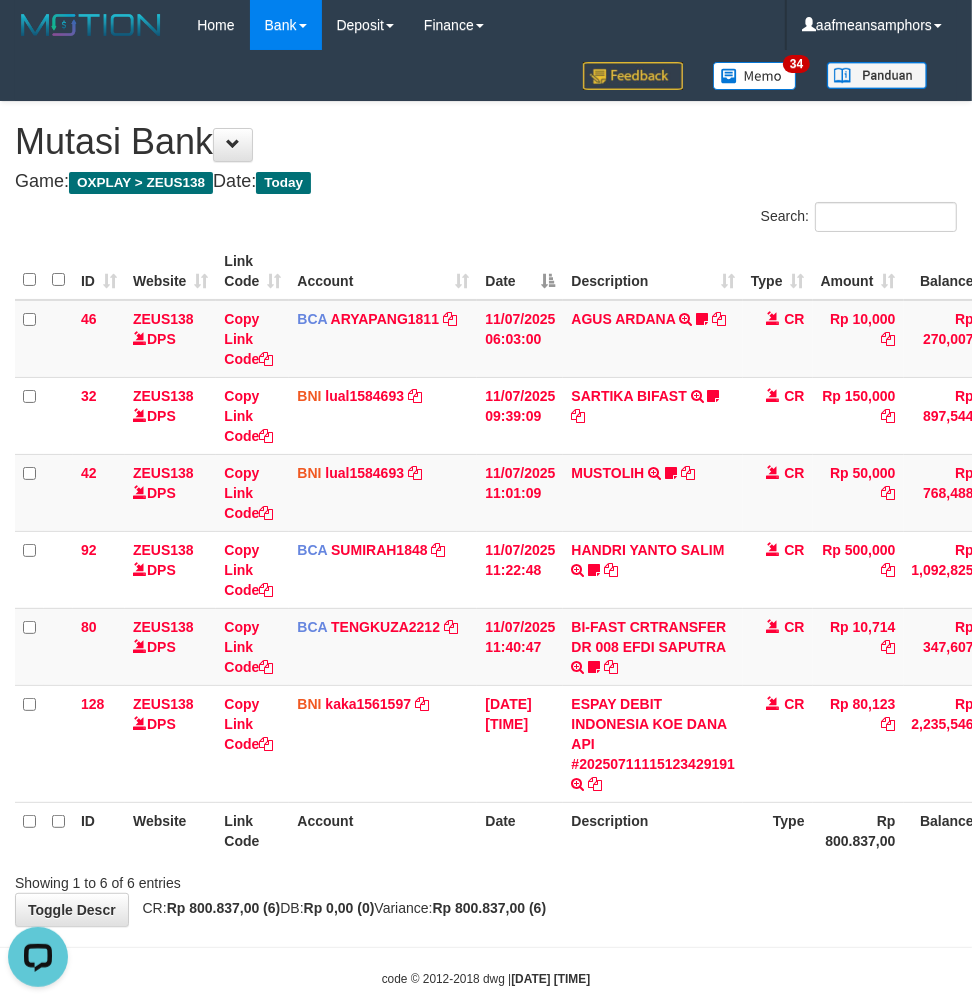 drag, startPoint x: 694, startPoint y: 813, endPoint x: 678, endPoint y: 822, distance: 18.35756 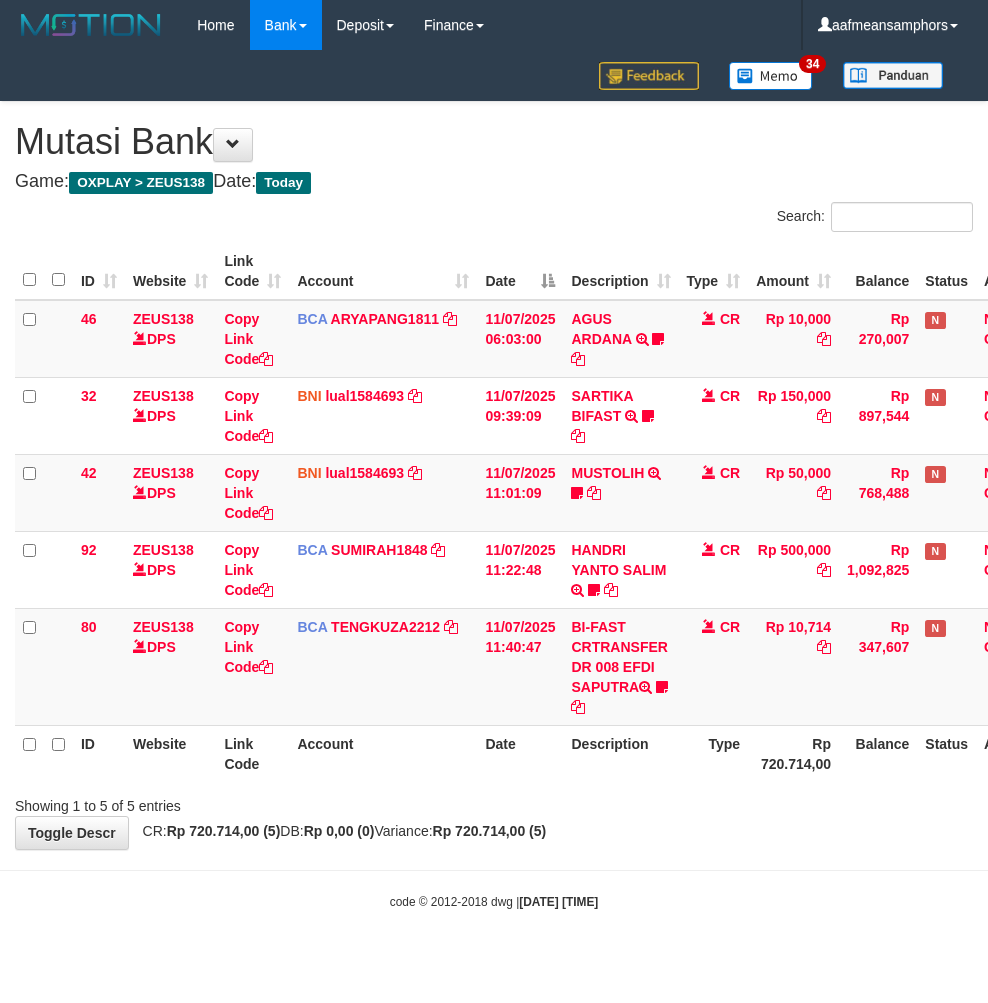 scroll, scrollTop: 0, scrollLeft: 0, axis: both 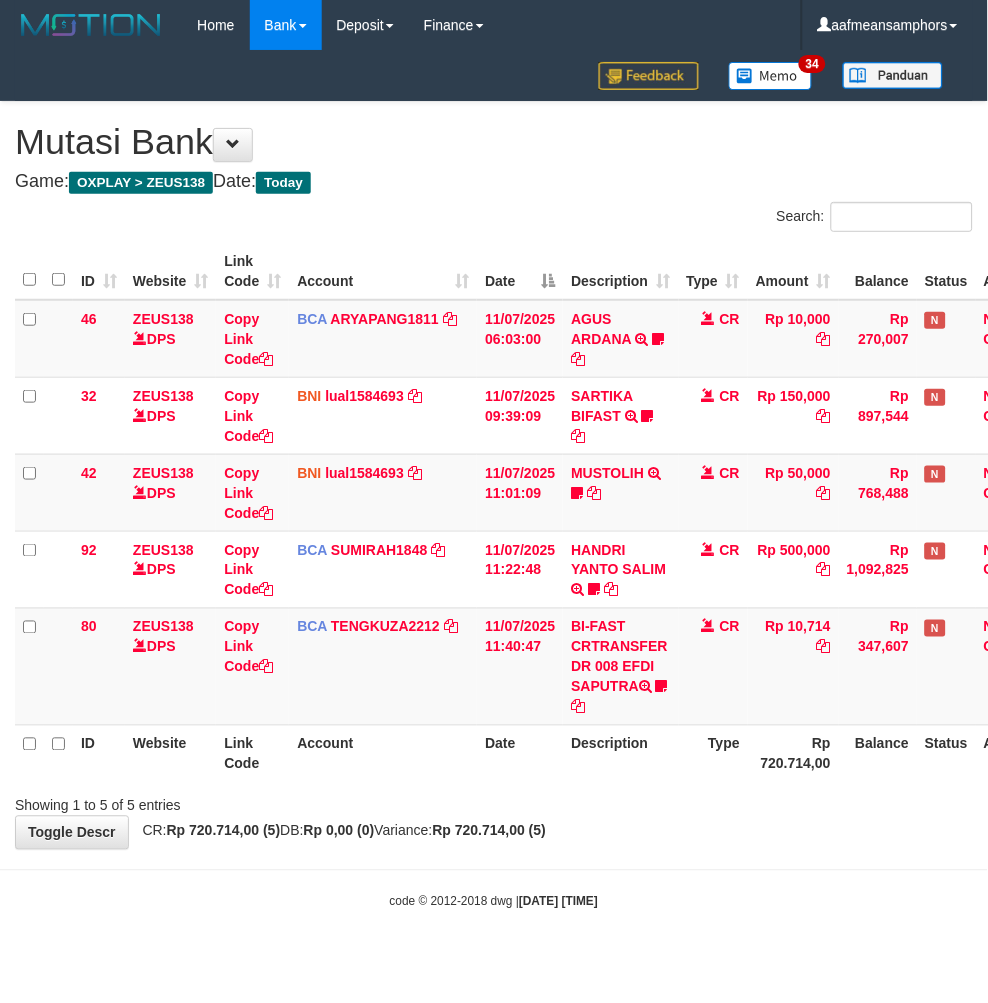 click on "Showing 1 to 5 of 5 entries" at bounding box center [494, 802] 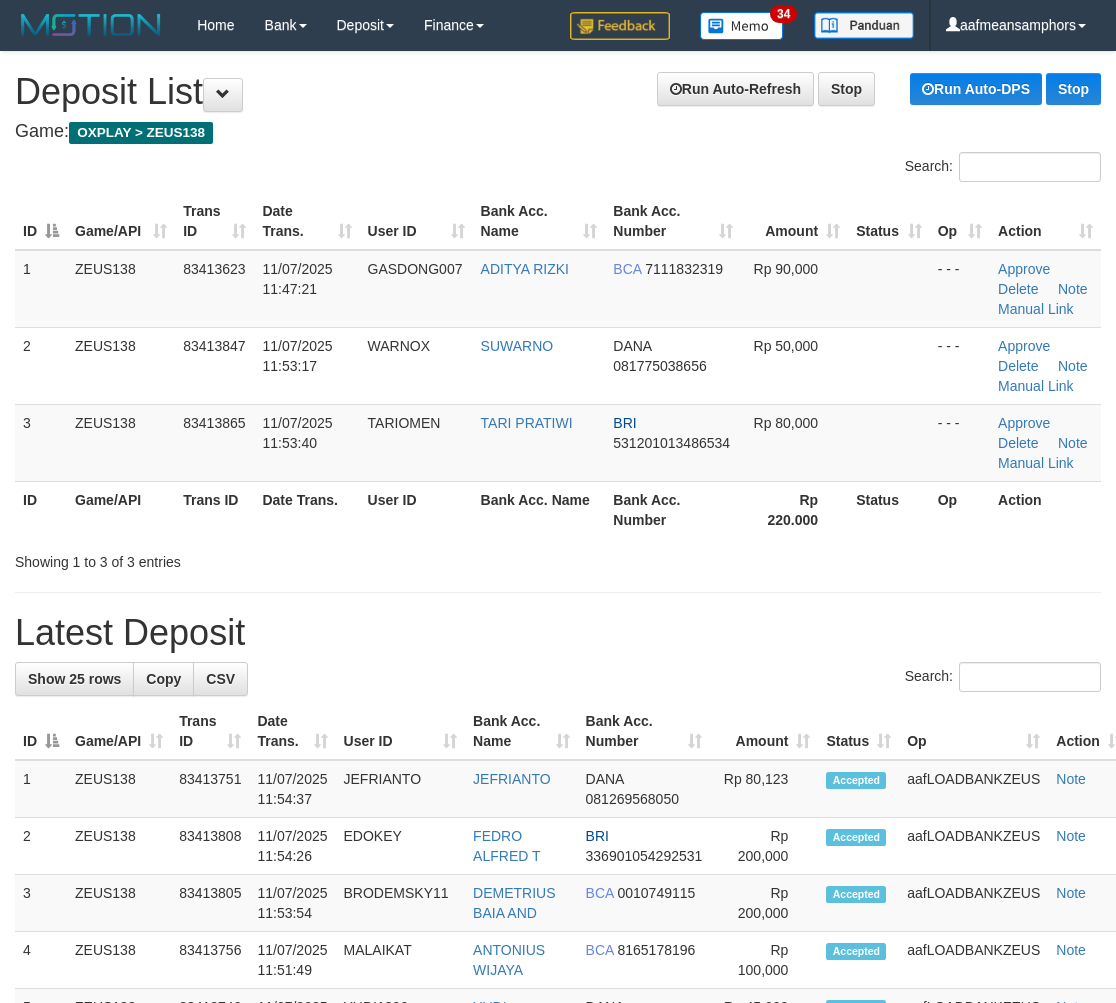 click on "ID Game/API Trans ID Date Trans. User ID Bank Acc. Name Bank Acc. Number Amount Status Op Action" at bounding box center (572, 731) 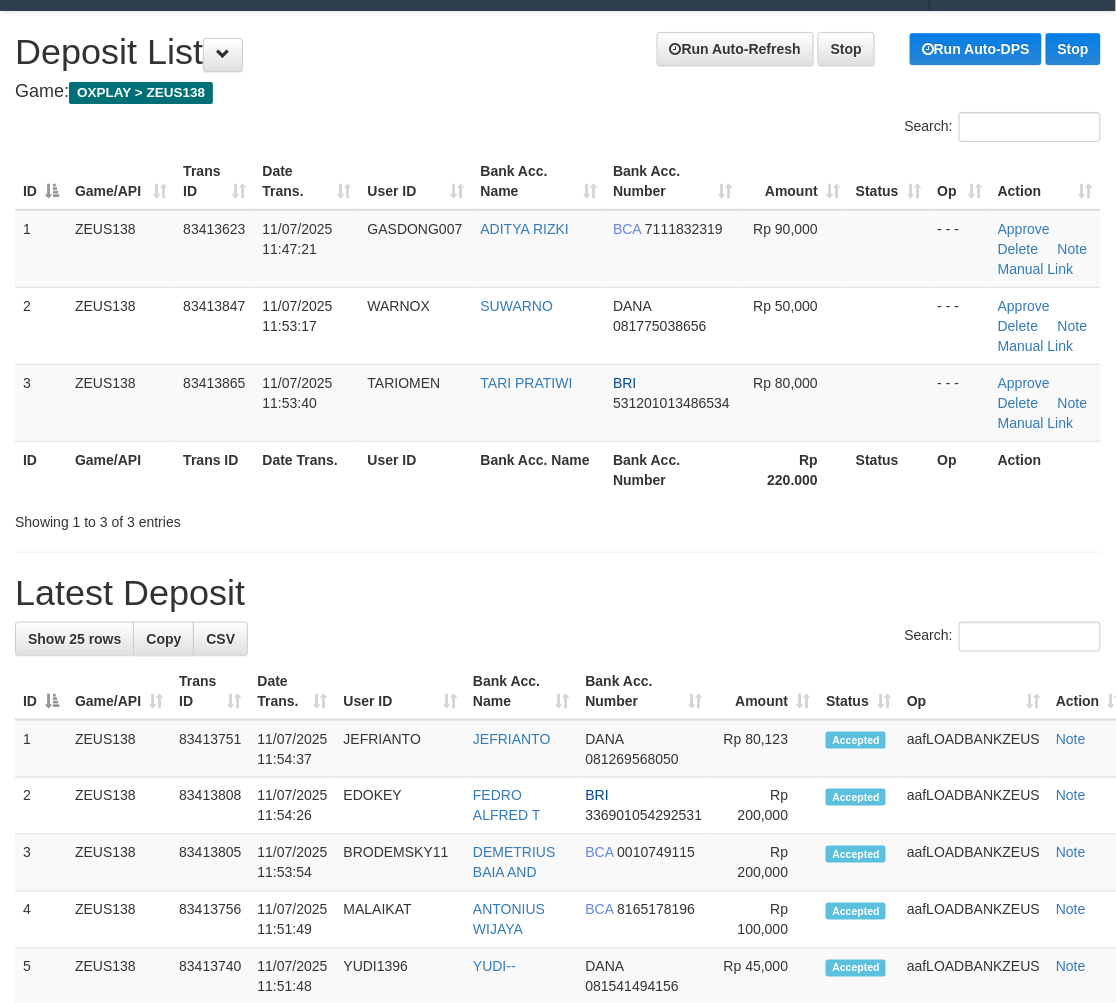 click on "**********" at bounding box center (558, 1165) 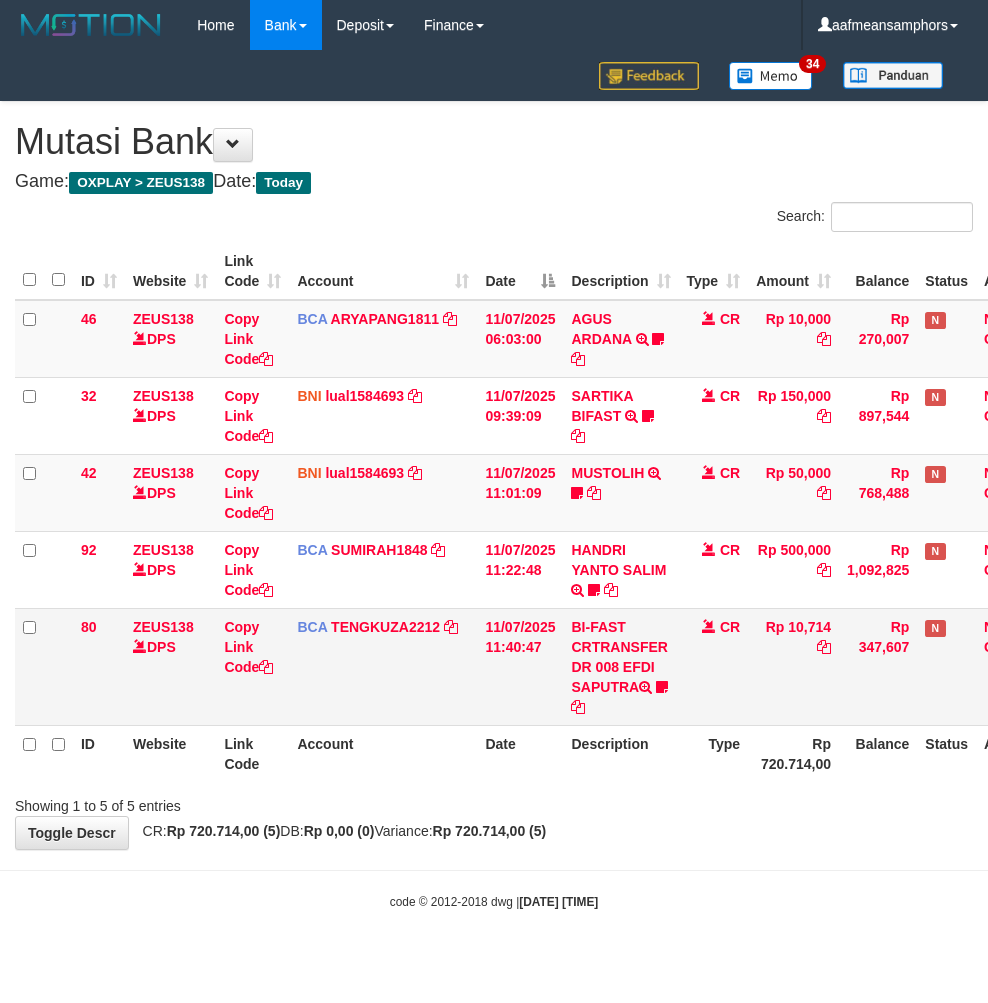 scroll, scrollTop: 0, scrollLeft: 0, axis: both 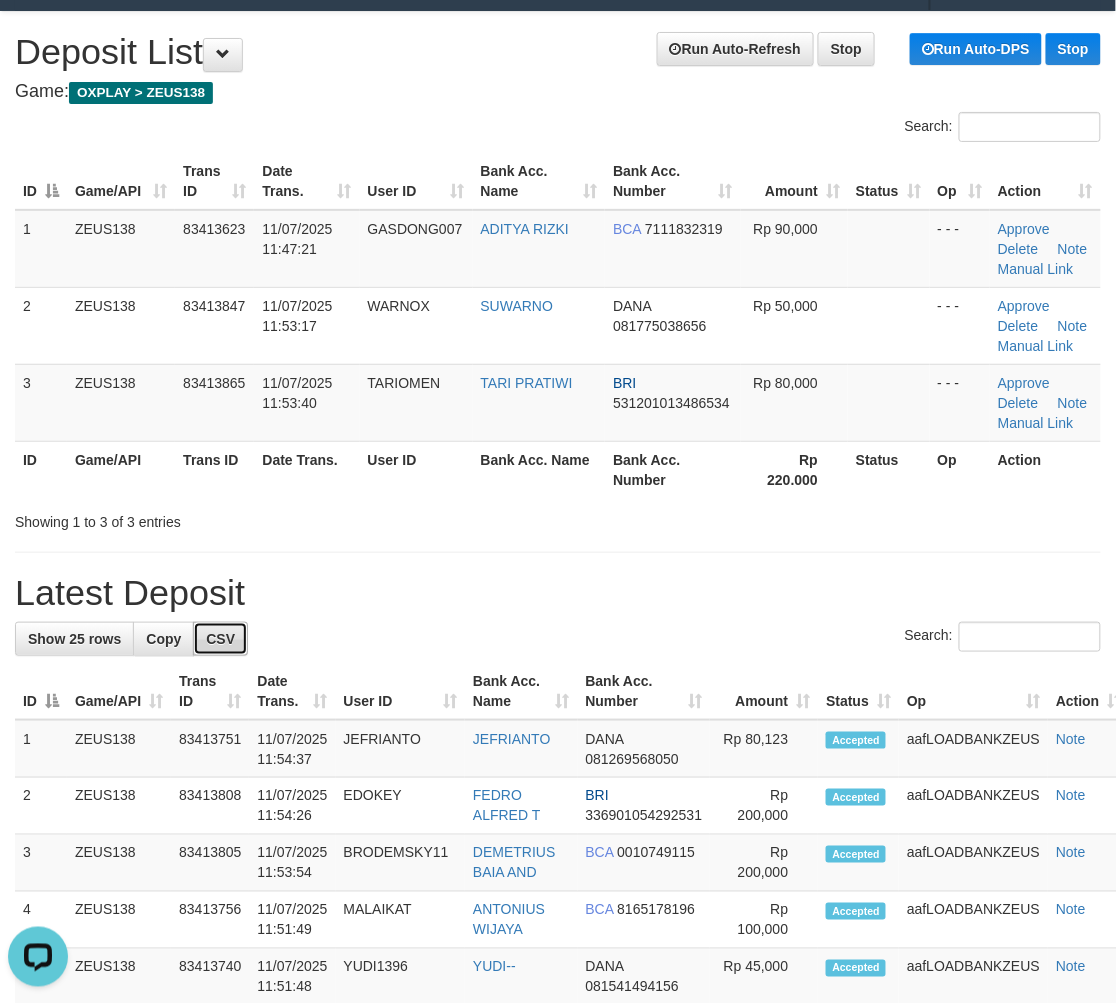 click on "CSV" at bounding box center (220, 639) 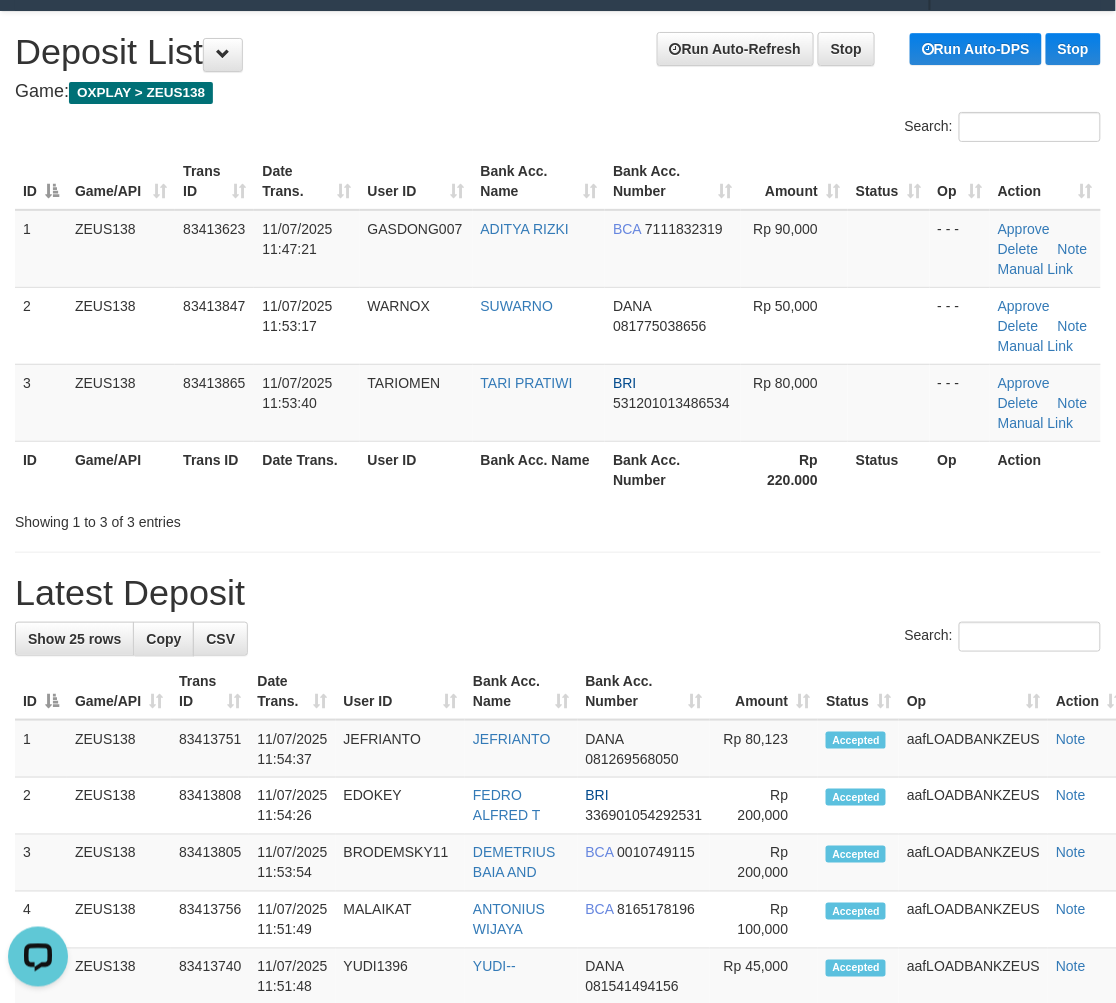drag, startPoint x: 506, startPoint y: 540, endPoint x: 473, endPoint y: 554, distance: 35.846897 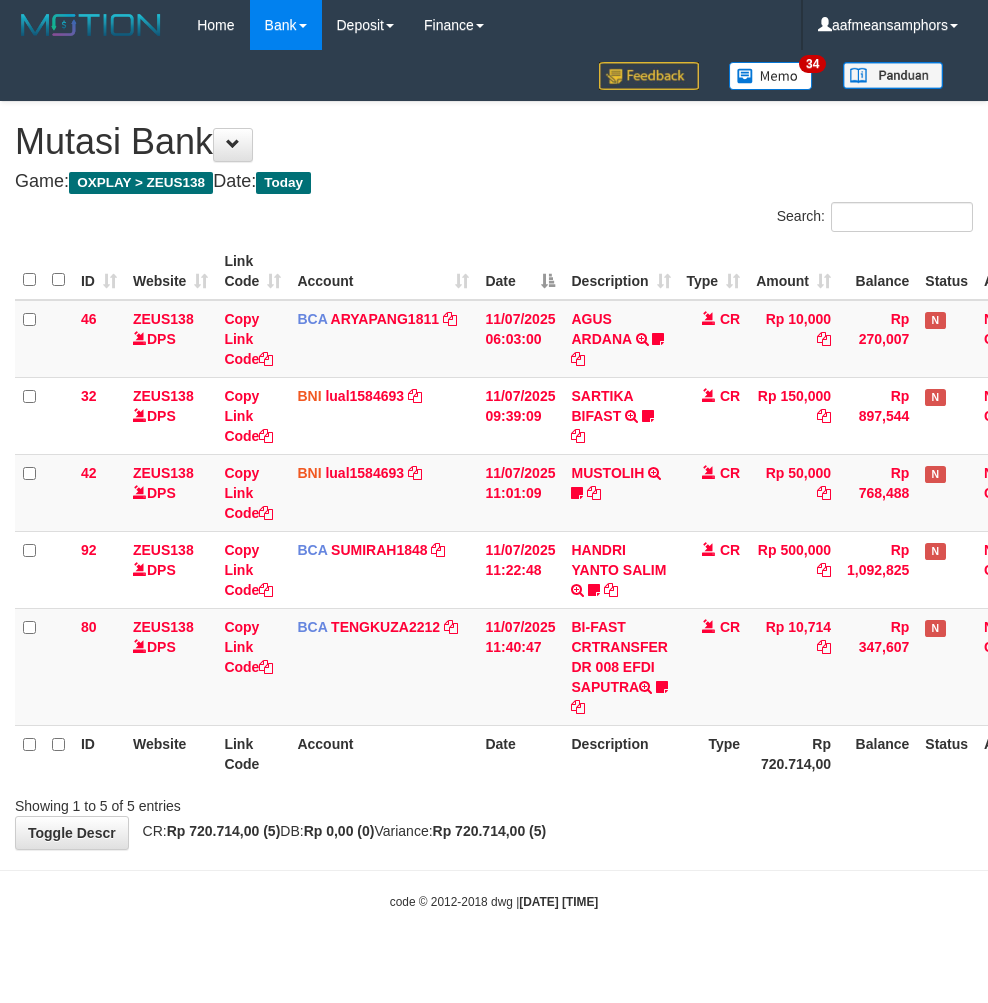 scroll, scrollTop: 0, scrollLeft: 0, axis: both 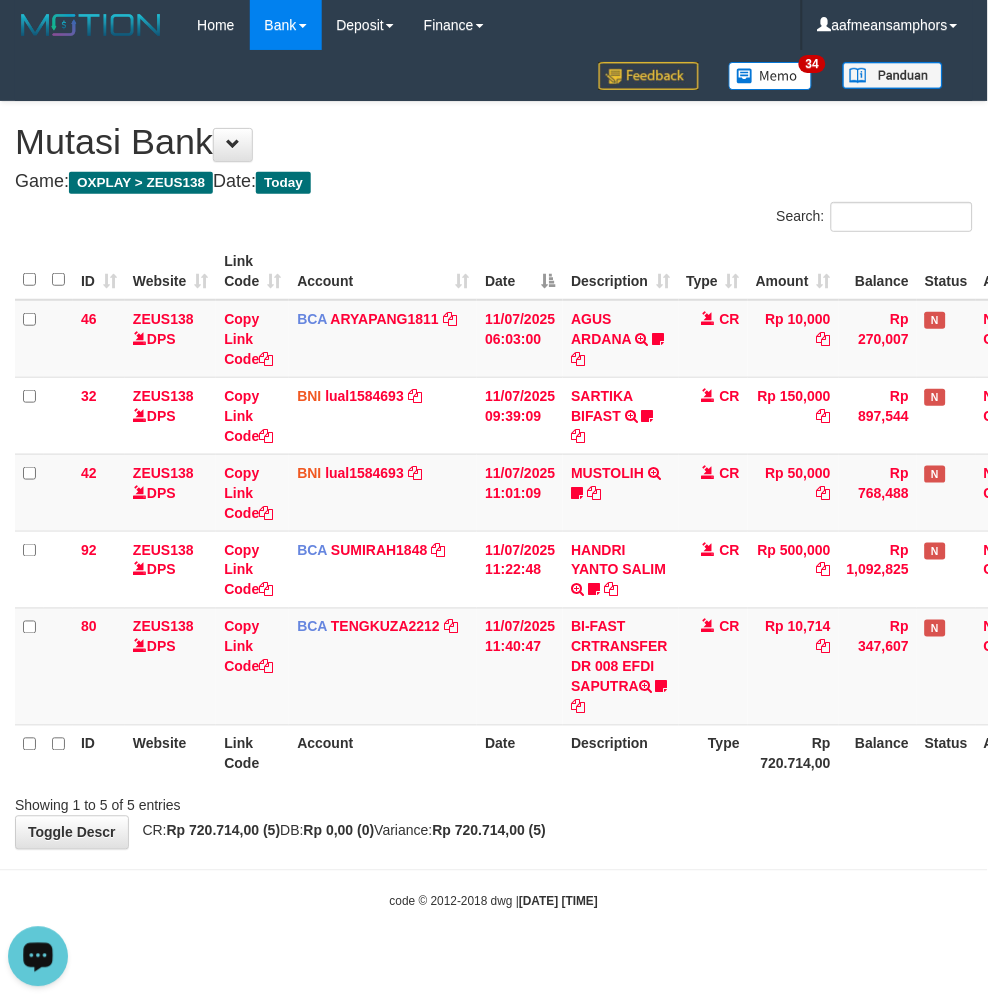 drag, startPoint x: 601, startPoint y: 910, endPoint x: 611, endPoint y: 876, distance: 35.44009 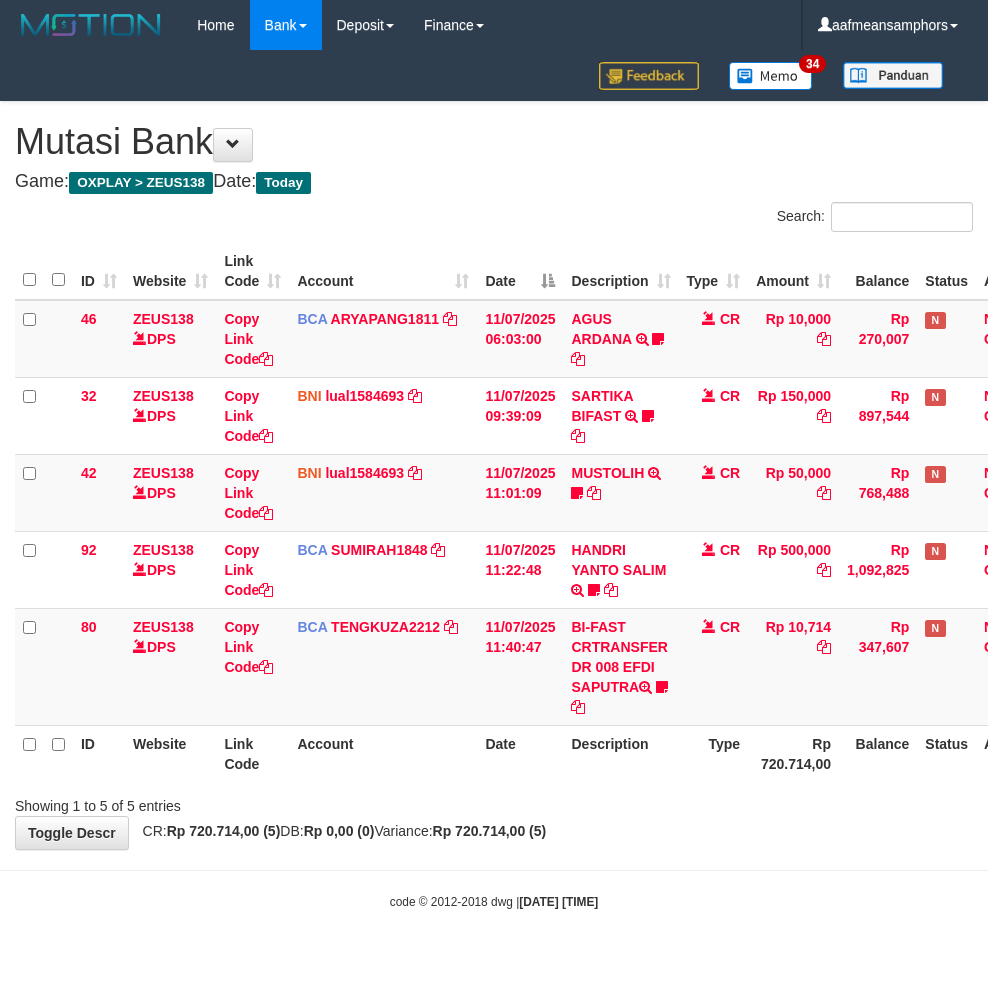 scroll, scrollTop: 0, scrollLeft: 0, axis: both 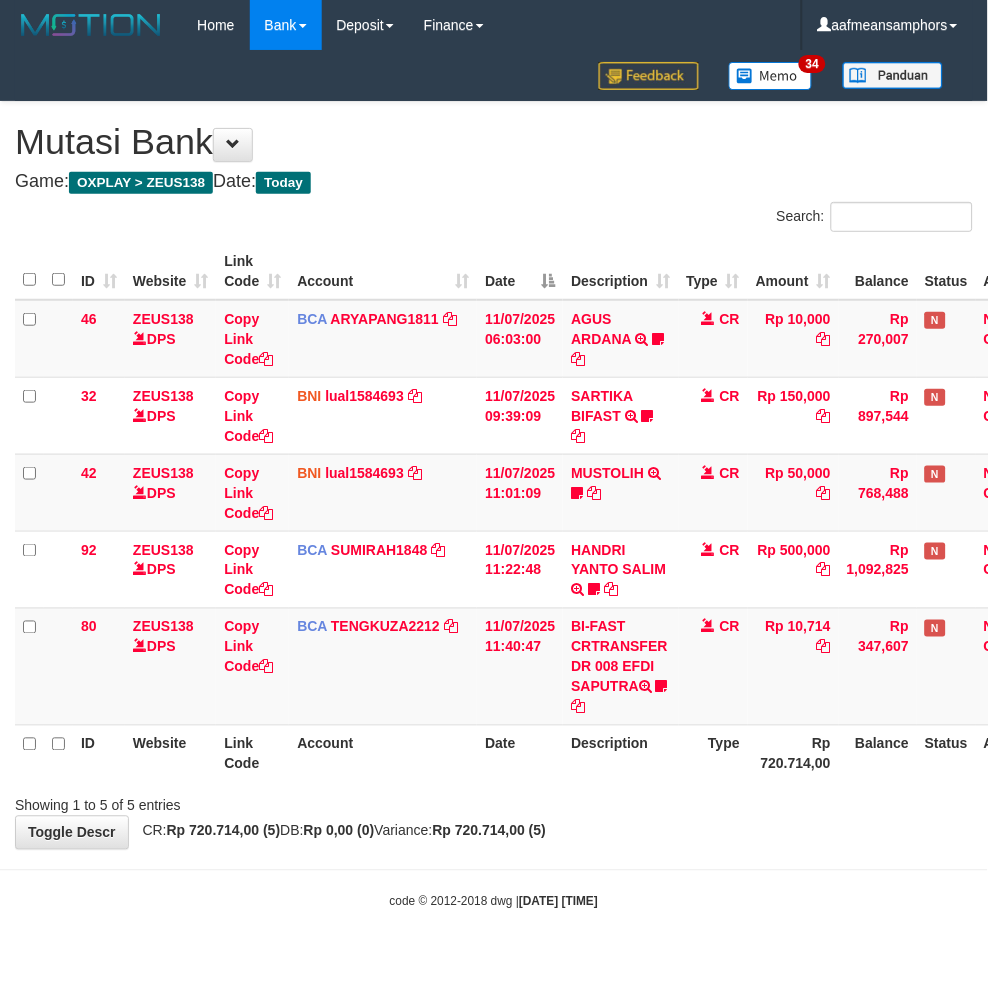 click on "Toggle navigation
Home
Bank
Account List
Load
By Website
Group
[OXPLAY]													ZEUS138
By Load Group (DPS)" at bounding box center [494, 480] 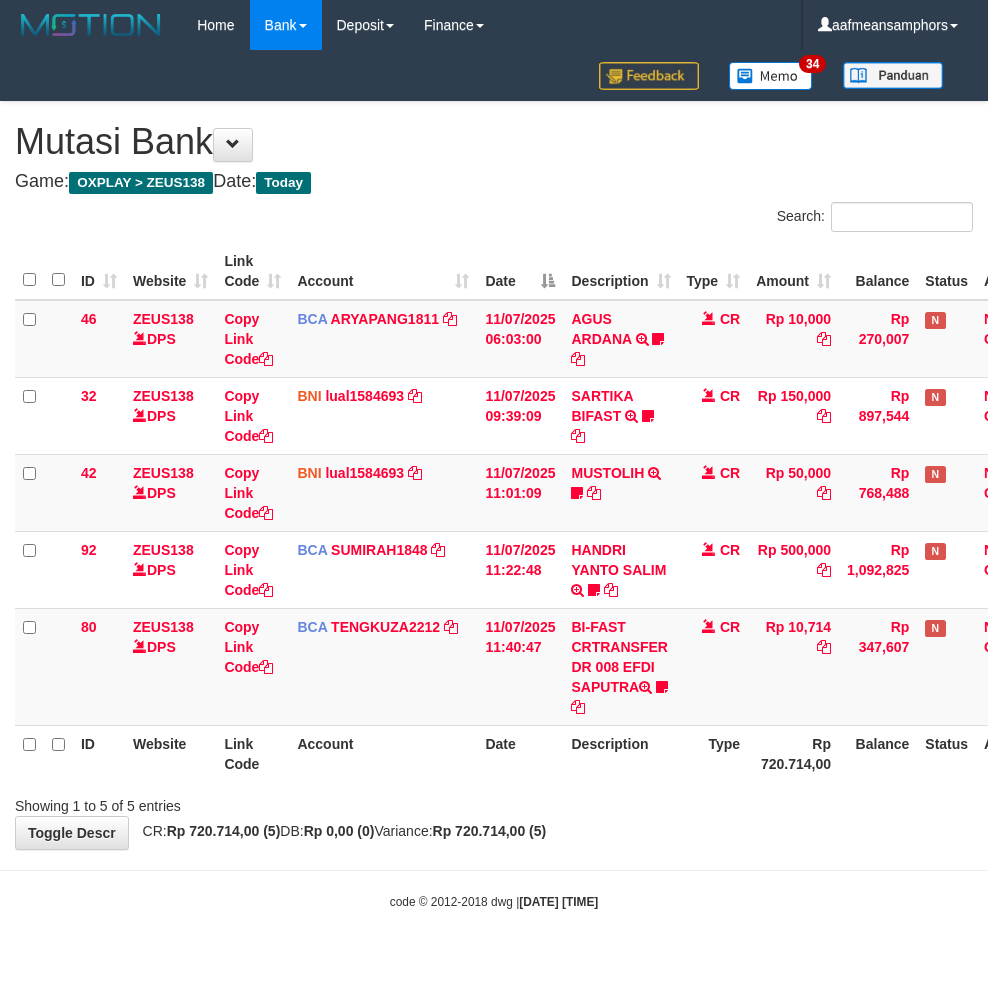 scroll, scrollTop: 0, scrollLeft: 0, axis: both 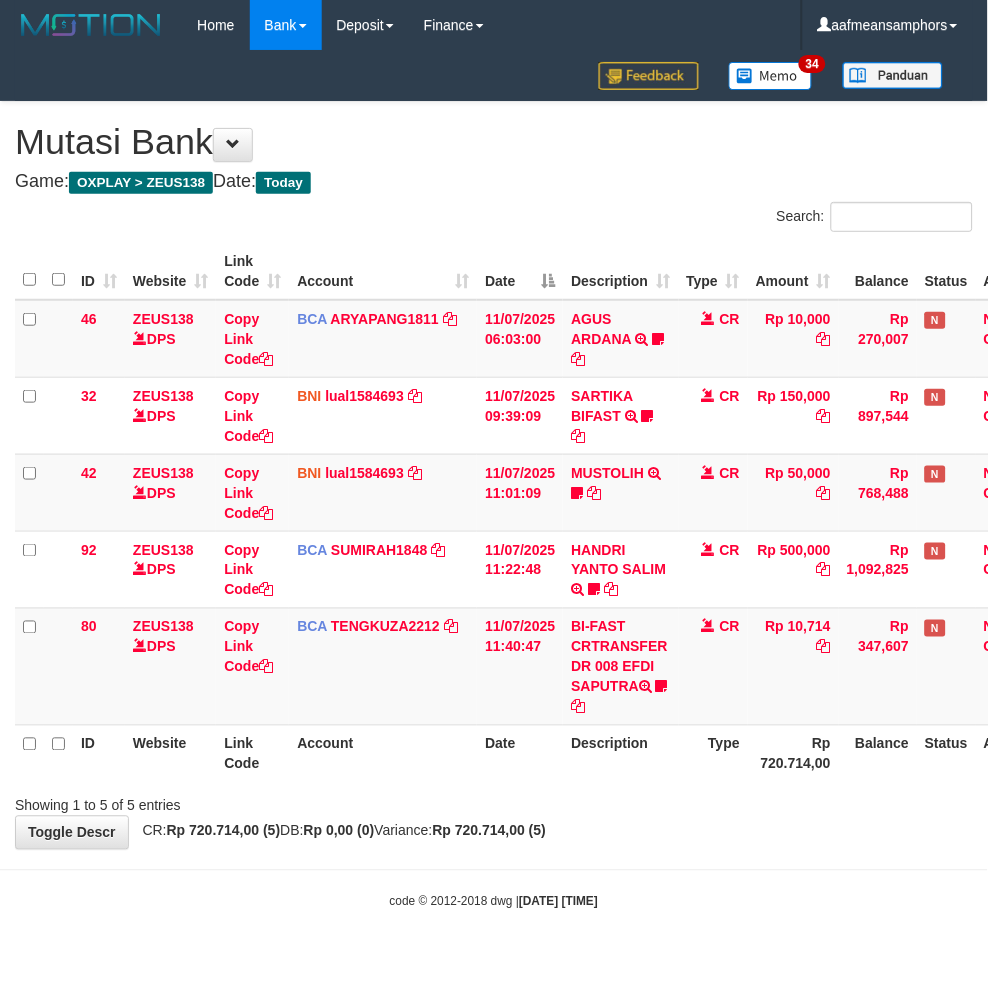 click on "Toggle navigation
Home
Bank
Account List
Load
By Website
Group
[OXPLAY]													ZEUS138
By Load Group (DPS)" at bounding box center [494, 480] 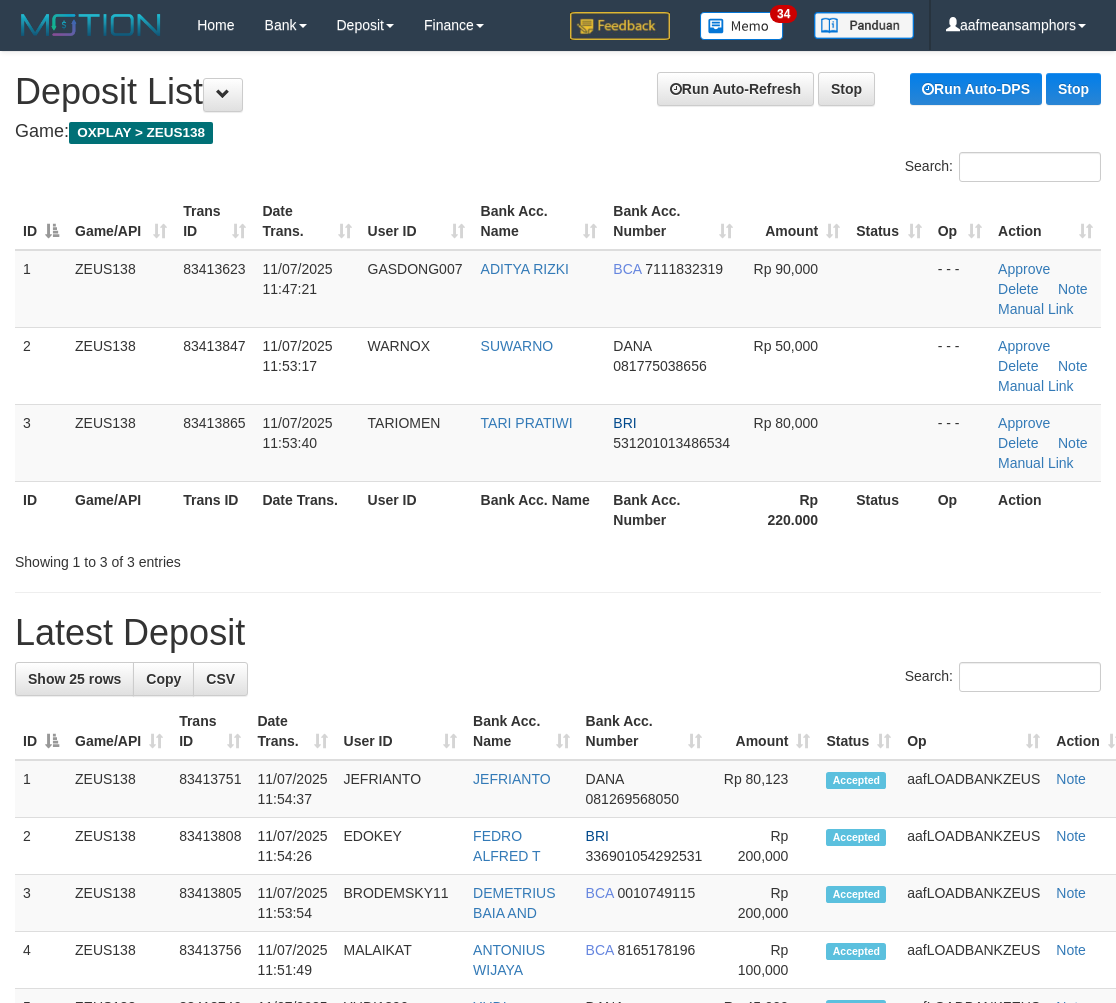 scroll, scrollTop: 40, scrollLeft: 0, axis: vertical 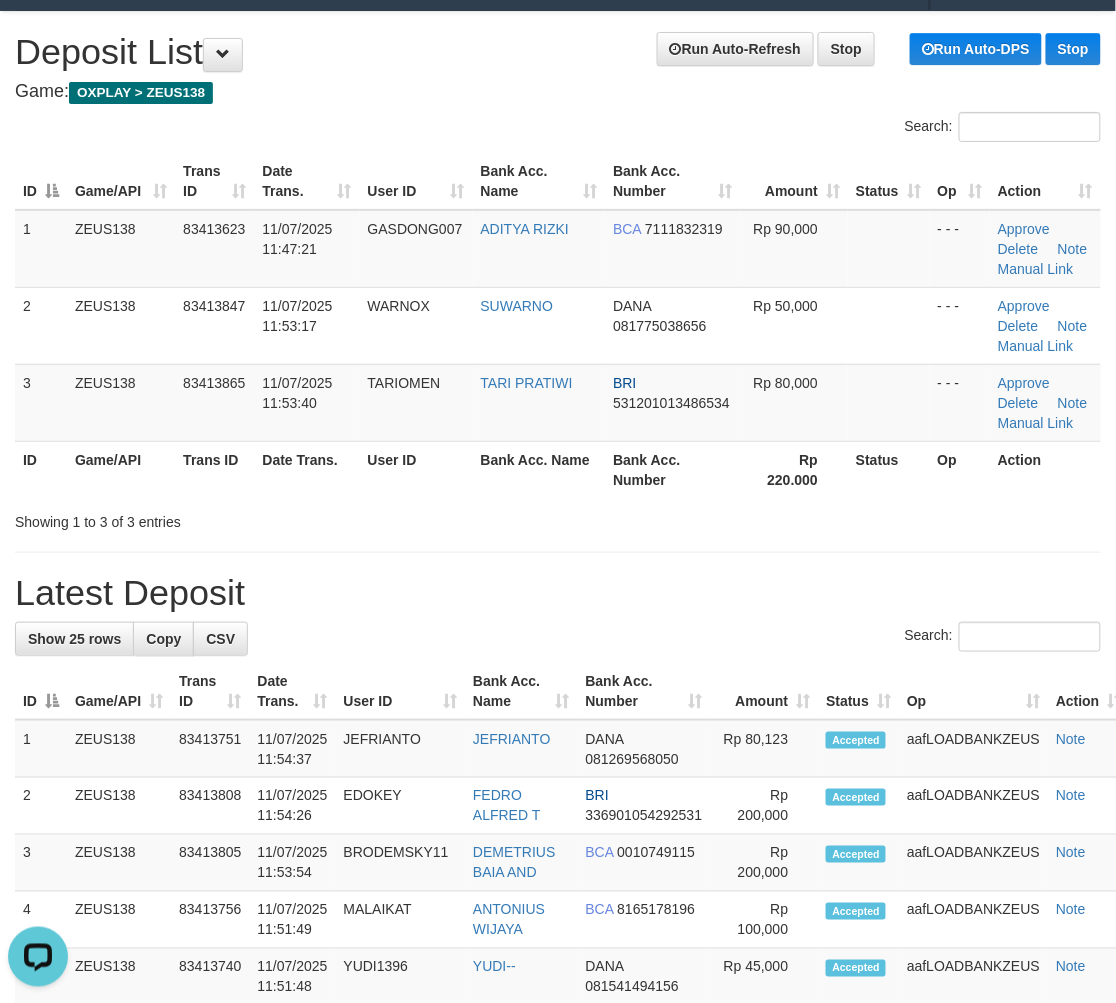 click on "Latest Deposit" at bounding box center [558, 593] 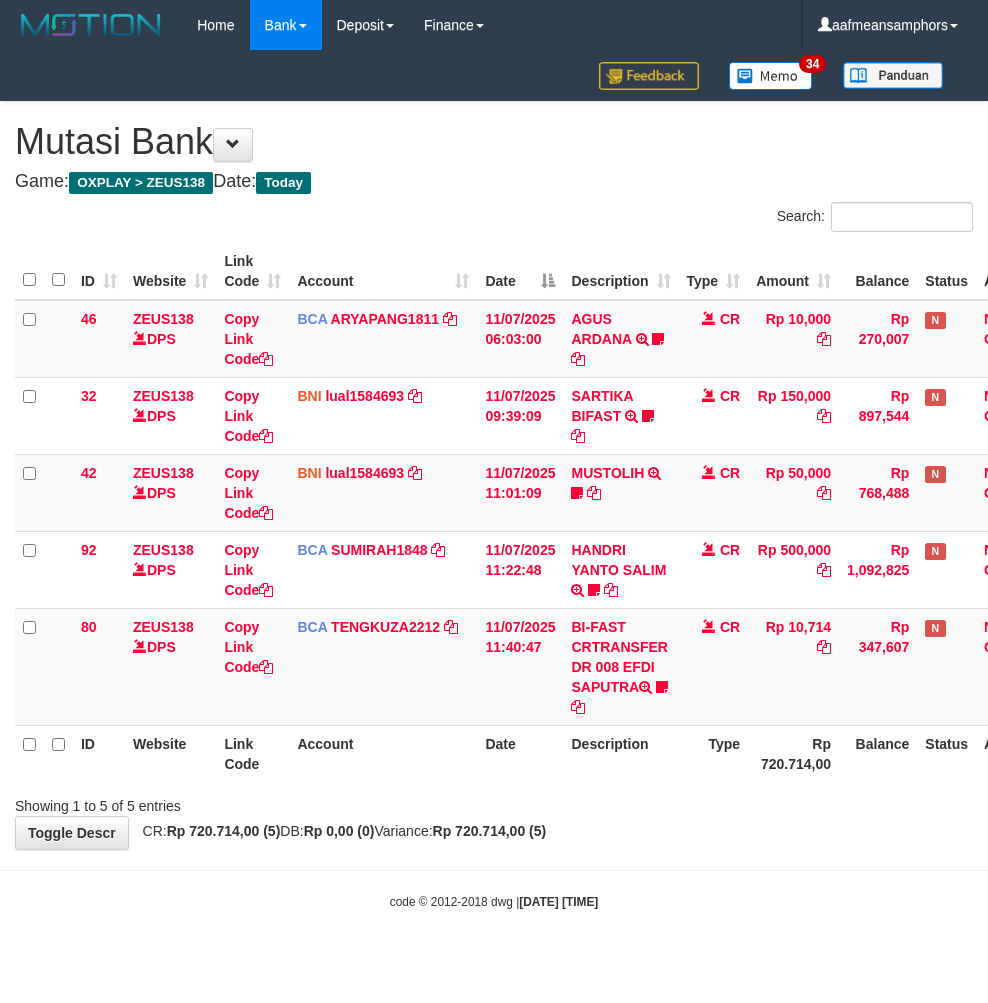 scroll, scrollTop: 0, scrollLeft: 0, axis: both 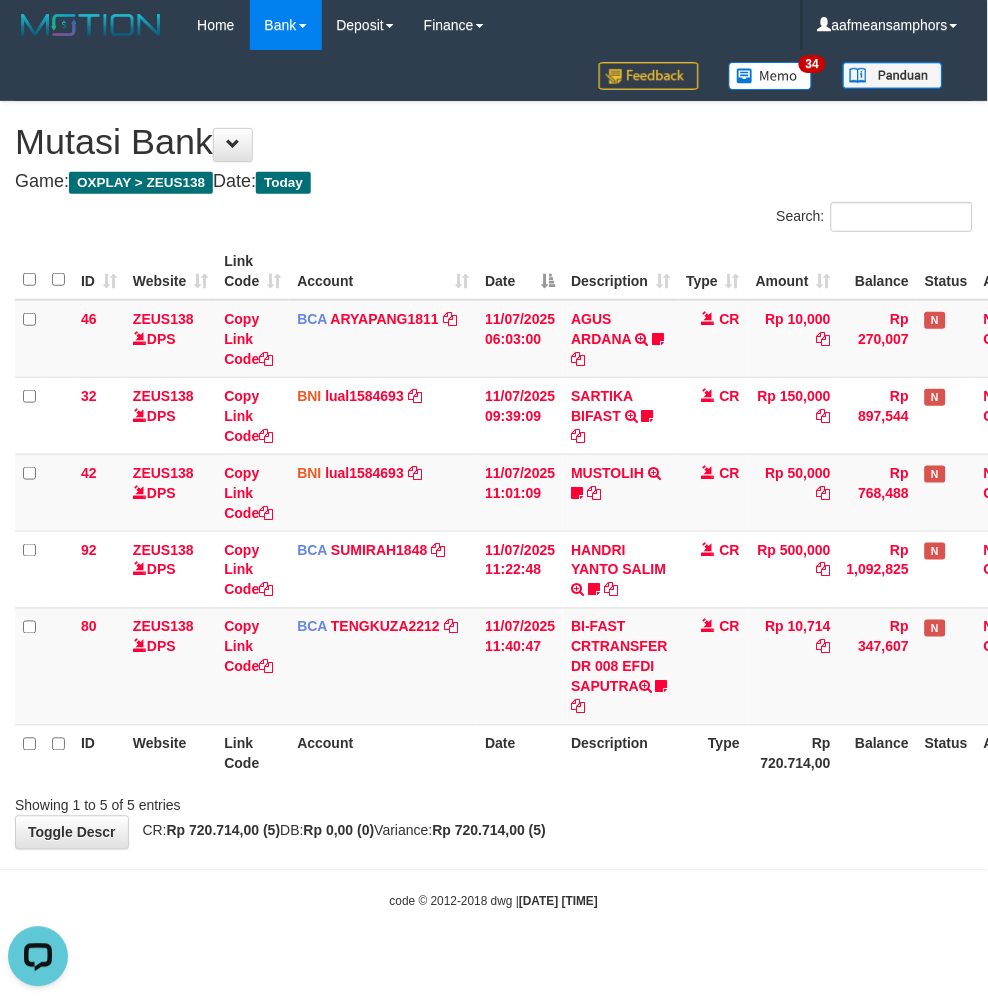 click on "**********" at bounding box center (494, 475) 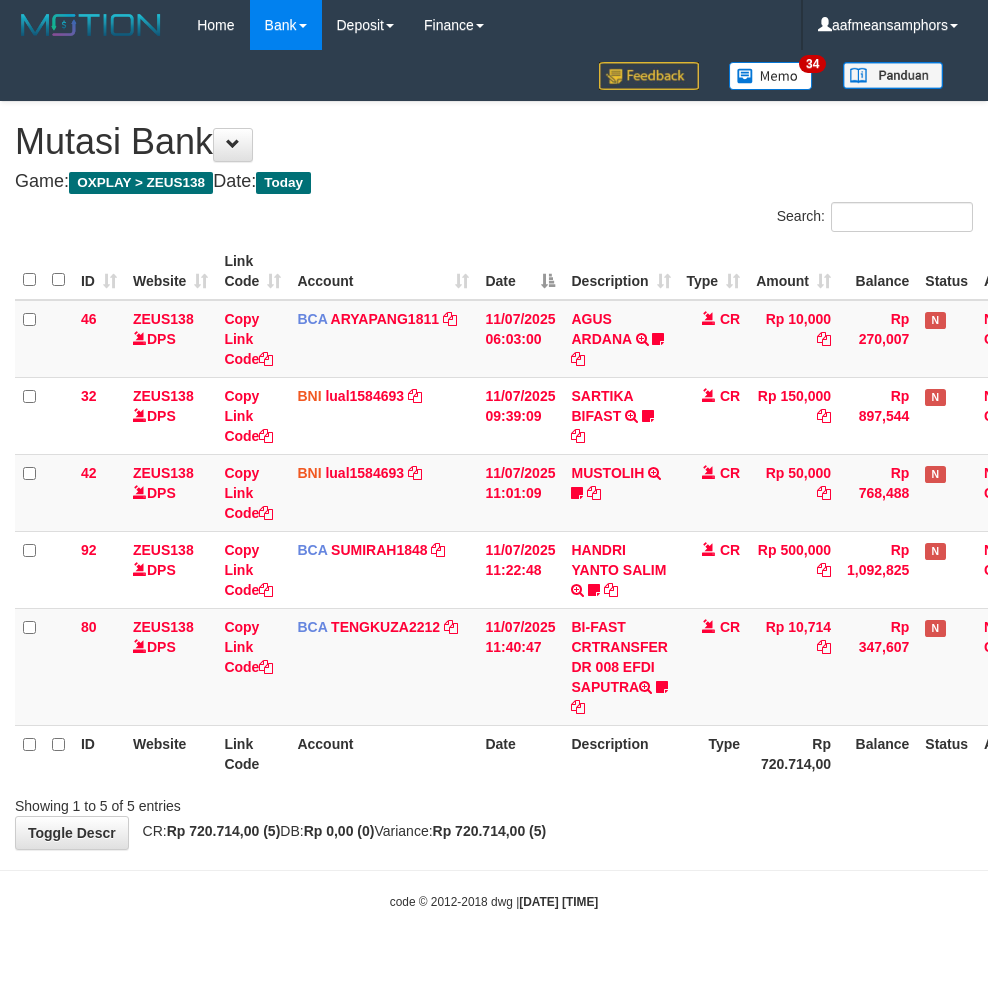 scroll, scrollTop: 0, scrollLeft: 0, axis: both 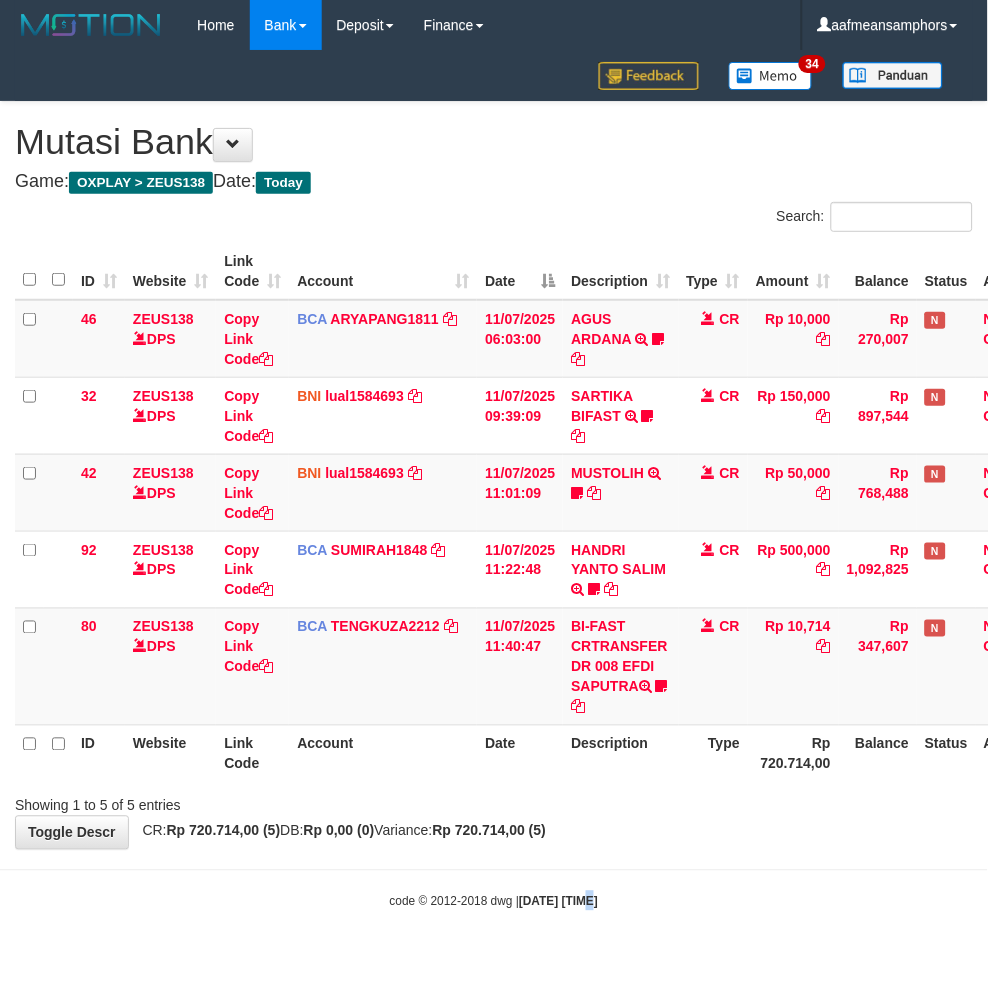 drag, startPoint x: 572, startPoint y: 904, endPoint x: 577, endPoint y: 884, distance: 20.615528 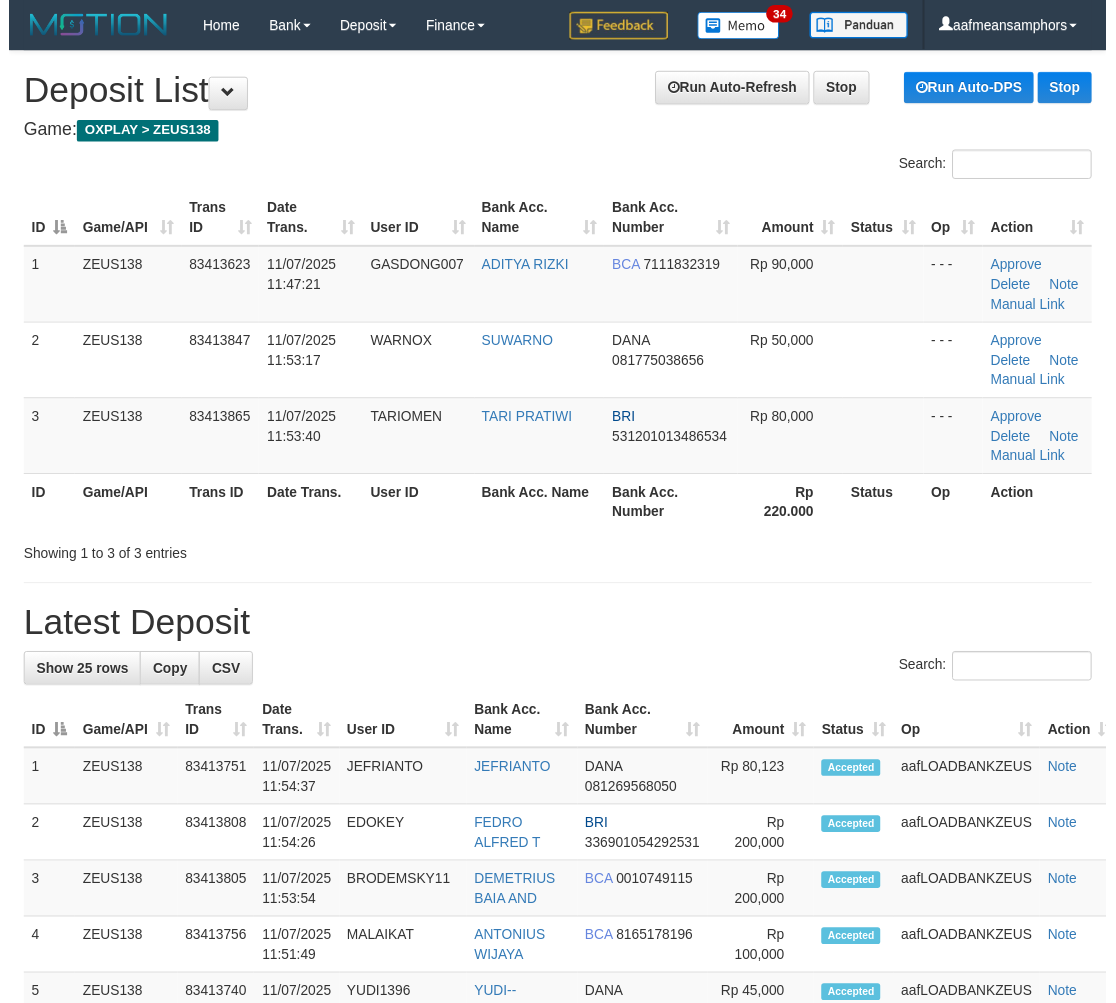 scroll, scrollTop: 40, scrollLeft: 0, axis: vertical 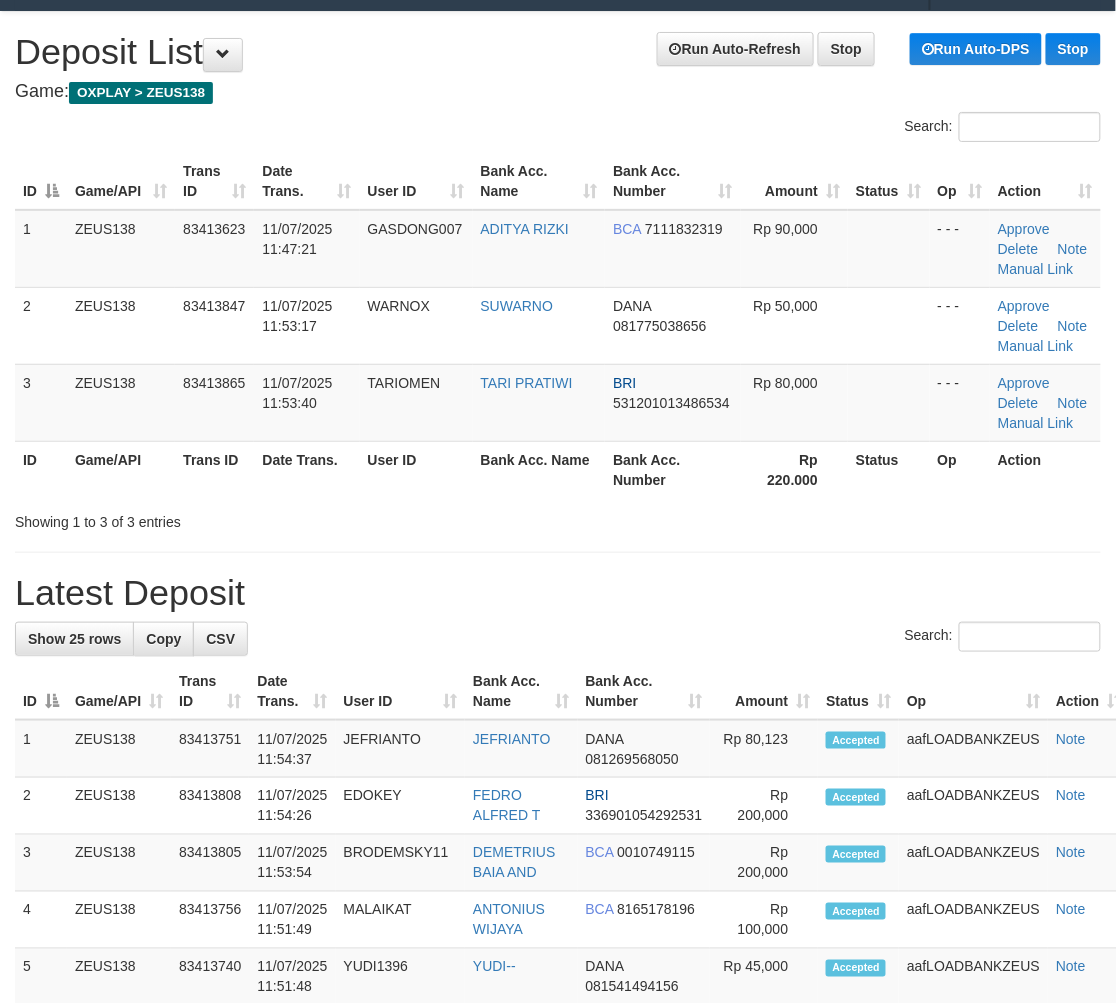 click on "Showing 1 to 3 of 3 entries" at bounding box center [558, 518] 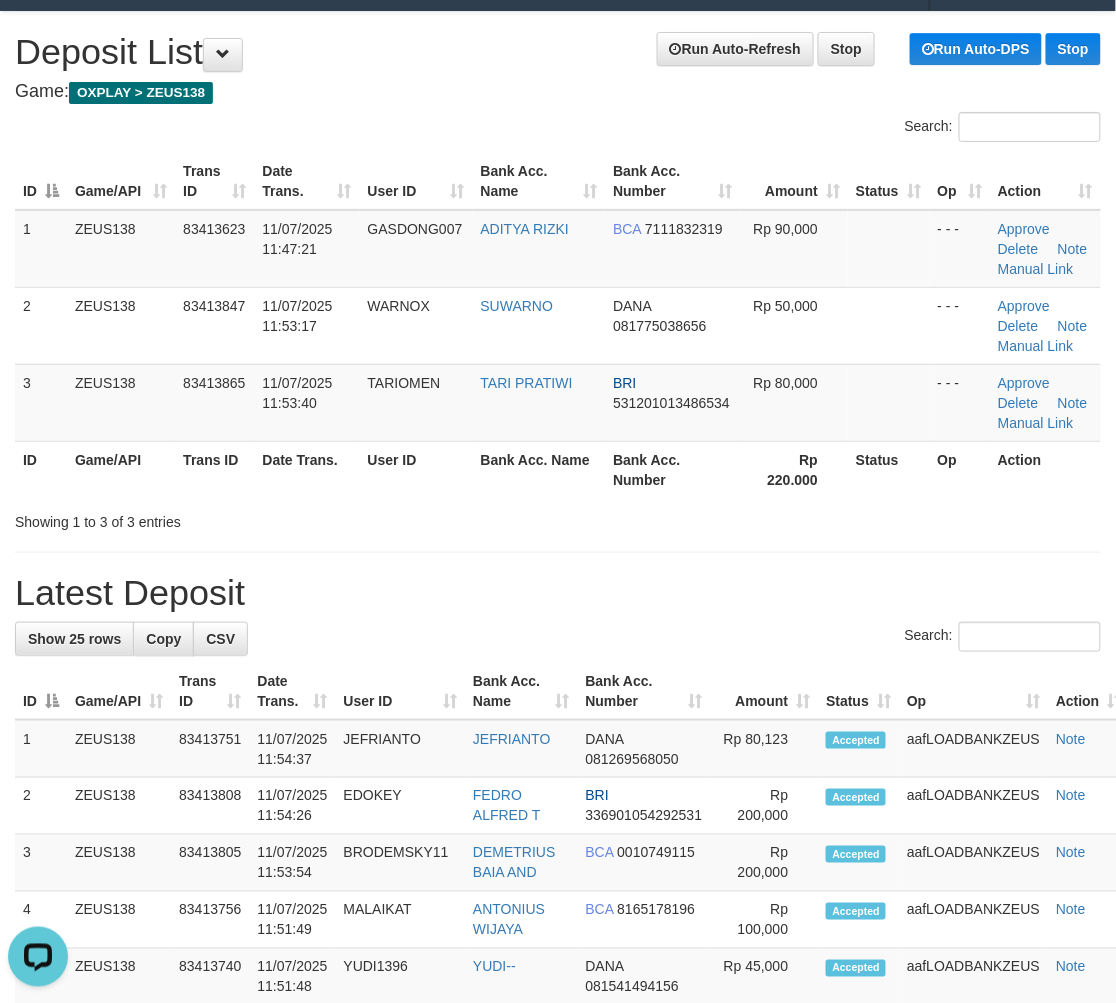 scroll, scrollTop: 0, scrollLeft: 0, axis: both 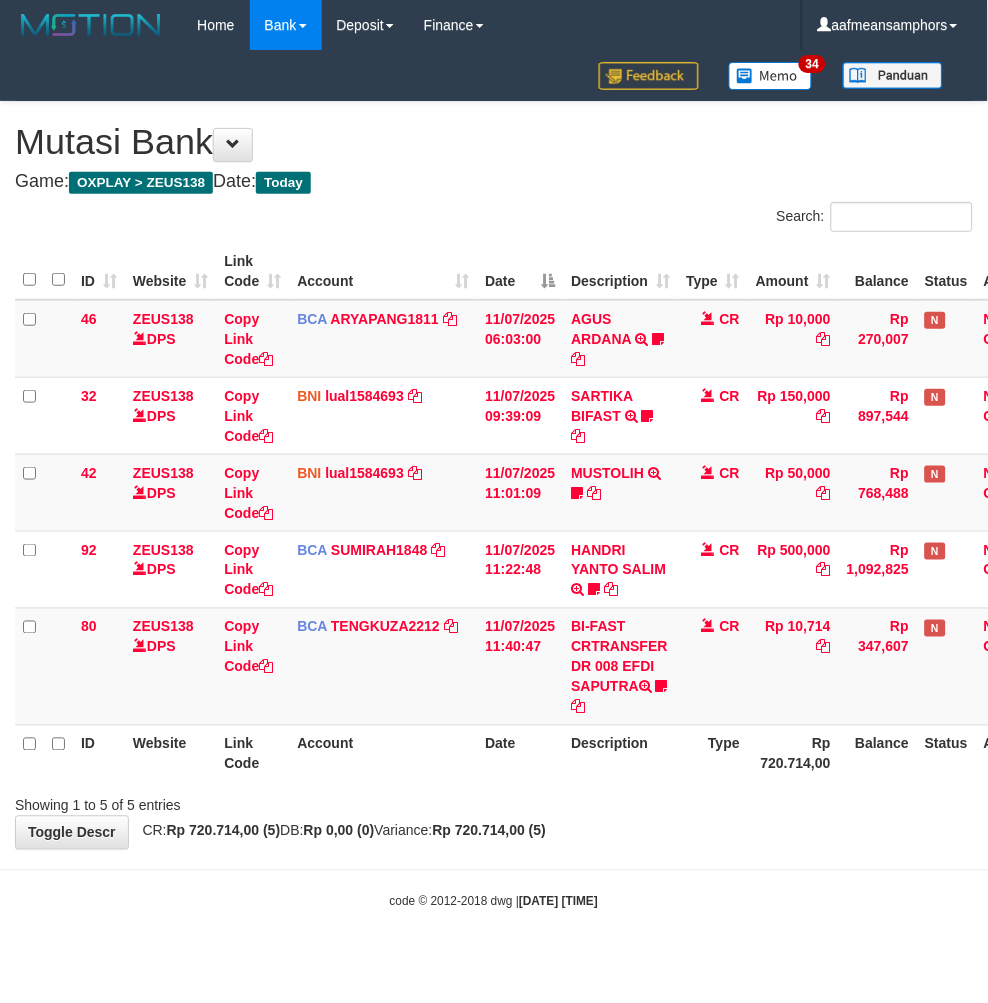 click on "**********" at bounding box center [494, 475] 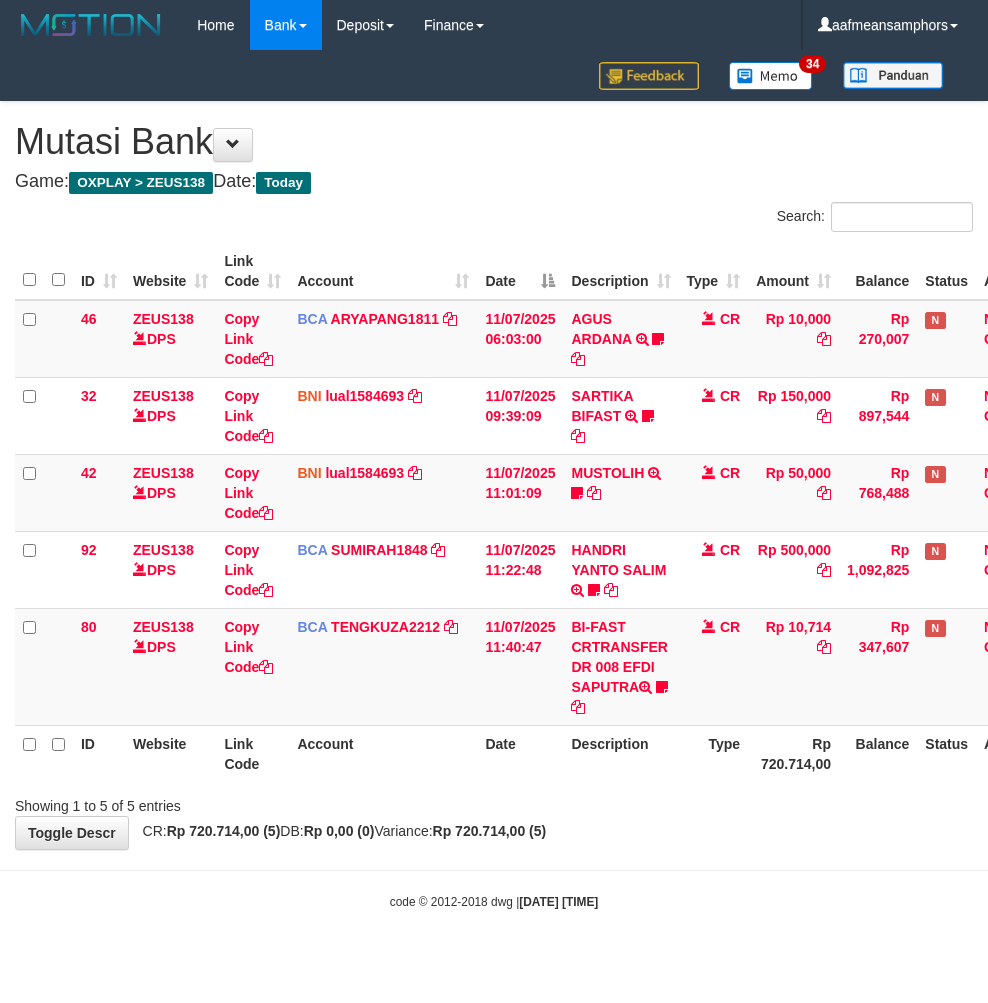 scroll, scrollTop: 0, scrollLeft: 0, axis: both 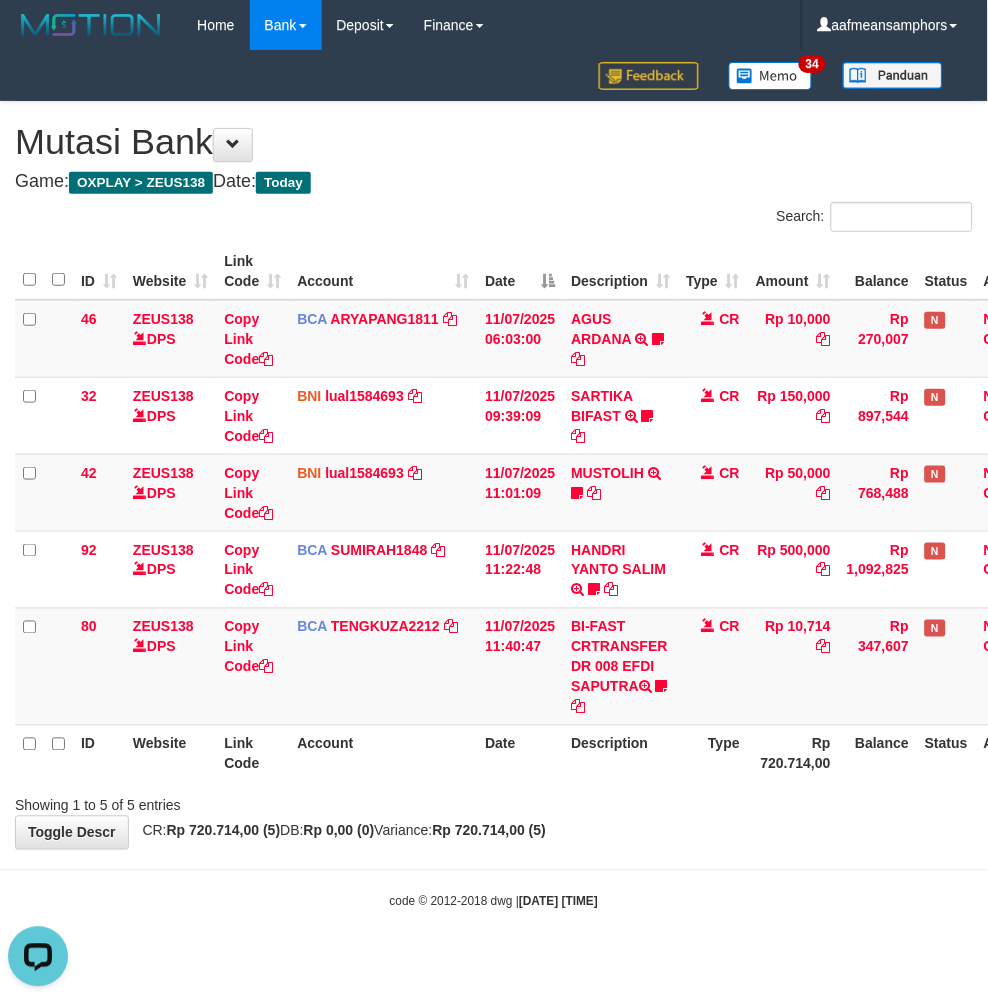 click on "code © 2012-2018 dwg |  2025/07/11 11:55:35" at bounding box center [494, 901] 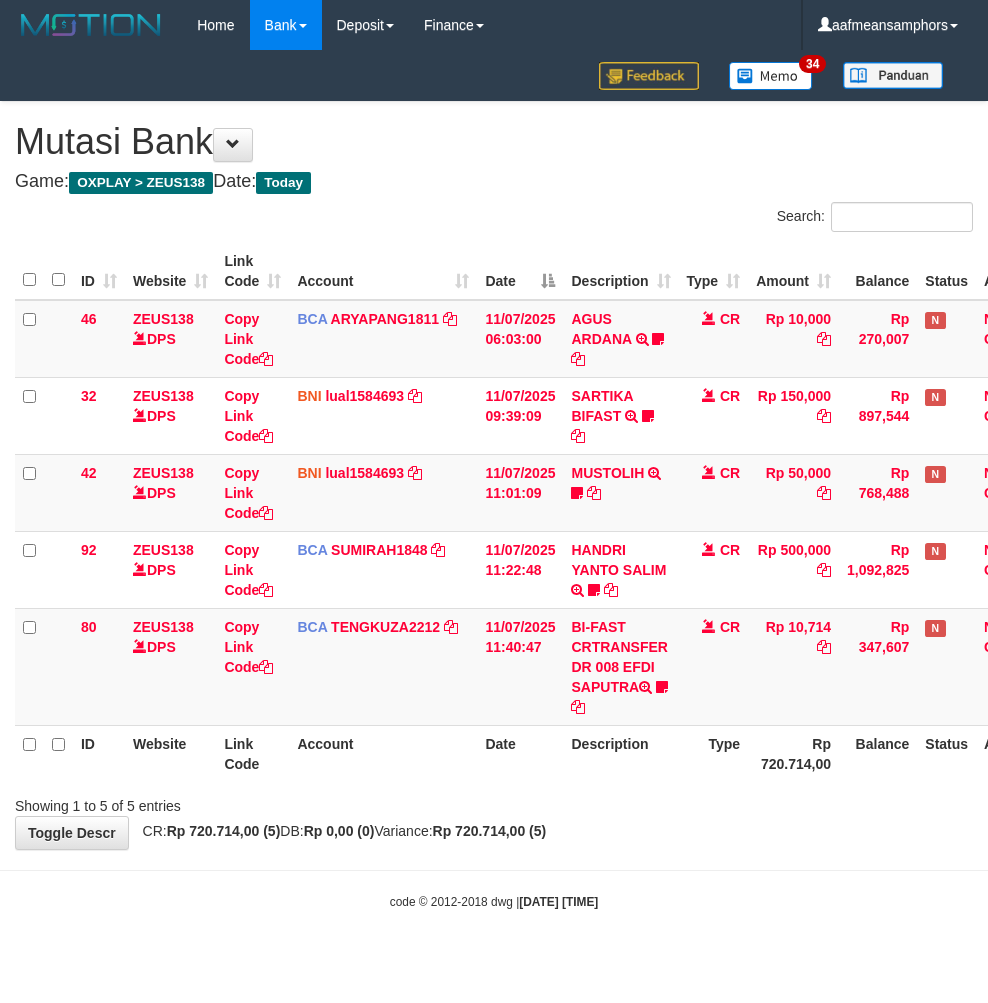scroll, scrollTop: 0, scrollLeft: 0, axis: both 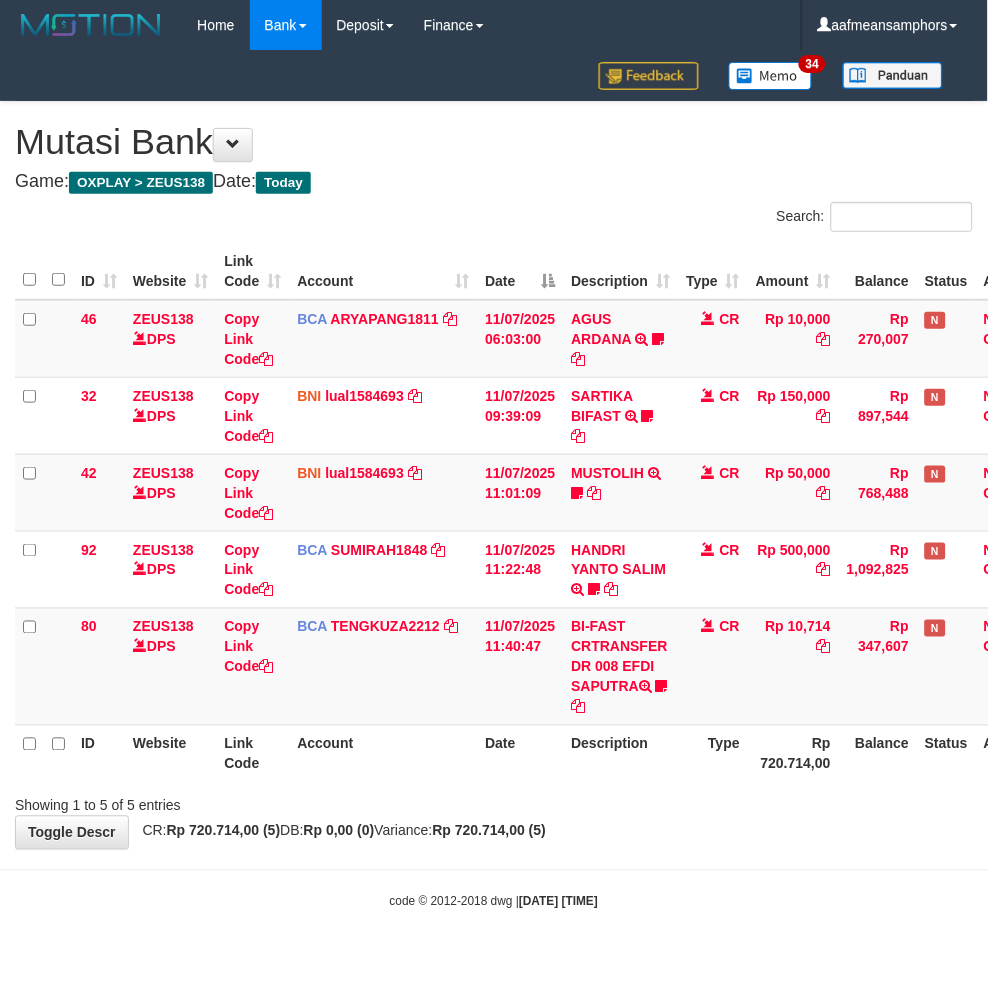 click on "Showing 1 to 5 of 5 entries" at bounding box center [494, 802] 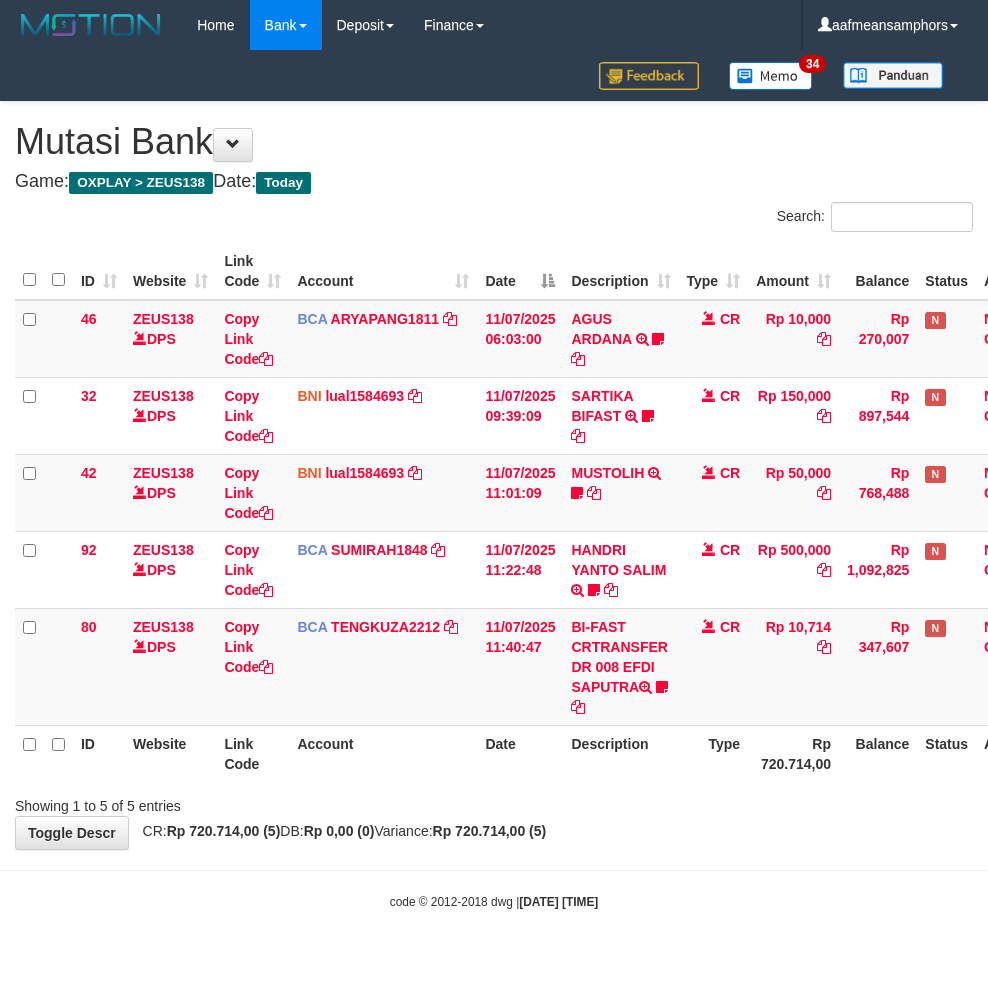 scroll, scrollTop: 0, scrollLeft: 0, axis: both 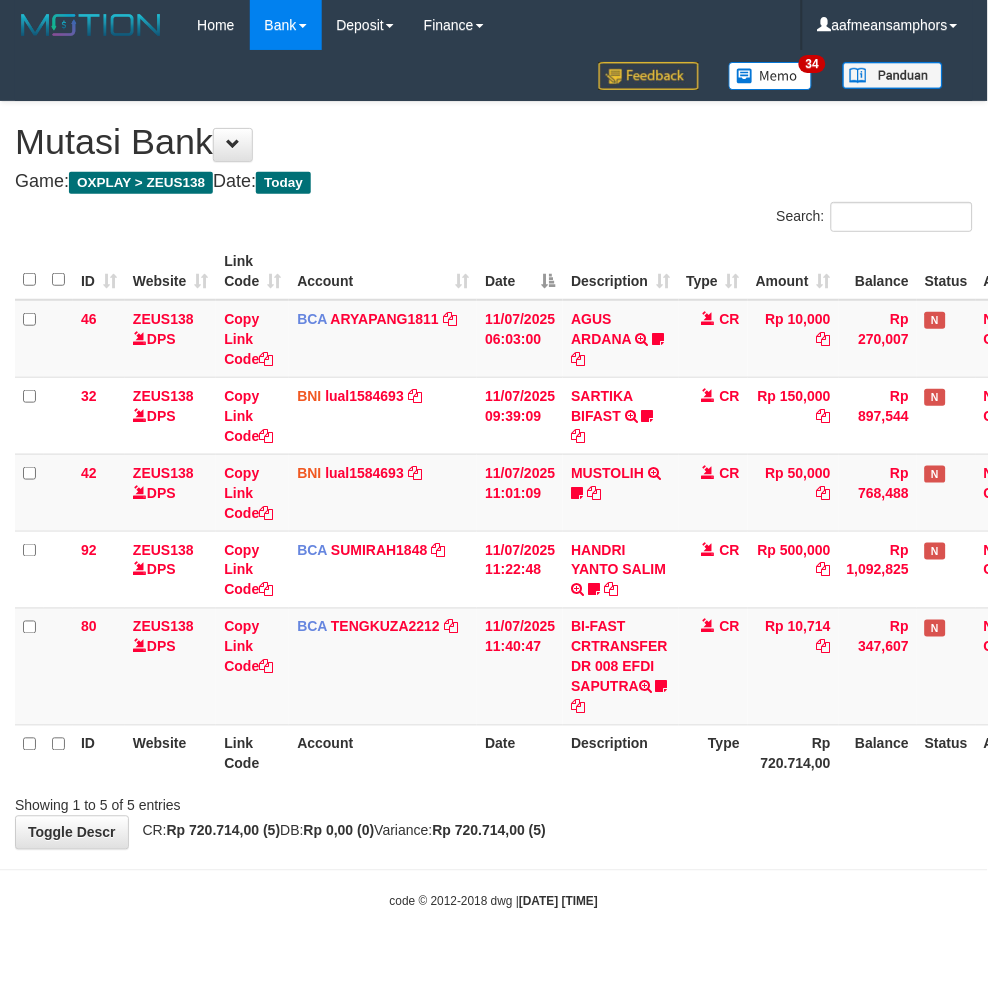 drag, startPoint x: 0, startPoint y: 0, endPoint x: 664, endPoint y: 807, distance: 1045.0574 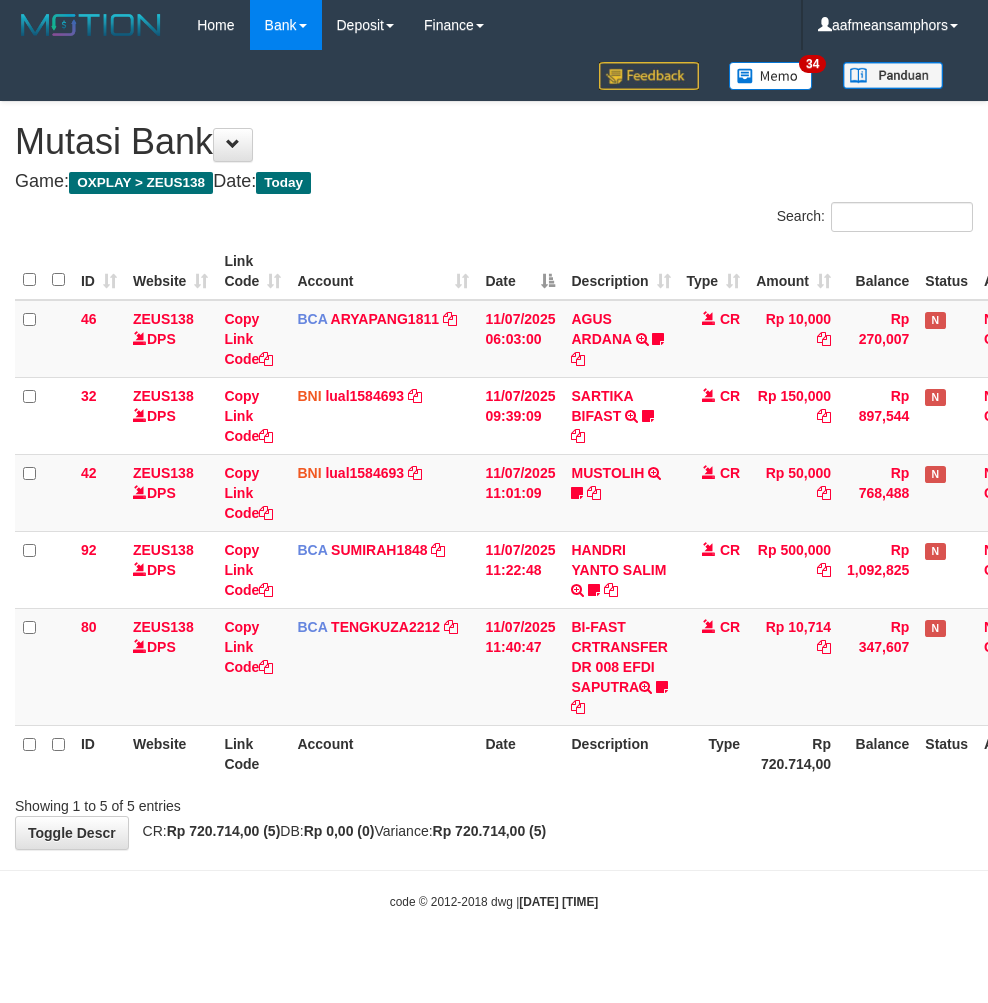 scroll, scrollTop: 0, scrollLeft: 0, axis: both 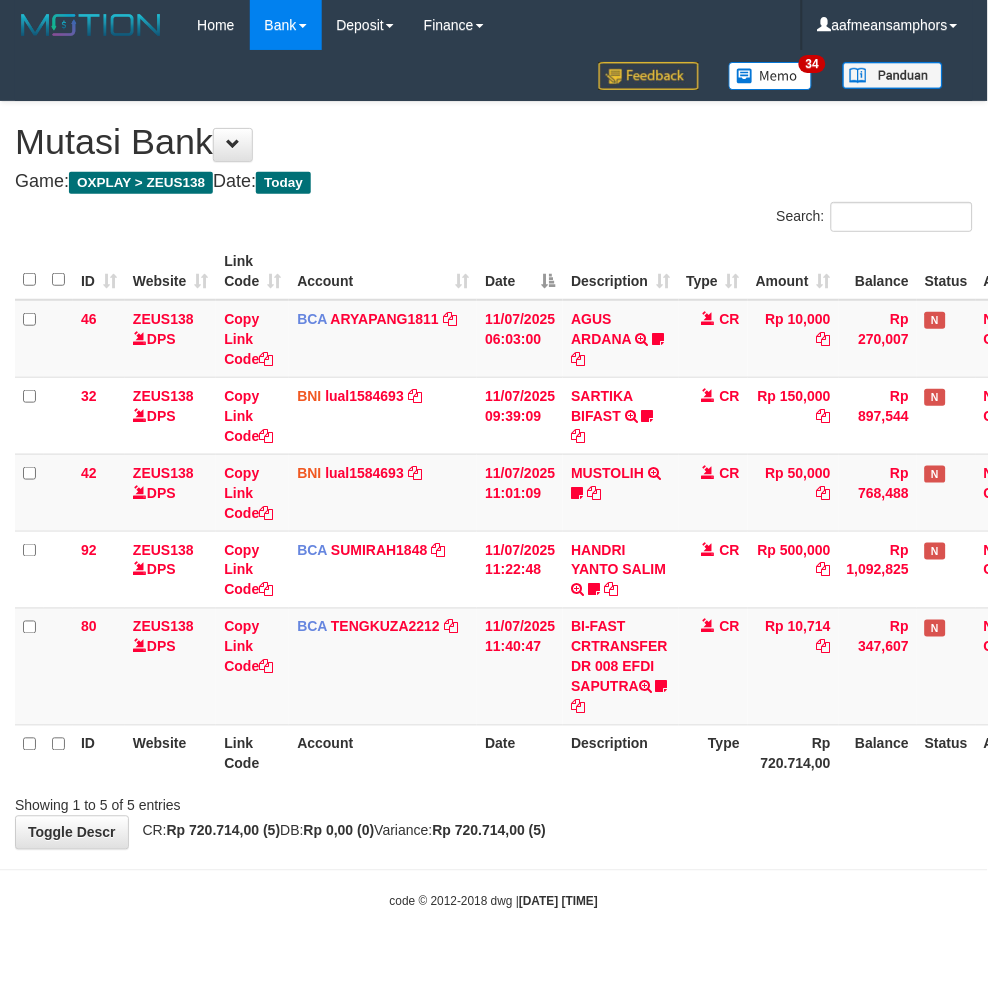 click on "**********" at bounding box center [494, 475] 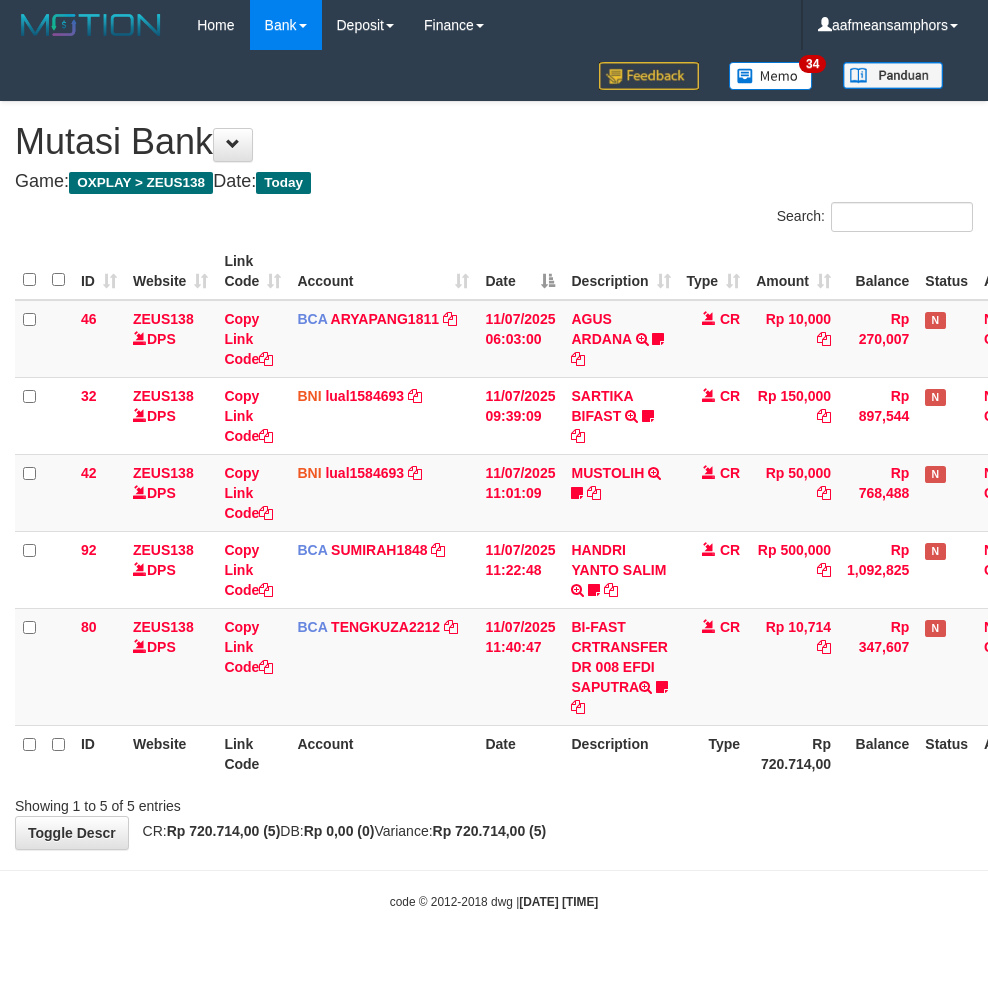 scroll, scrollTop: 0, scrollLeft: 0, axis: both 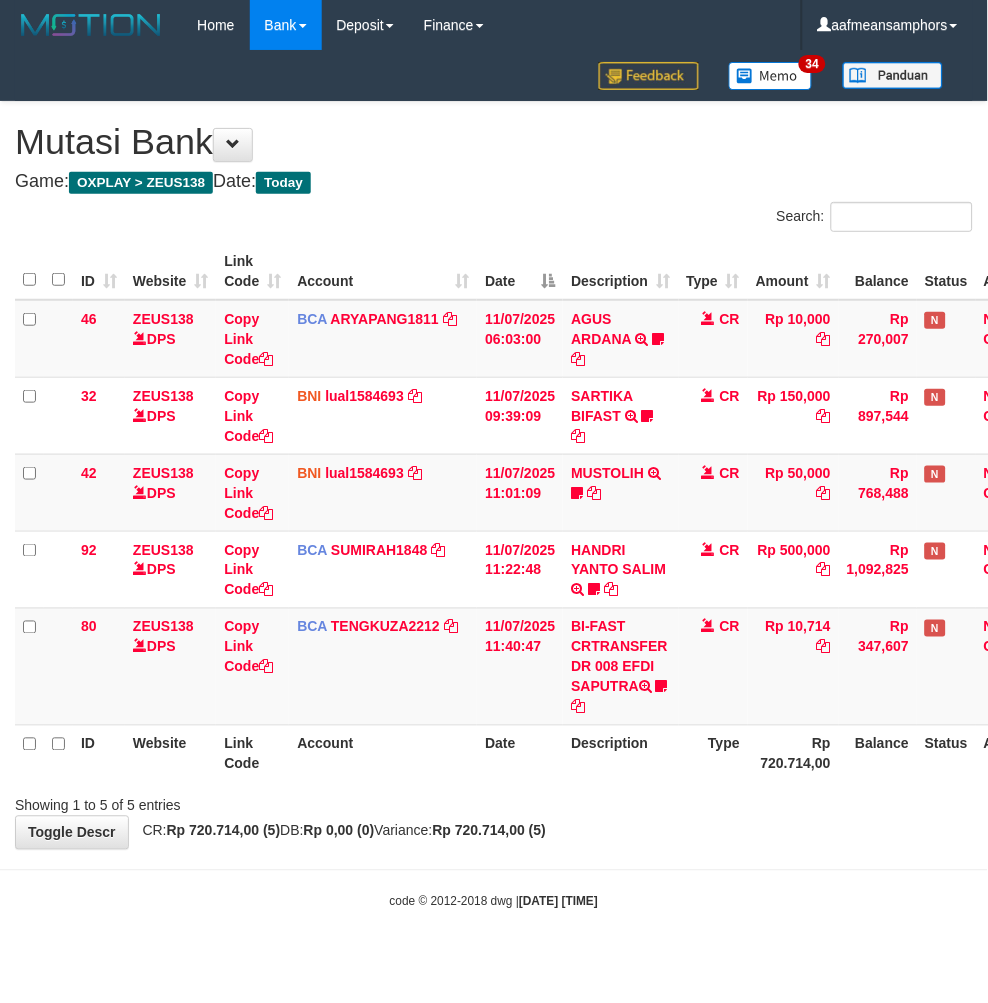 drag, startPoint x: 572, startPoint y: 867, endPoint x: 590, endPoint y: 831, distance: 40.24922 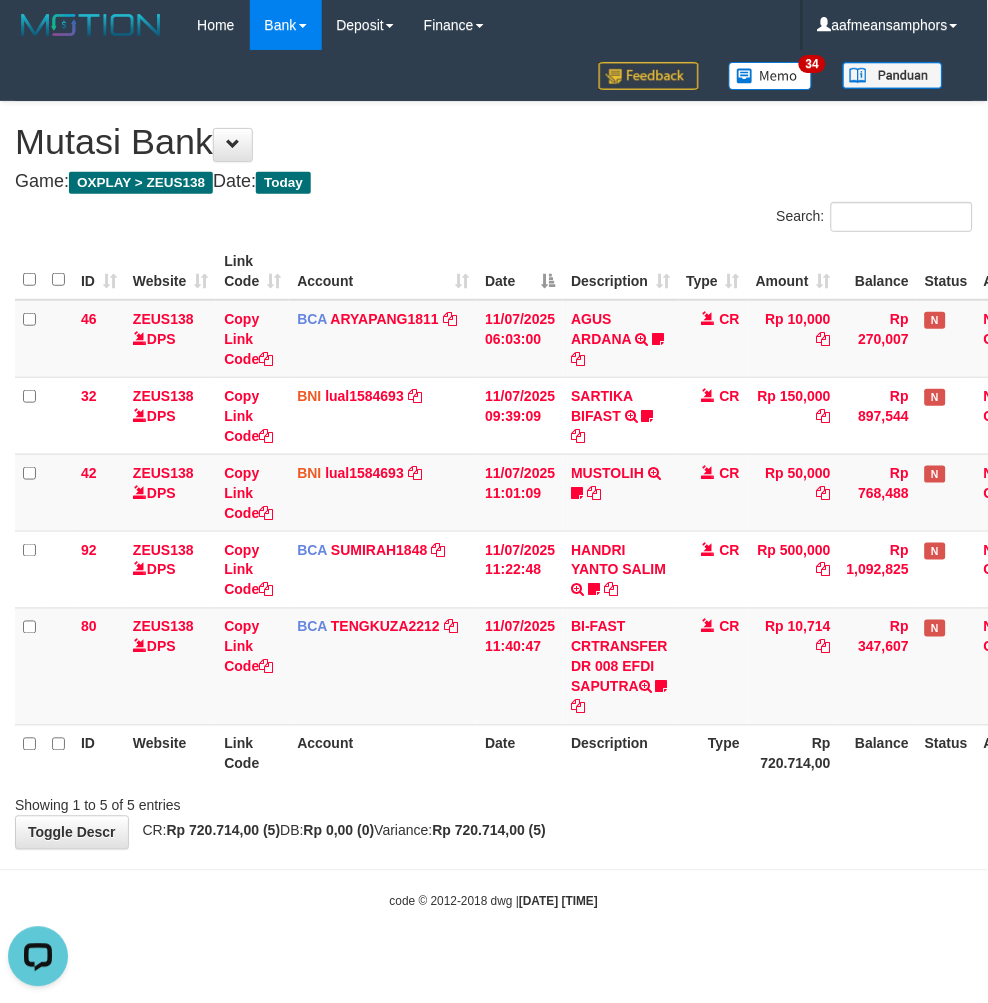 drag, startPoint x: 663, startPoint y: 818, endPoint x: 676, endPoint y: 830, distance: 17.691807 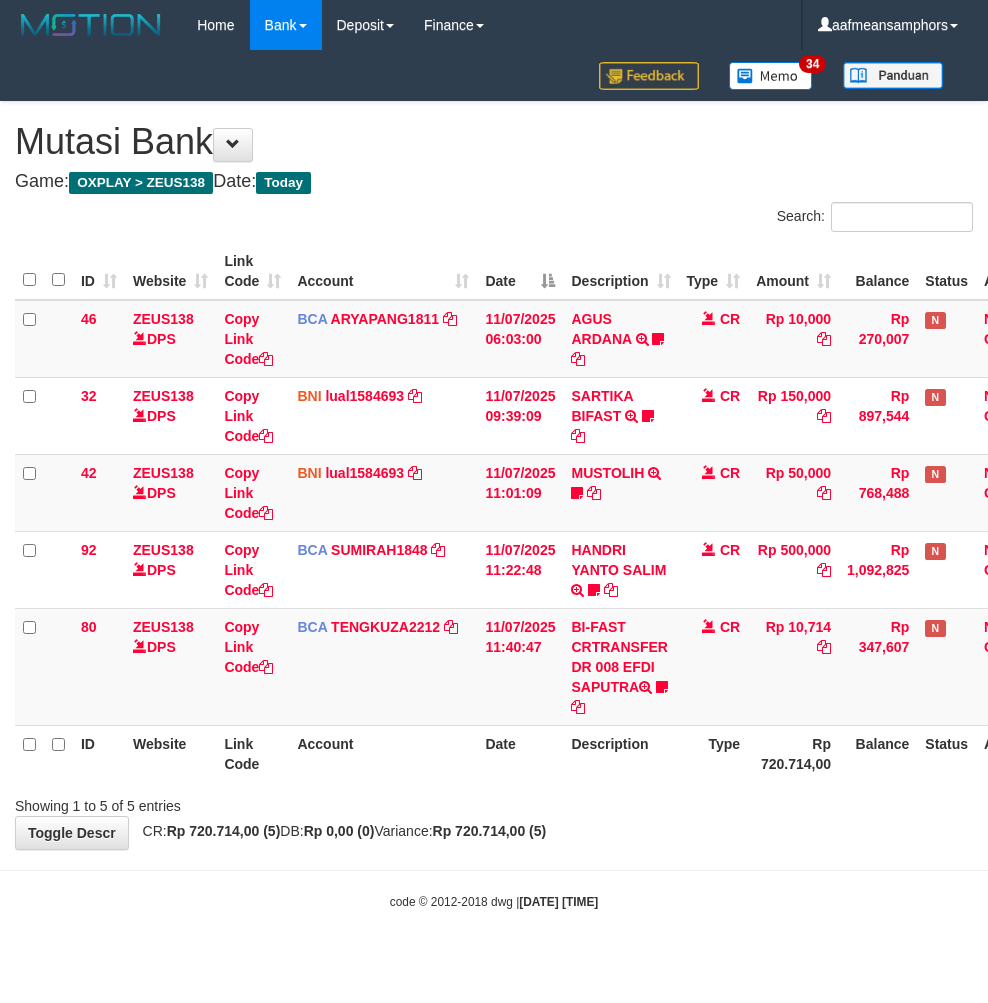 scroll, scrollTop: 0, scrollLeft: 0, axis: both 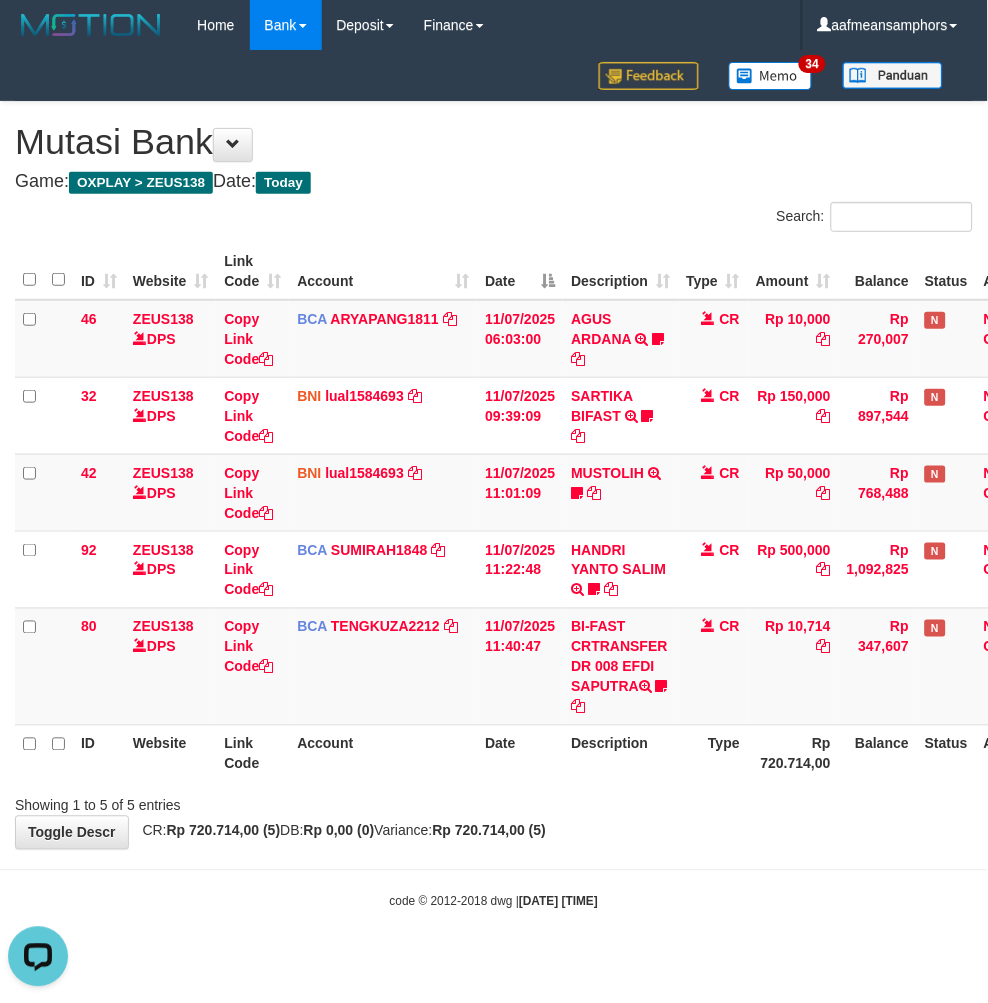 click on "ID Website Link Code Account Date Description Type Amount Balance Status Action
46
ZEUS138    DPS
Copy Link Code
BCA
ARYAPANG1811
DPS
ARYA PANGESTU
mutasi_20250711_2620 | 46
mutasi_20250711_2620 | 46
11/07/2025 06:03:00
AGUS ARDANA            TRSF E-BANKING CR 1107/FTSCY/WS95051
10000.002025071158167087 TRFDN-AGUS ARDANA ESPAY DEBIT INDONE    Aguslike
tunggu bukti tranfer
CR
Rp 10,000
Rp 270,007
N
Note
Check
32
ZEUS138    DPS
Copy Link Code
BNI" at bounding box center [494, 512] 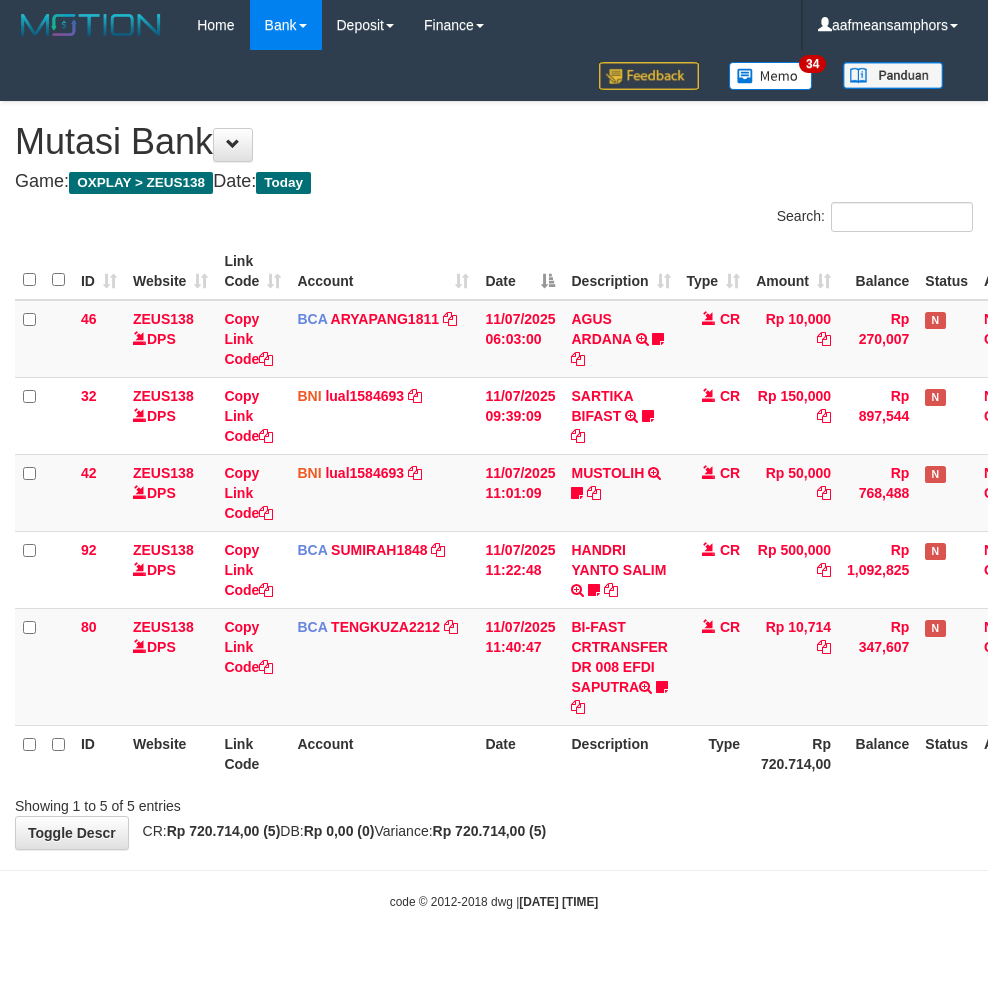 scroll, scrollTop: 0, scrollLeft: 0, axis: both 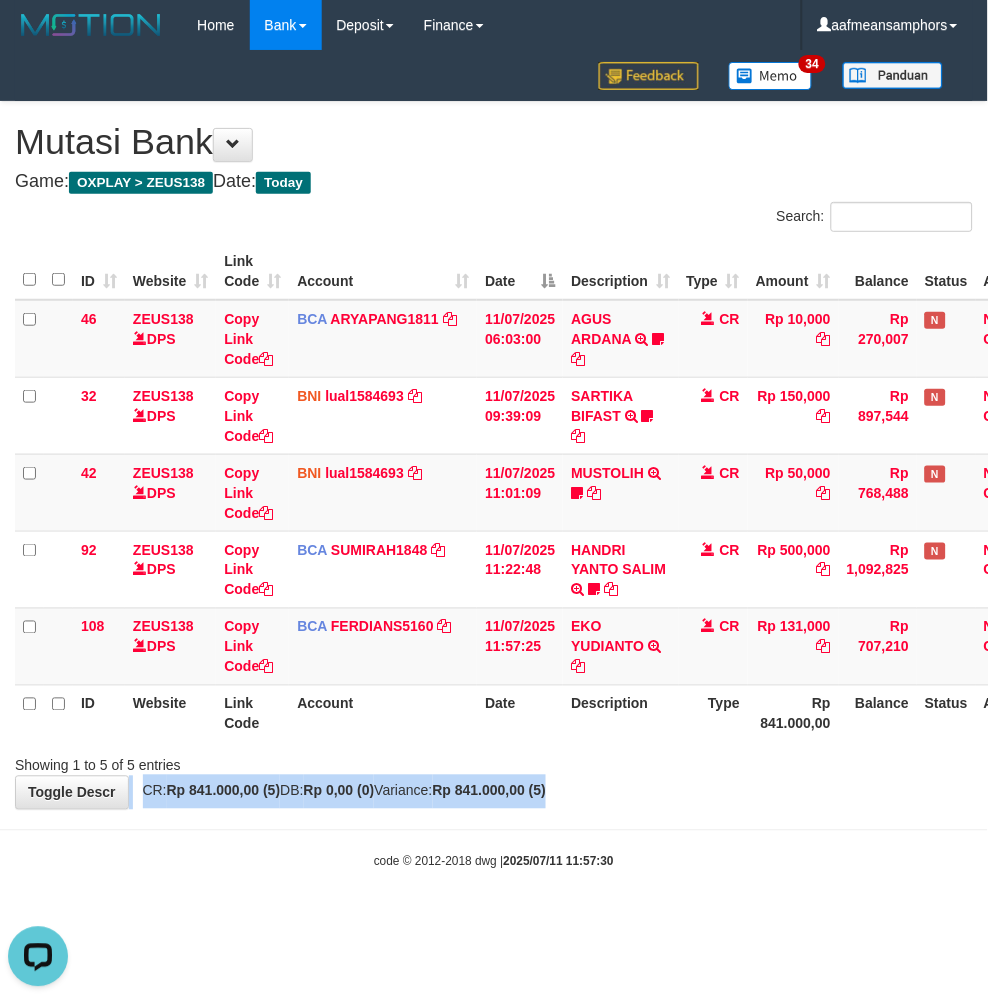 drag, startPoint x: 715, startPoint y: 757, endPoint x: 688, endPoint y: 776, distance: 33.01515 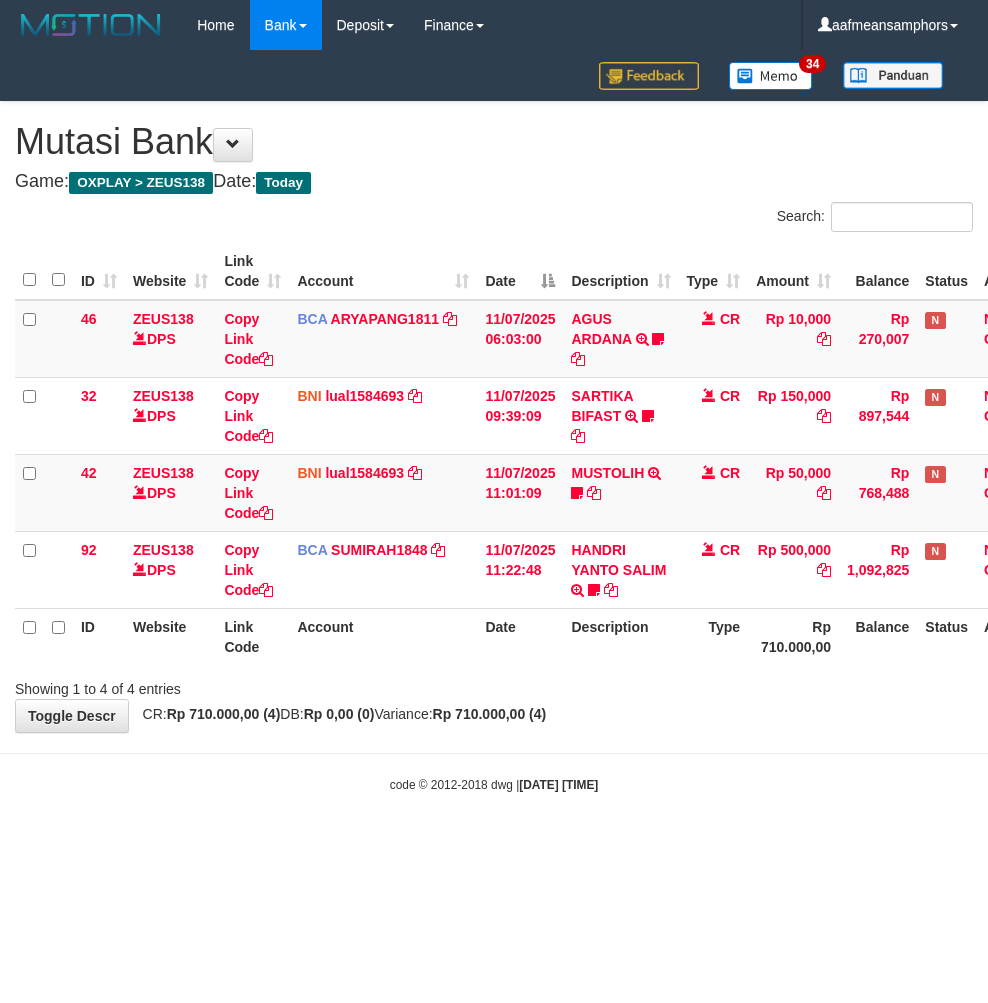 scroll, scrollTop: 0, scrollLeft: 0, axis: both 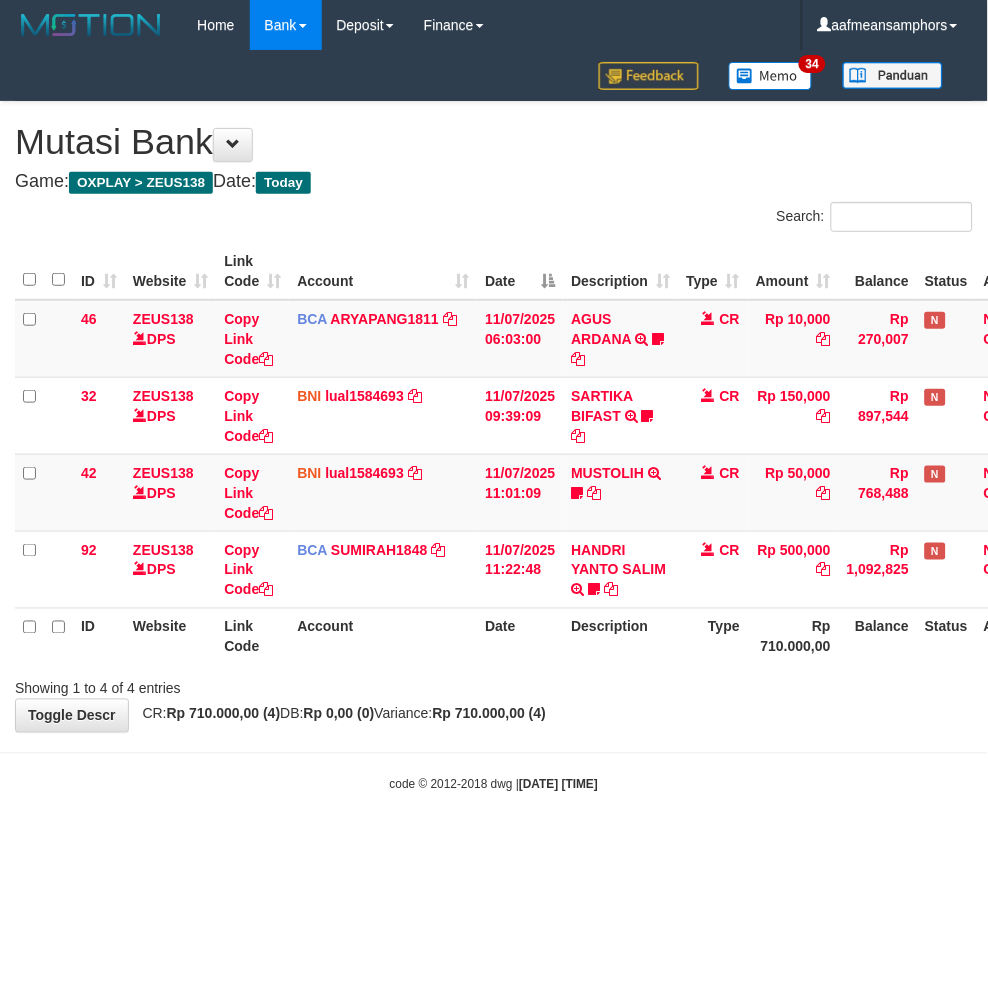 click on "Toggle navigation
Home
Bank
Account List
Load
By Website
Group
[OXPLAY]													ZEUS138
By Load Group (DPS)" at bounding box center (494, 422) 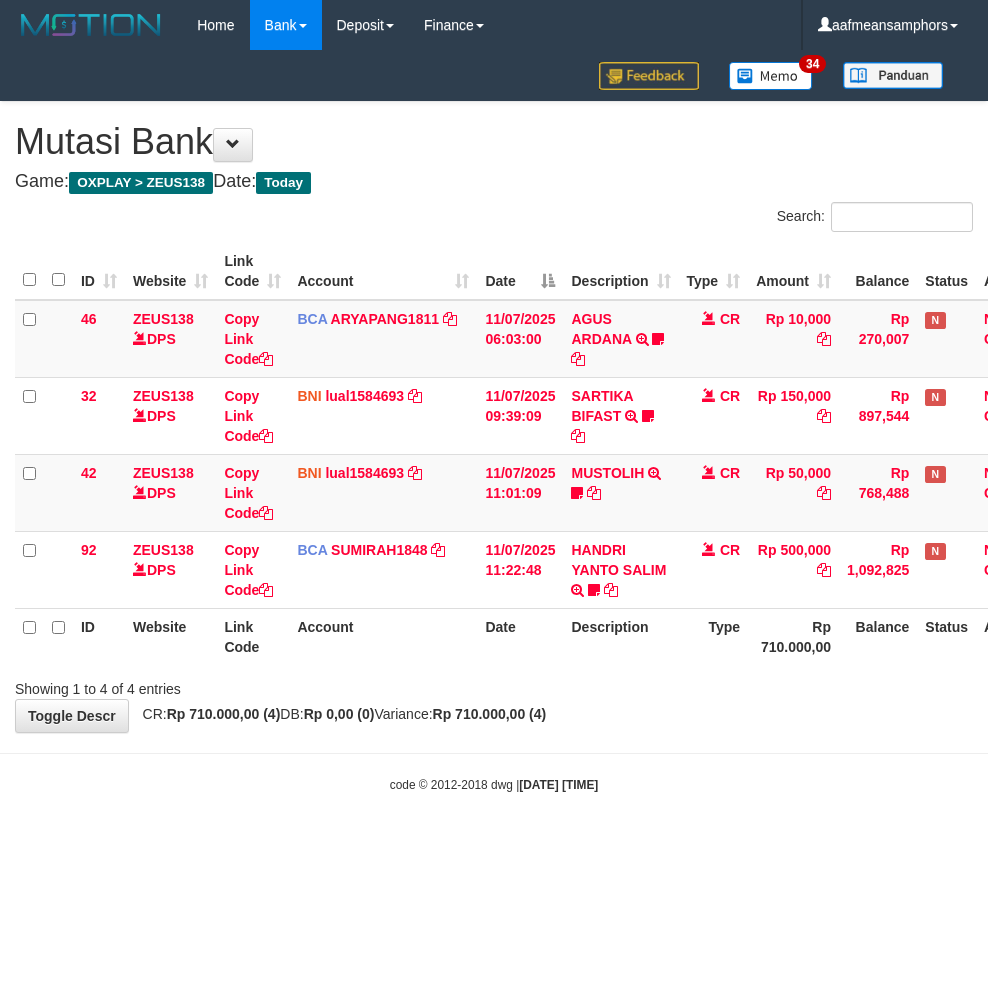 scroll, scrollTop: 0, scrollLeft: 0, axis: both 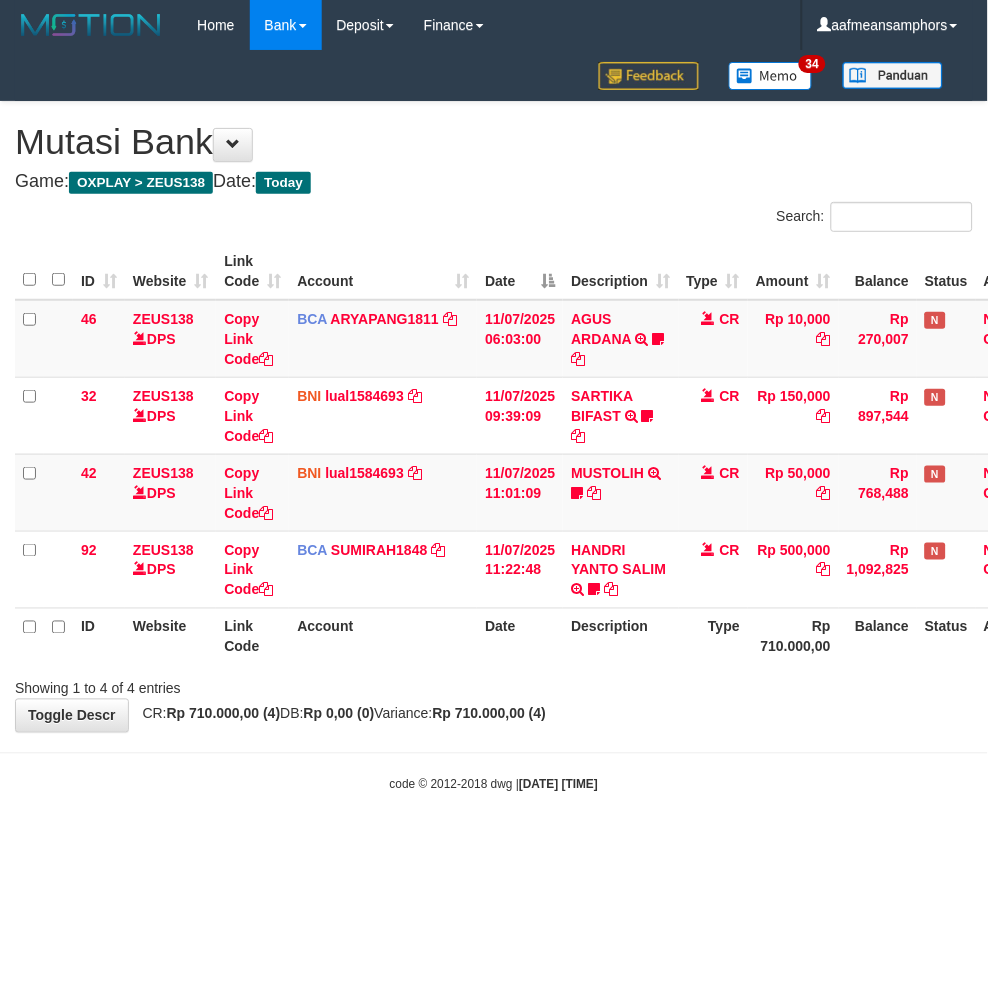 drag, startPoint x: 681, startPoint y: 787, endPoint x: 635, endPoint y: 777, distance: 47.07441 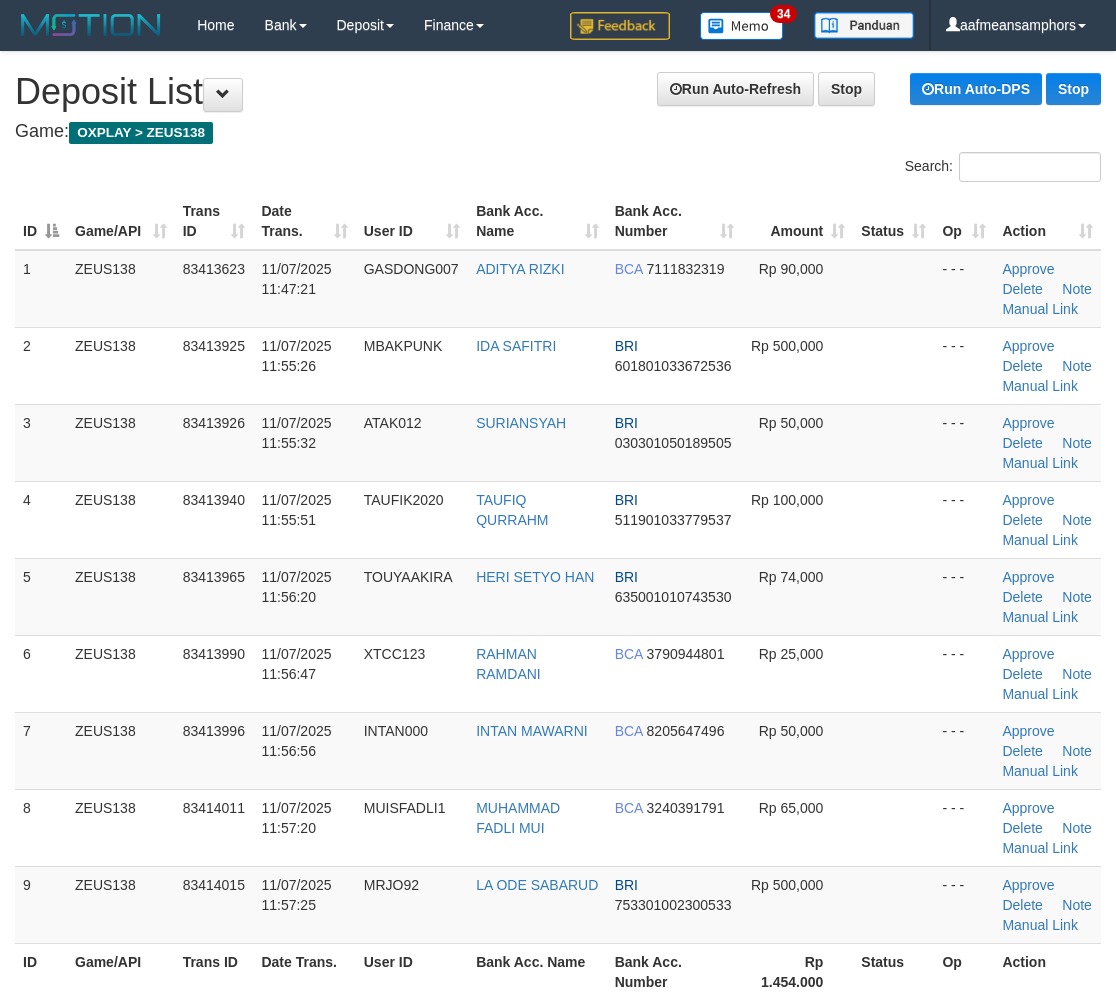 scroll, scrollTop: 40, scrollLeft: 0, axis: vertical 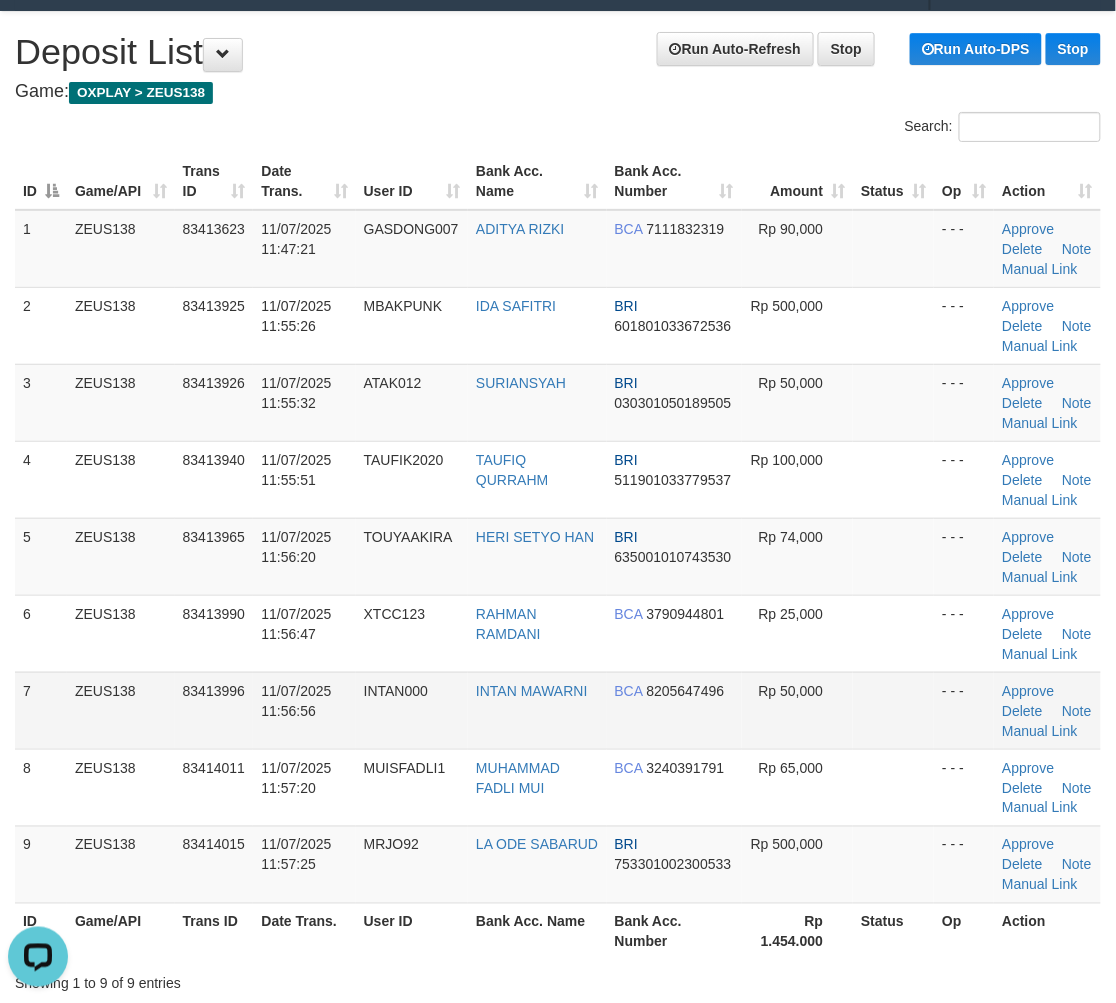click on "7
ZEUS138
83413996
11/07/2025 11:56:56
INTAN000
INTAN MAWARNI
BCA
8205647496
Rp 50,000
- - -
Approve
Delete
Note
Manual Link" at bounding box center [558, 710] 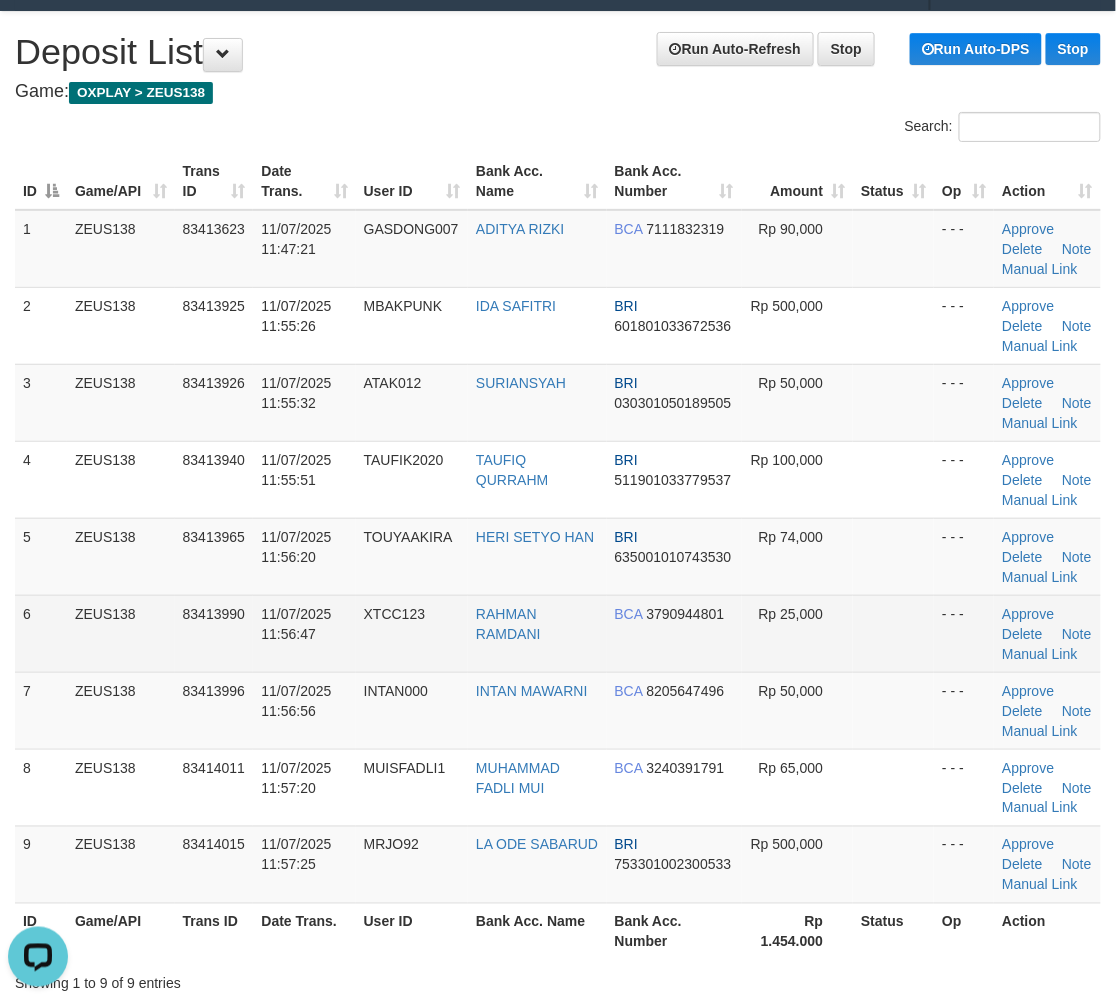 click on "6
ZEUS138
83413990
11/07/2025 11:56:47
XTCC123
RAHMAN RAMDANI
BCA
3790944801
Rp 25,000
- - -
Approve
Delete
Note
Manual Link" at bounding box center [558, 633] 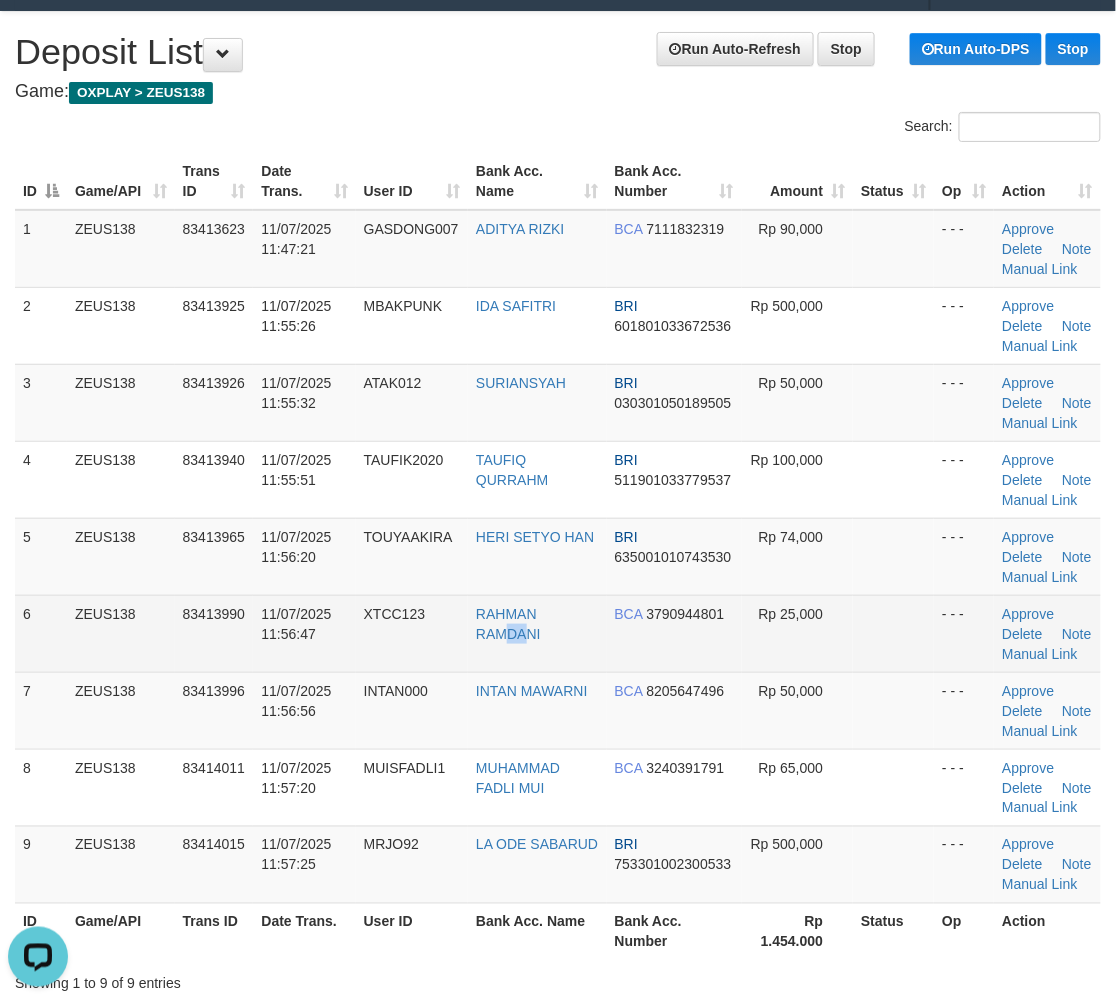 drag, startPoint x: 510, startPoint y: 642, endPoint x: 171, endPoint y: 648, distance: 339.0531 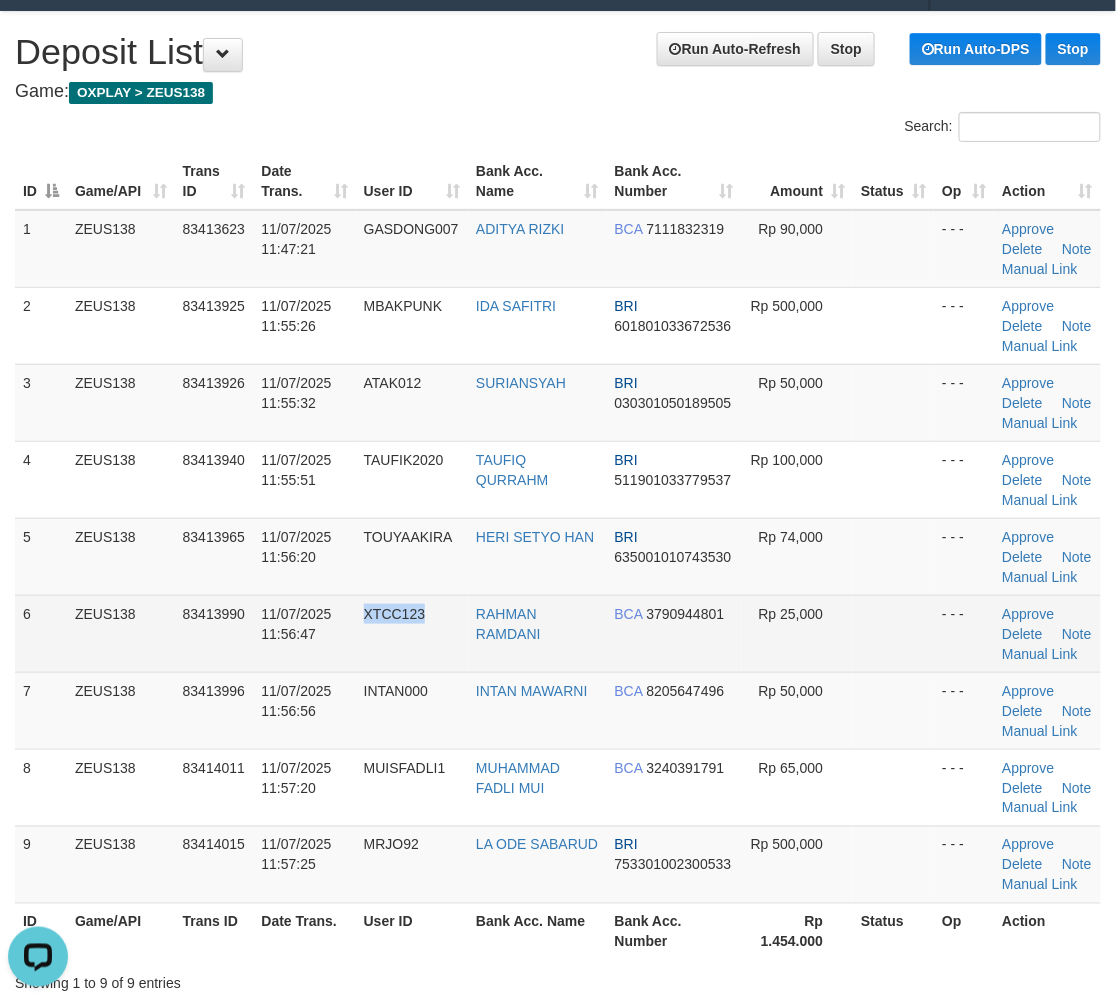 click on "XTCC123" at bounding box center [412, 633] 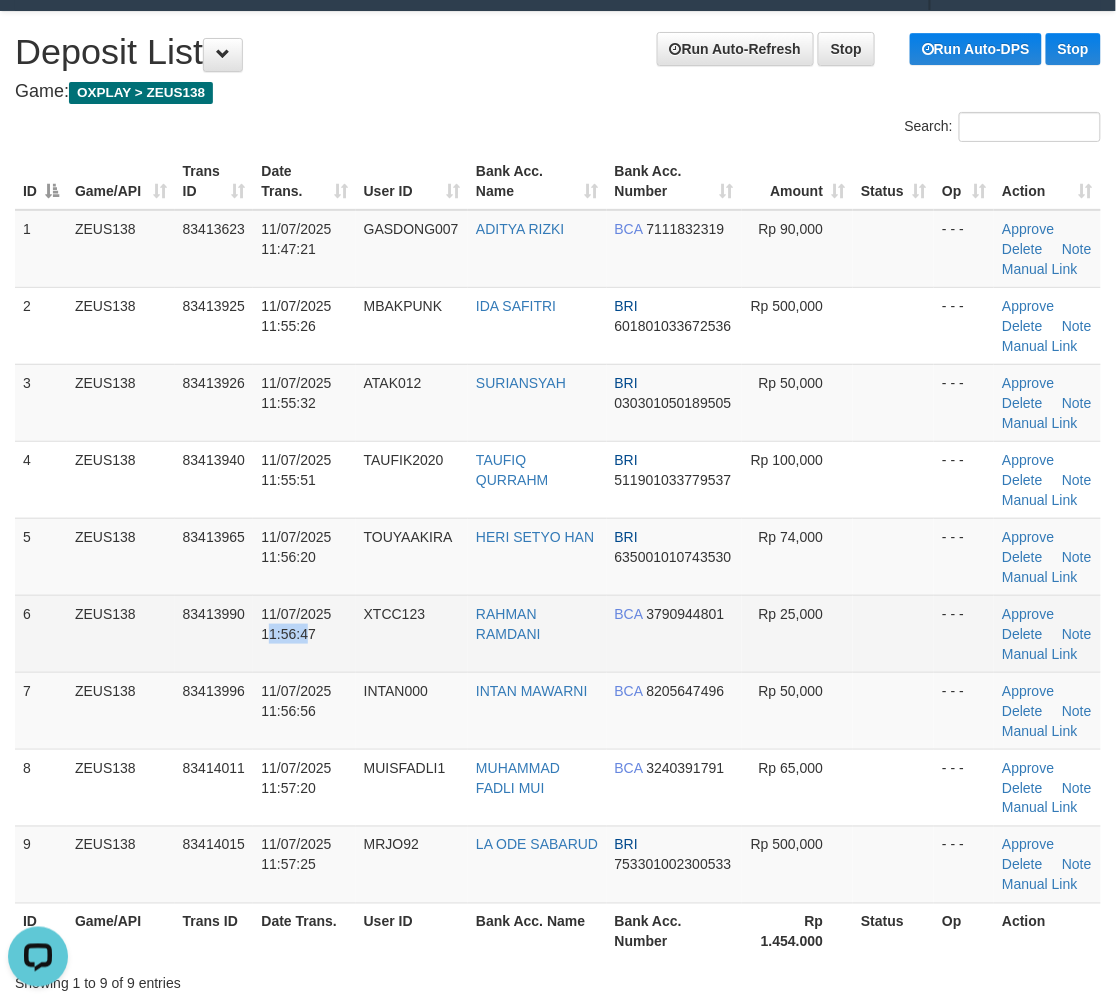 click on "11/07/2025 11:56:47" at bounding box center (304, 633) 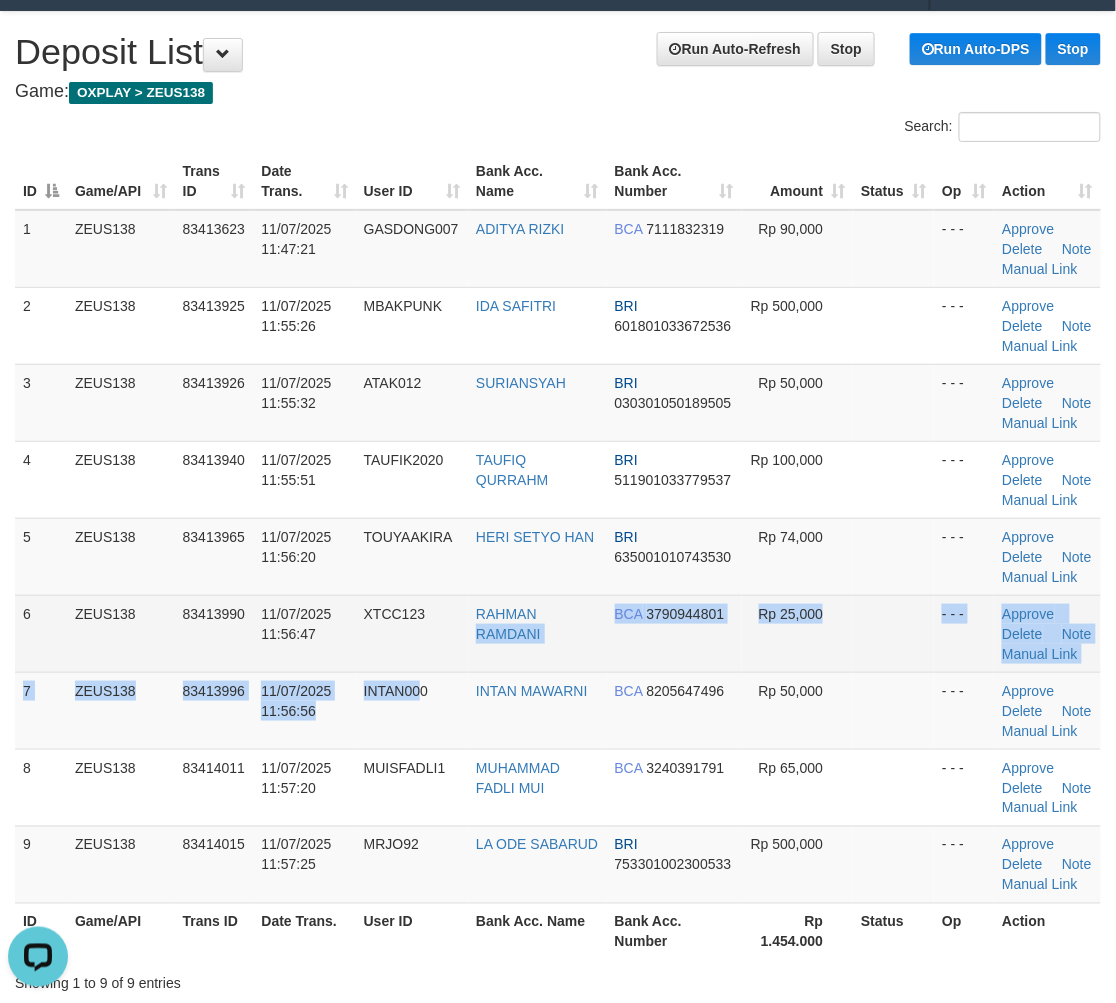 click on "1
ZEUS138
83413623
11/07/2025 11:47:21
GASDONG007
ADITYA RIZKI
BCA
7111832319
Rp 90,000
- - -
Approve
Delete
Note
Manual Link
2
ZEUS138
83413925
11/07/2025 11:55:26
MBAKPUNK
IDA SAFITRI
BRI
601801033672536
Rp 500,000
- - -
Approve" at bounding box center [558, 557] 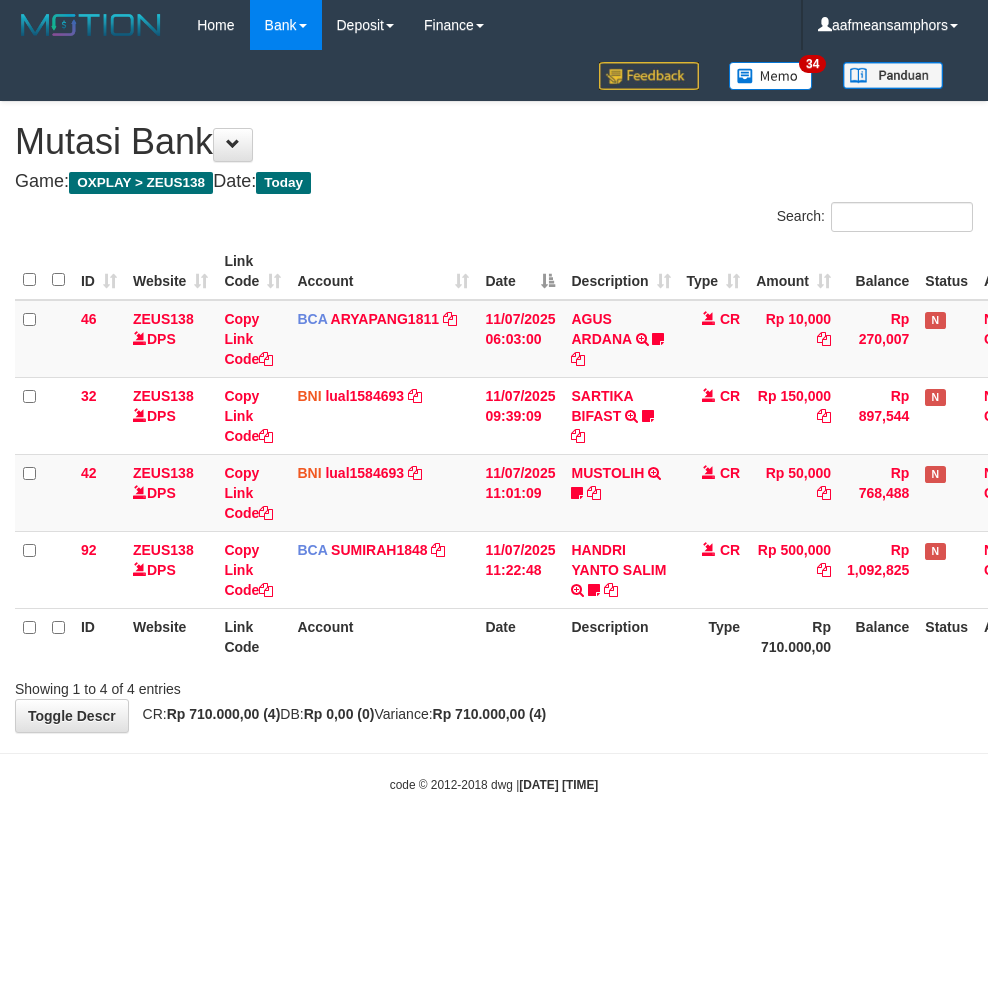 scroll, scrollTop: 0, scrollLeft: 0, axis: both 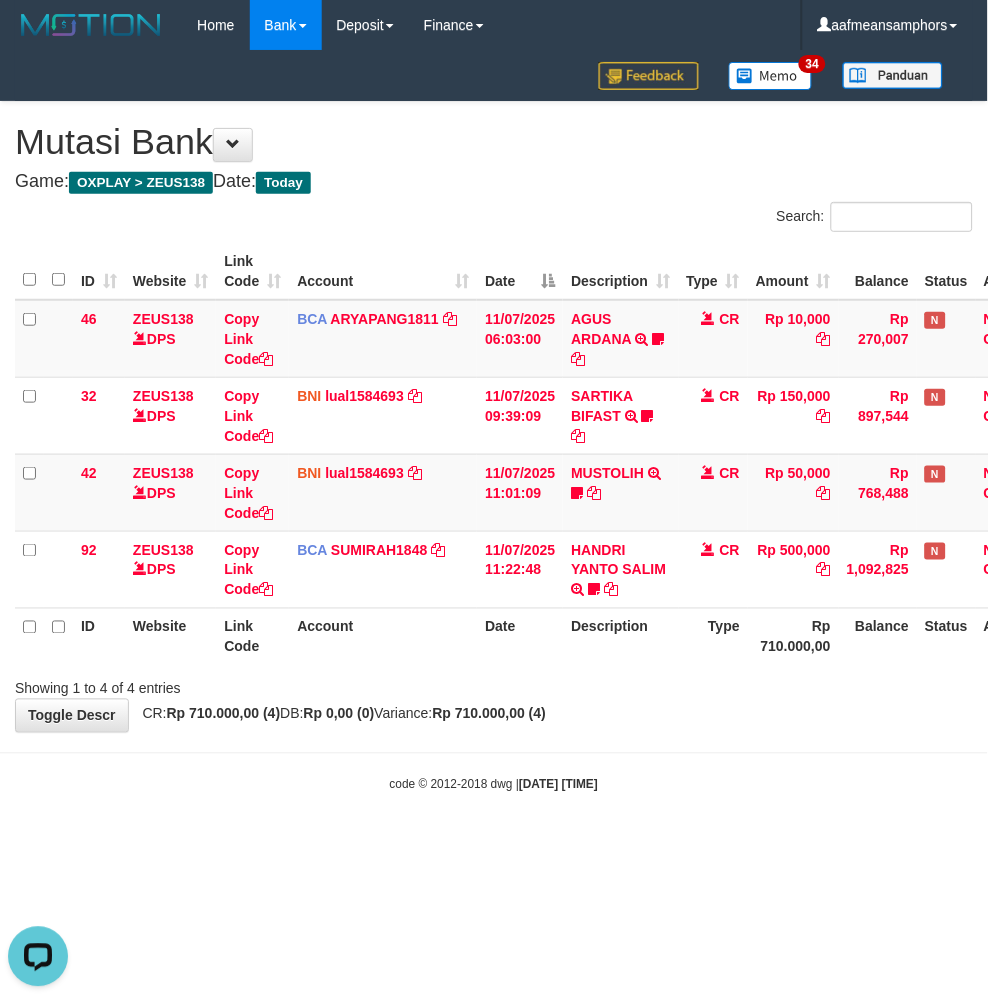 drag, startPoint x: 703, startPoint y: 740, endPoint x: 728, endPoint y: 754, distance: 28.653097 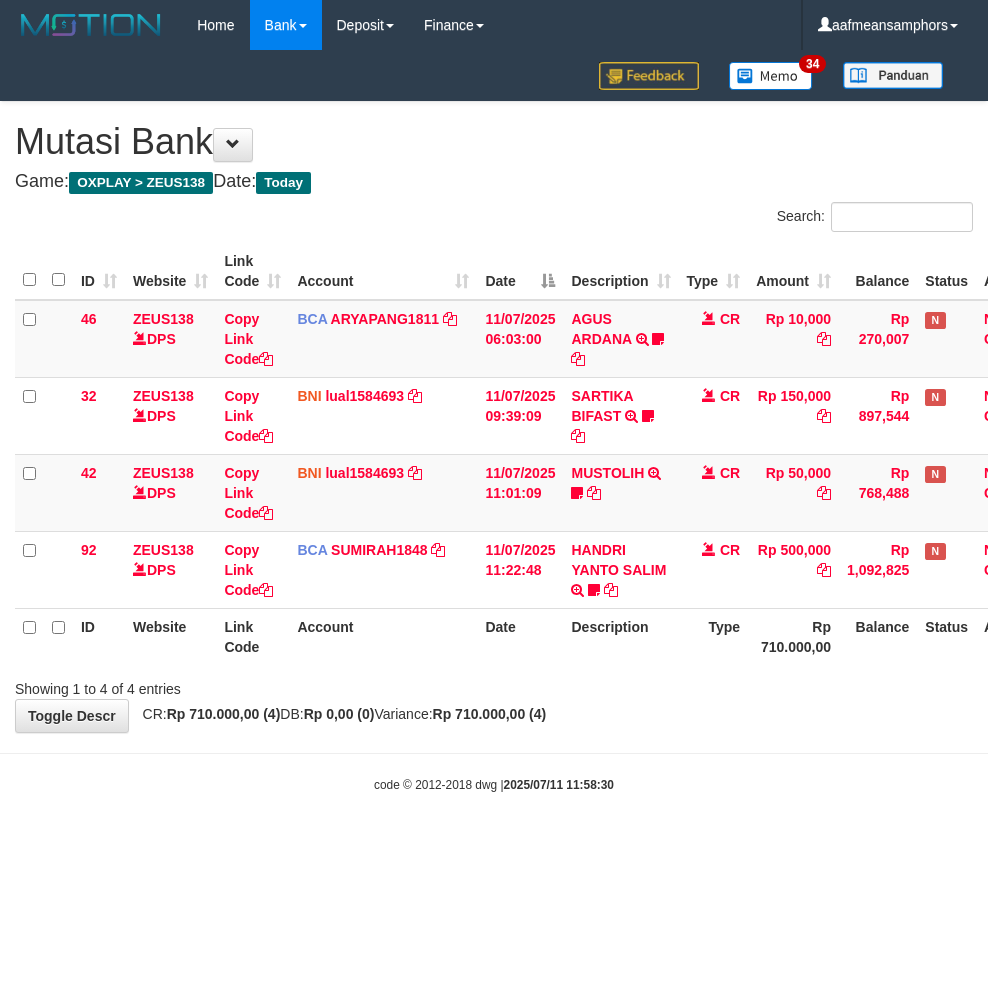 scroll, scrollTop: 0, scrollLeft: 0, axis: both 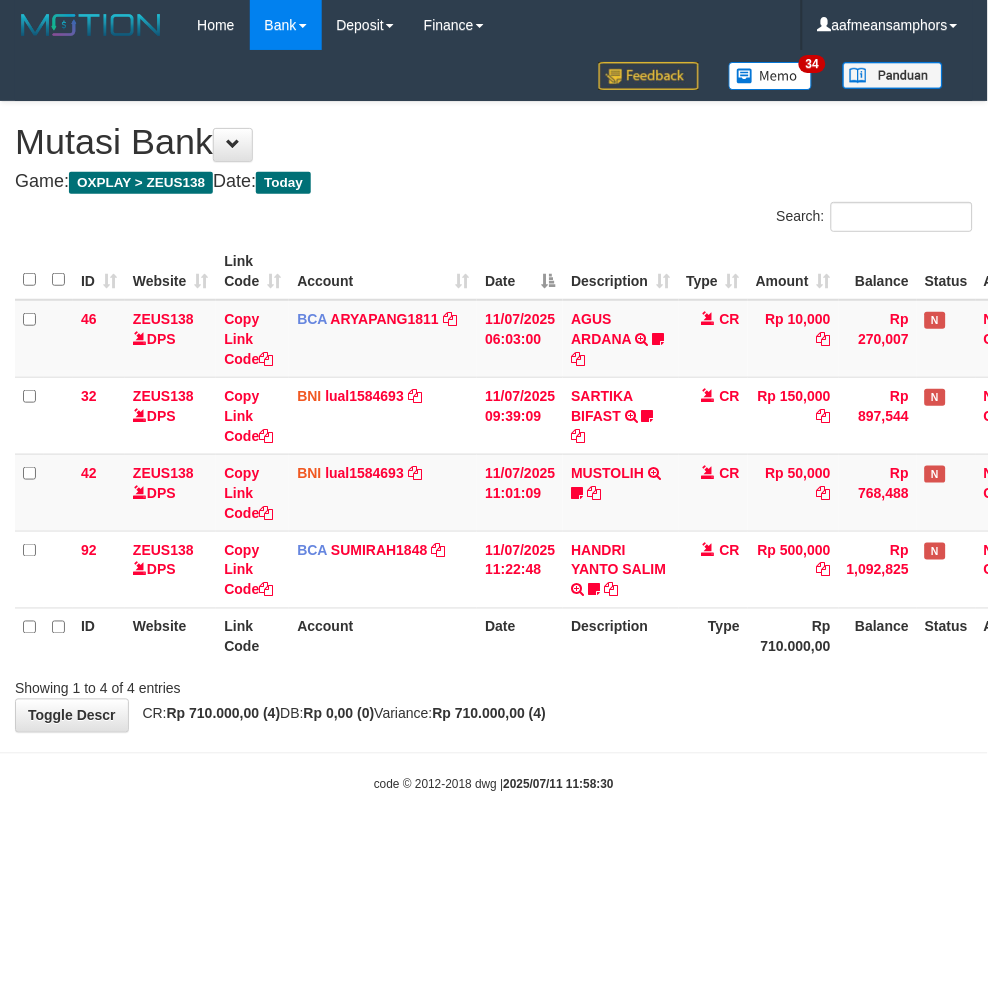click on "Toggle navigation
Home
Bank
Account List
Load
By Website
Group
[OXPLAY]													ZEUS138
By Load Group (DPS)" at bounding box center (494, 422) 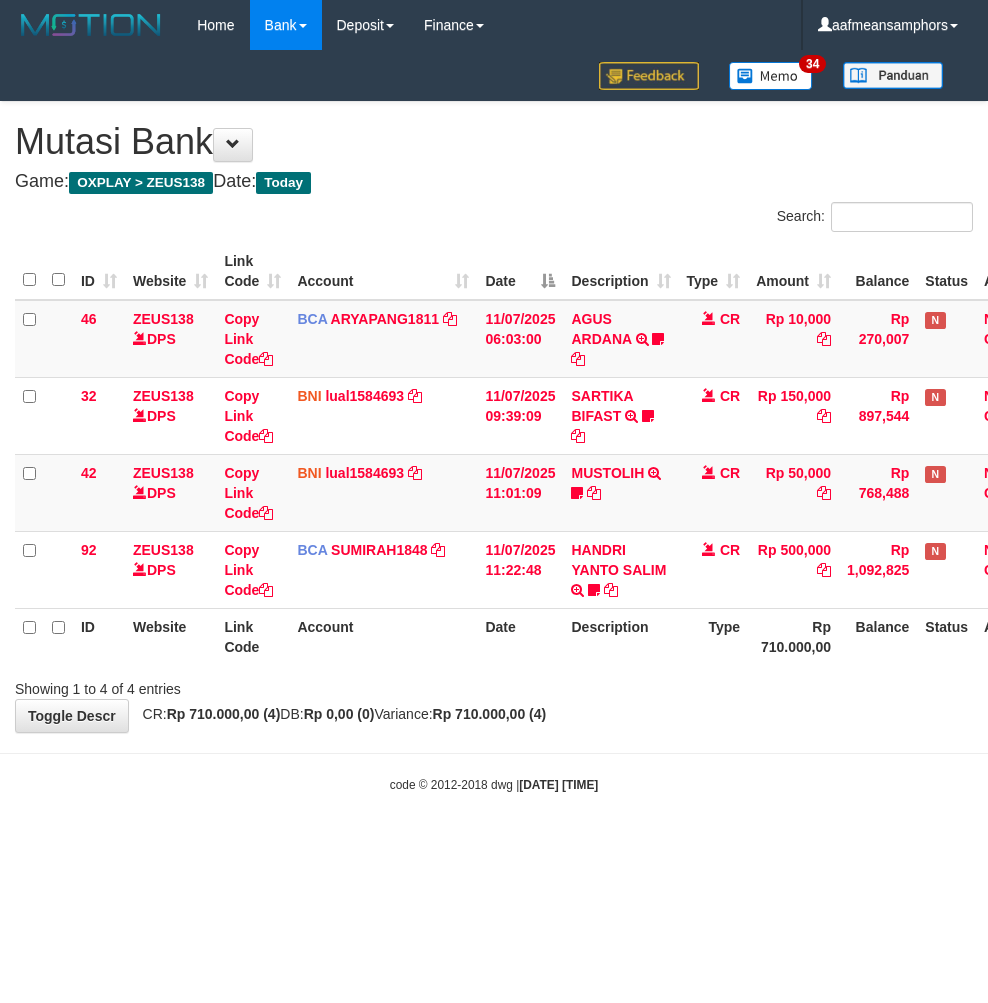 scroll, scrollTop: 0, scrollLeft: 0, axis: both 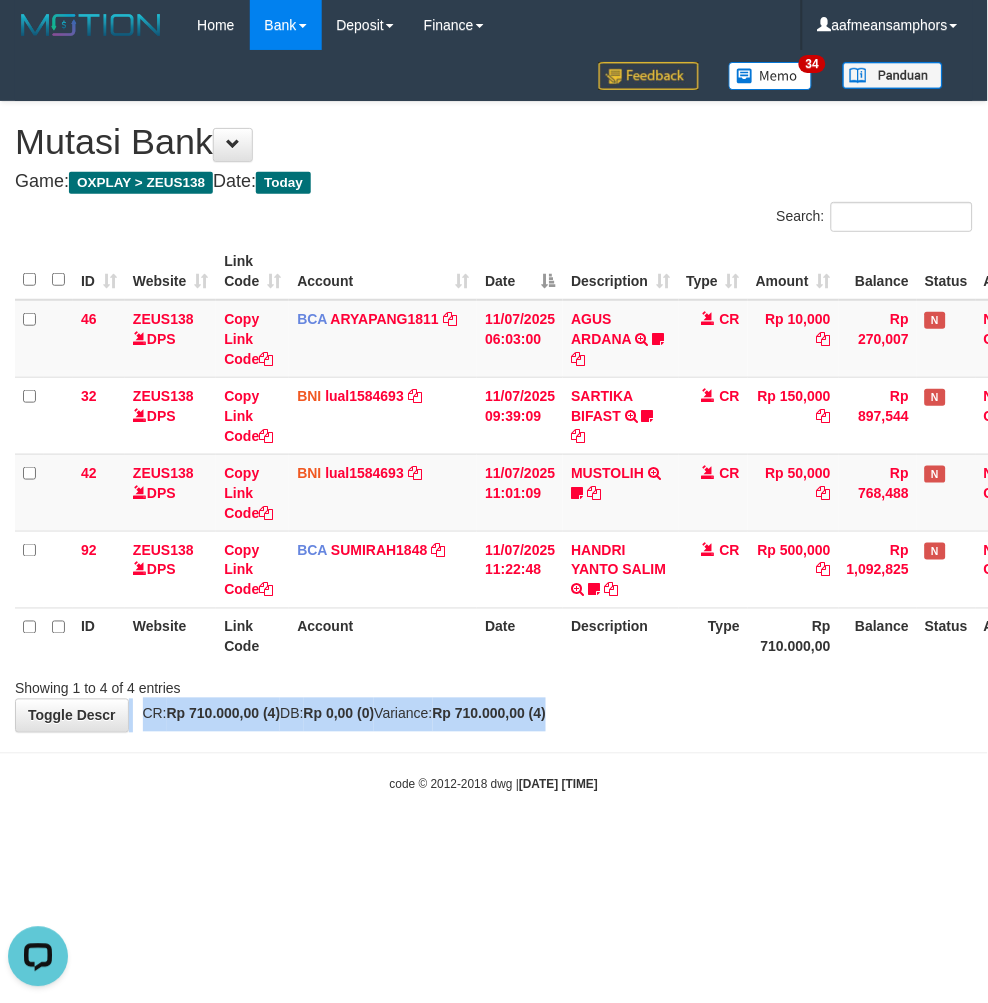 click on "**********" at bounding box center (494, 417) 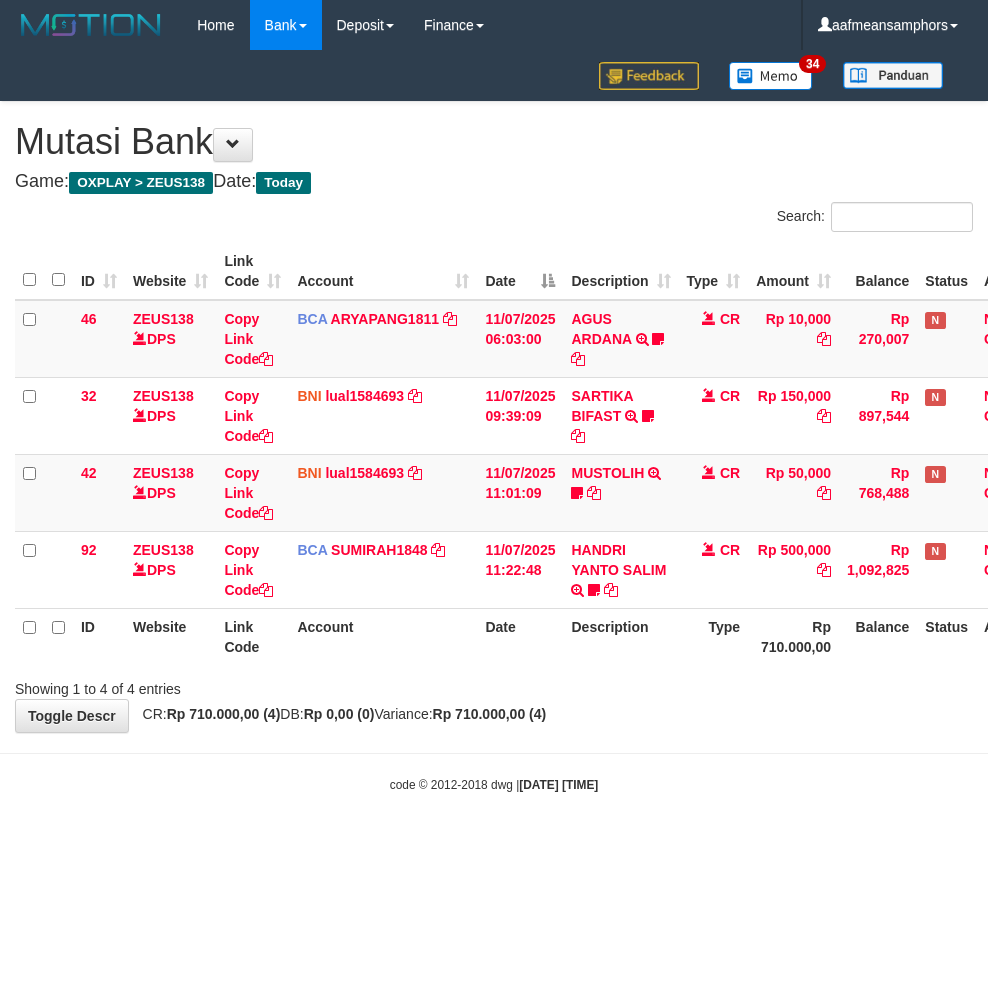 scroll, scrollTop: 0, scrollLeft: 0, axis: both 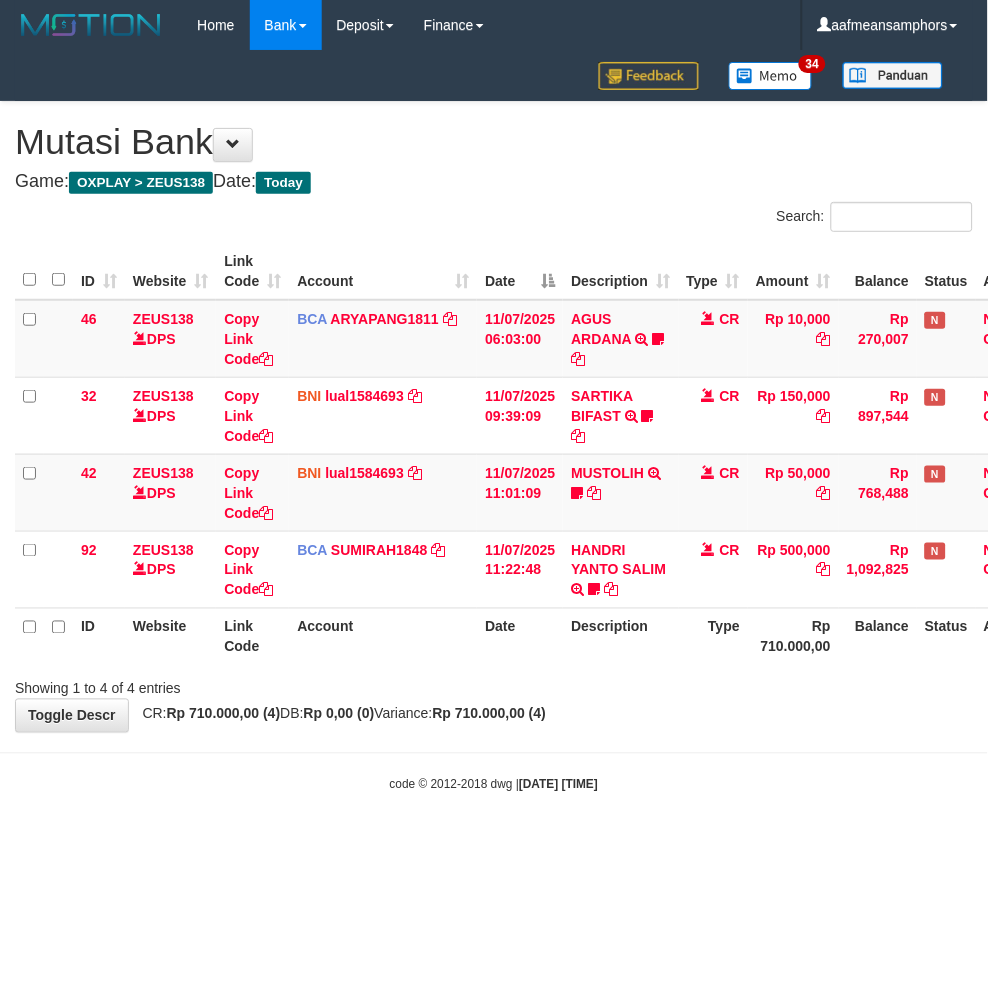 drag, startPoint x: 882, startPoint y: 726, endPoint x: 875, endPoint y: 712, distance: 15.652476 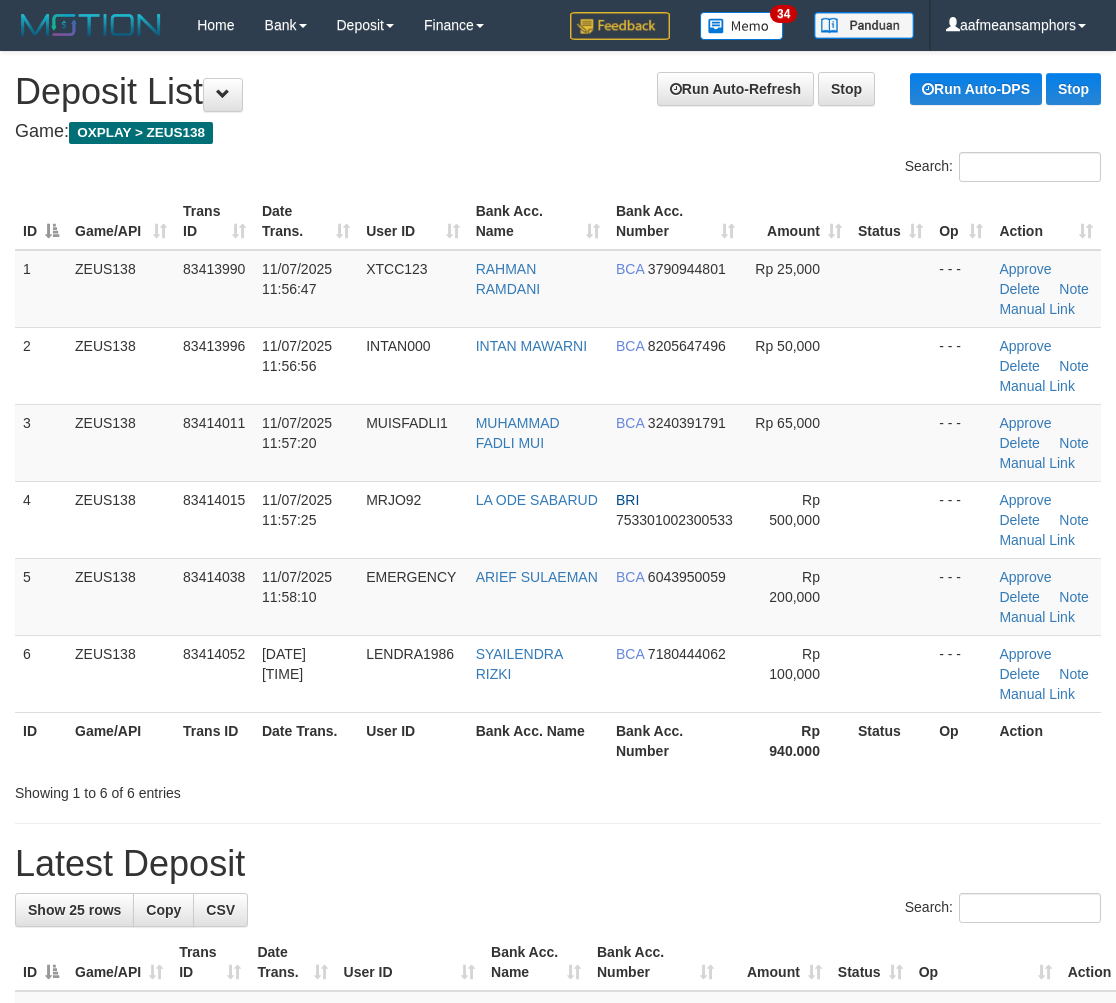 scroll, scrollTop: 40, scrollLeft: 0, axis: vertical 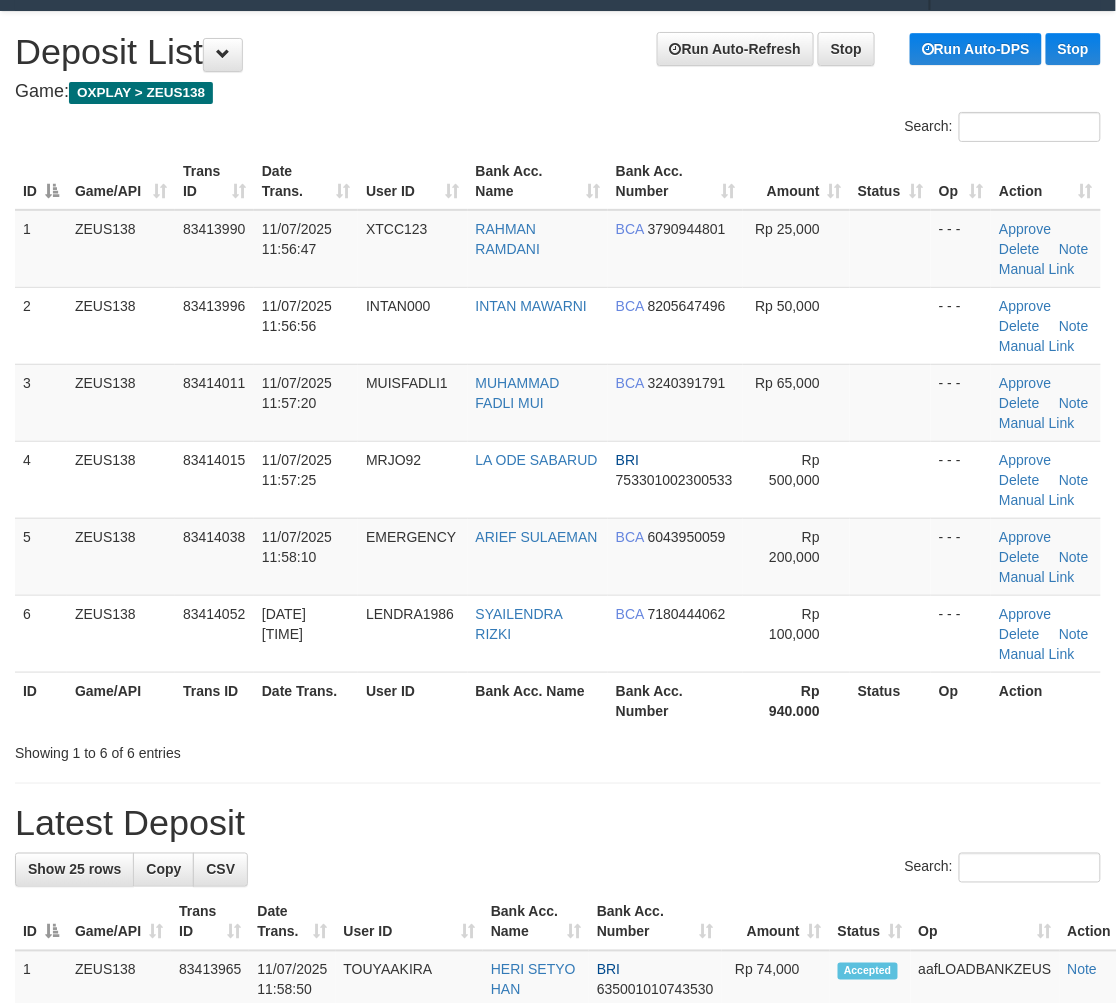 drag, startPoint x: 485, startPoint y: 772, endPoint x: 8, endPoint y: 743, distance: 477.88074 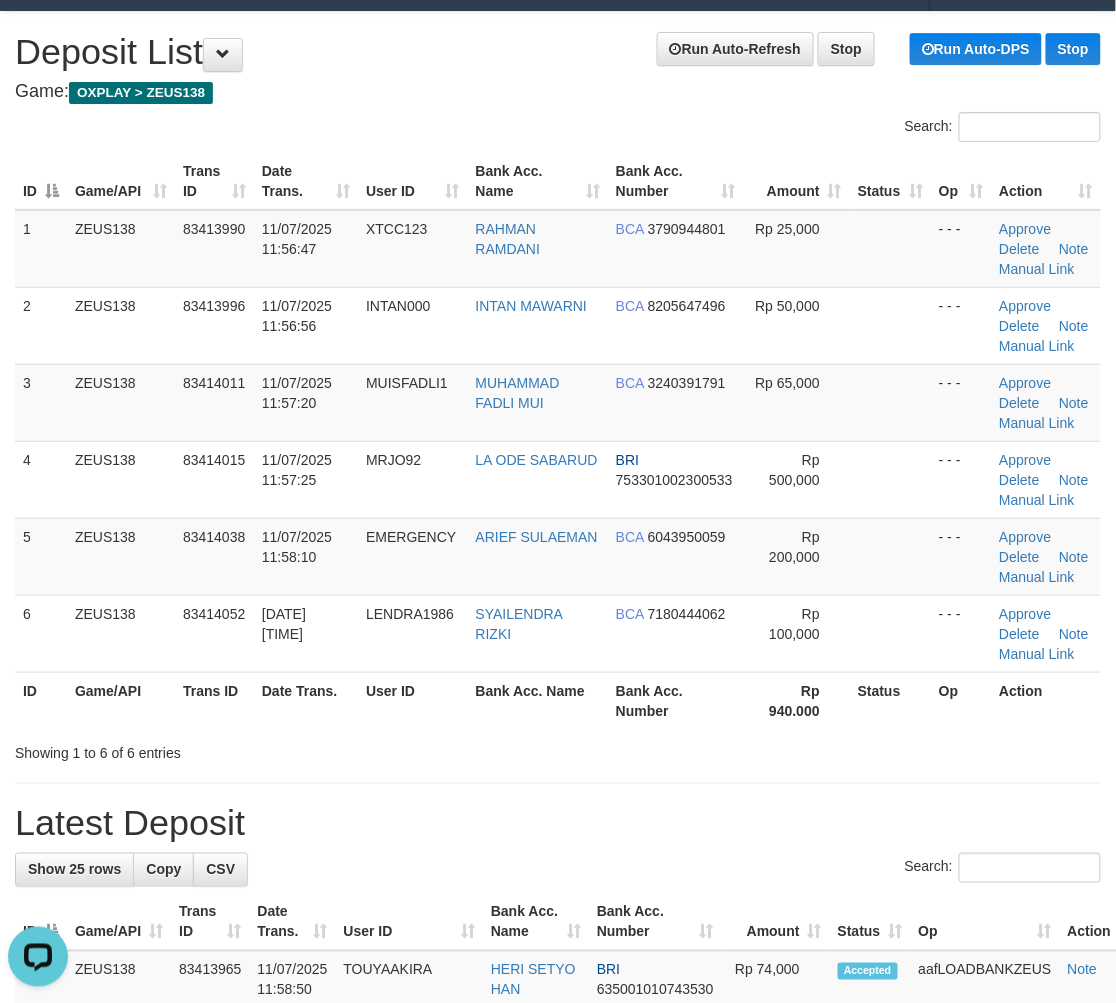 scroll, scrollTop: 0, scrollLeft: 0, axis: both 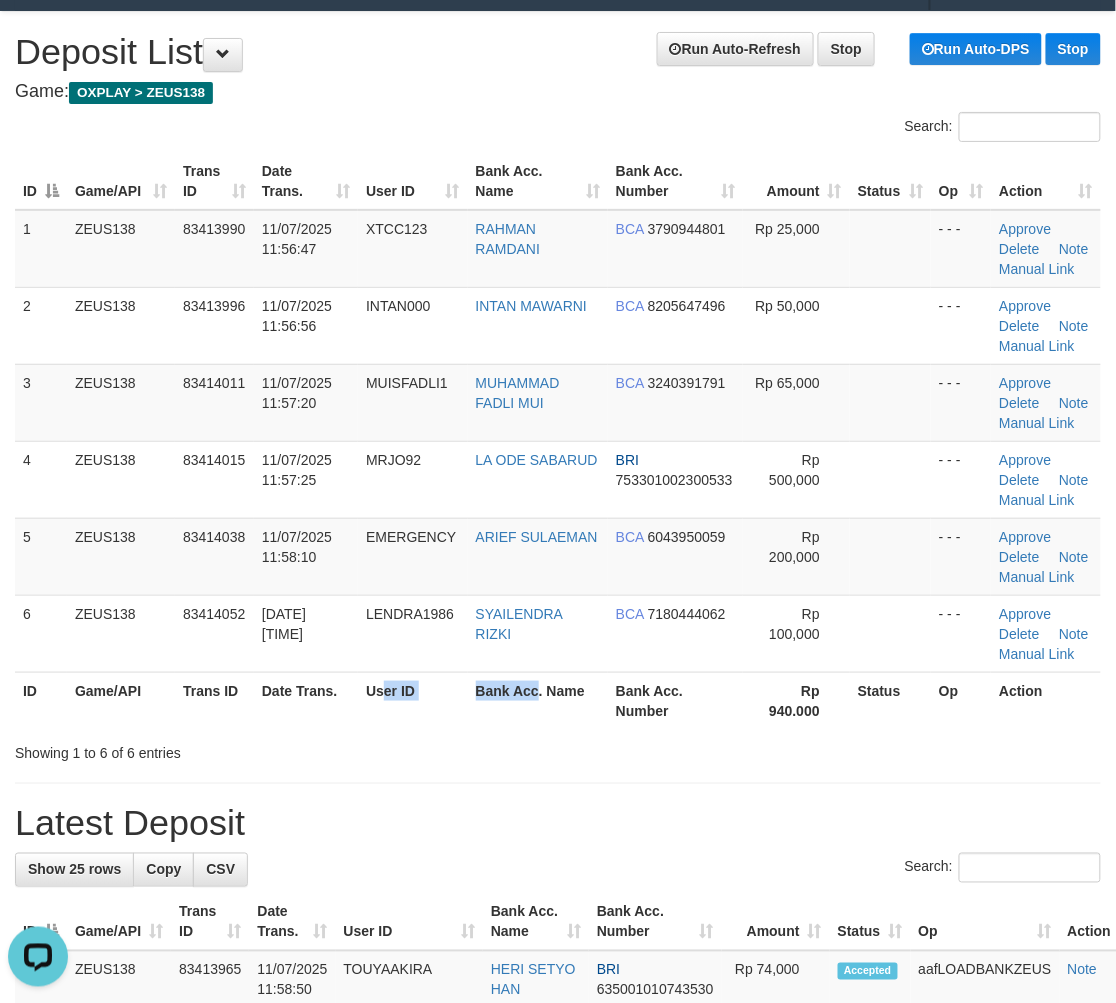 click on "ID Game/API Trans ID Date Trans. User ID Bank Acc. Name Bank Acc. Number Rp 940.000 Status Op Action" at bounding box center [558, 700] 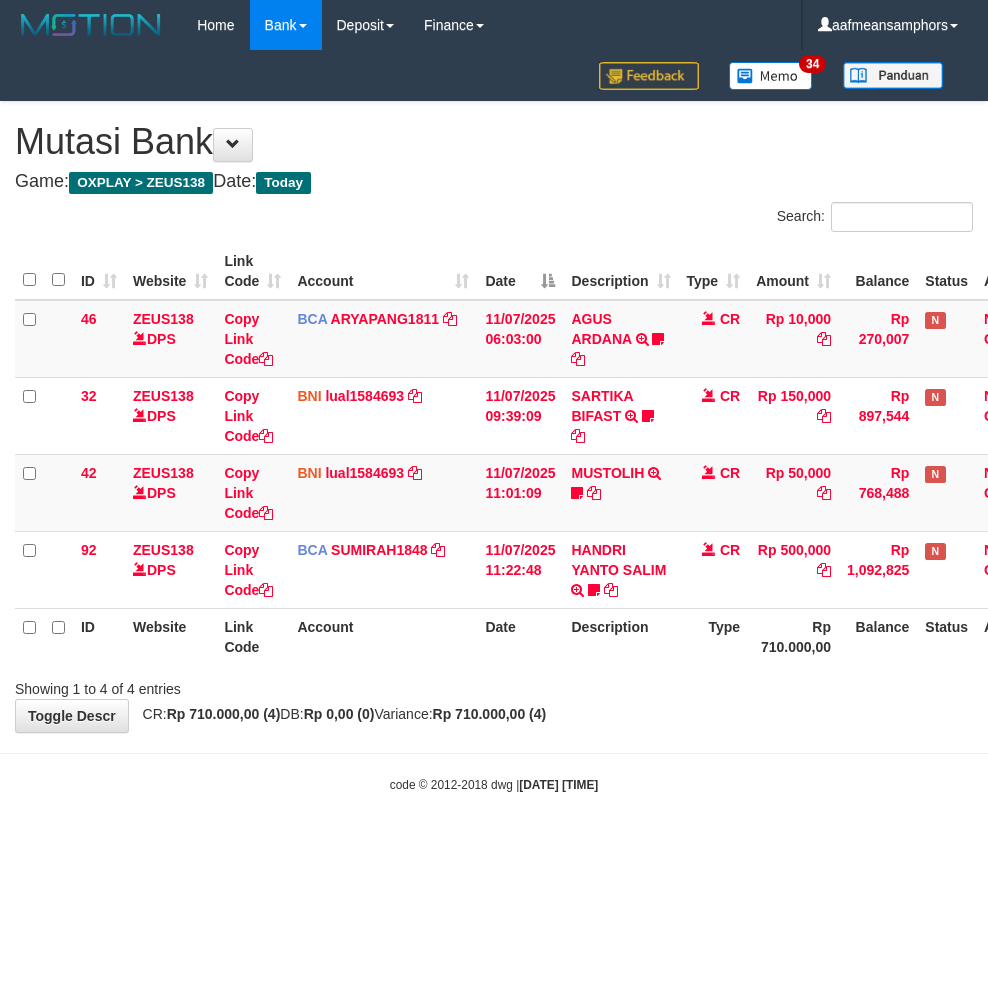scroll, scrollTop: 0, scrollLeft: 0, axis: both 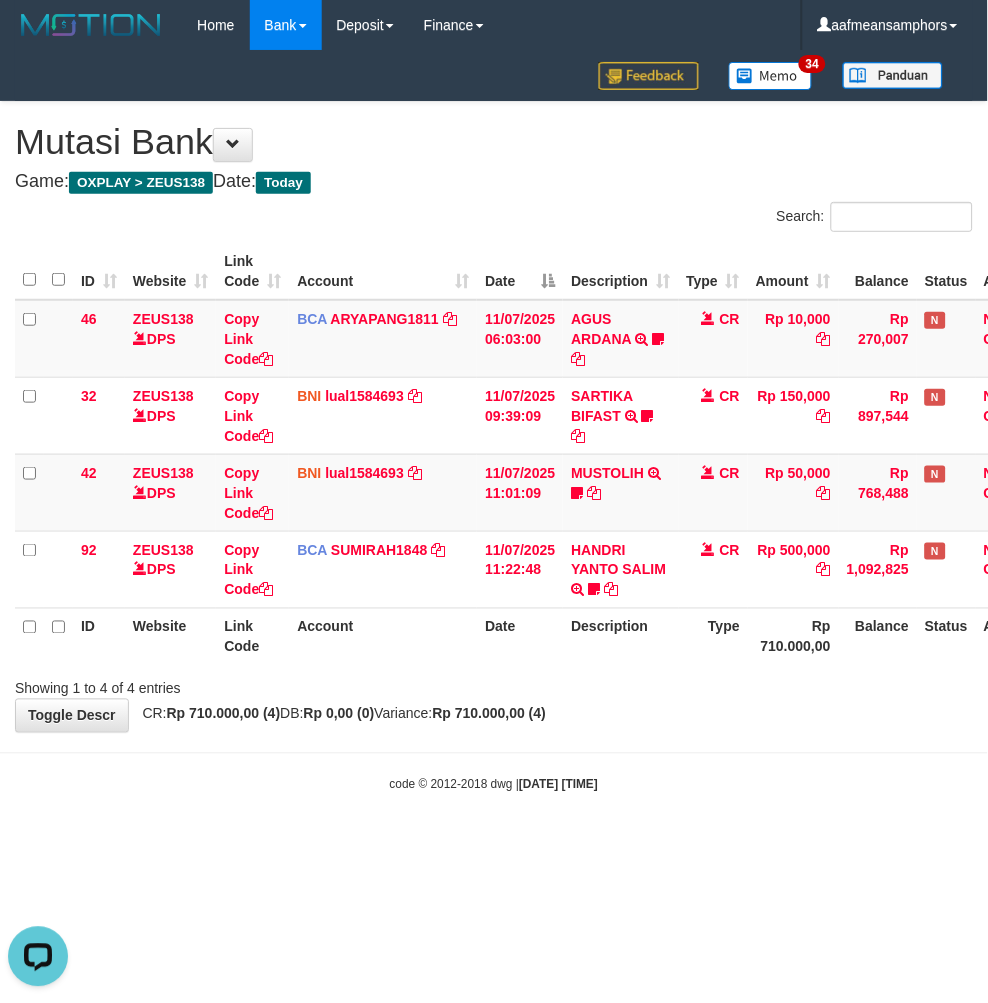 click on "Toggle navigation
Home
Bank
Account List
Load
By Website
Group
[OXPLAY]													ZEUS138
By Load Group (DPS)" at bounding box center (494, 422) 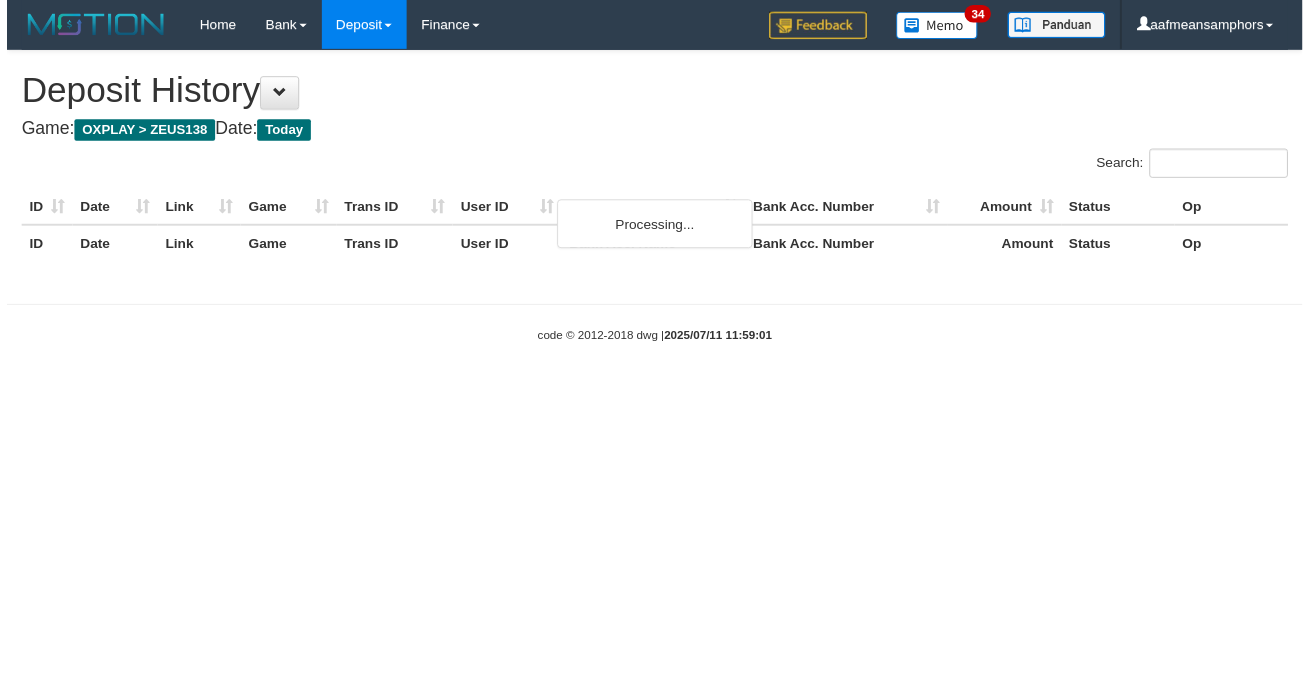 scroll, scrollTop: 0, scrollLeft: 0, axis: both 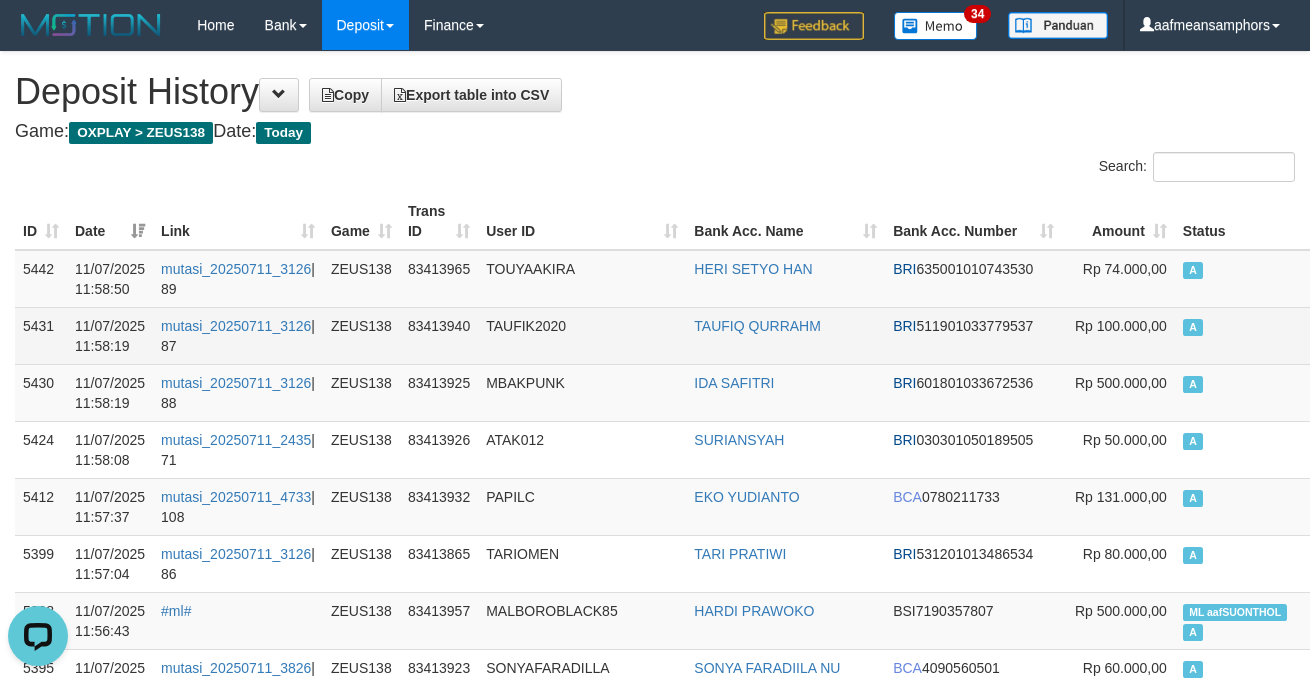 click on "mutasi_20250711_3126  | 87" at bounding box center [238, 335] 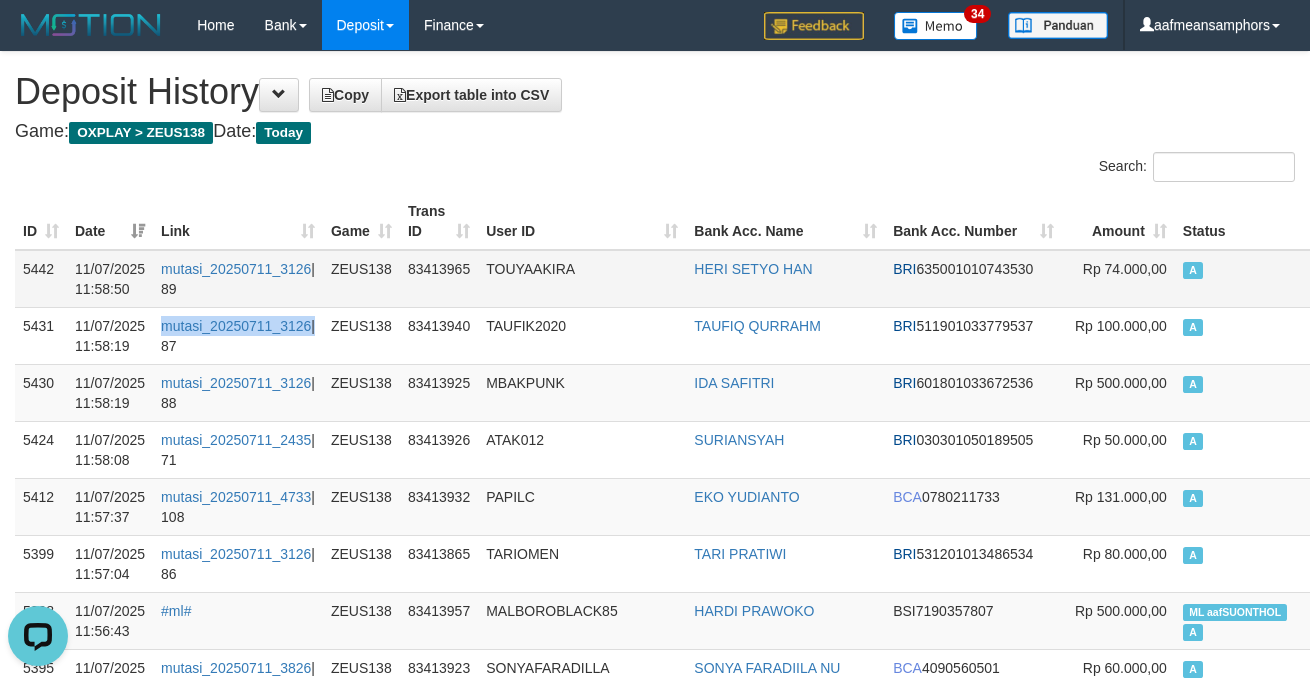 drag, startPoint x: 185, startPoint y: 306, endPoint x: 174, endPoint y: 302, distance: 11.7046995 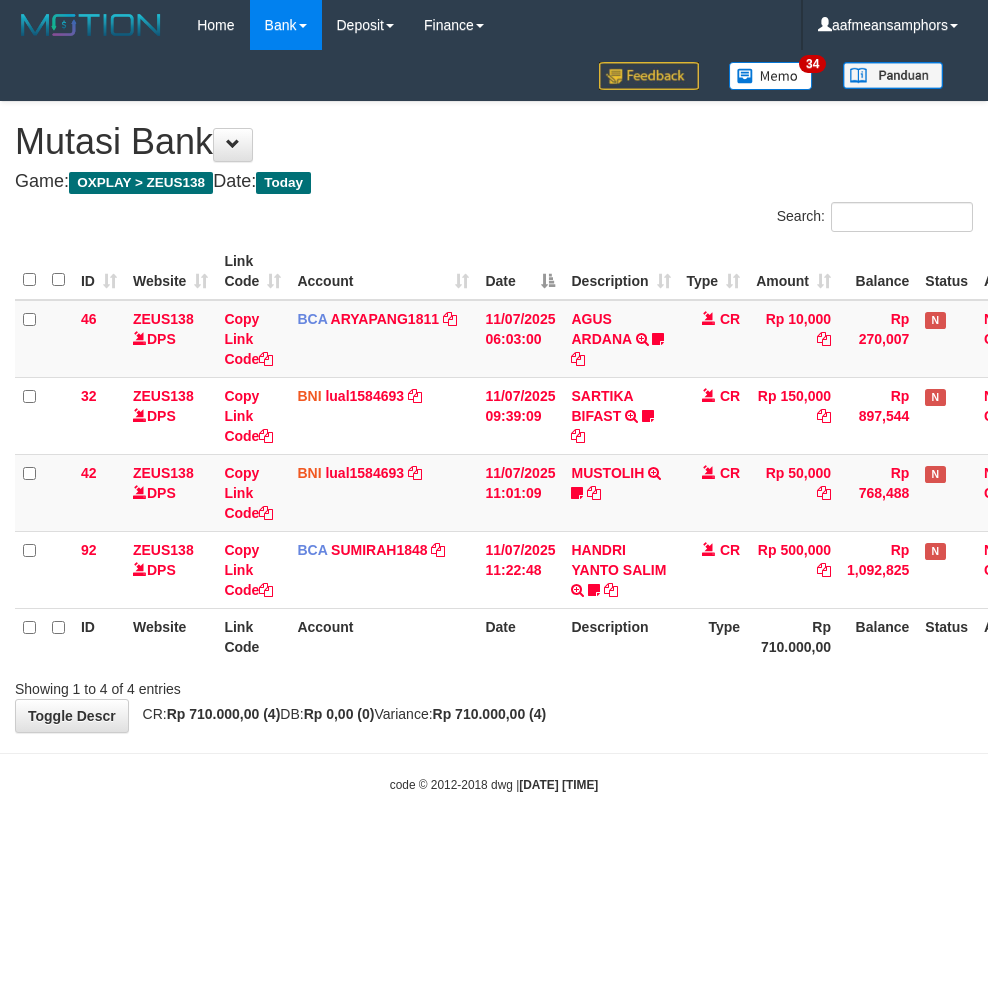 scroll, scrollTop: 0, scrollLeft: 0, axis: both 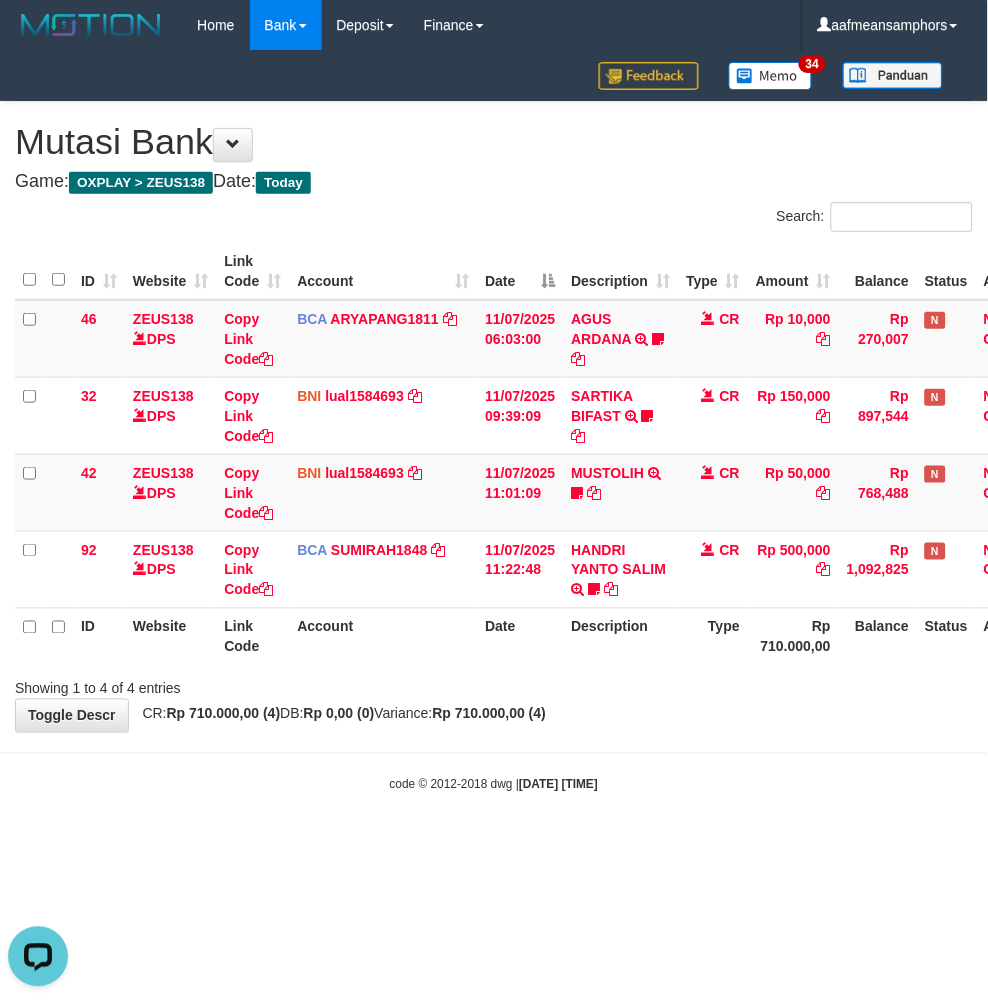 click on "Type" at bounding box center (714, 636) 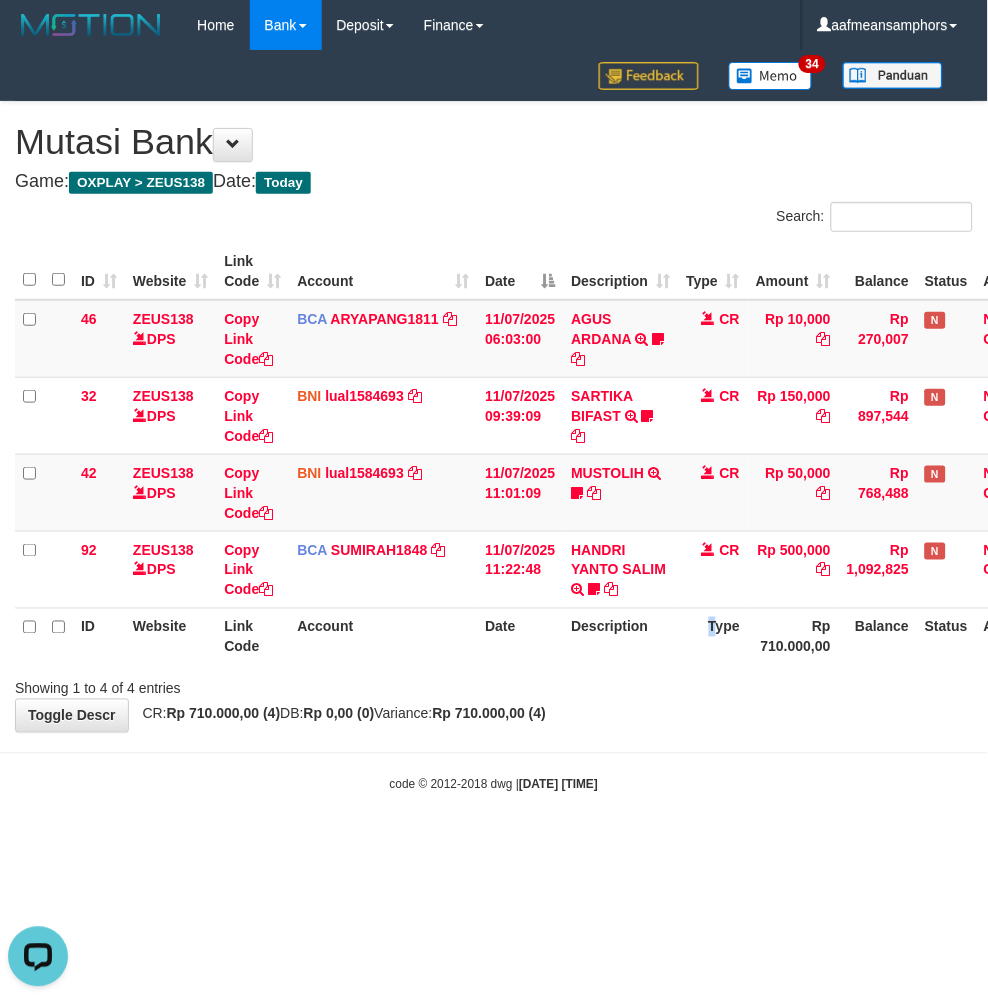 click on "Type" at bounding box center (714, 636) 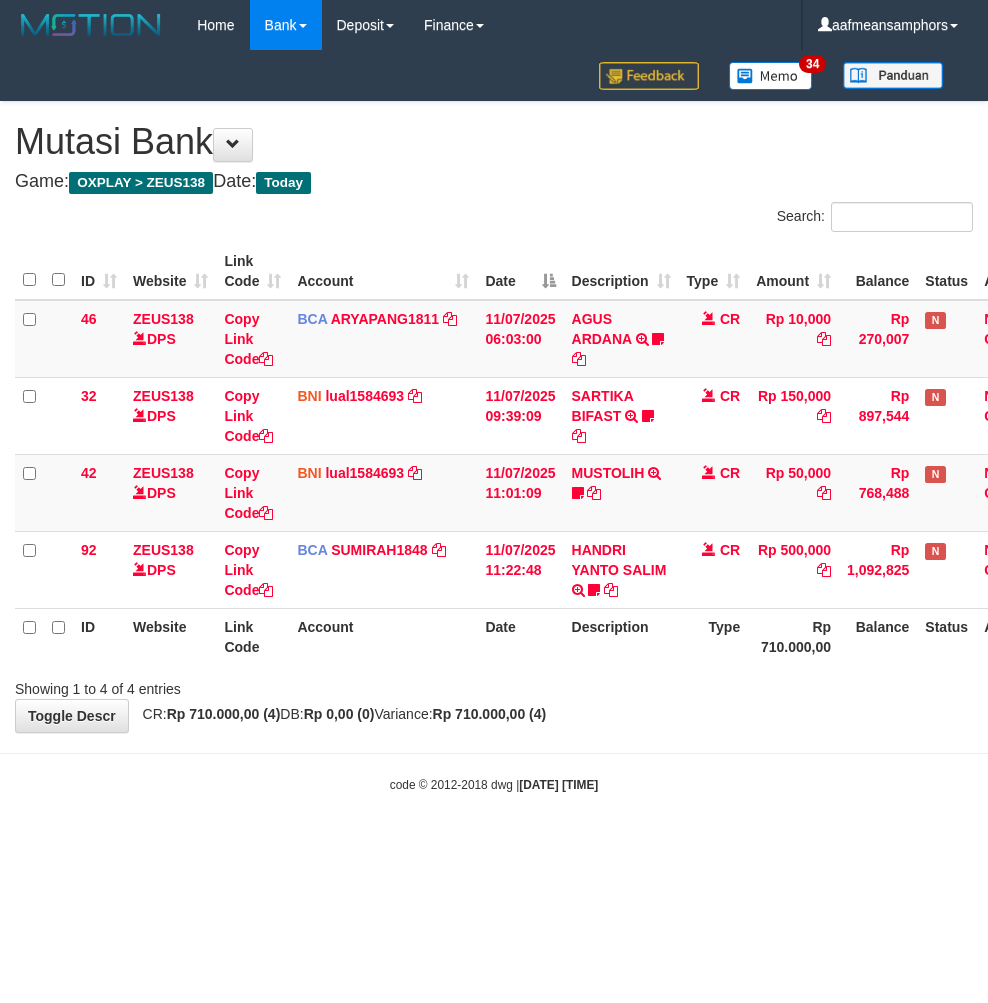 click on "Description" at bounding box center [621, 636] 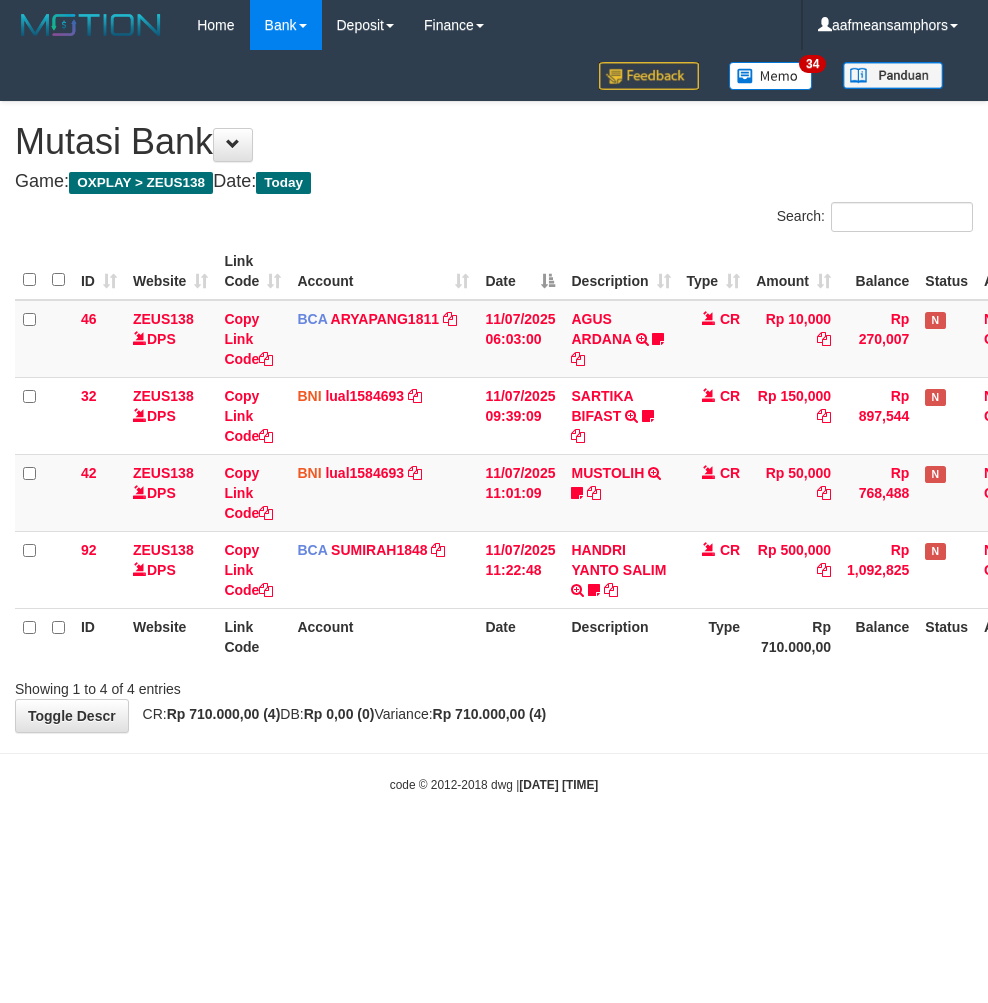 scroll, scrollTop: 0, scrollLeft: 0, axis: both 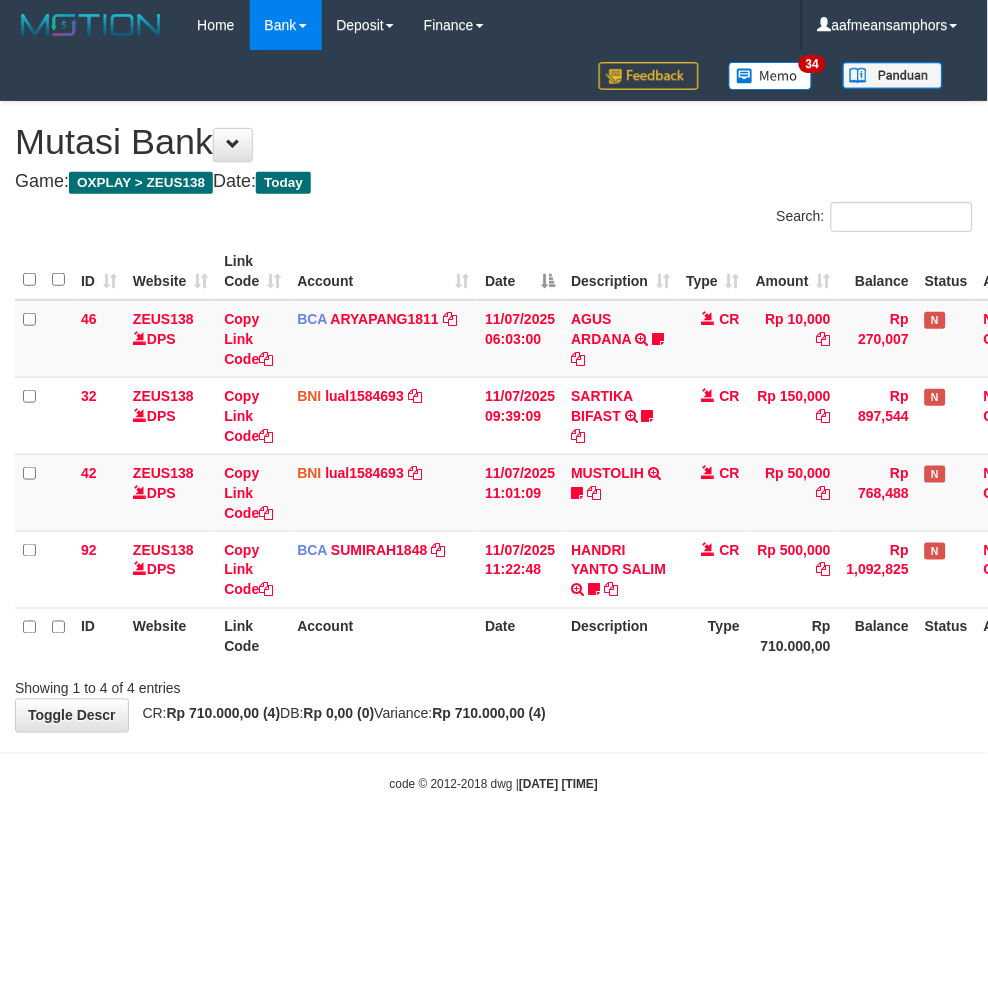 drag, startPoint x: 821, startPoint y: 781, endPoint x: 781, endPoint y: 782, distance: 40.012497 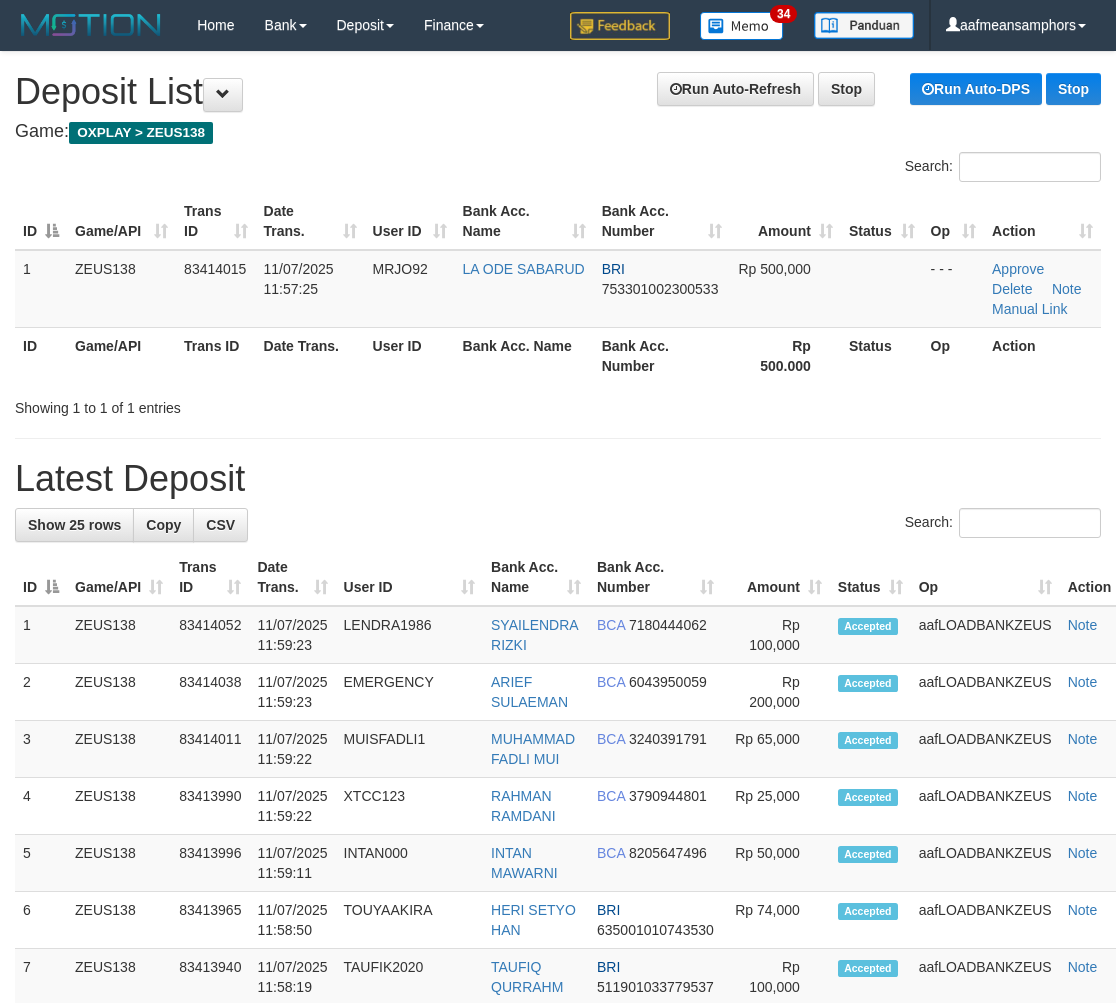 scroll, scrollTop: 40, scrollLeft: 0, axis: vertical 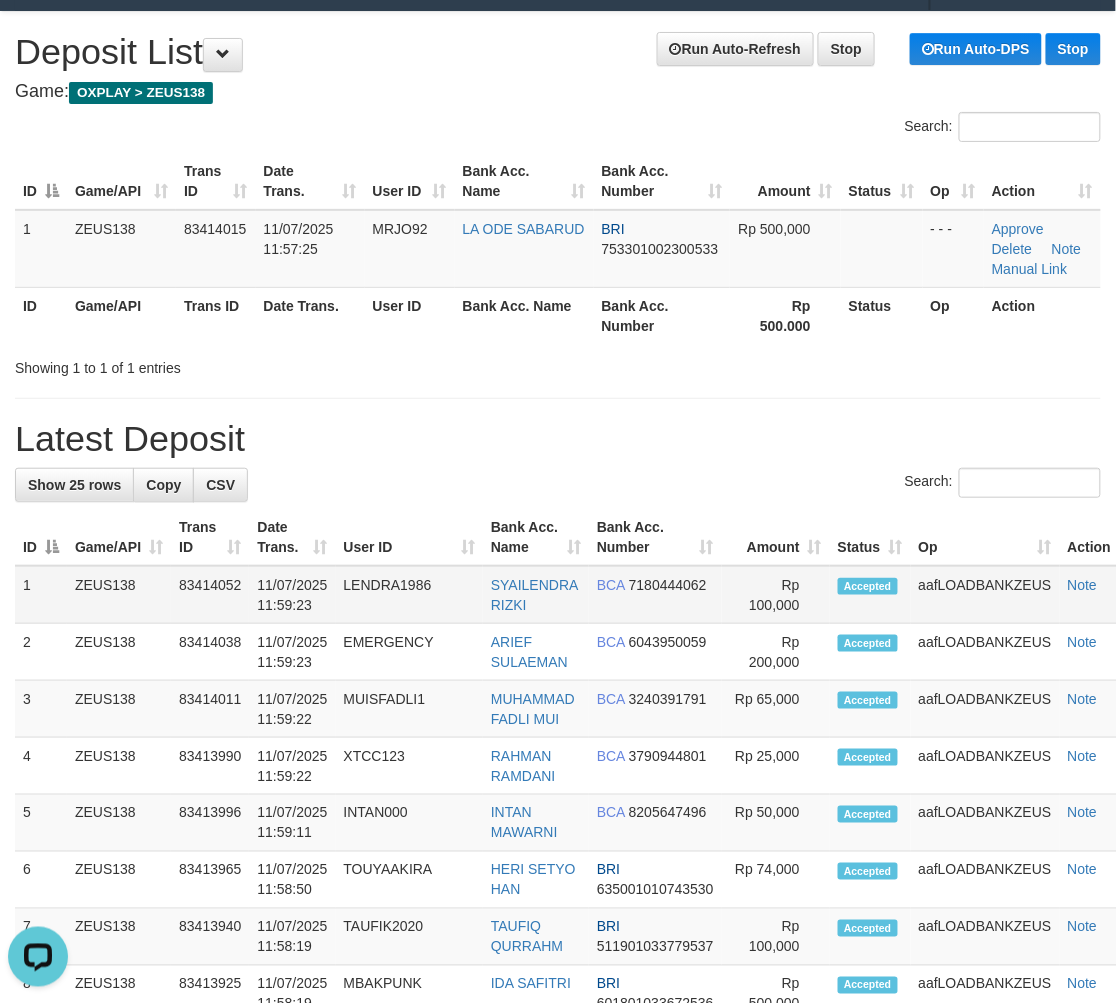 click on "BCA
7180444062" at bounding box center [655, 595] 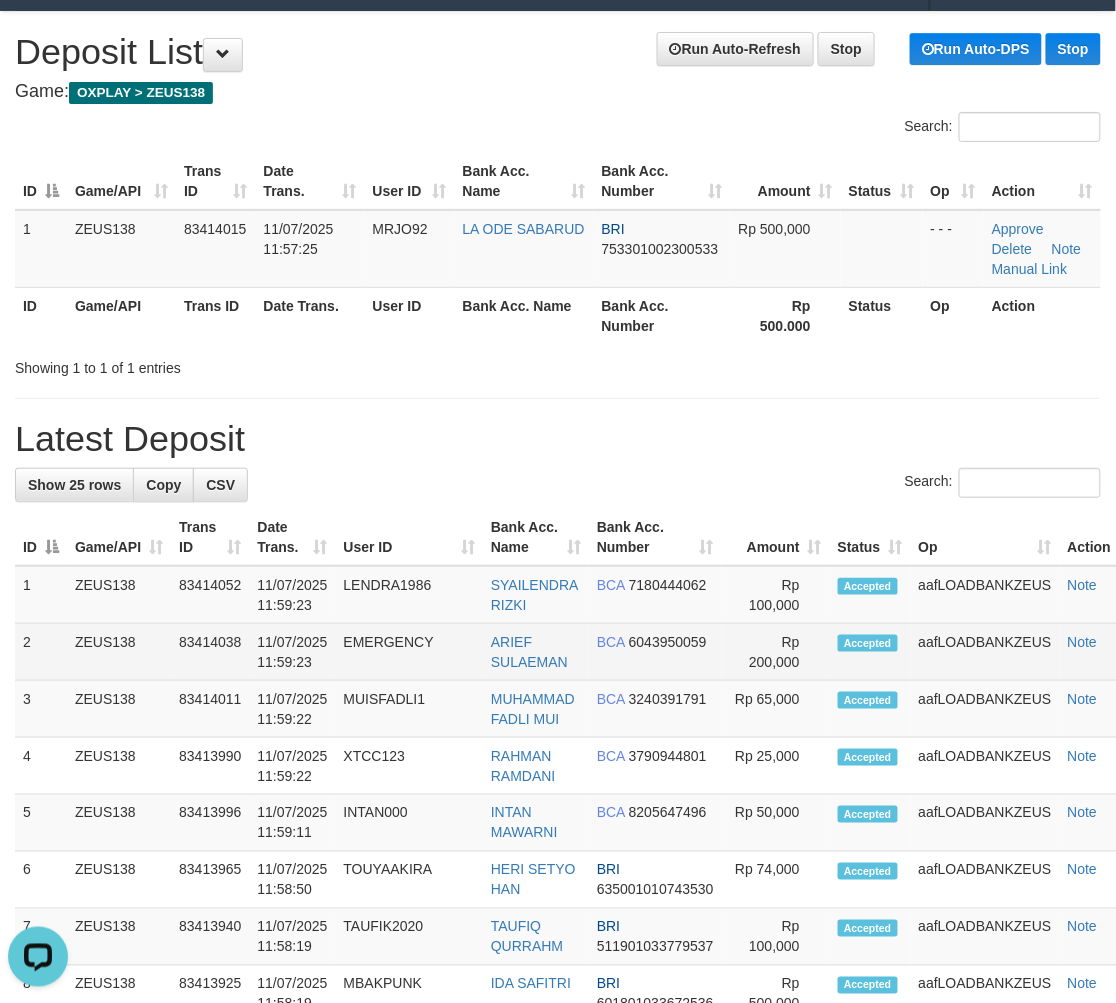 drag, startPoint x: 690, startPoint y: 595, endPoint x: 548, endPoint y: 631, distance: 146.49232 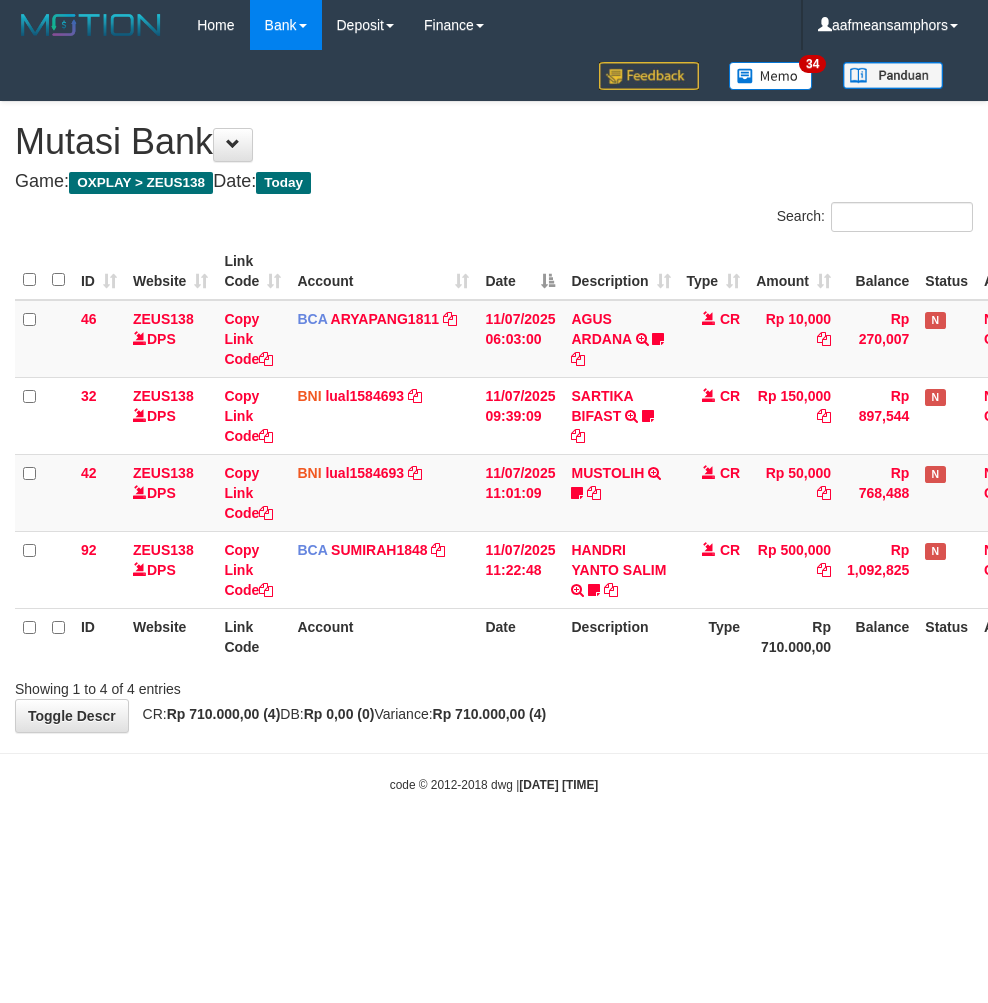 scroll, scrollTop: 0, scrollLeft: 0, axis: both 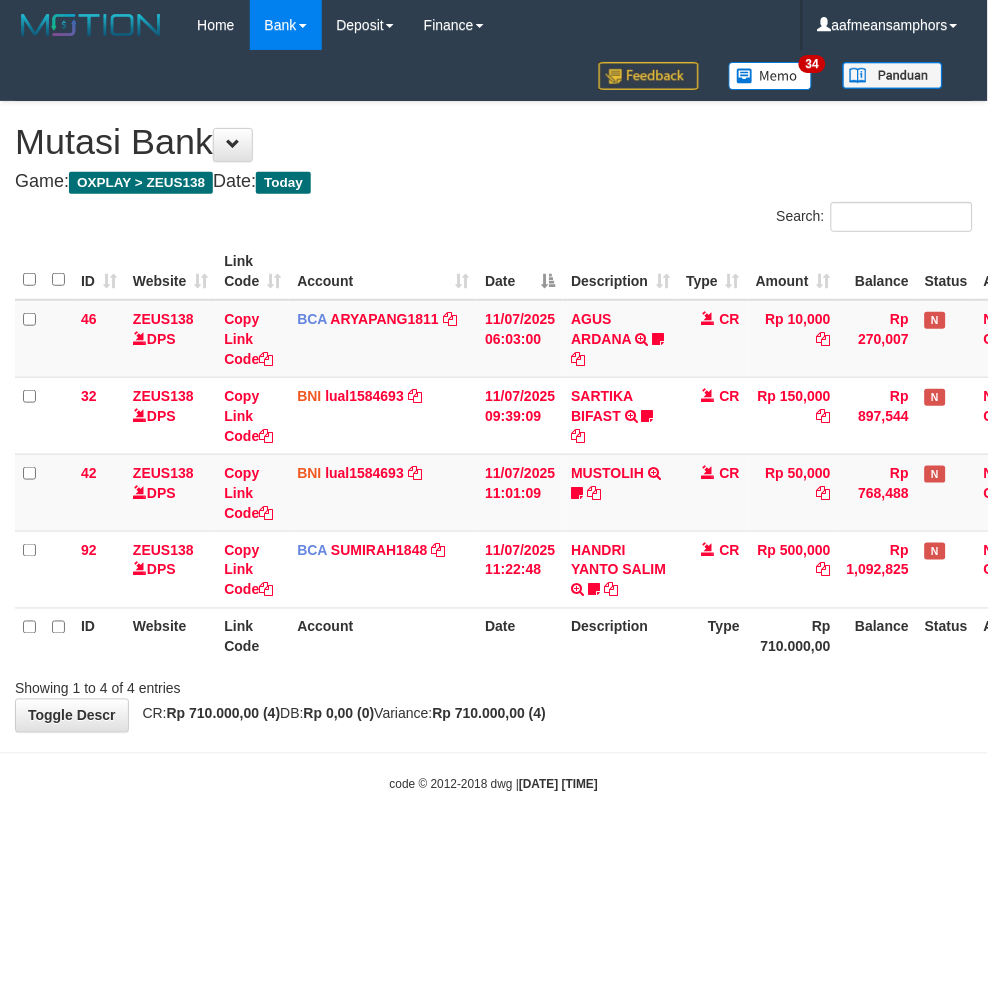drag, startPoint x: 780, startPoint y: 791, endPoint x: 750, endPoint y: 777, distance: 33.105892 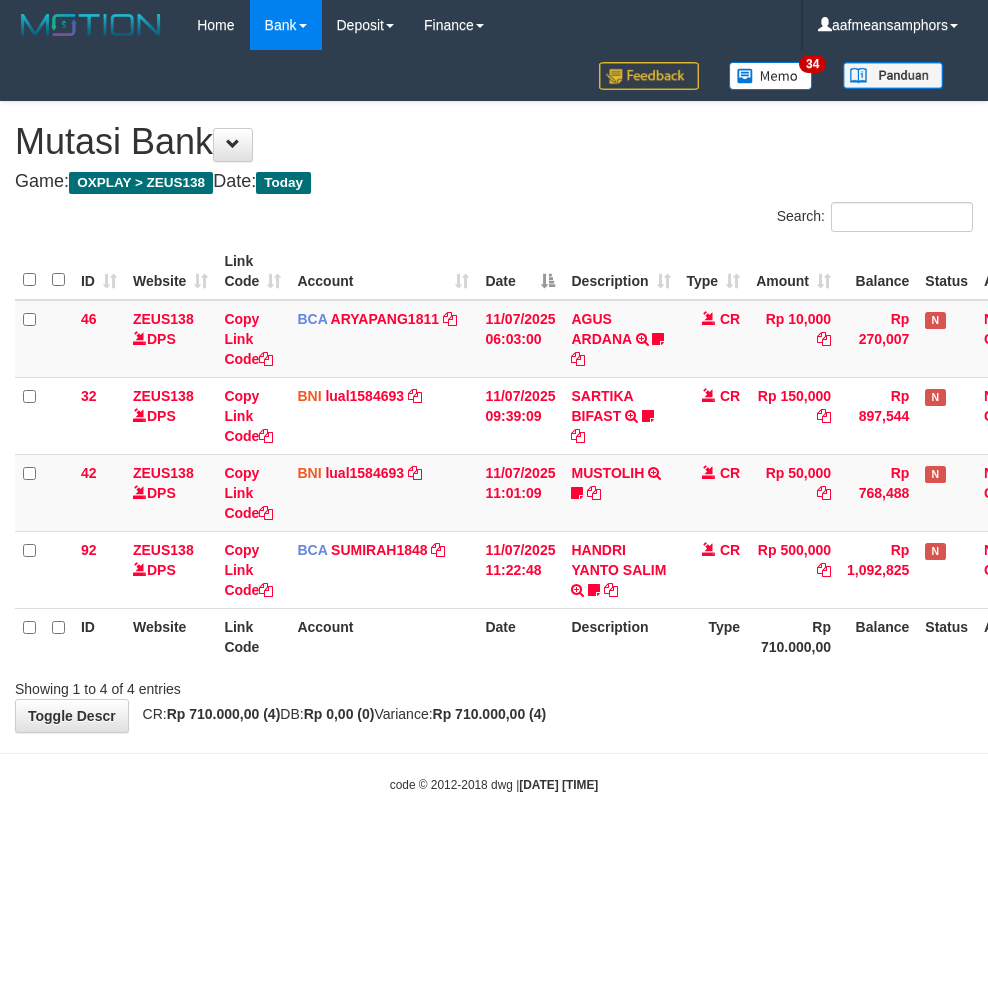 scroll, scrollTop: 0, scrollLeft: 0, axis: both 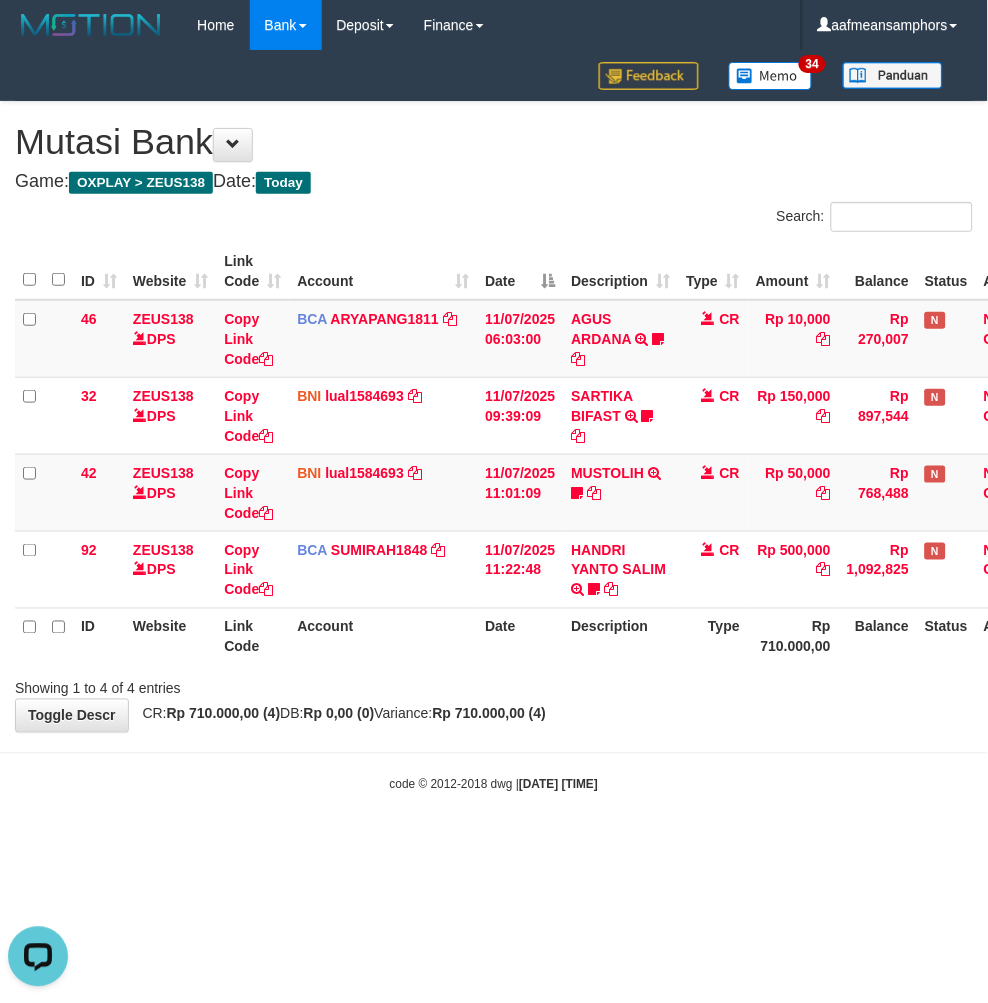 click on "Showing 1 to 4 of 4 entries" at bounding box center (494, 685) 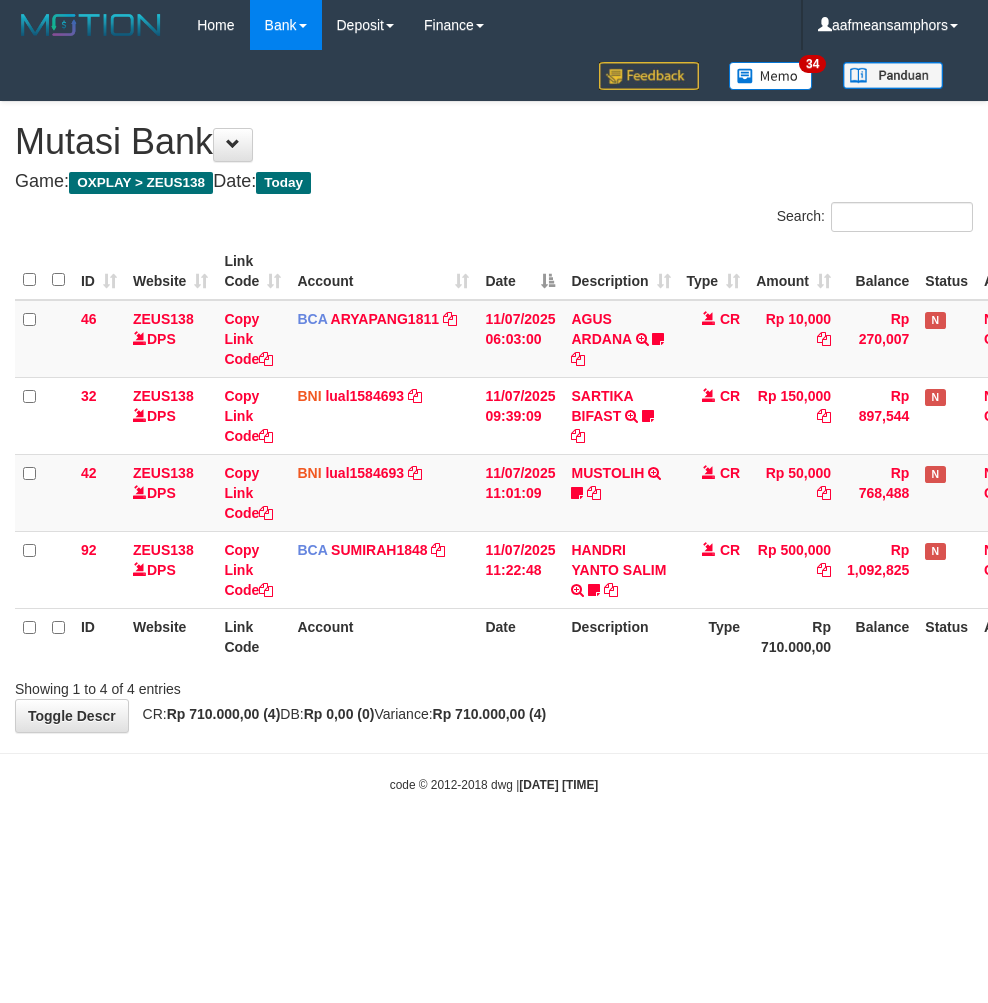 scroll, scrollTop: 0, scrollLeft: 0, axis: both 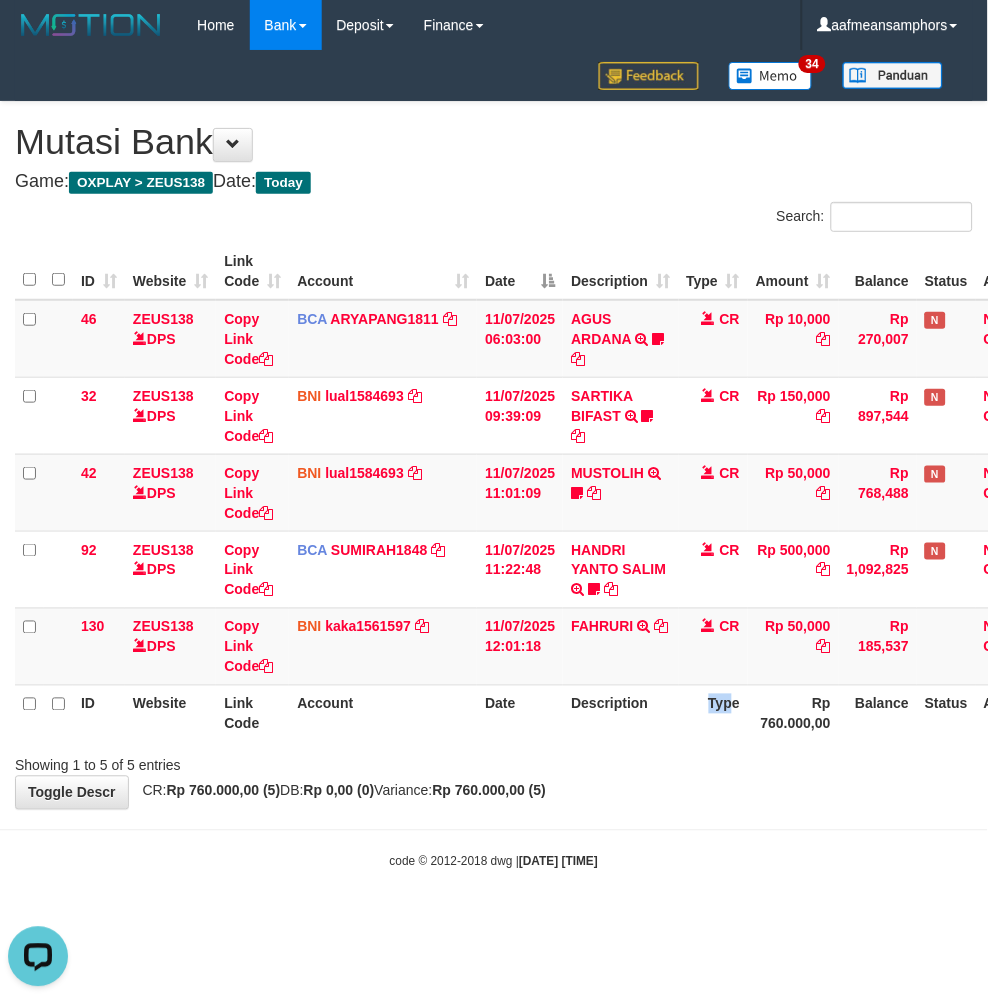 drag, startPoint x: 728, startPoint y: 717, endPoint x: 697, endPoint y: 736, distance: 36.359318 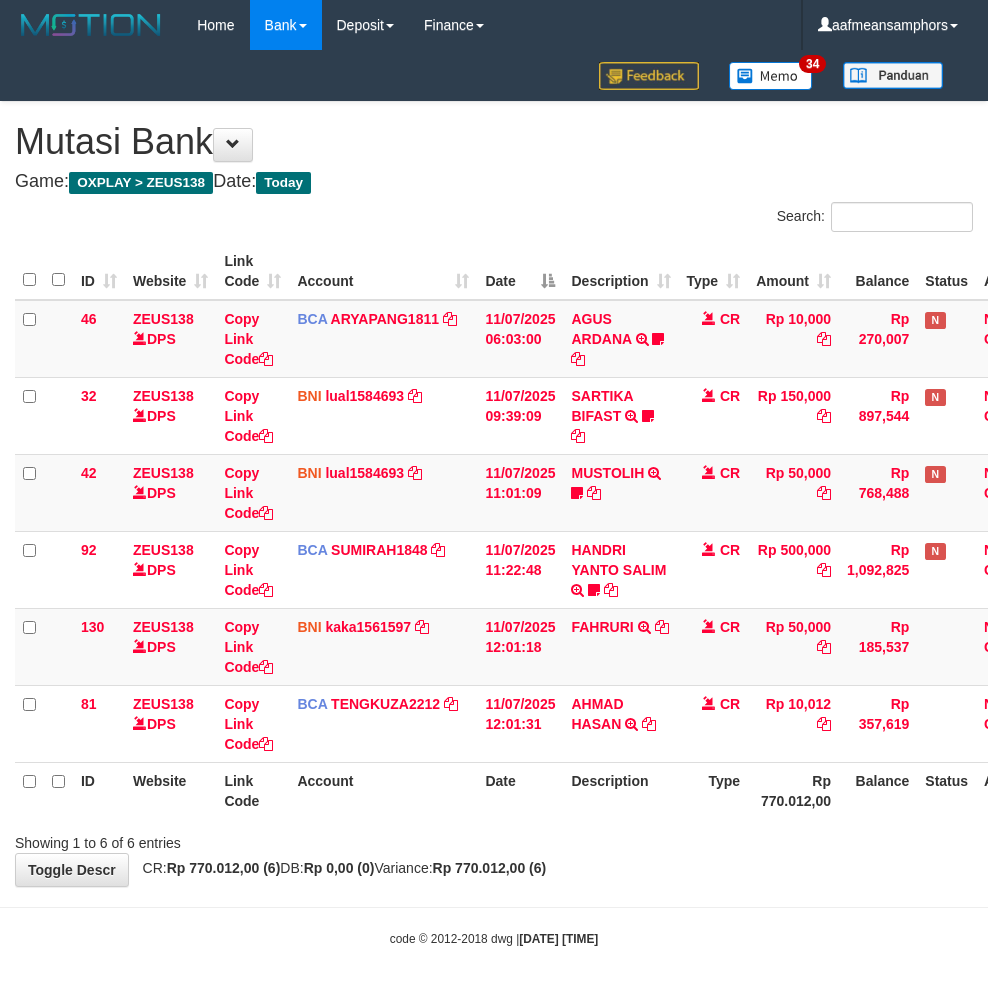 scroll, scrollTop: 0, scrollLeft: 0, axis: both 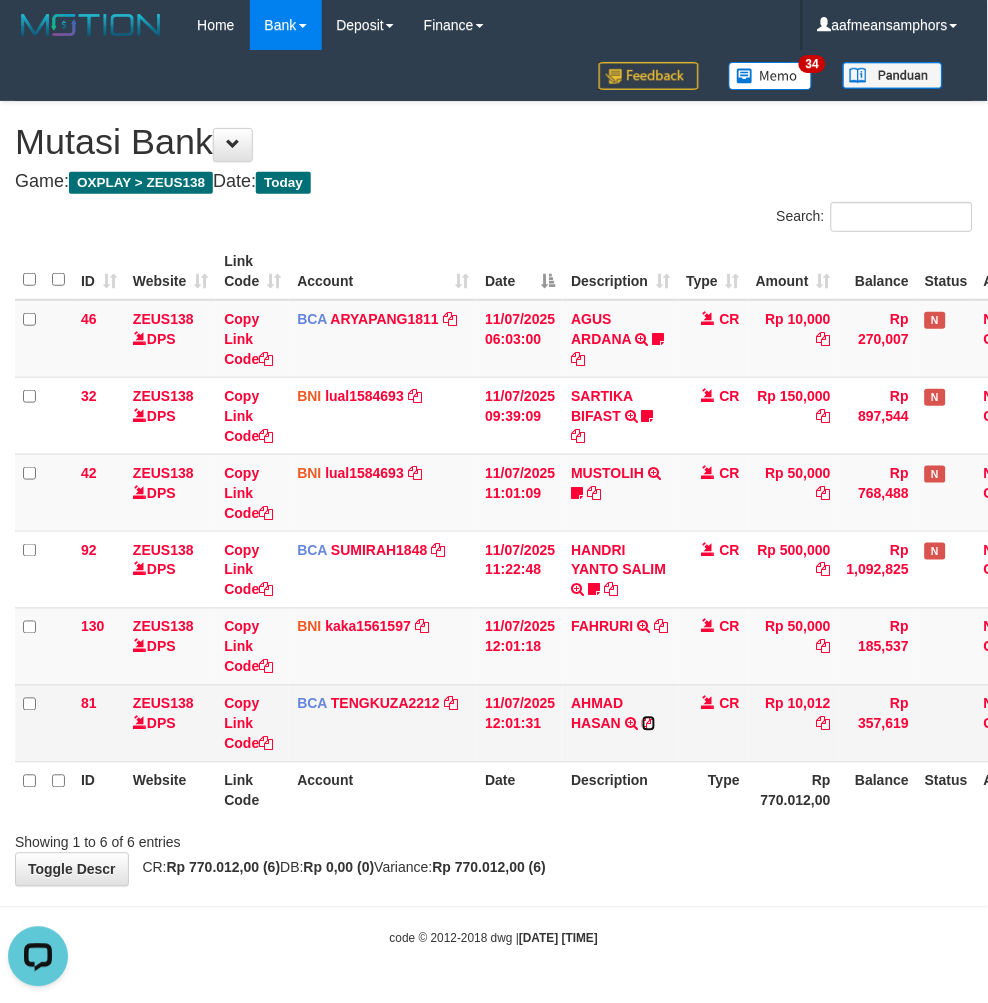 drag, startPoint x: 644, startPoint y: 717, endPoint x: 666, endPoint y: 718, distance: 22.022715 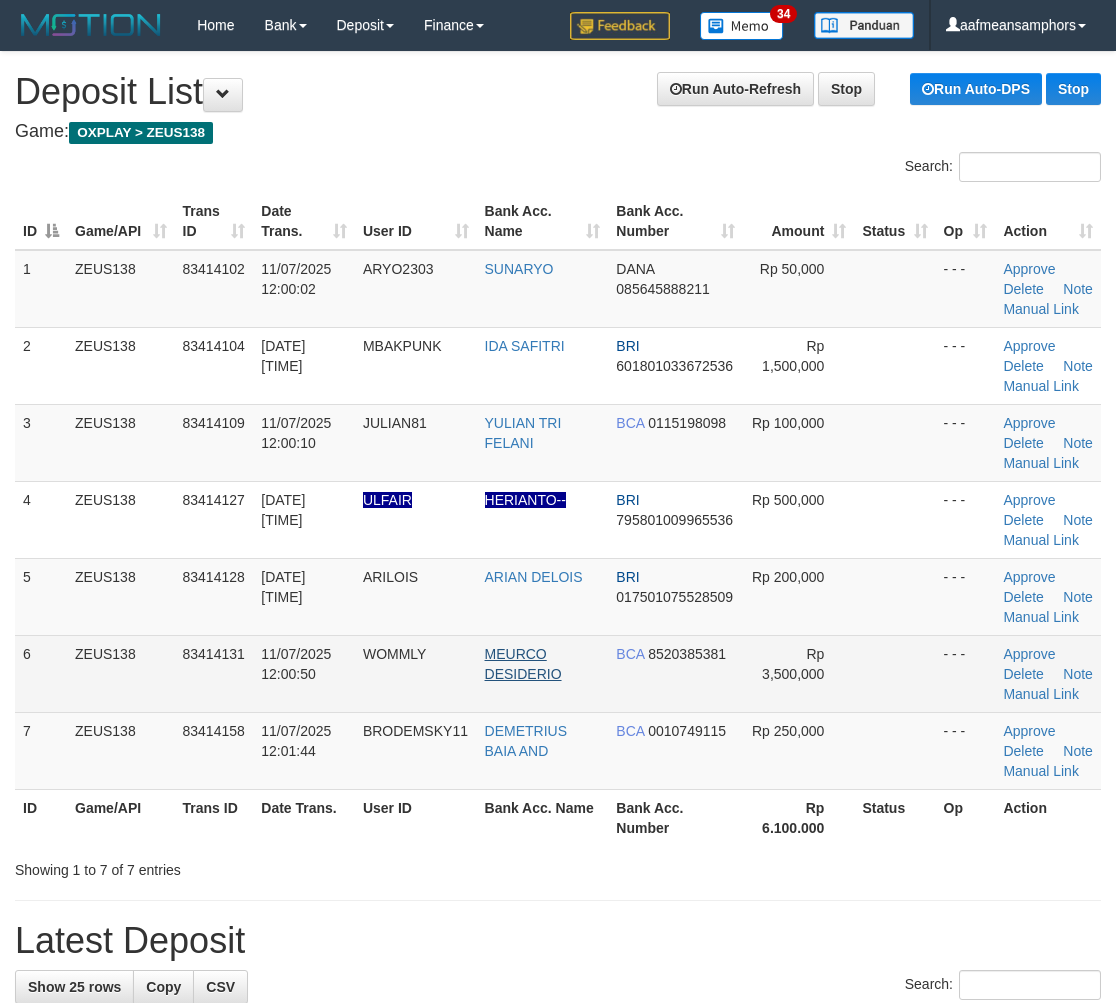 scroll, scrollTop: 40, scrollLeft: 0, axis: vertical 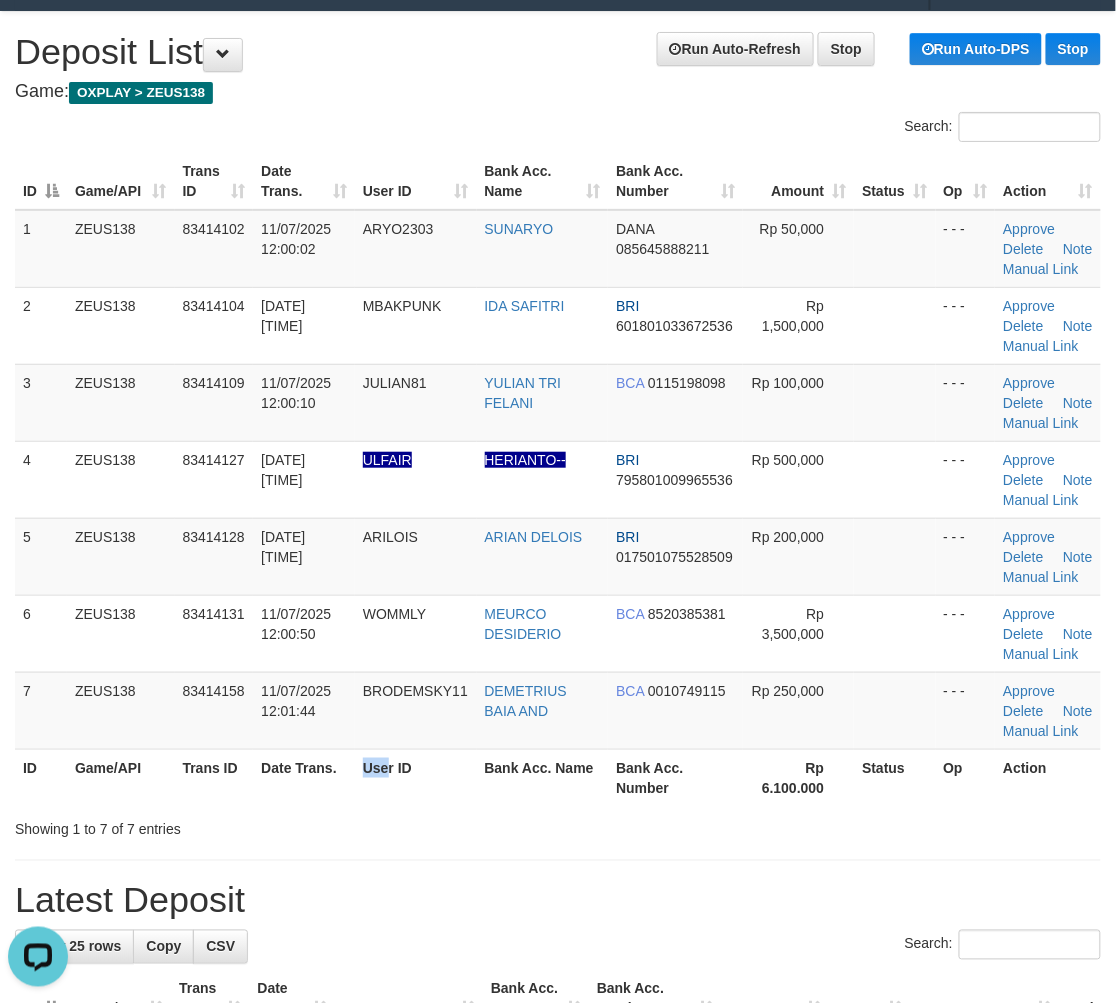 drag, startPoint x: 384, startPoint y: 768, endPoint x: 1, endPoint y: 776, distance: 383.08353 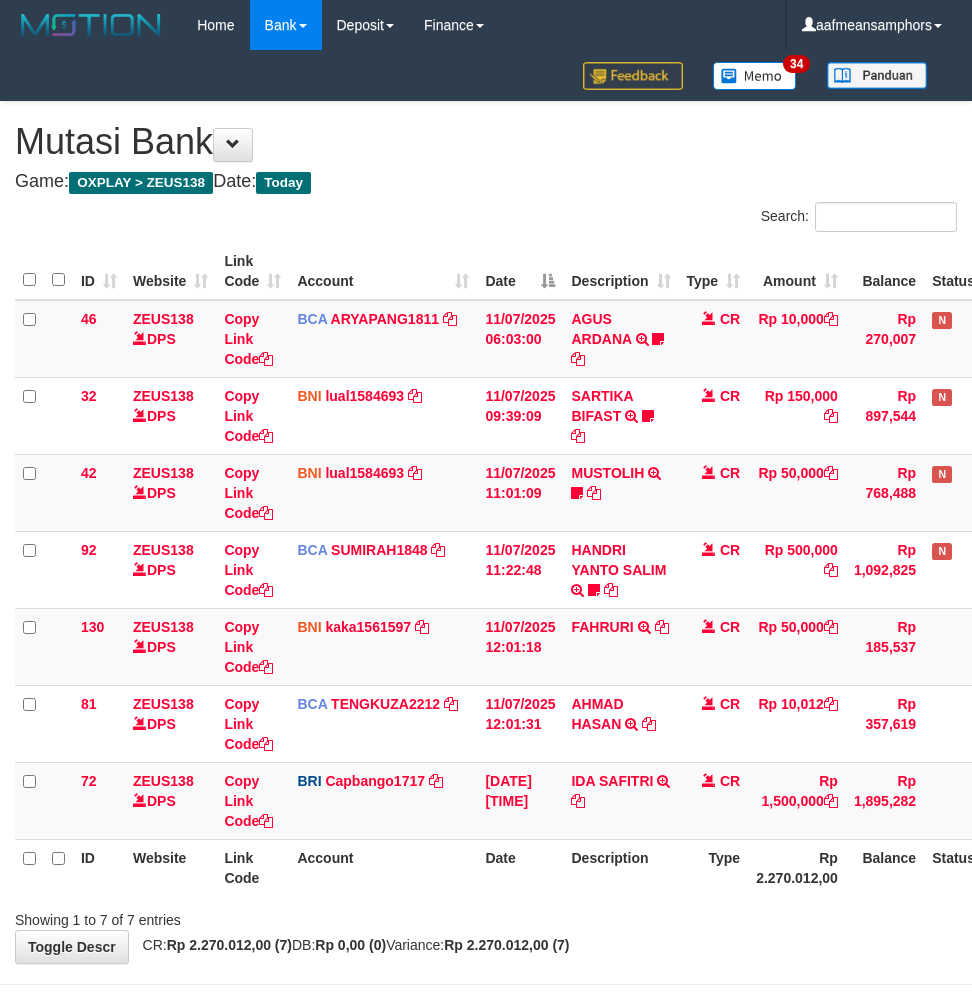 scroll, scrollTop: 0, scrollLeft: 0, axis: both 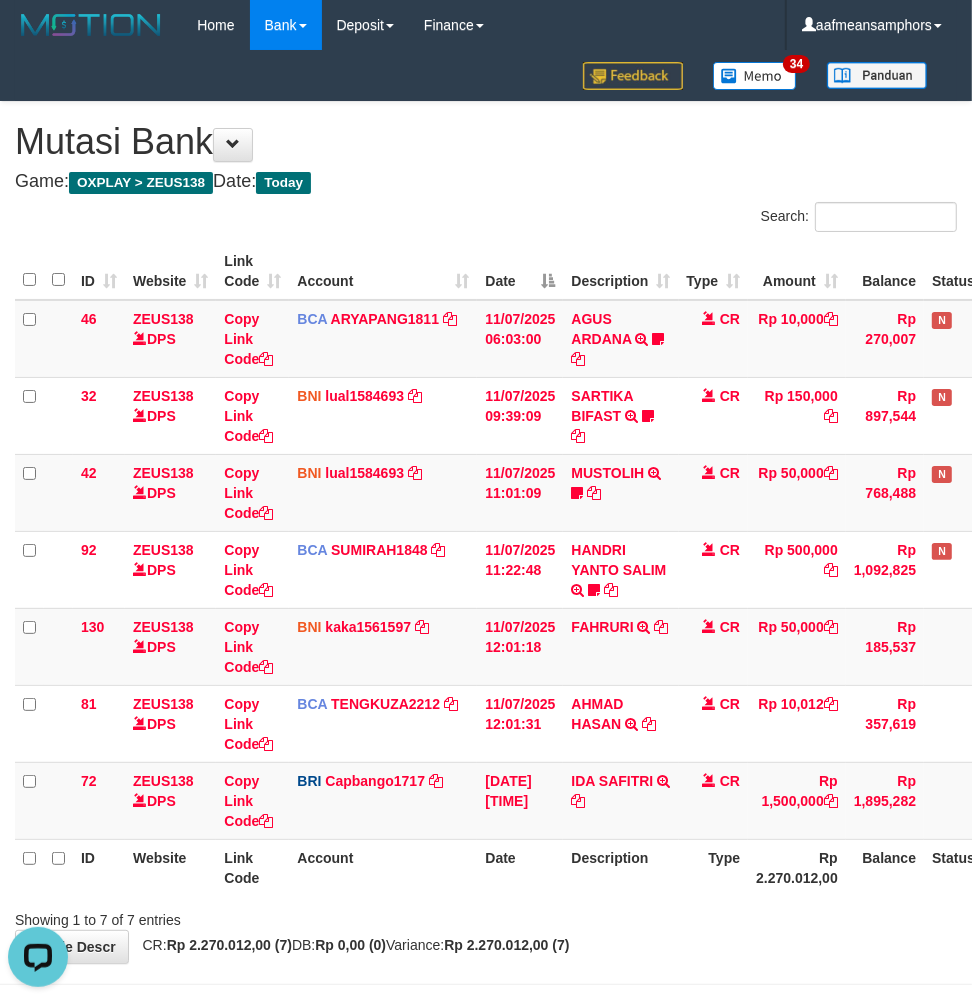click on "Description" at bounding box center (620, 867) 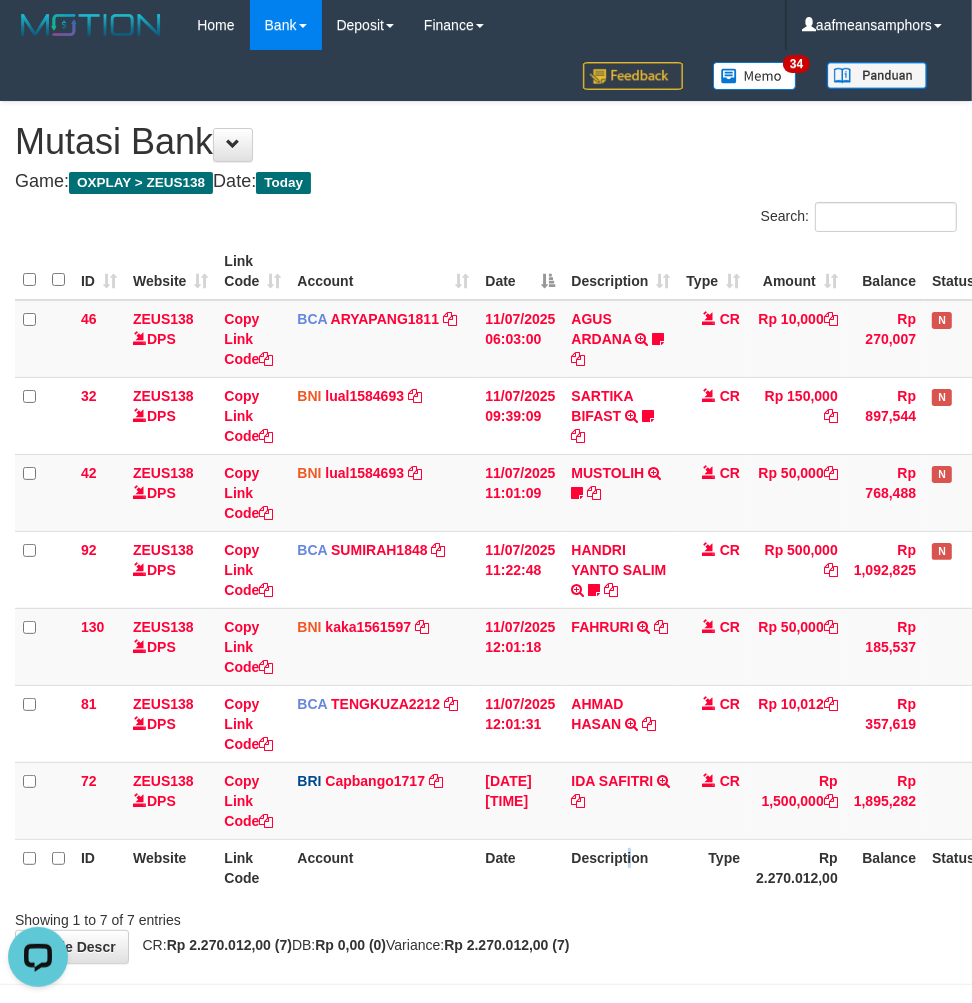 drag, startPoint x: 621, startPoint y: 864, endPoint x: 982, endPoint y: 572, distance: 464.3113 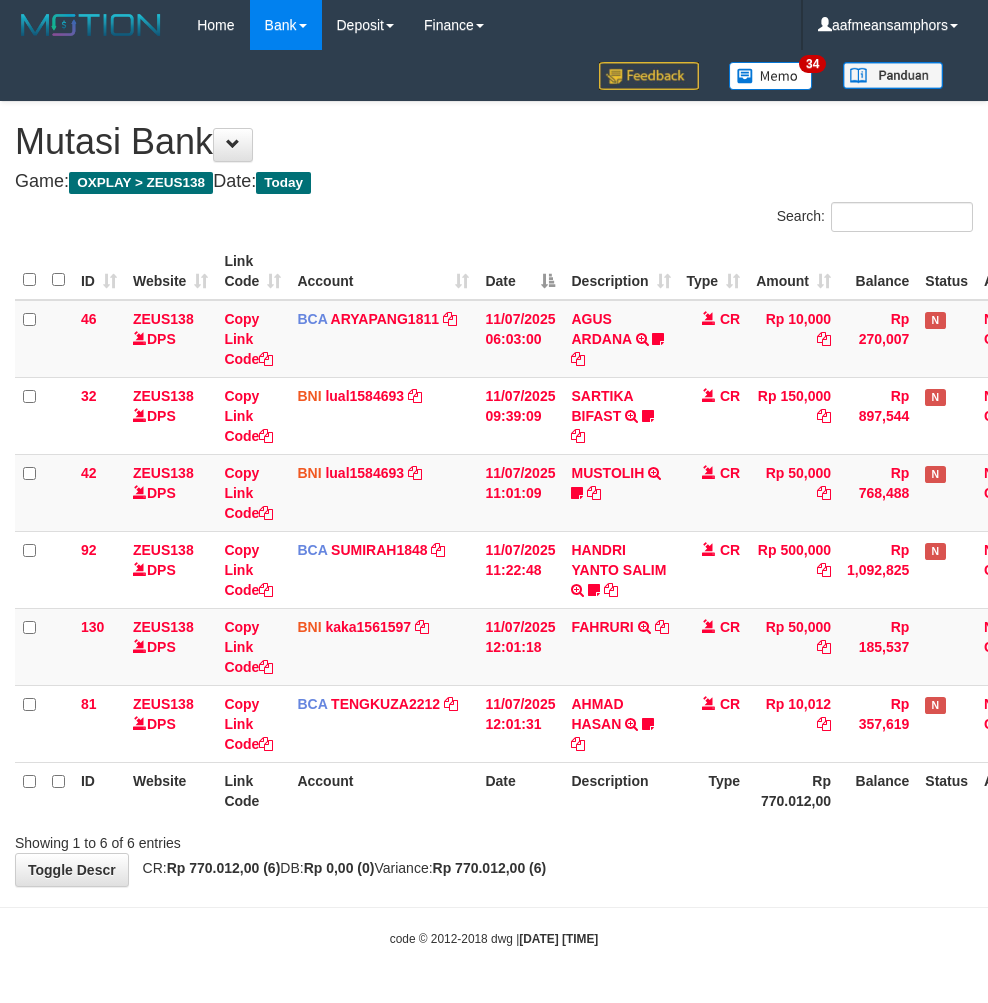 scroll, scrollTop: 0, scrollLeft: 0, axis: both 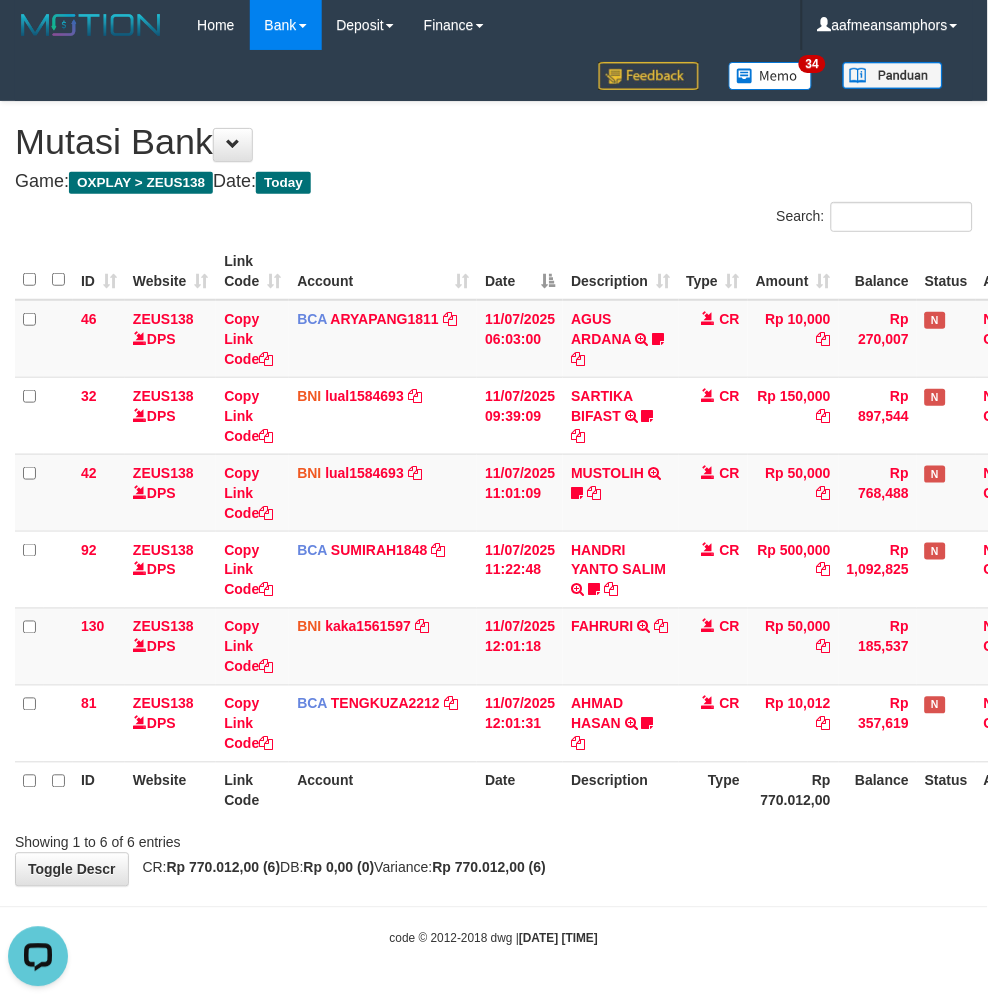 click on "Rp 770.012,00" at bounding box center (793, 790) 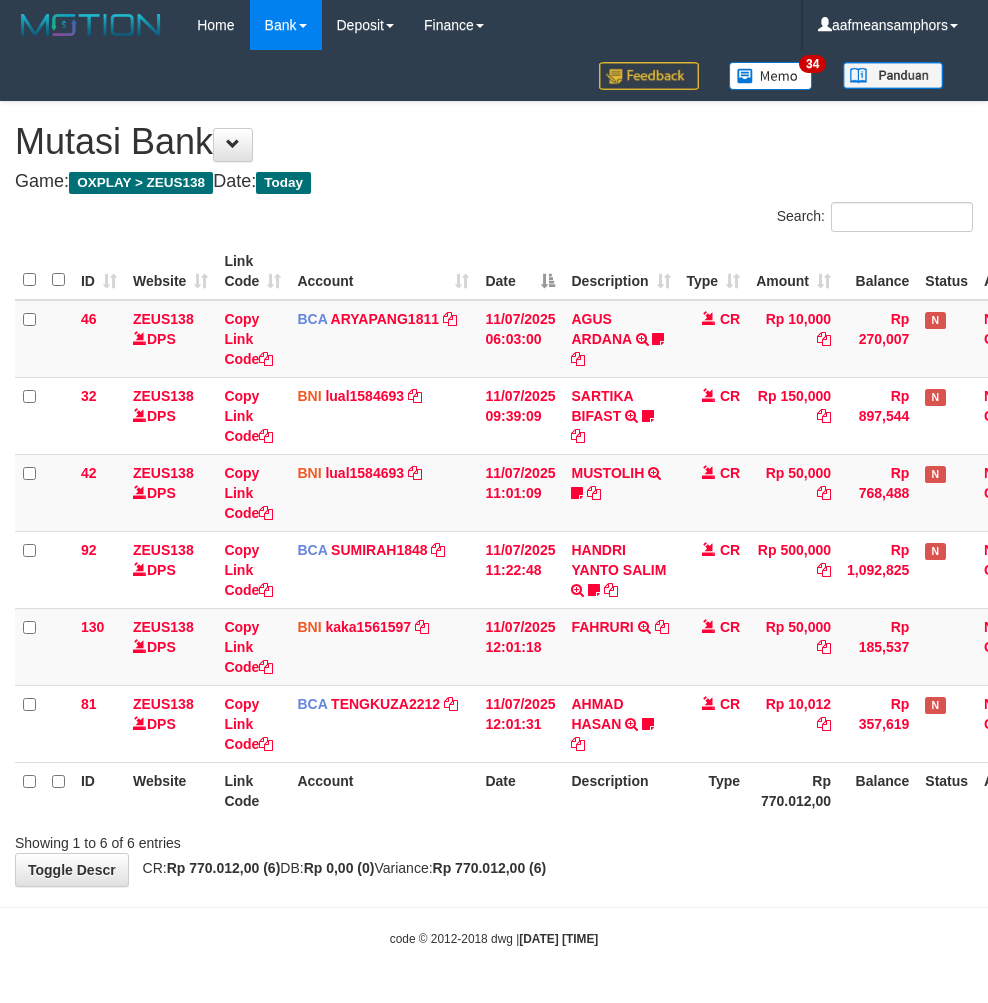 scroll, scrollTop: 0, scrollLeft: 0, axis: both 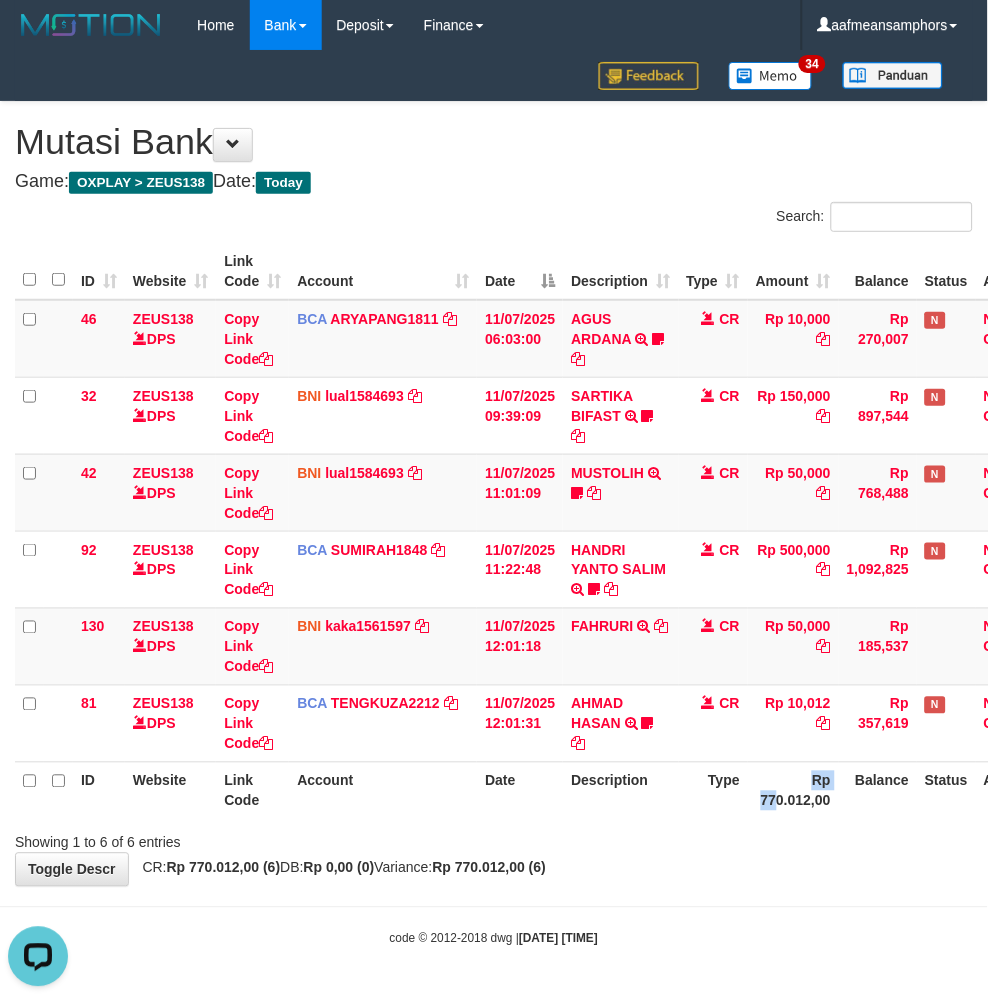 drag, startPoint x: 778, startPoint y: 790, endPoint x: 765, endPoint y: 787, distance: 13.341664 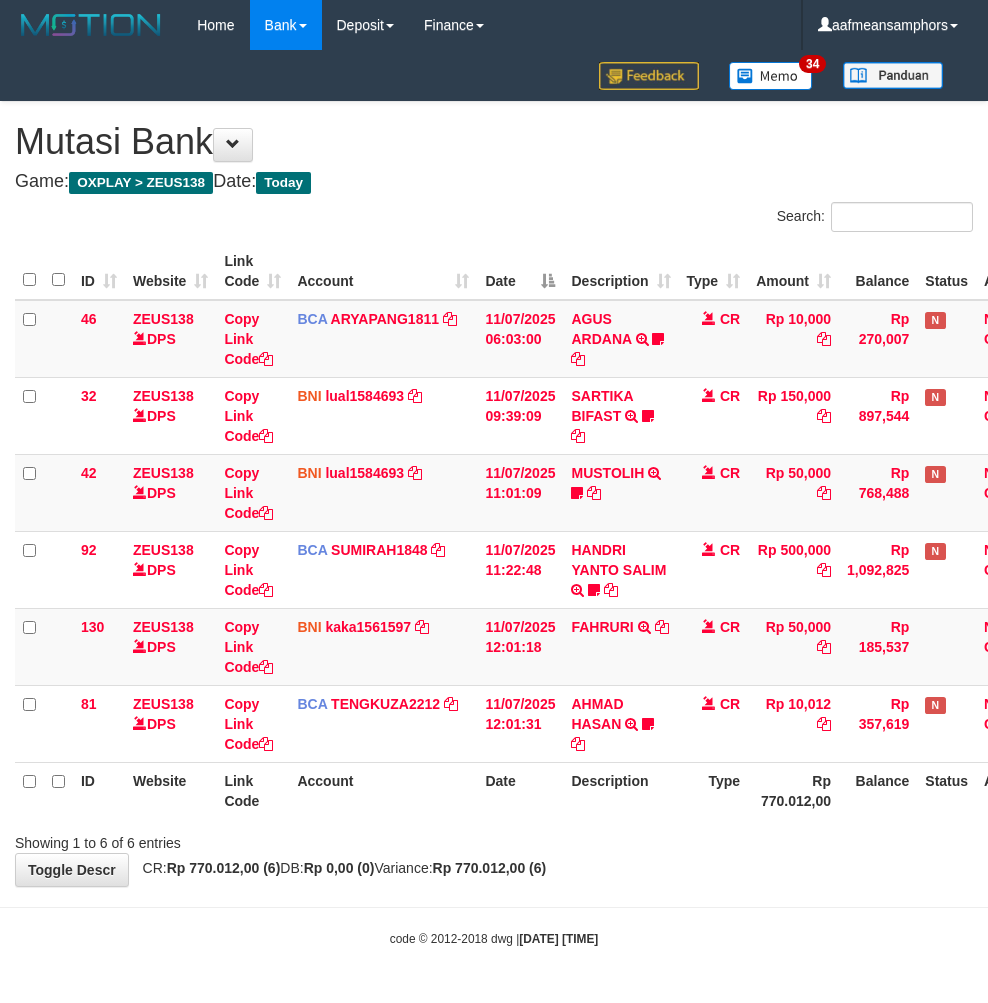 scroll, scrollTop: 0, scrollLeft: 0, axis: both 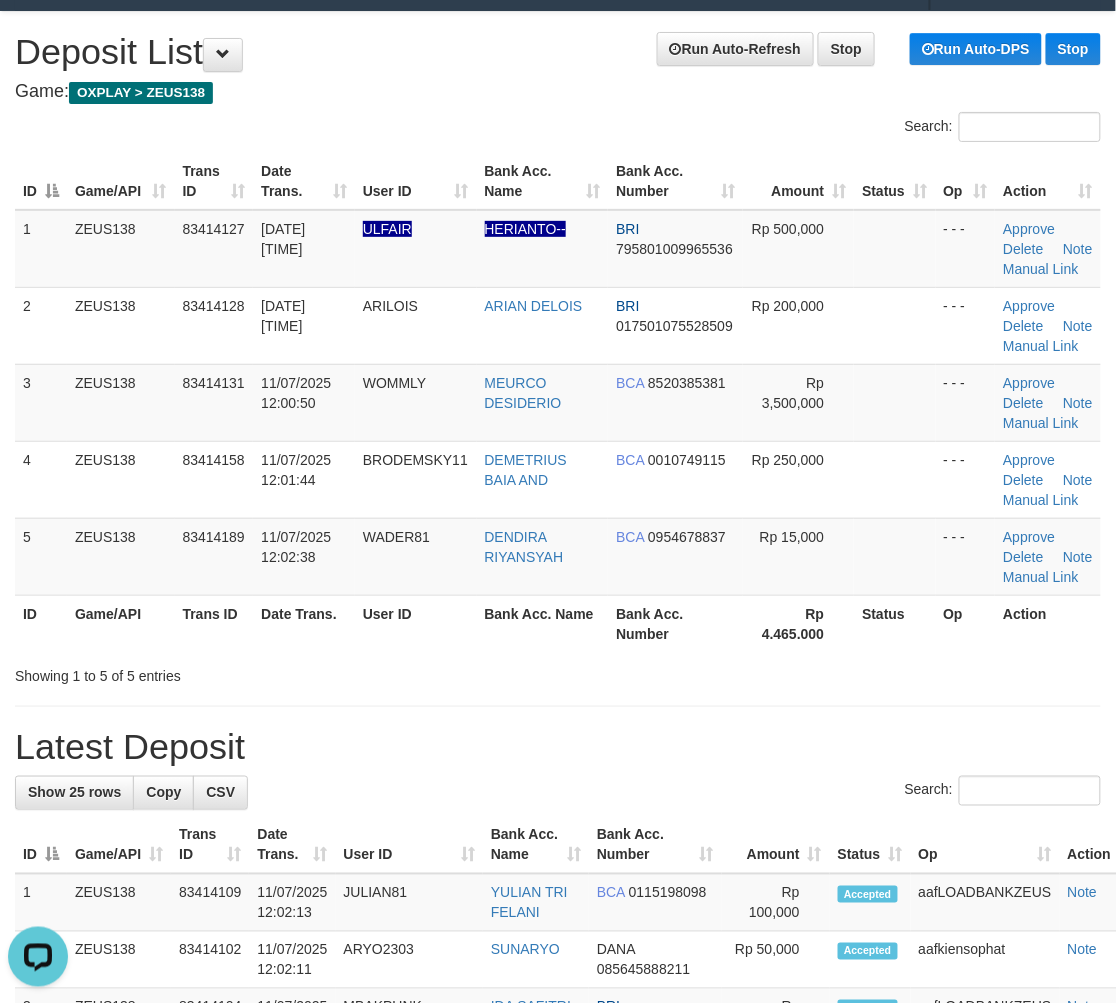 click on "Latest Deposit" at bounding box center (558, 747) 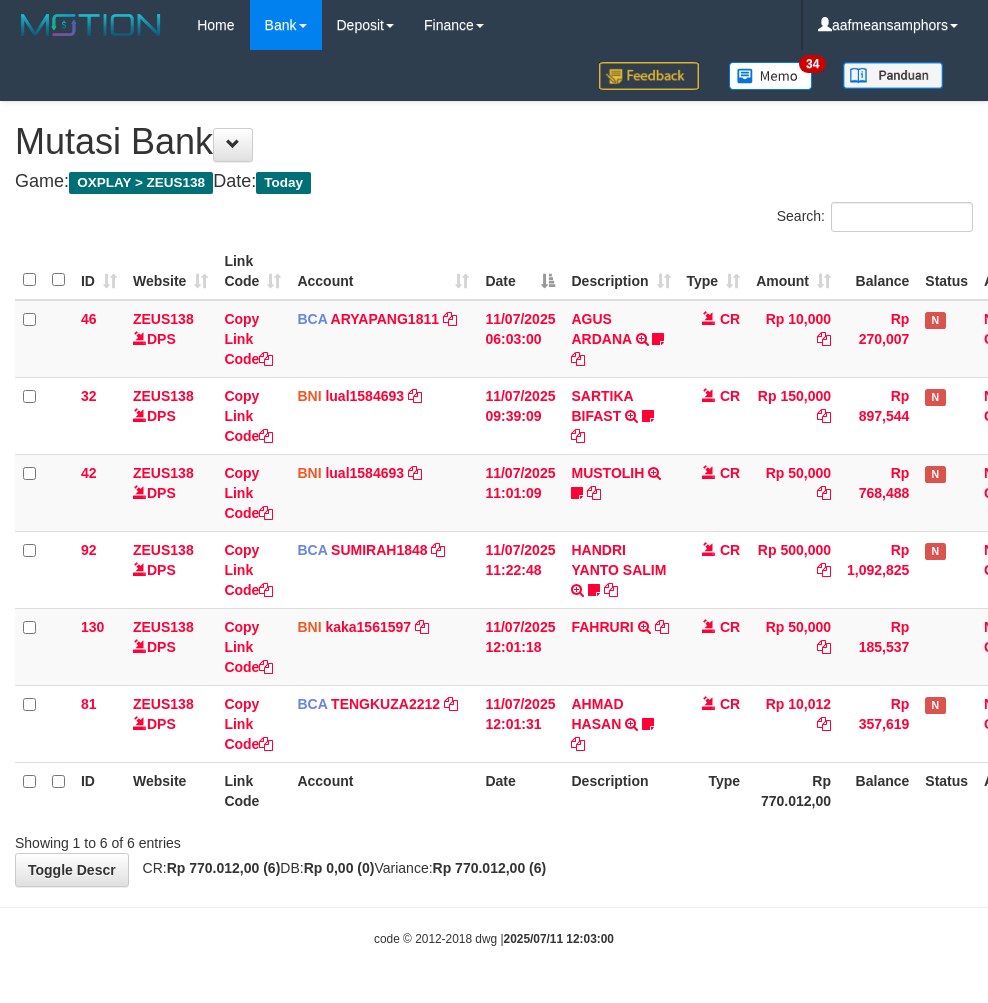 scroll, scrollTop: 0, scrollLeft: 0, axis: both 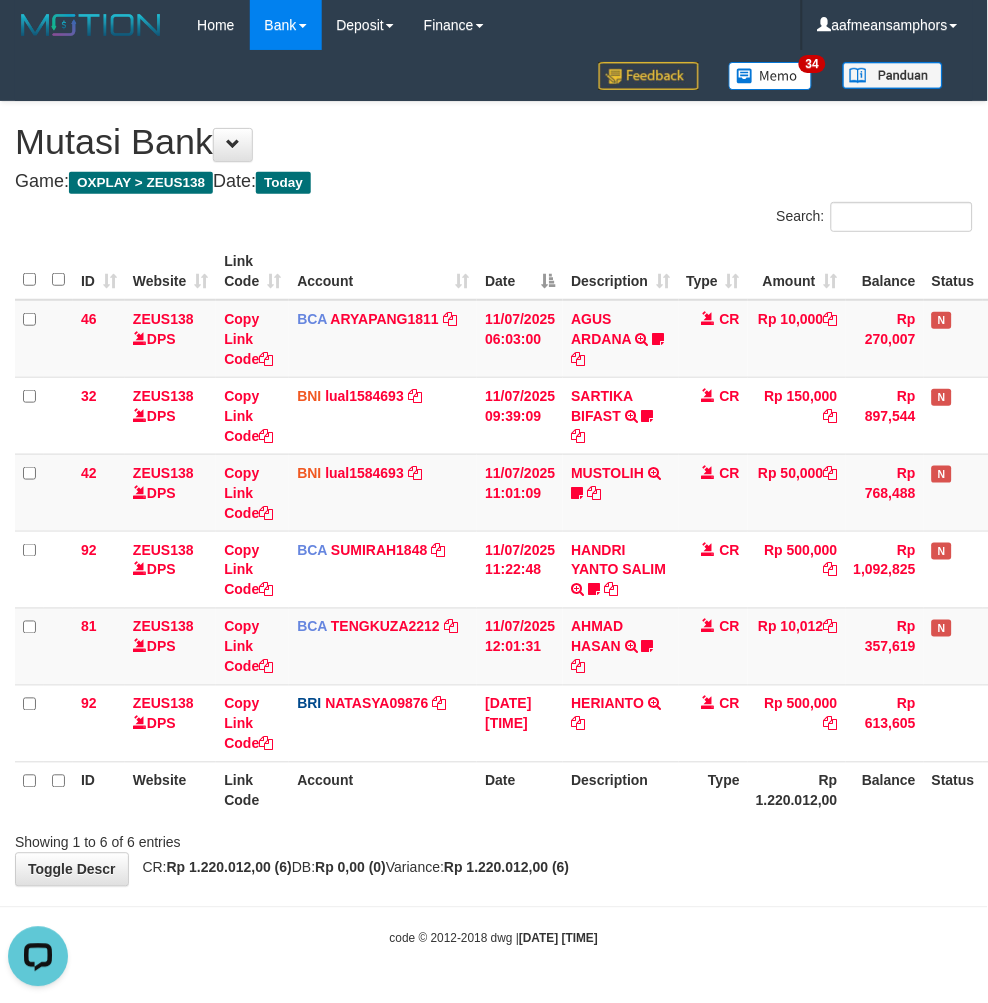 click on "**********" at bounding box center [494, 494] 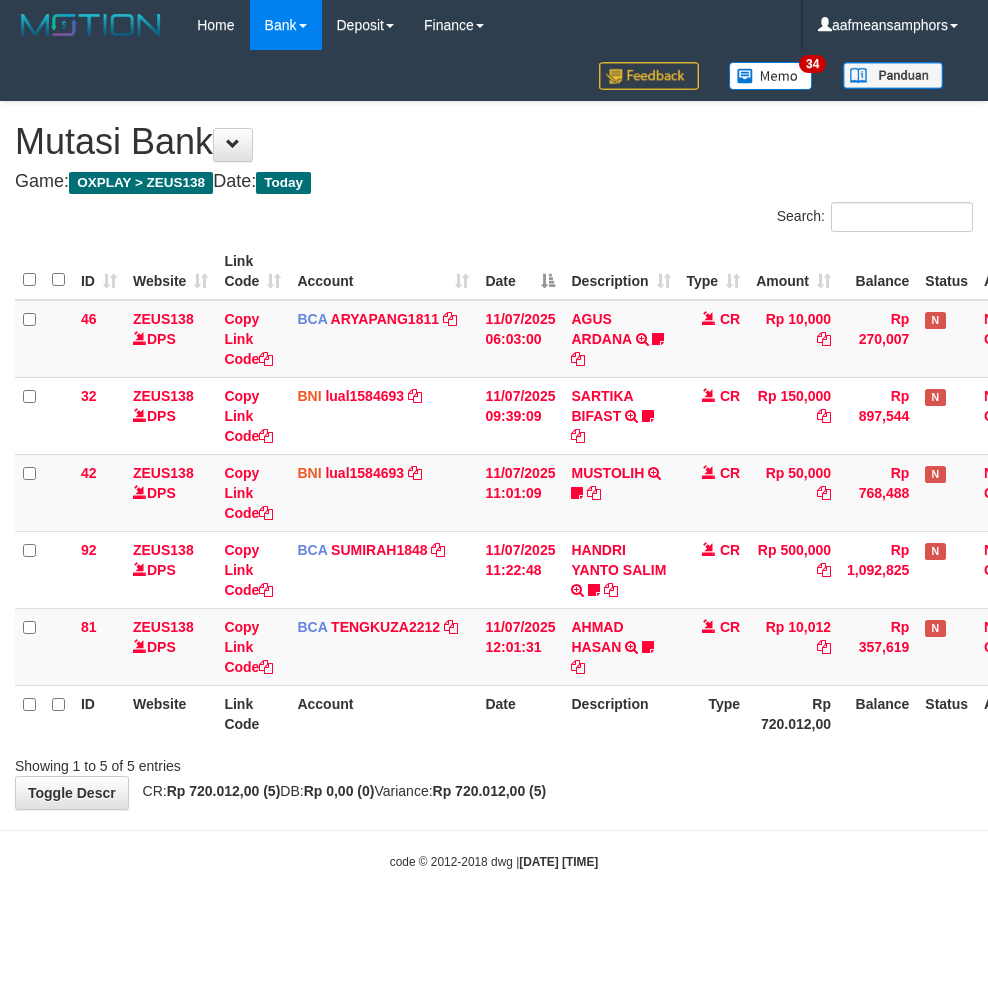 scroll, scrollTop: 0, scrollLeft: 0, axis: both 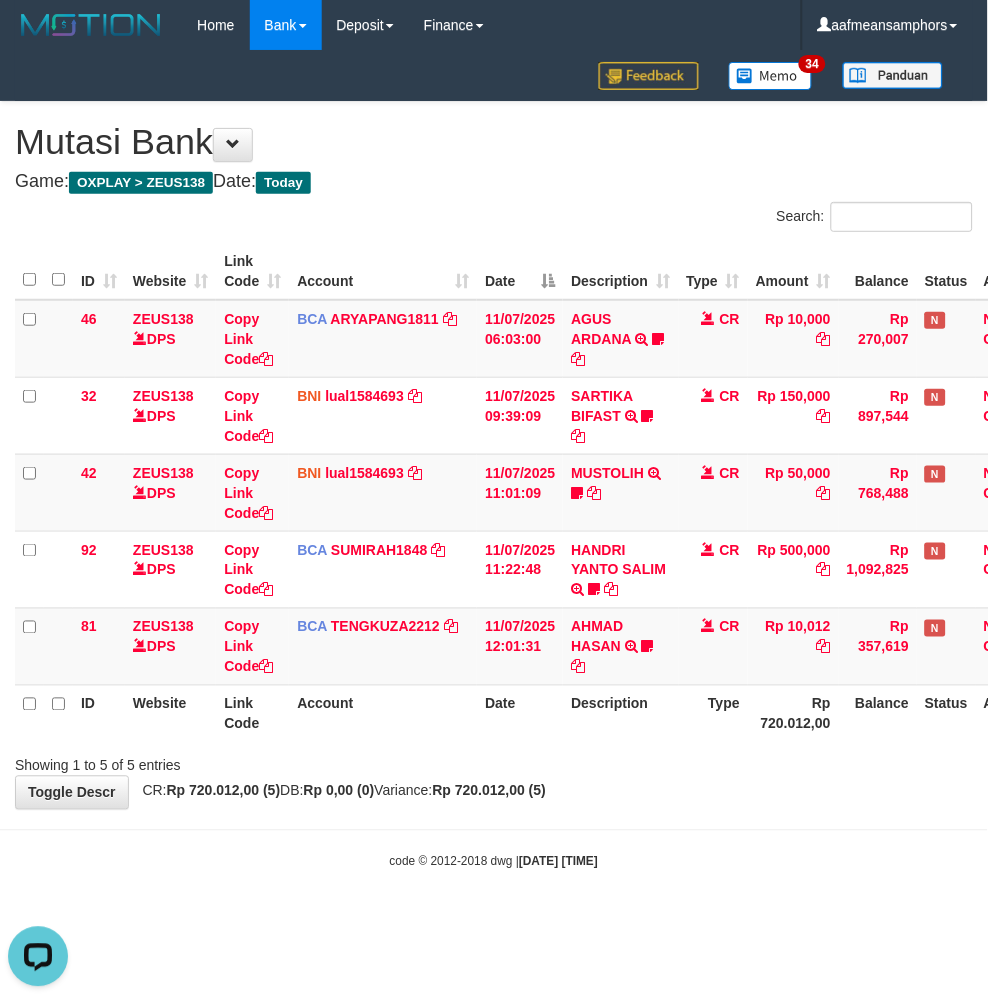 click on "code © 2012-2018 dwg |  2025/07/11 12:04:22" at bounding box center (494, 861) 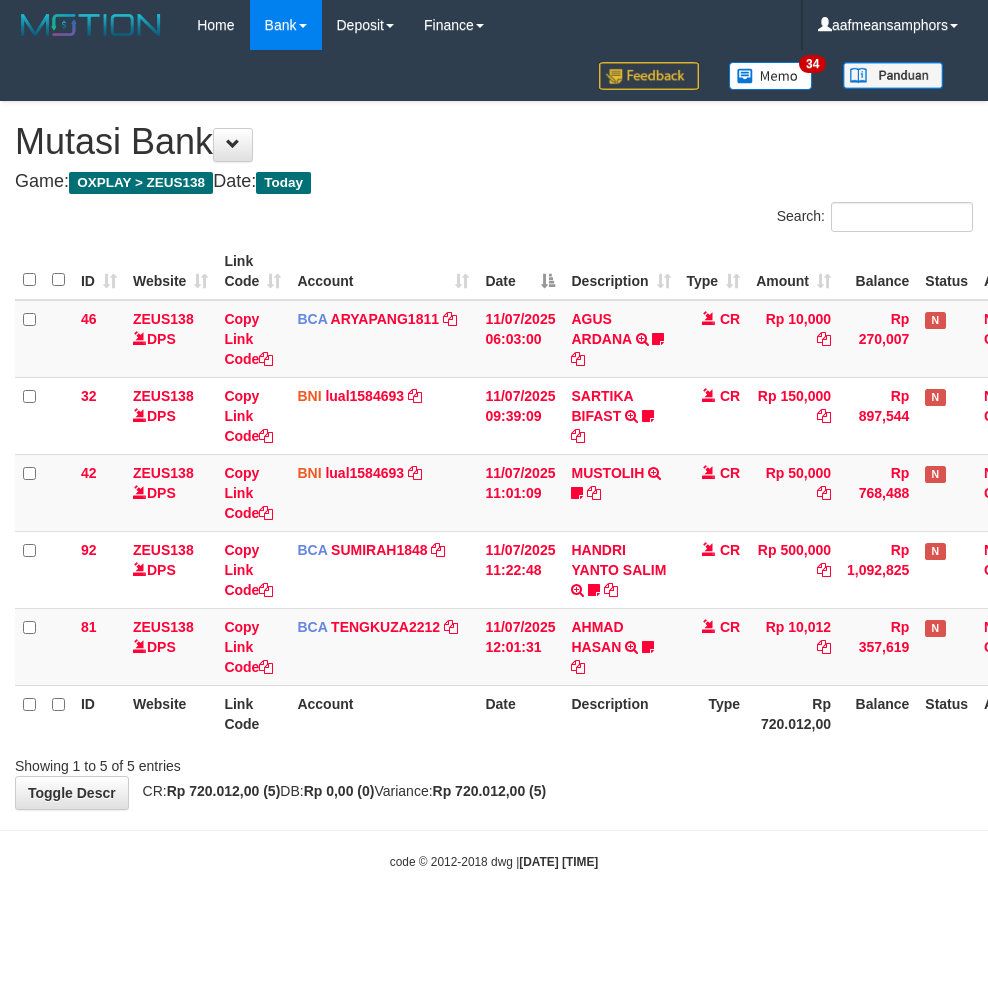 scroll, scrollTop: 0, scrollLeft: 0, axis: both 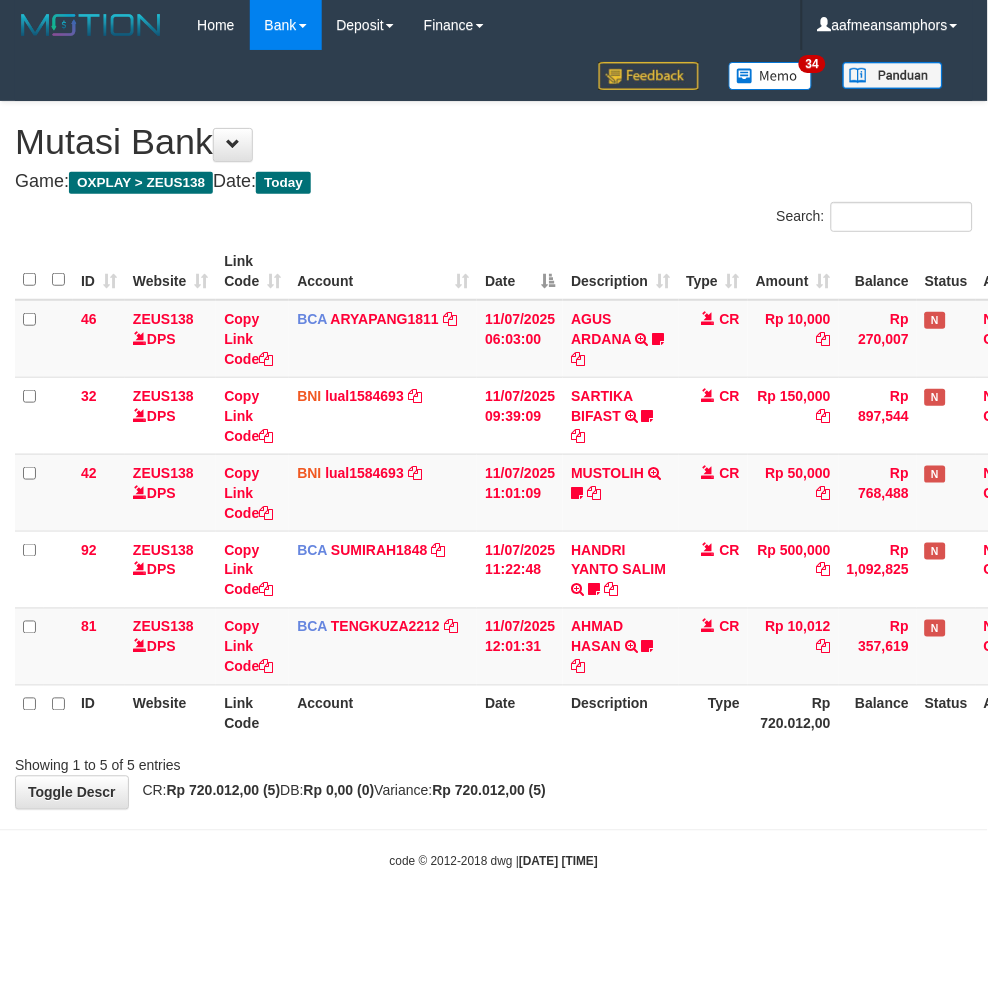 click on "Toggle navigation
Home
Bank
Account List
Load
By Website
Group
[OXPLAY]													ZEUS138
By Load Group (DPS)" at bounding box center [494, 460] 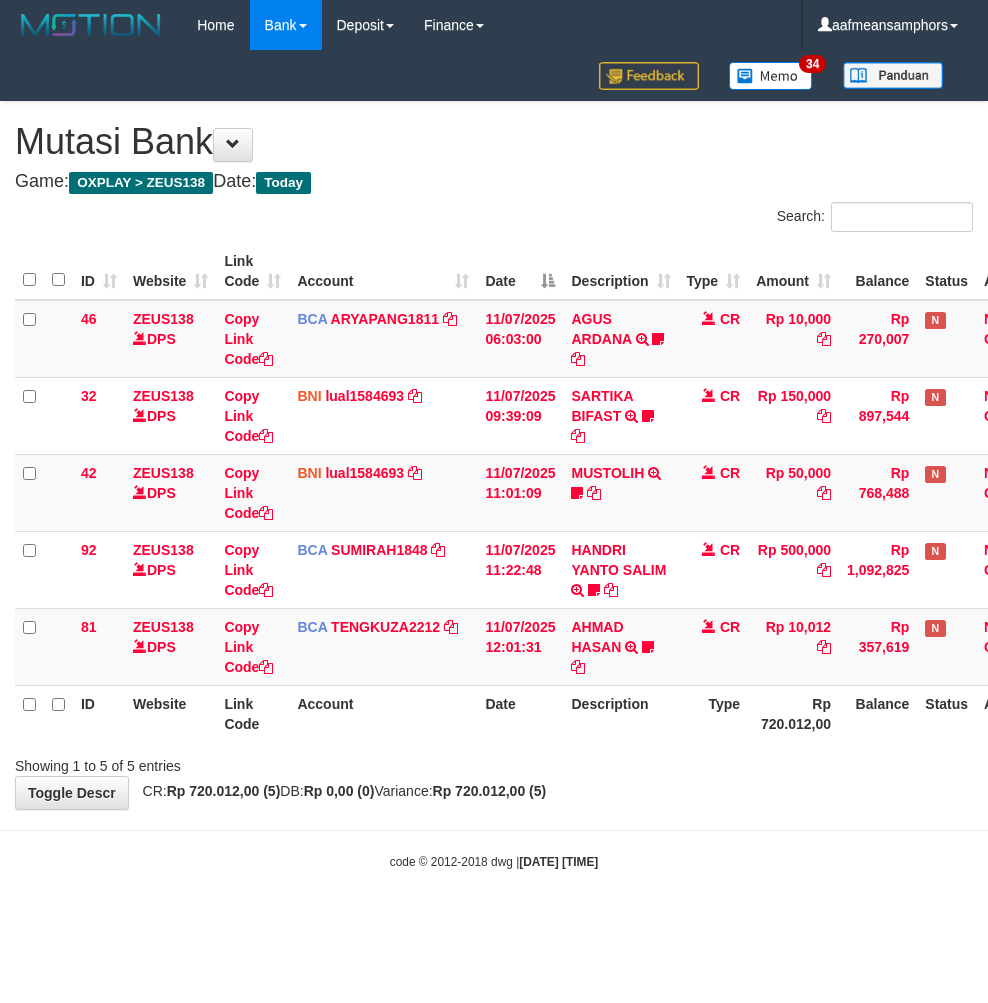 scroll, scrollTop: 0, scrollLeft: 0, axis: both 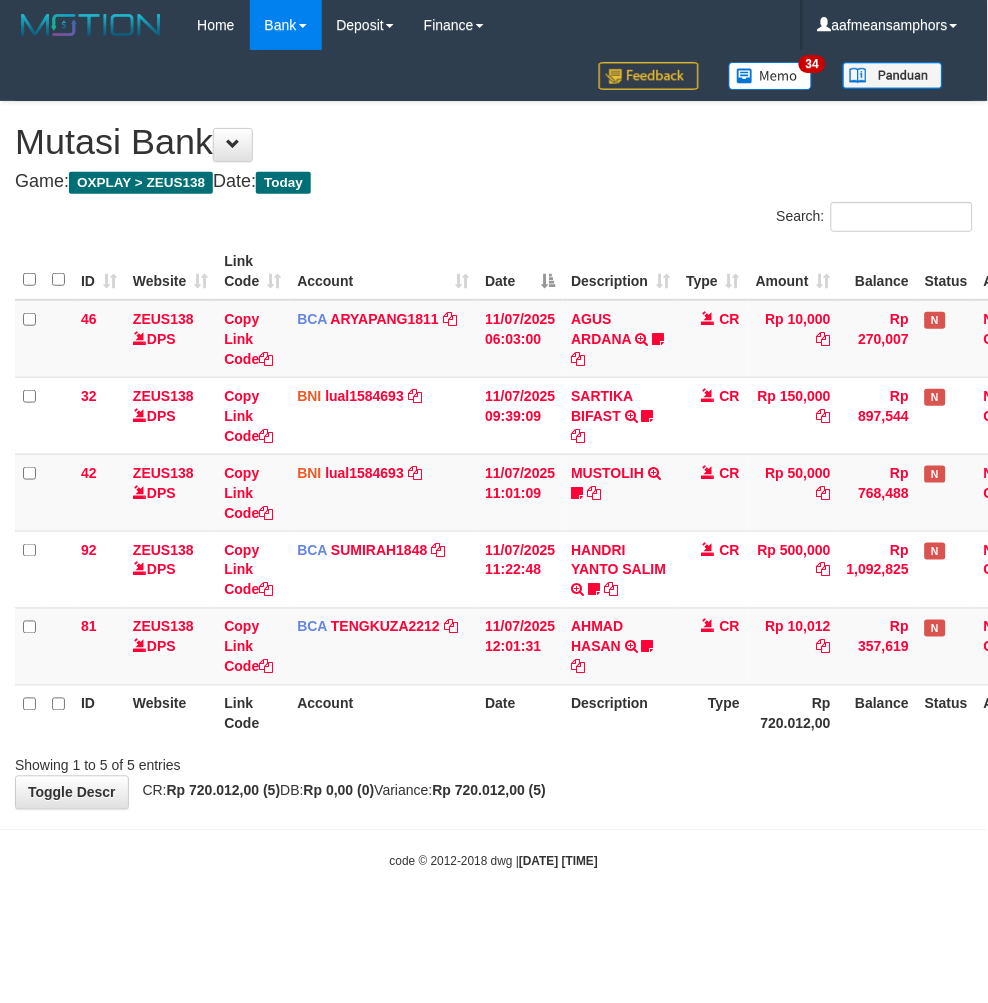 click on "Toggle navigation
Home
Bank
Account List
Load
By Website
Group
[OXPLAY]													ZEUS138
By Load Group (DPS)" at bounding box center (494, 460) 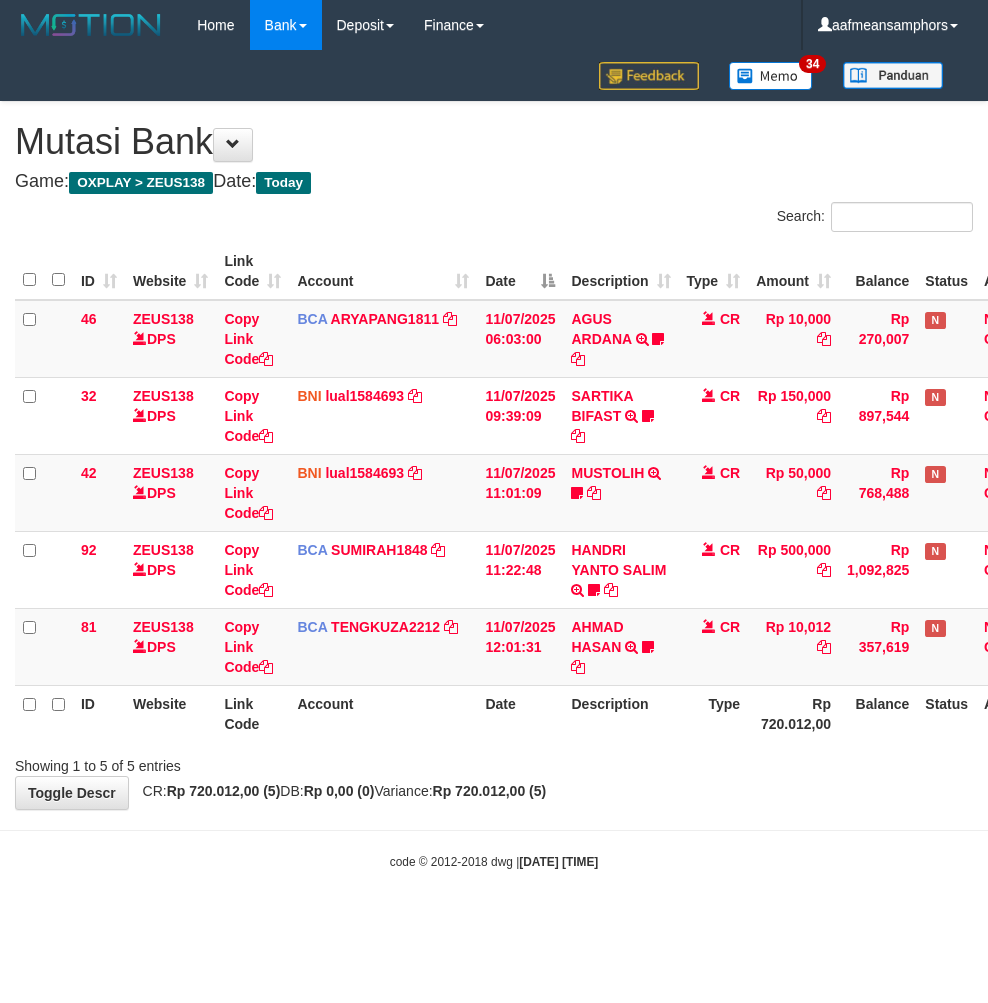 scroll, scrollTop: 0, scrollLeft: 0, axis: both 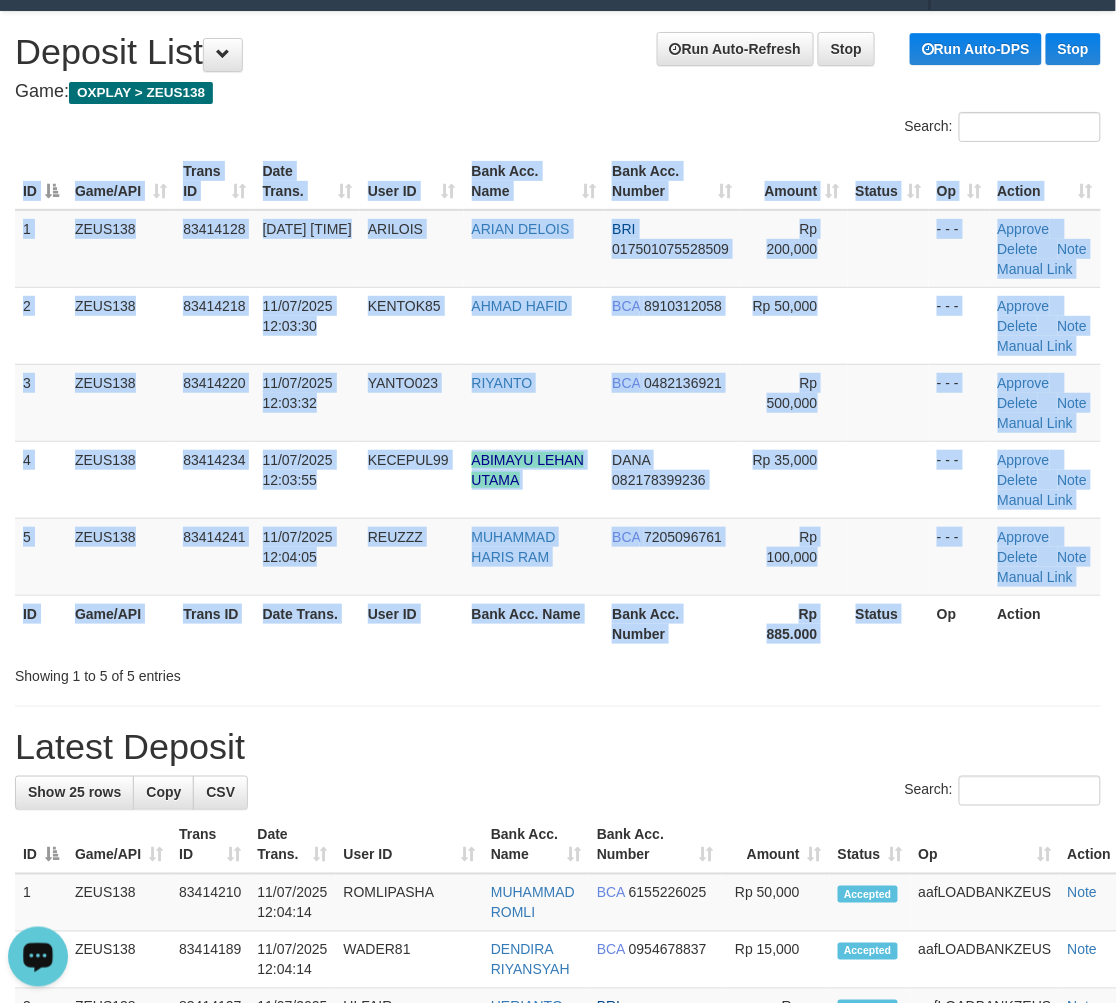 drag, startPoint x: 931, startPoint y: 644, endPoint x: 912, endPoint y: 653, distance: 21.023796 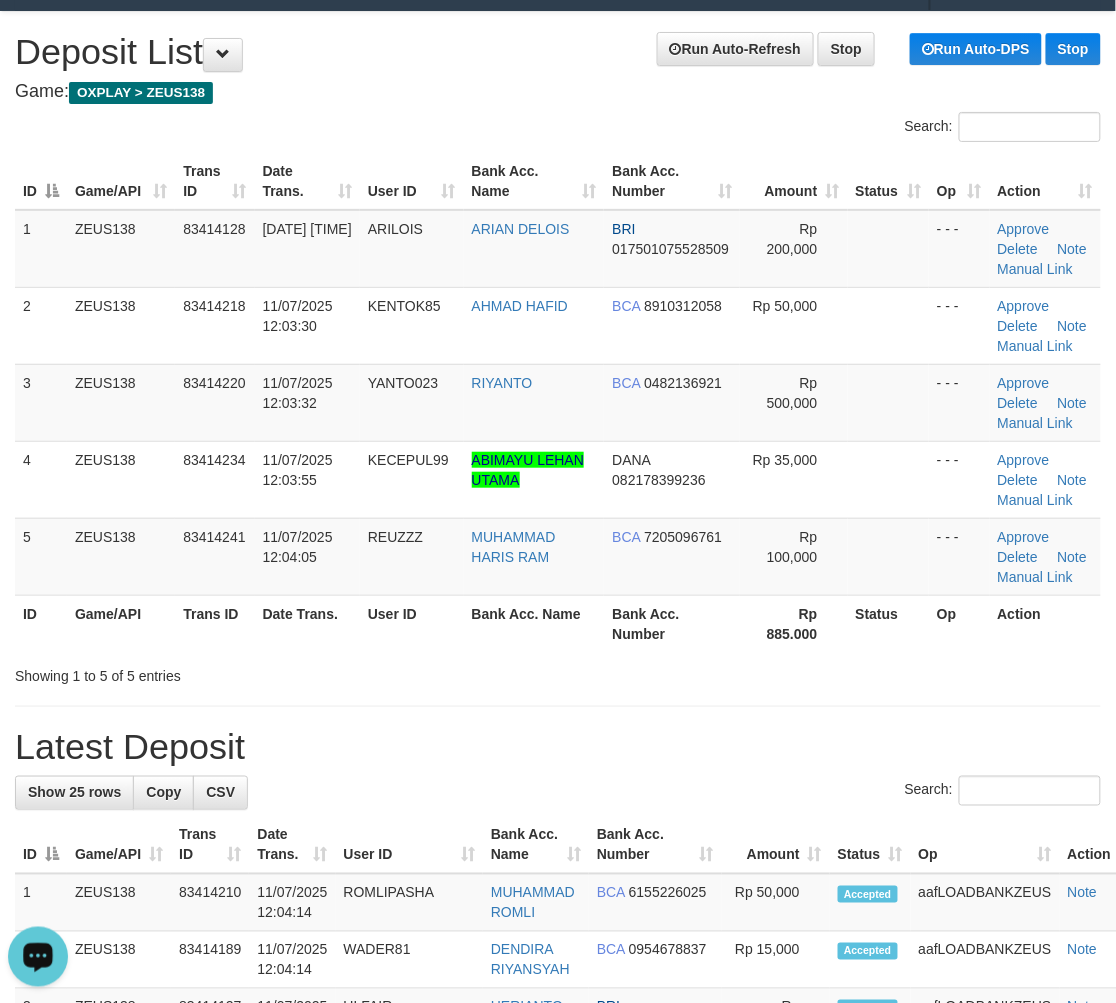 click on "Status" at bounding box center [889, 623] 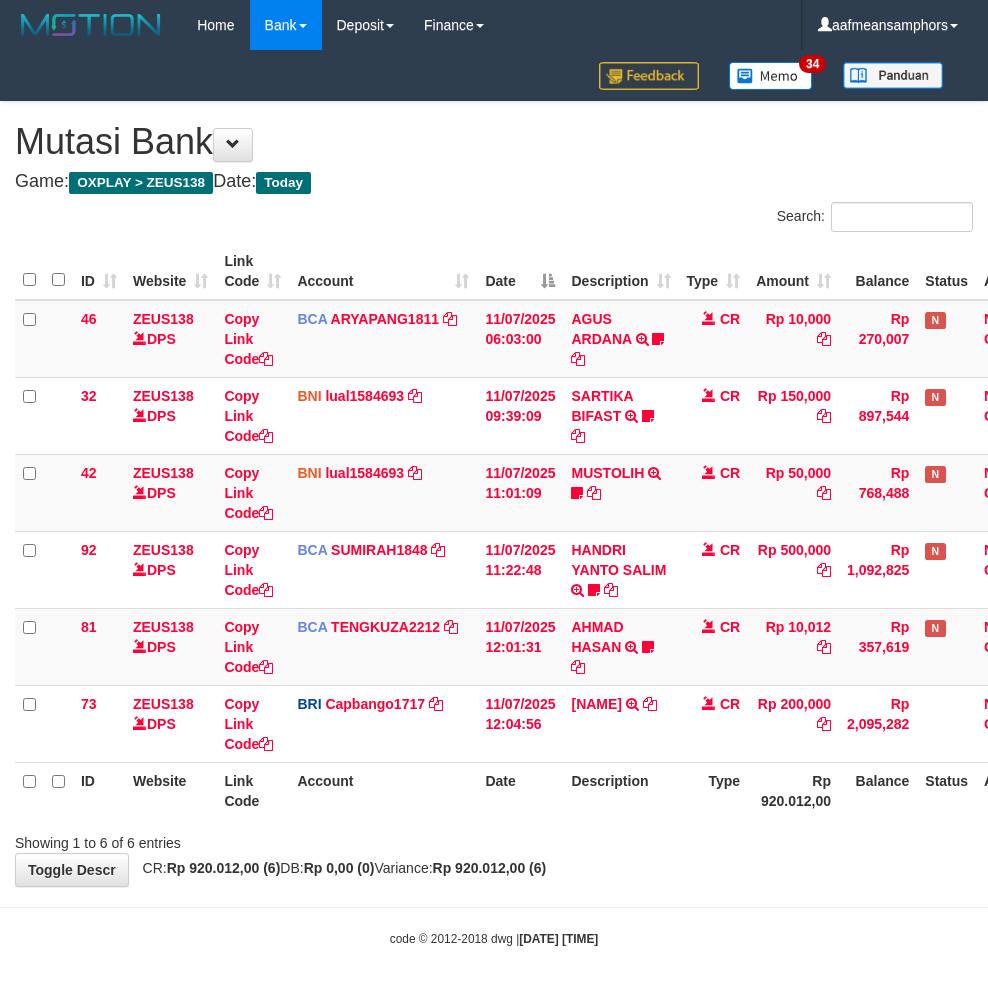 scroll, scrollTop: 0, scrollLeft: 0, axis: both 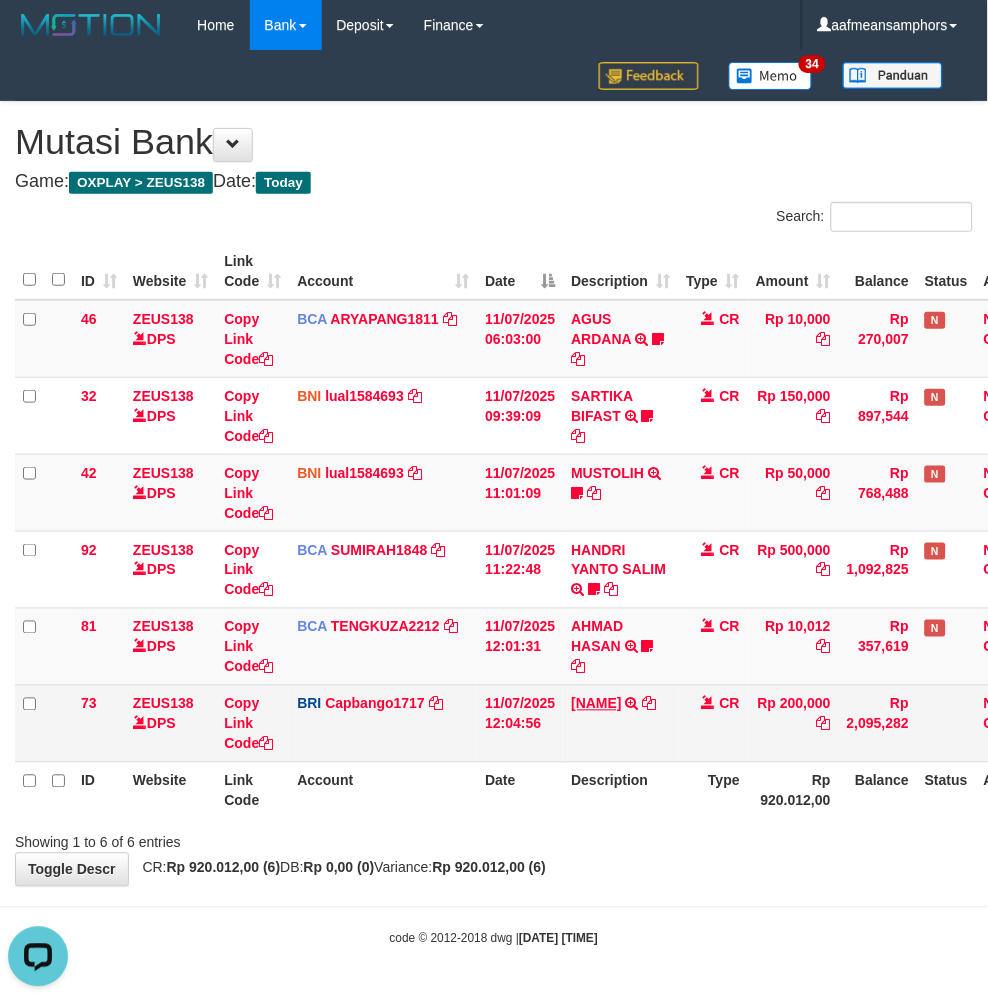 drag, startPoint x: 560, startPoint y: 722, endPoint x: 644, endPoint y: 726, distance: 84.095184 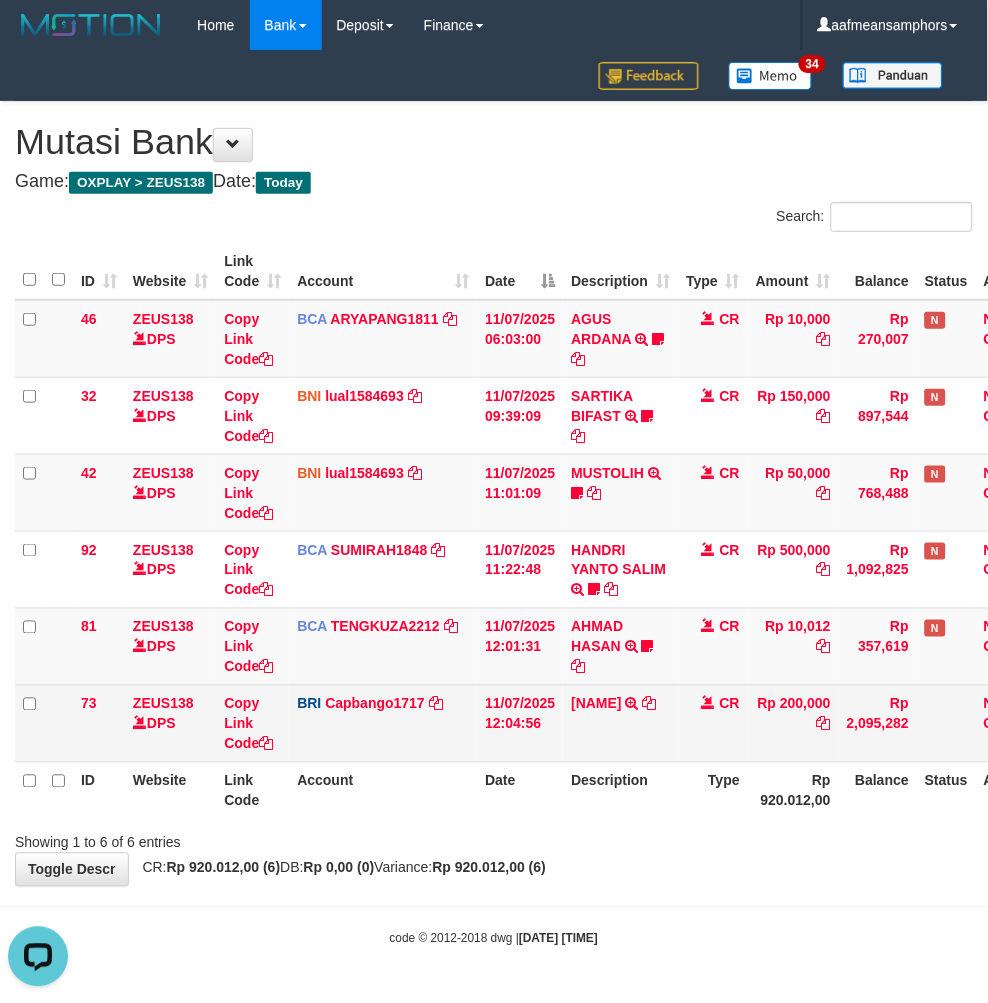 click on "DANA ARIANDELOIS         TRANSFER NBMB DANA ARIANDELOIS TO HELMI" at bounding box center (620, 723) 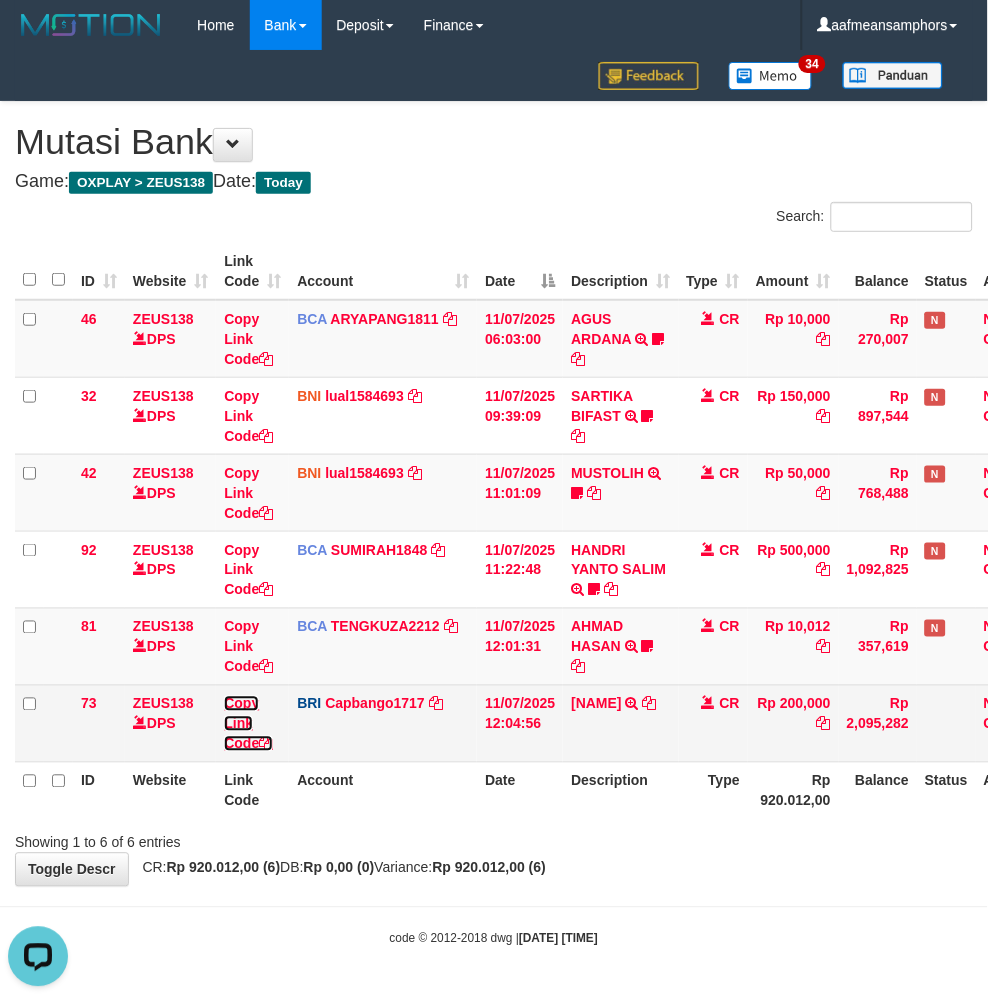 click on "Copy Link Code" at bounding box center (248, 724) 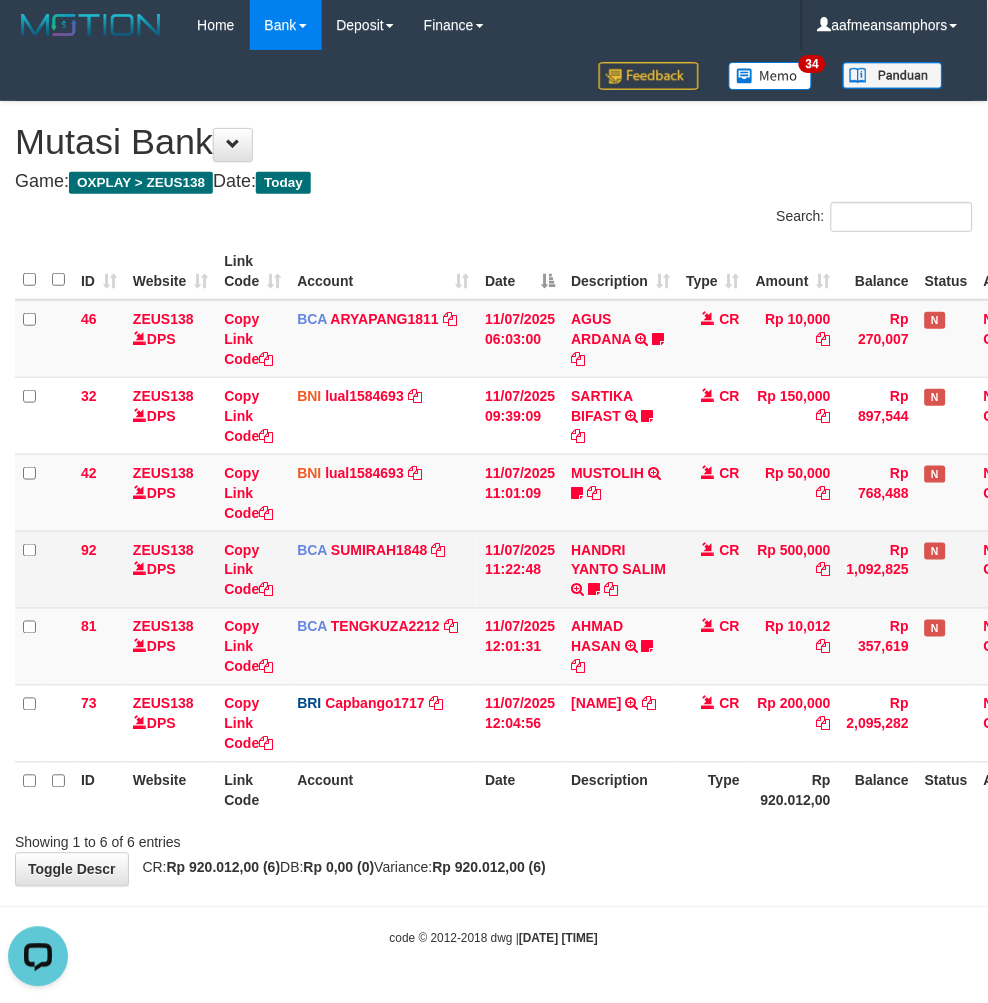 scroll, scrollTop: 274, scrollLeft: 0, axis: vertical 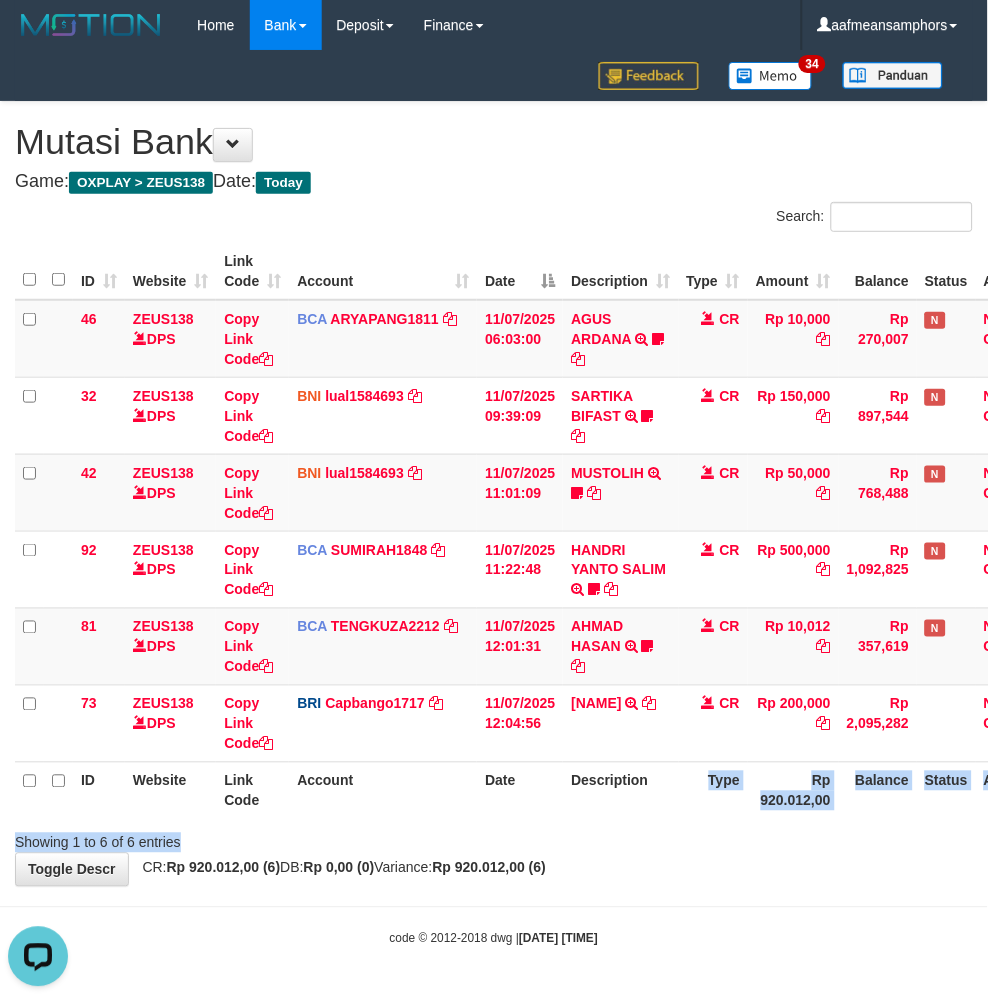 drag, startPoint x: 696, startPoint y: 815, endPoint x: 675, endPoint y: 824, distance: 22.847319 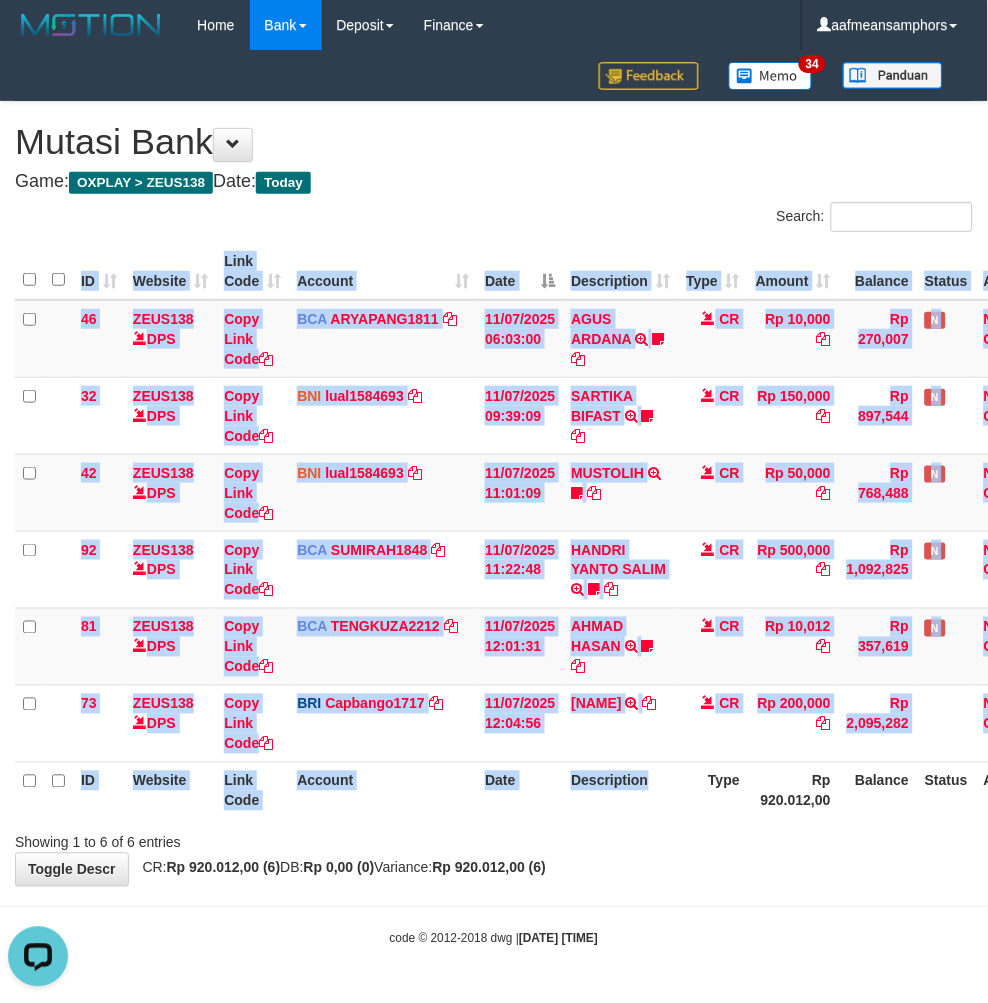 drag, startPoint x: 658, startPoint y: 818, endPoint x: 691, endPoint y: 830, distance: 35.1141 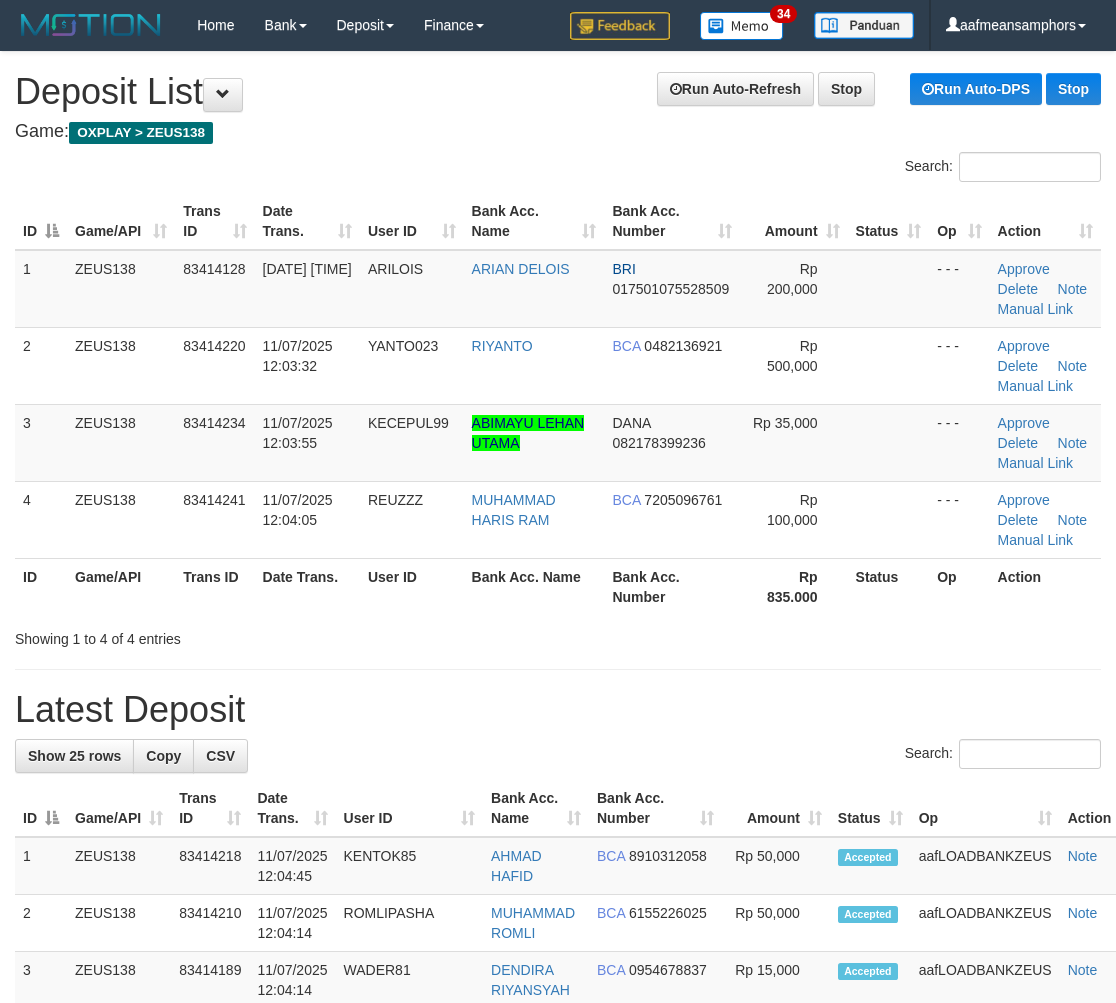 scroll, scrollTop: 40, scrollLeft: 0, axis: vertical 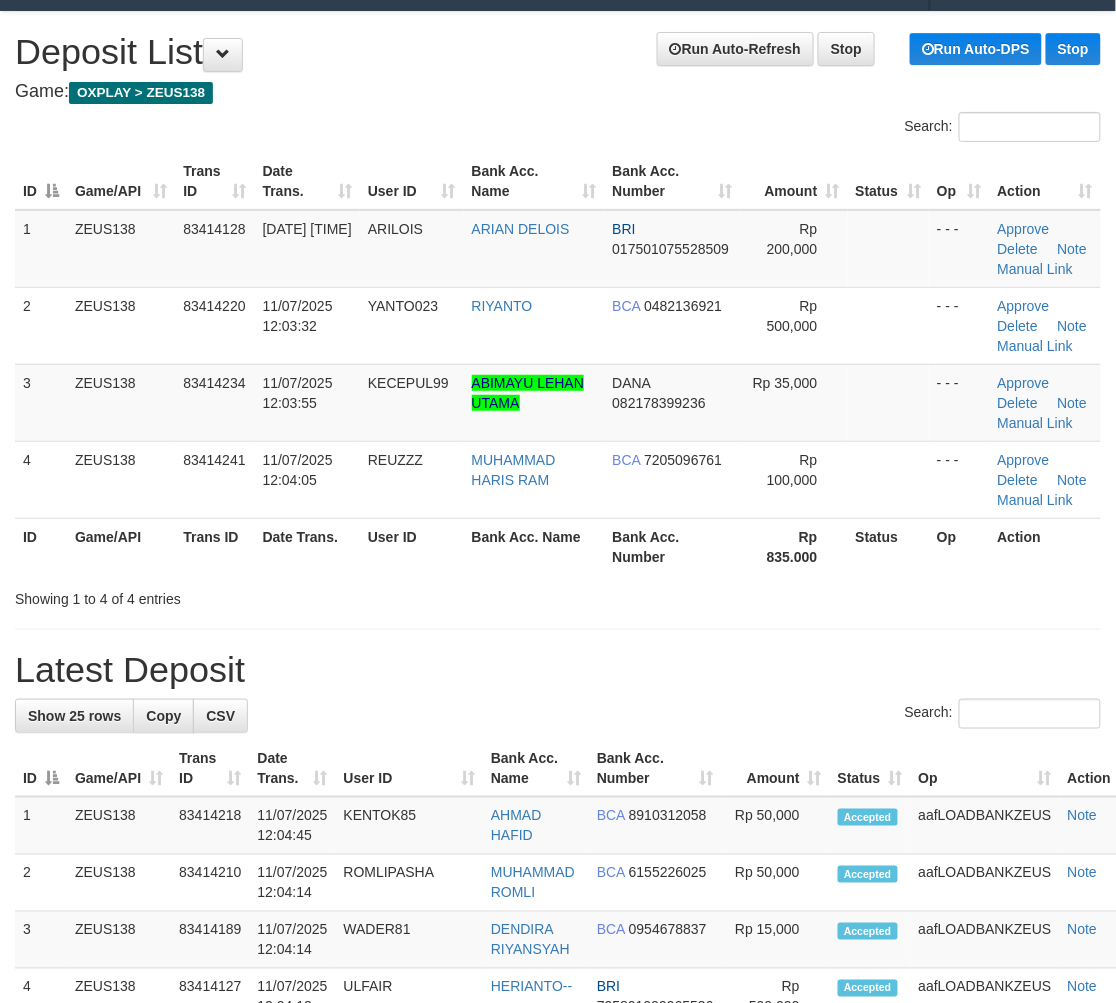 drag, startPoint x: 535, startPoint y: 775, endPoint x: 711, endPoint y: 651, distance: 215.29515 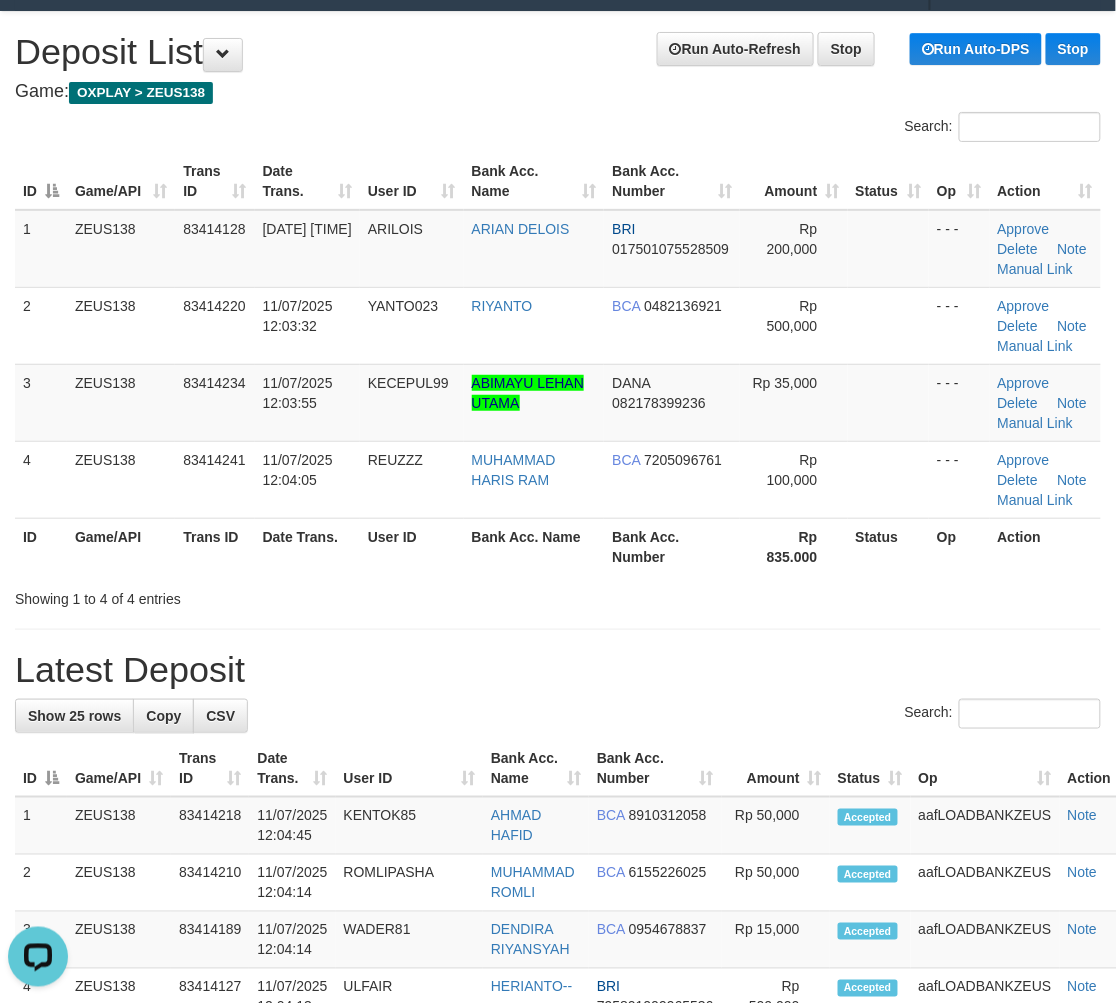 scroll, scrollTop: 0, scrollLeft: 0, axis: both 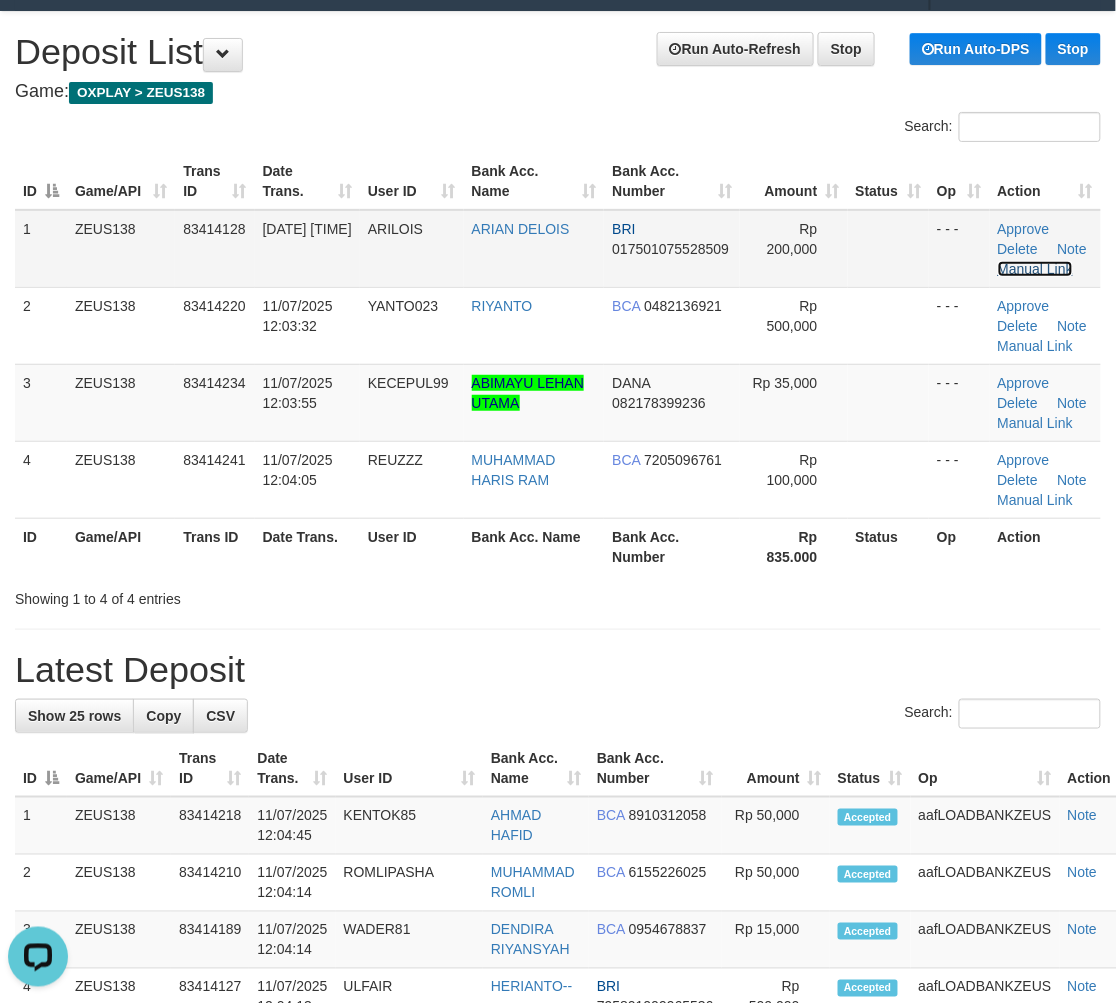click on "Manual Link" at bounding box center (1036, 269) 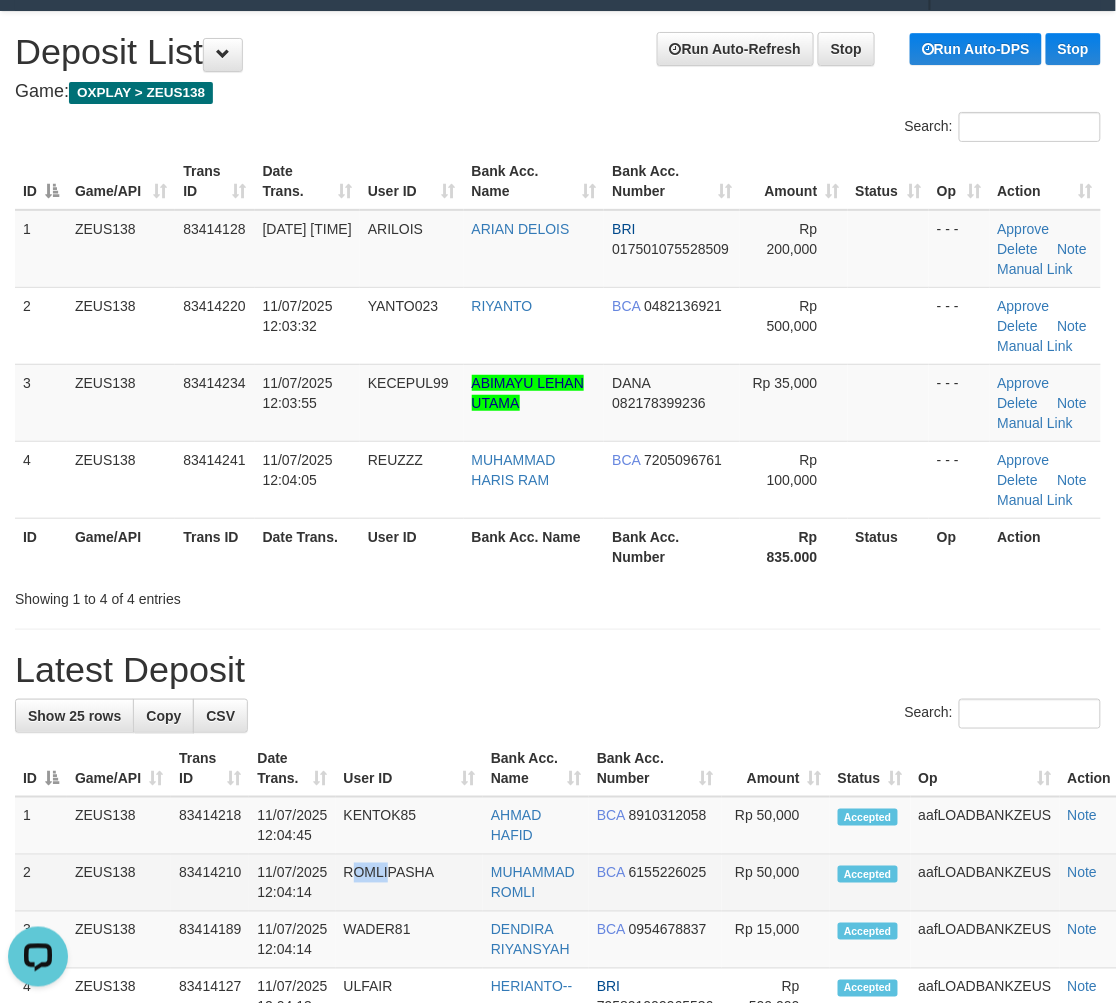 click on "ROMLIPASHA" at bounding box center [410, 883] 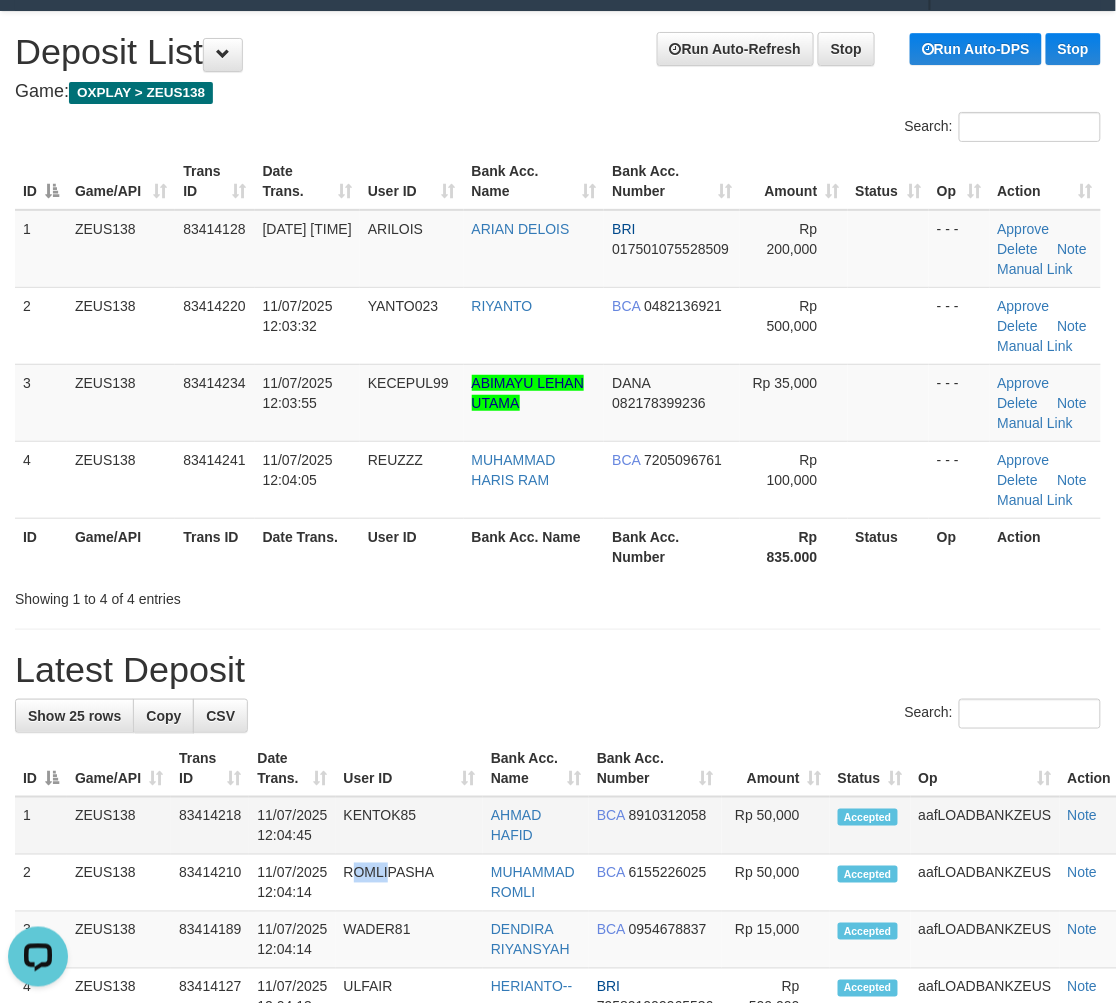 click on "1
ZEUS138
83414218
11/07/2025 12:04:45
KENTOK85
AHMAD HAFID
BCA
8910312058
Rp 50,000 2" at bounding box center (578, 1520) 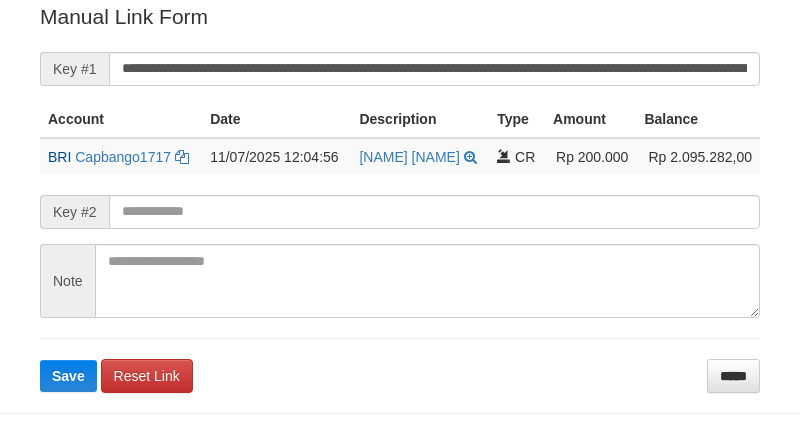 scroll, scrollTop: 404, scrollLeft: 0, axis: vertical 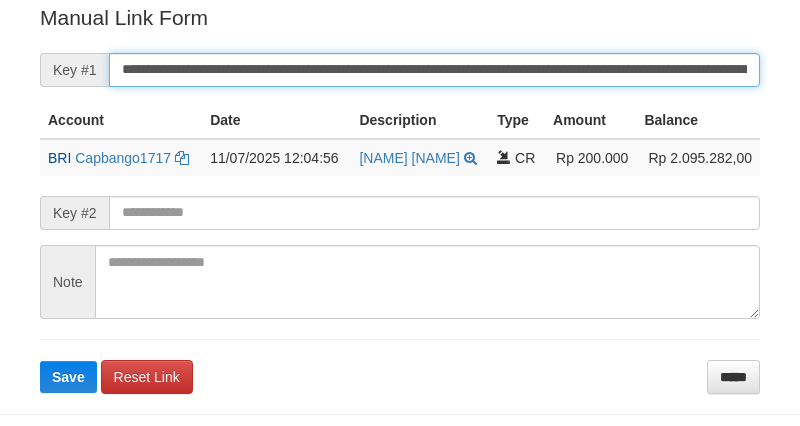 click on "**********" at bounding box center [434, 70] 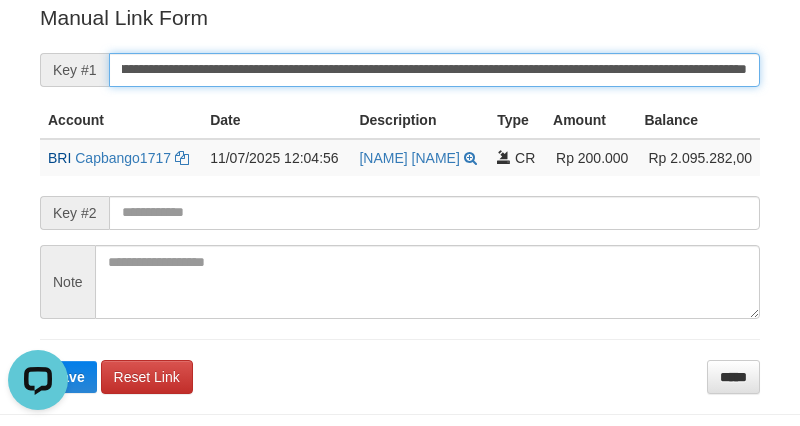 scroll, scrollTop: 0, scrollLeft: 0, axis: both 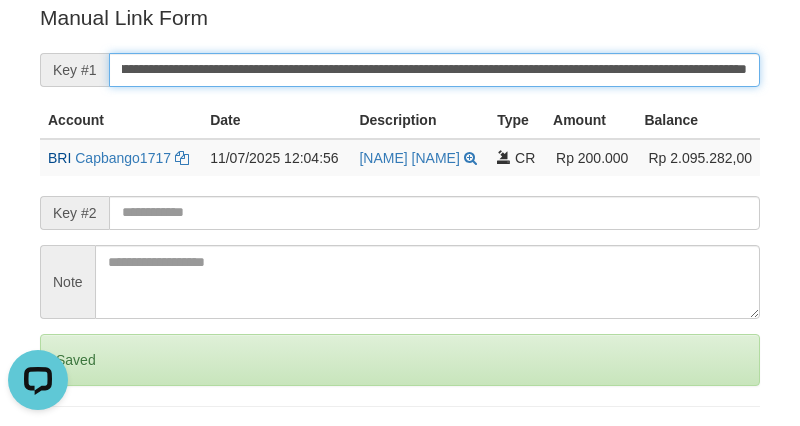 click on "Save" at bounding box center (68, 444) 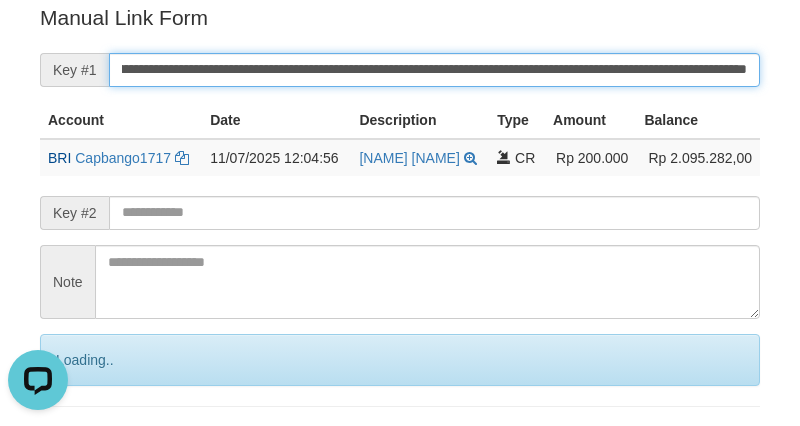click on "Save" at bounding box center [90, 444] 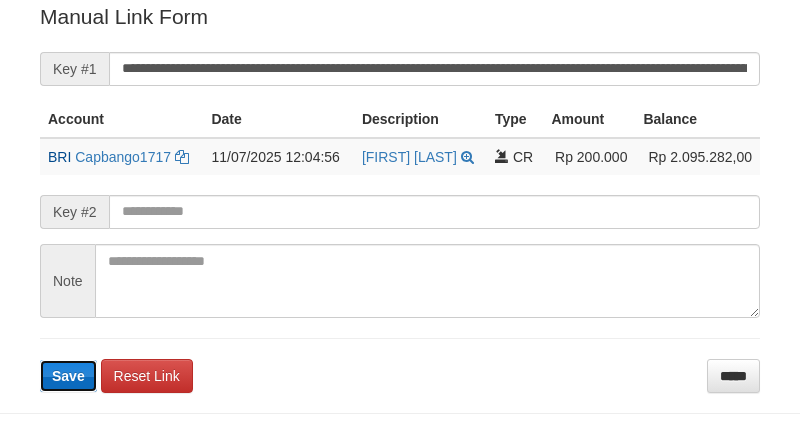 click on "Save" at bounding box center (68, 376) 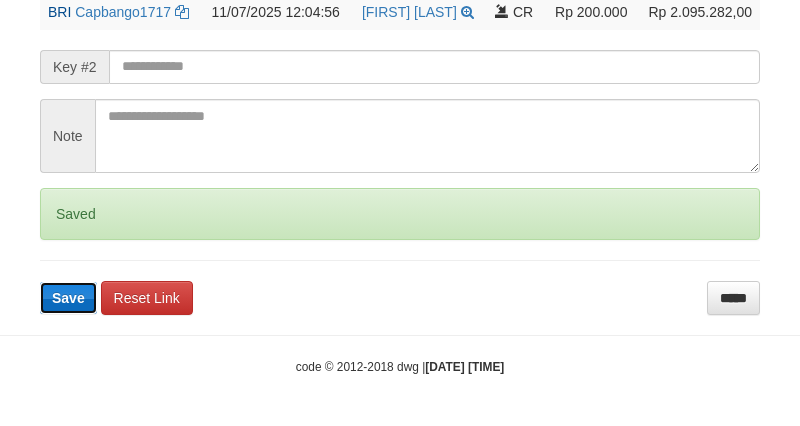 click on "Save" at bounding box center [68, 298] 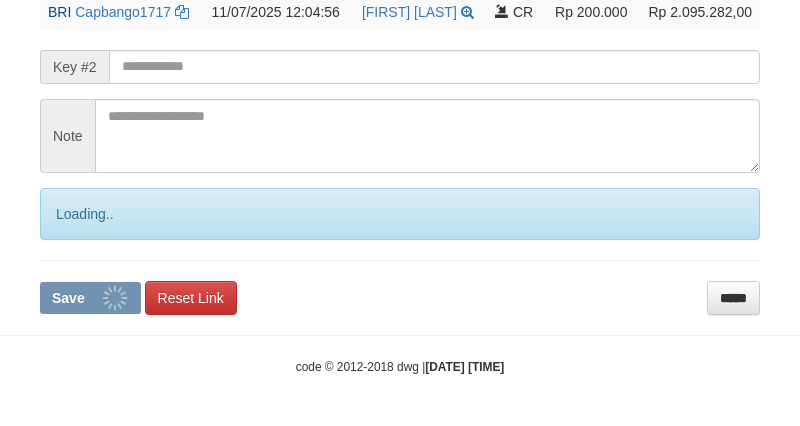scroll, scrollTop: 565, scrollLeft: 0, axis: vertical 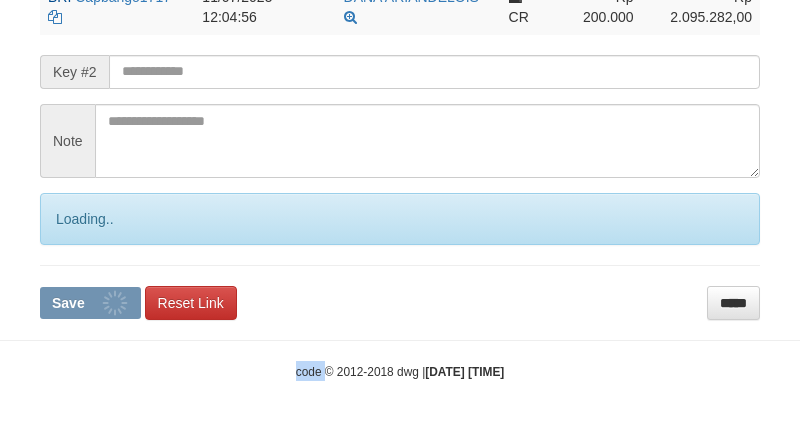 click on "Deposit Detail
Game/API
Trans ID
Date Trans.
User ID
Bank Acc. Name
Bank Acc. Number
Amount
ZEUS138
83414128
11/07/2025 12:00:48
ARILOIS
ARIAN DELOIS
BRI
017501075528509
Rp 200,000
Manual Link History
#
Admin
Key #1
Key #2
Note
Date
1
aafSUONTHOL
mutasi_20250711_2435|73
11-07-2025 12:05:08
Account
Date
Description
Type
Amount
Balance
BRI
Capbango1717
HELMI" at bounding box center [400, -67] 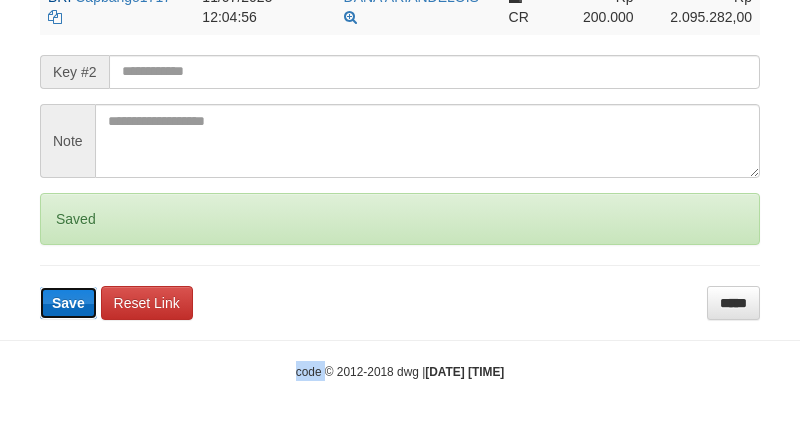type 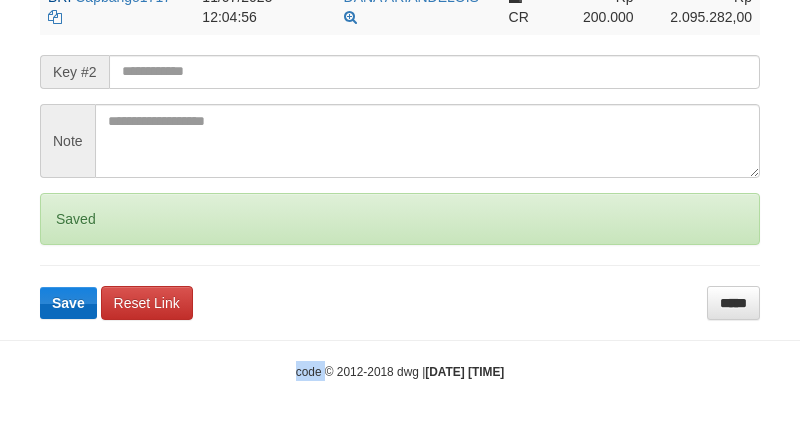 scroll, scrollTop: 564, scrollLeft: 0, axis: vertical 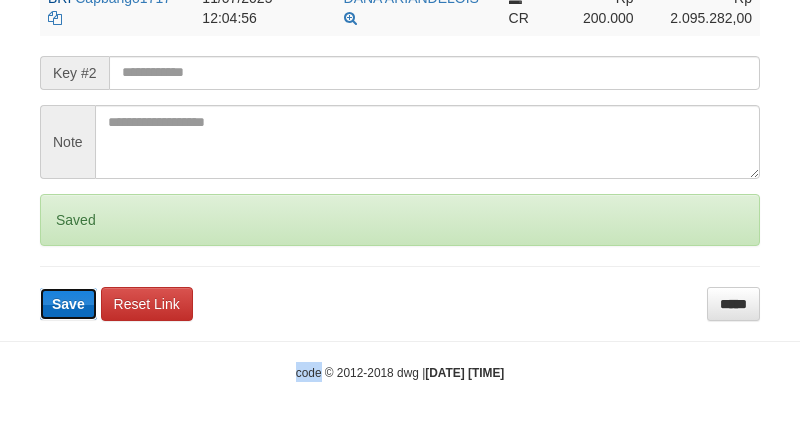type 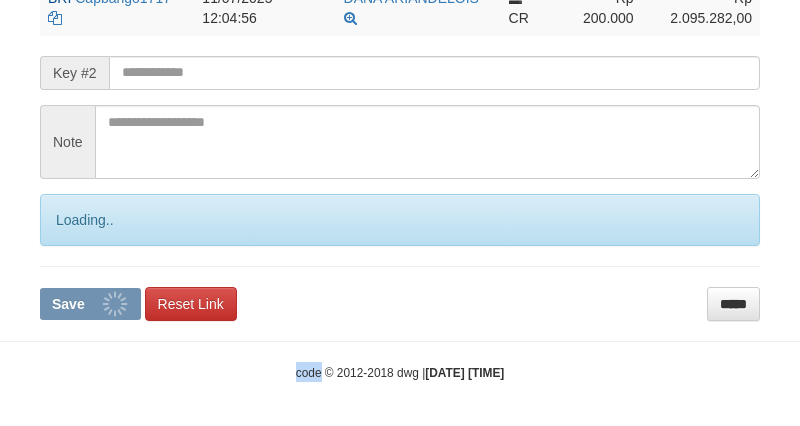 click on "Save" at bounding box center [68, 304] 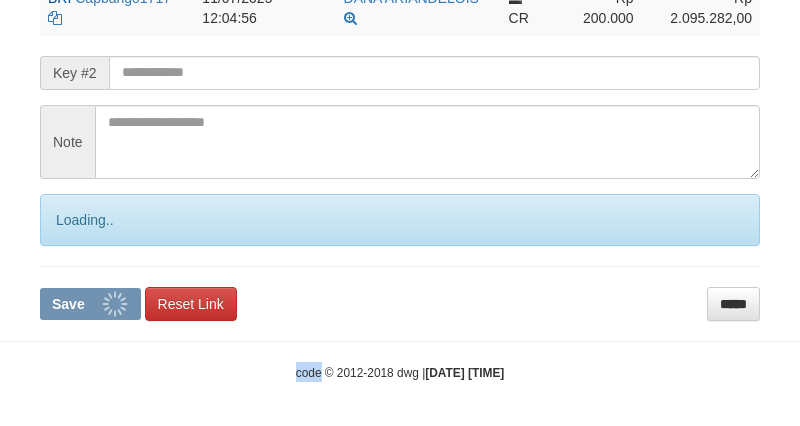 scroll, scrollTop: 563, scrollLeft: 0, axis: vertical 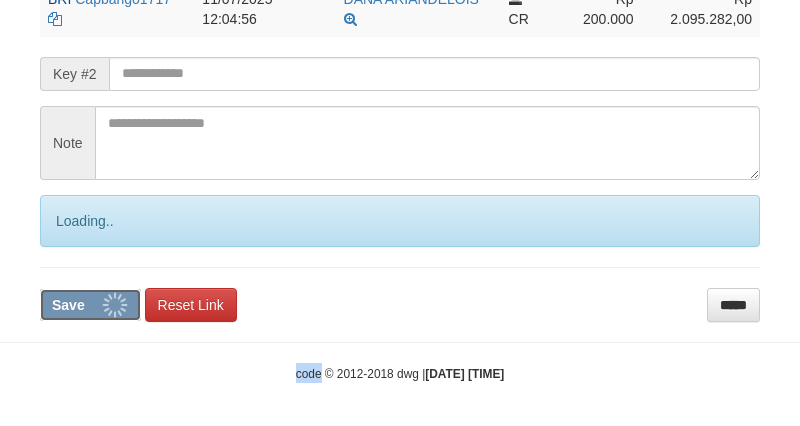 click on "Save" at bounding box center (68, 305) 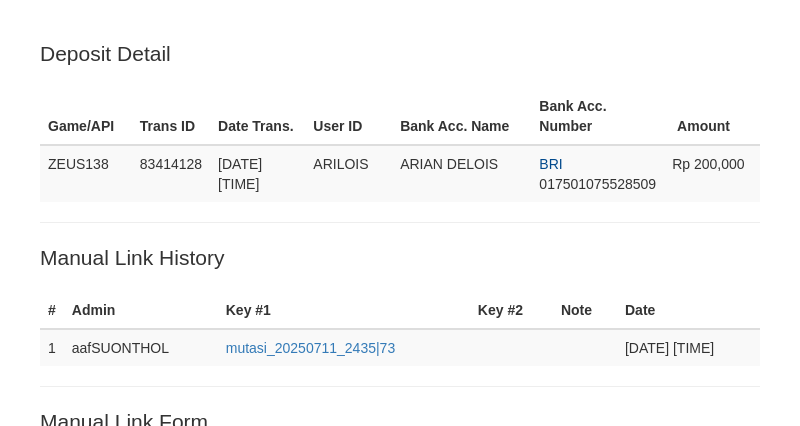 click on "**********" at bounding box center (400, 612) 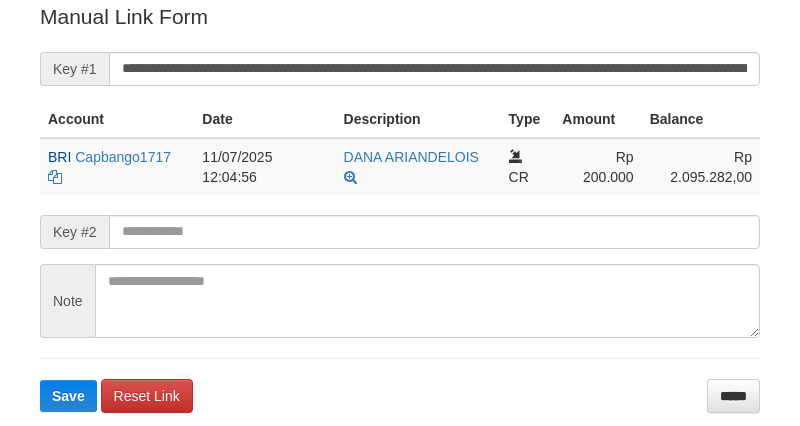 click on "**********" at bounding box center (400, 207) 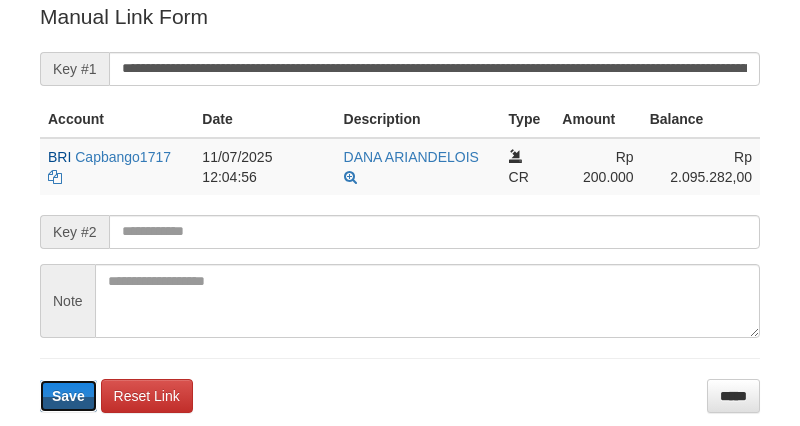 type 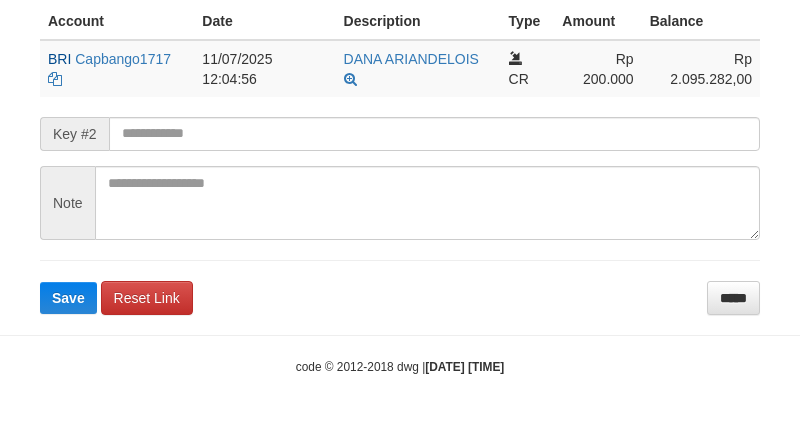 scroll, scrollTop: 562, scrollLeft: 0, axis: vertical 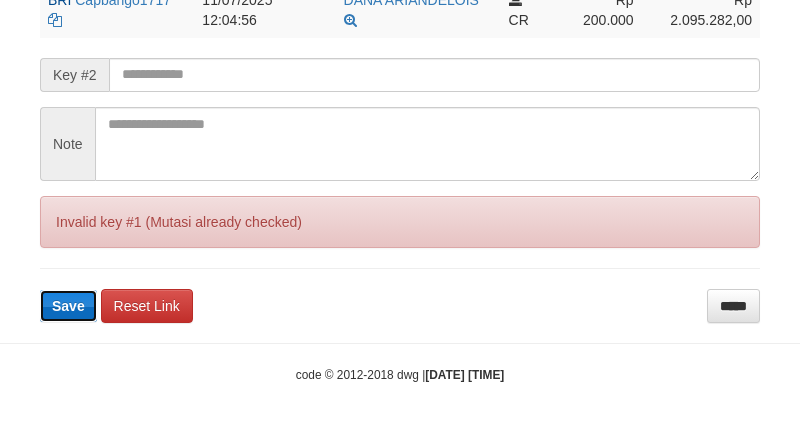 click on "Save" at bounding box center (68, 306) 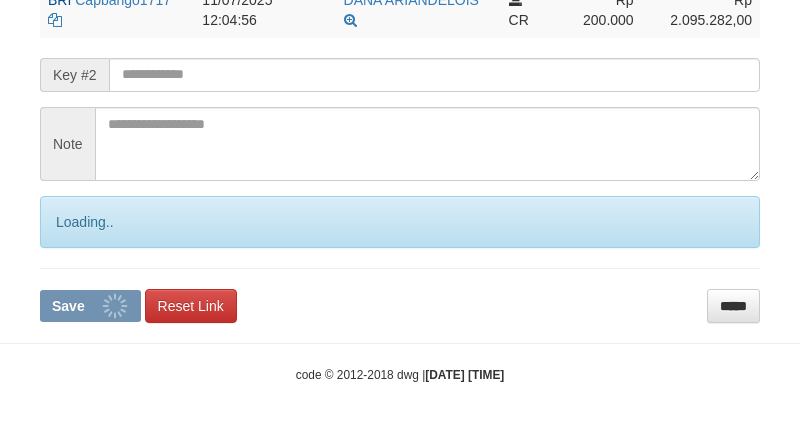 click on "Save" at bounding box center [68, 306] 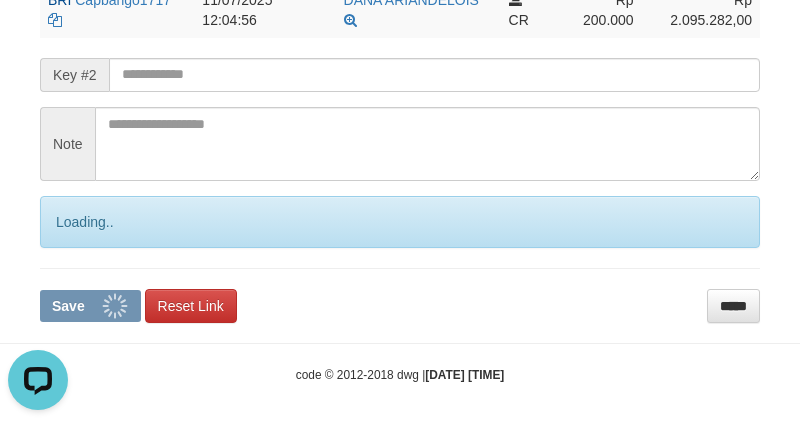 scroll, scrollTop: 0, scrollLeft: 0, axis: both 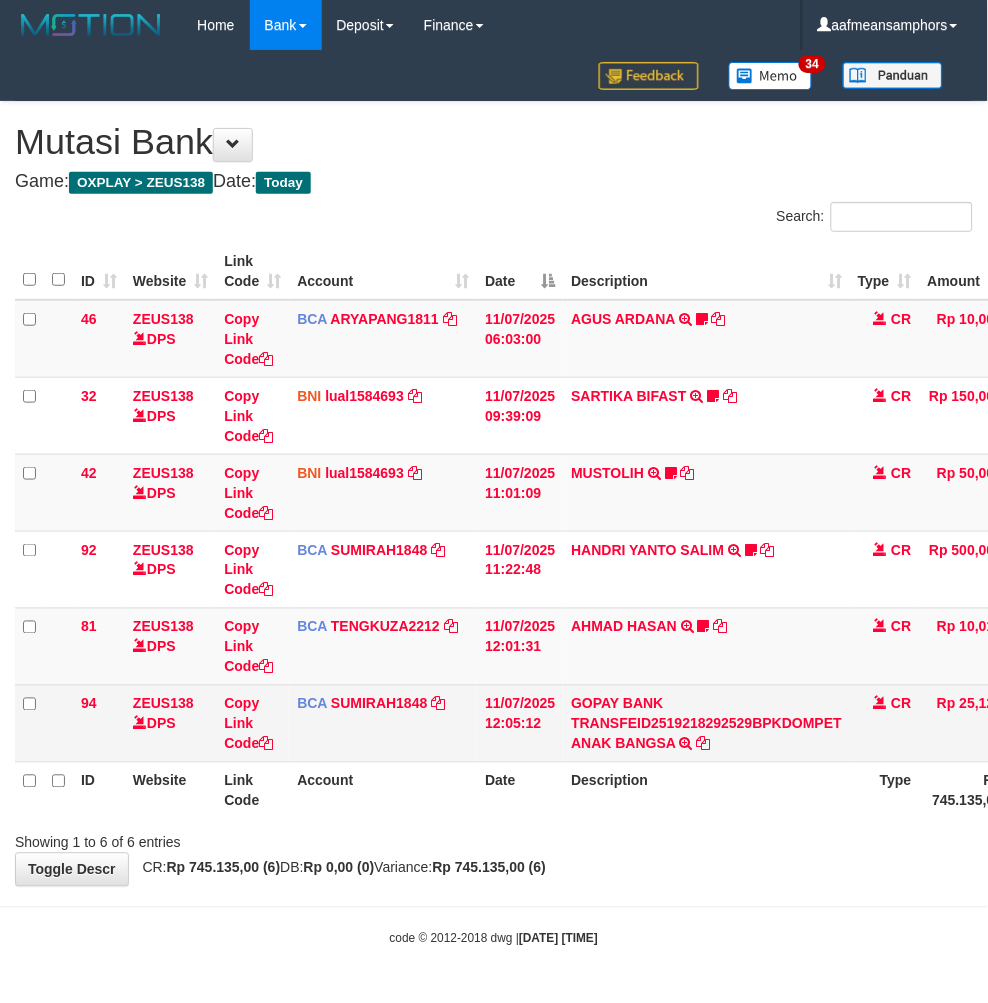 click on "Rp 25,123" at bounding box center [965, 723] 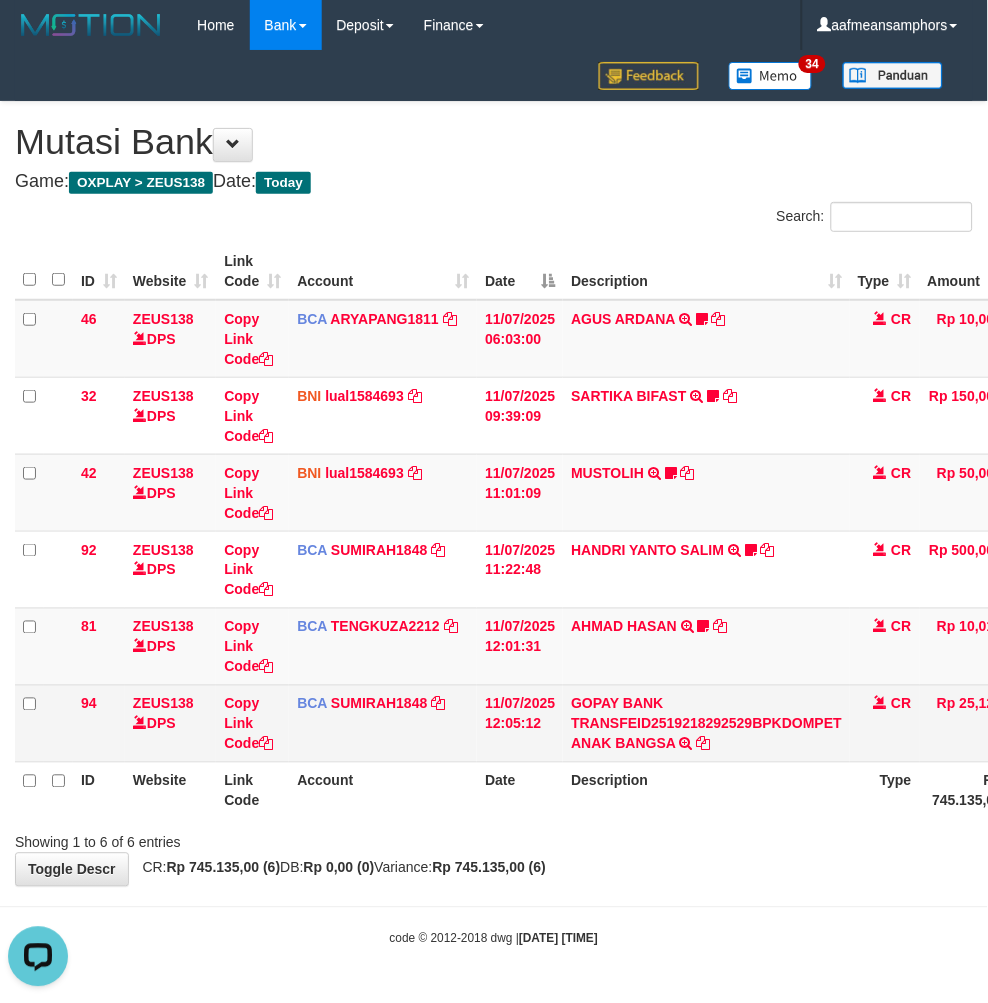 scroll, scrollTop: 0, scrollLeft: 0, axis: both 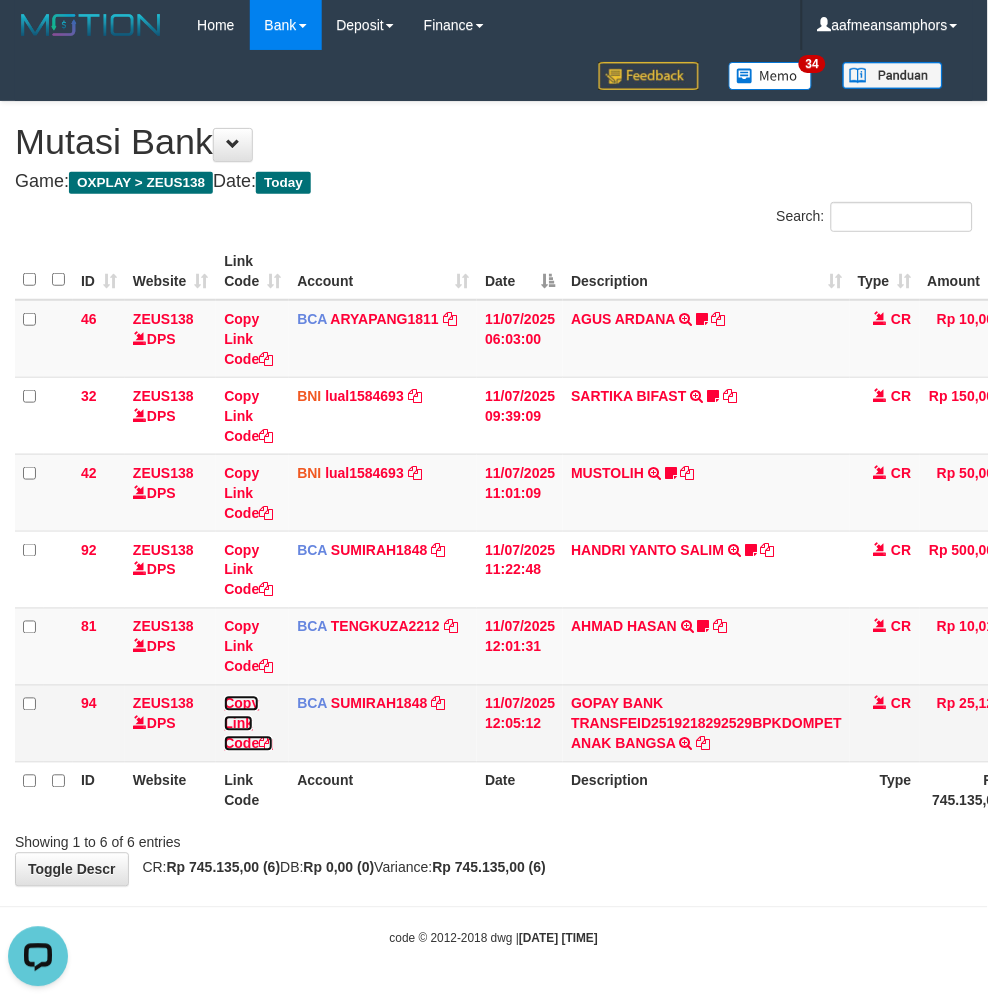 click on "Copy Link Code" at bounding box center (248, 724) 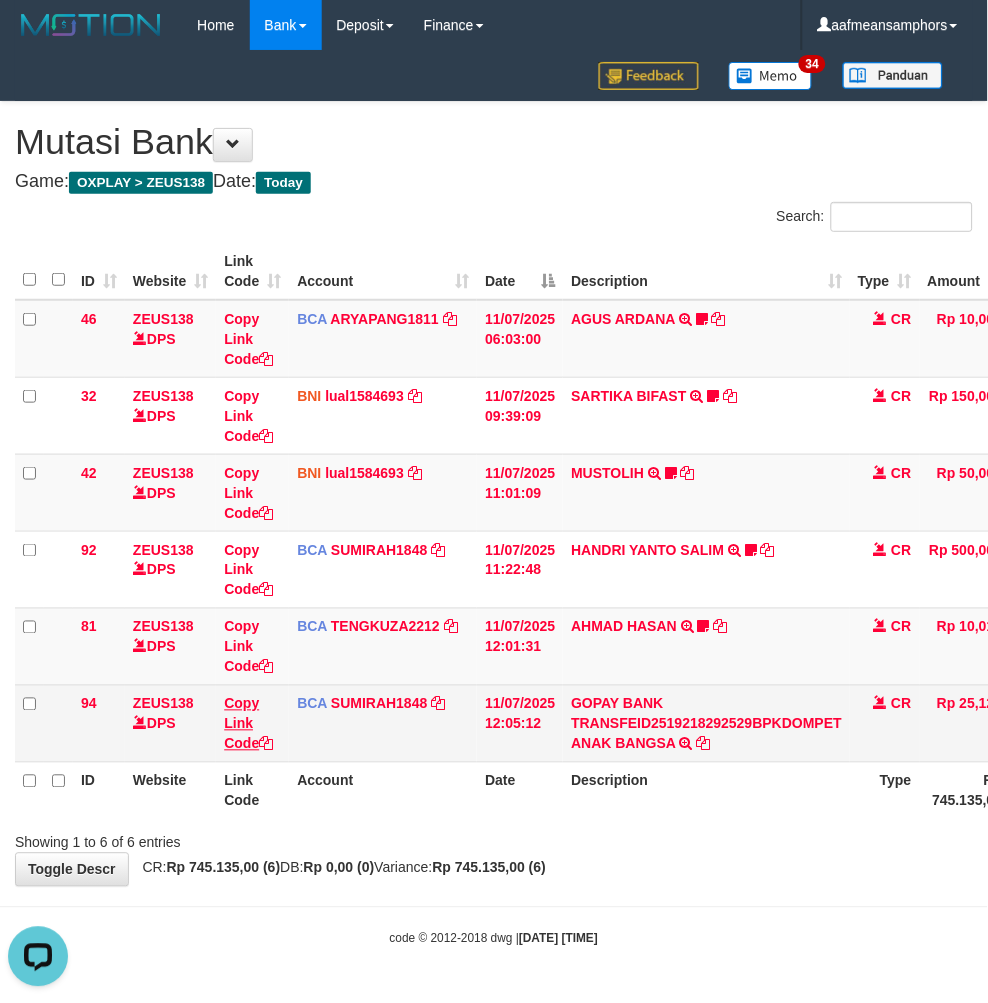copy on "25,123" 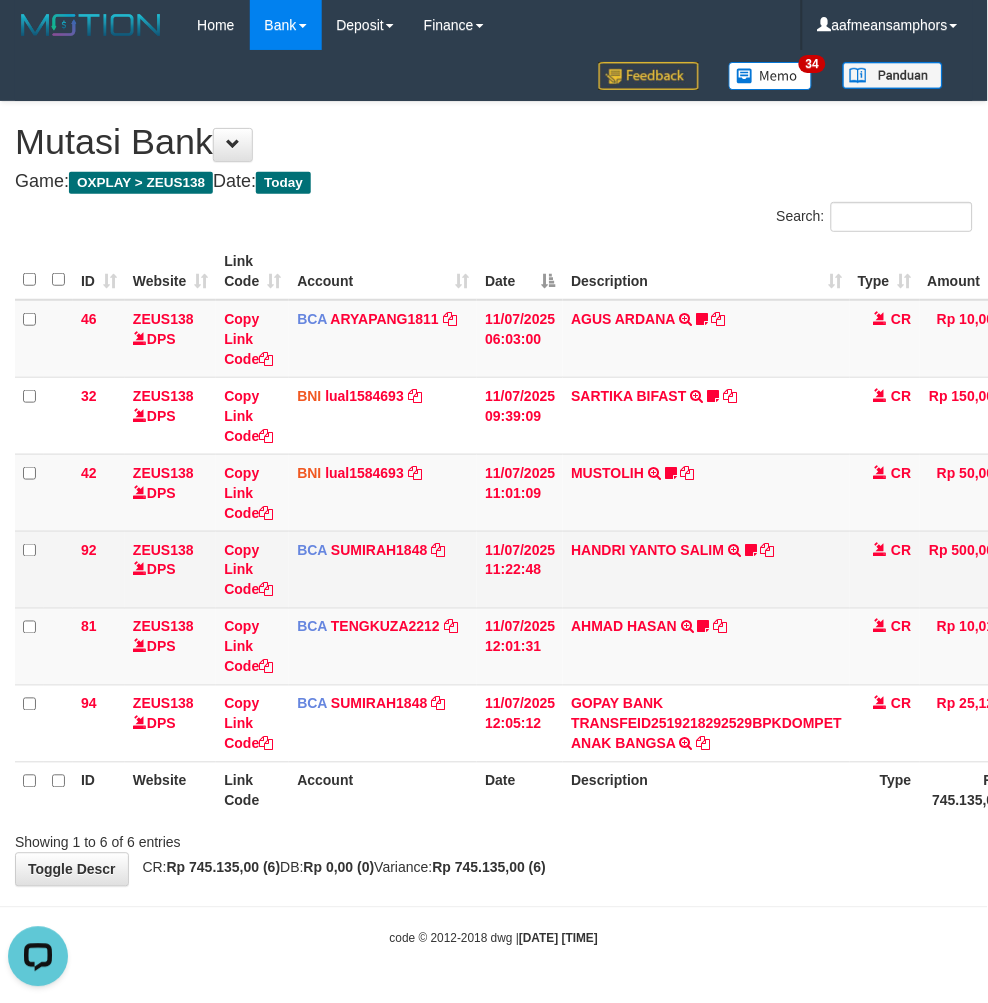 scroll, scrollTop: 274, scrollLeft: 0, axis: vertical 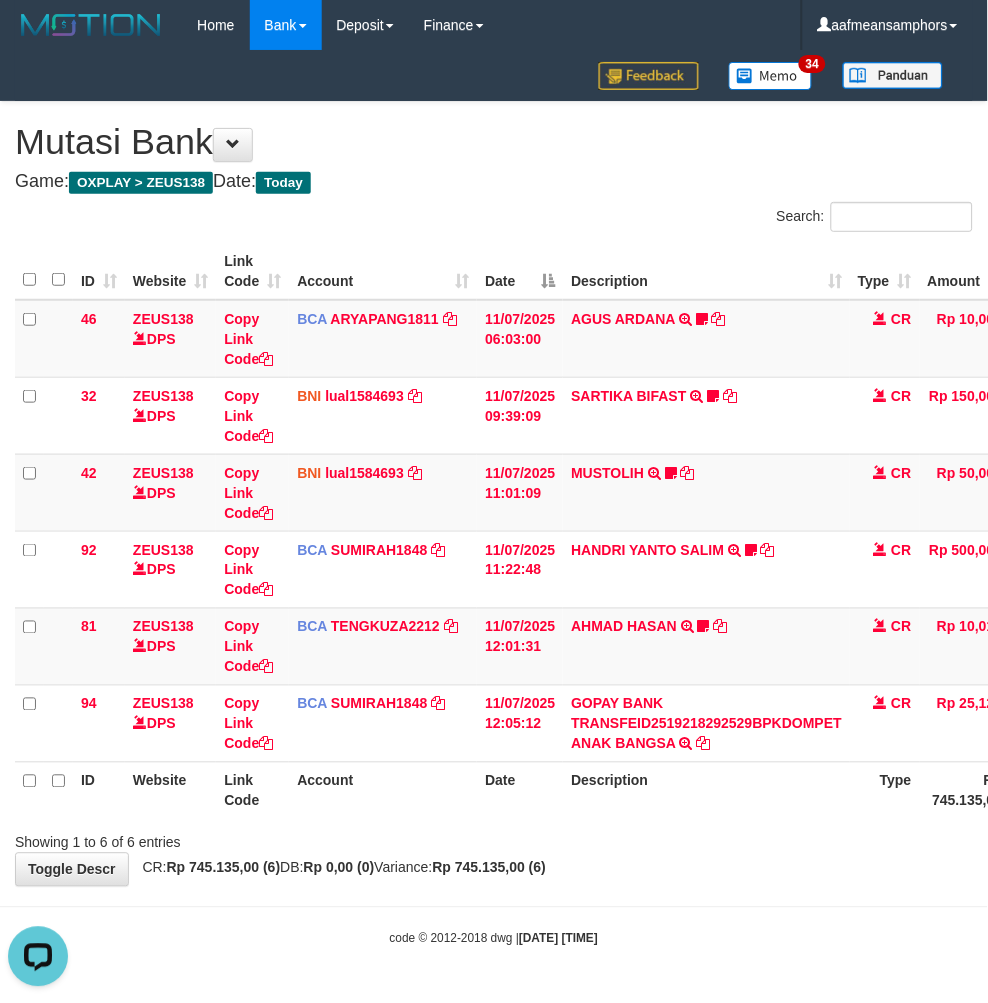 click on "Description" at bounding box center [706, 790] 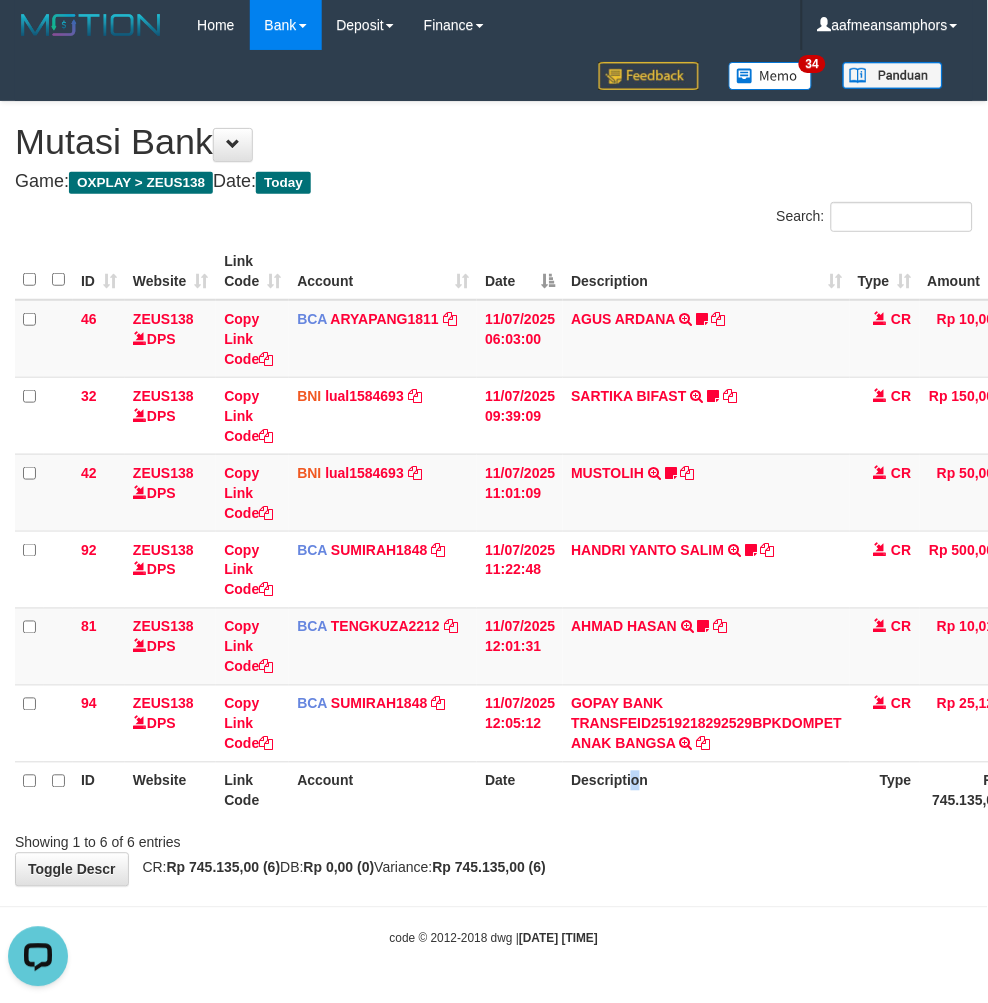 click on "Description" at bounding box center [706, 790] 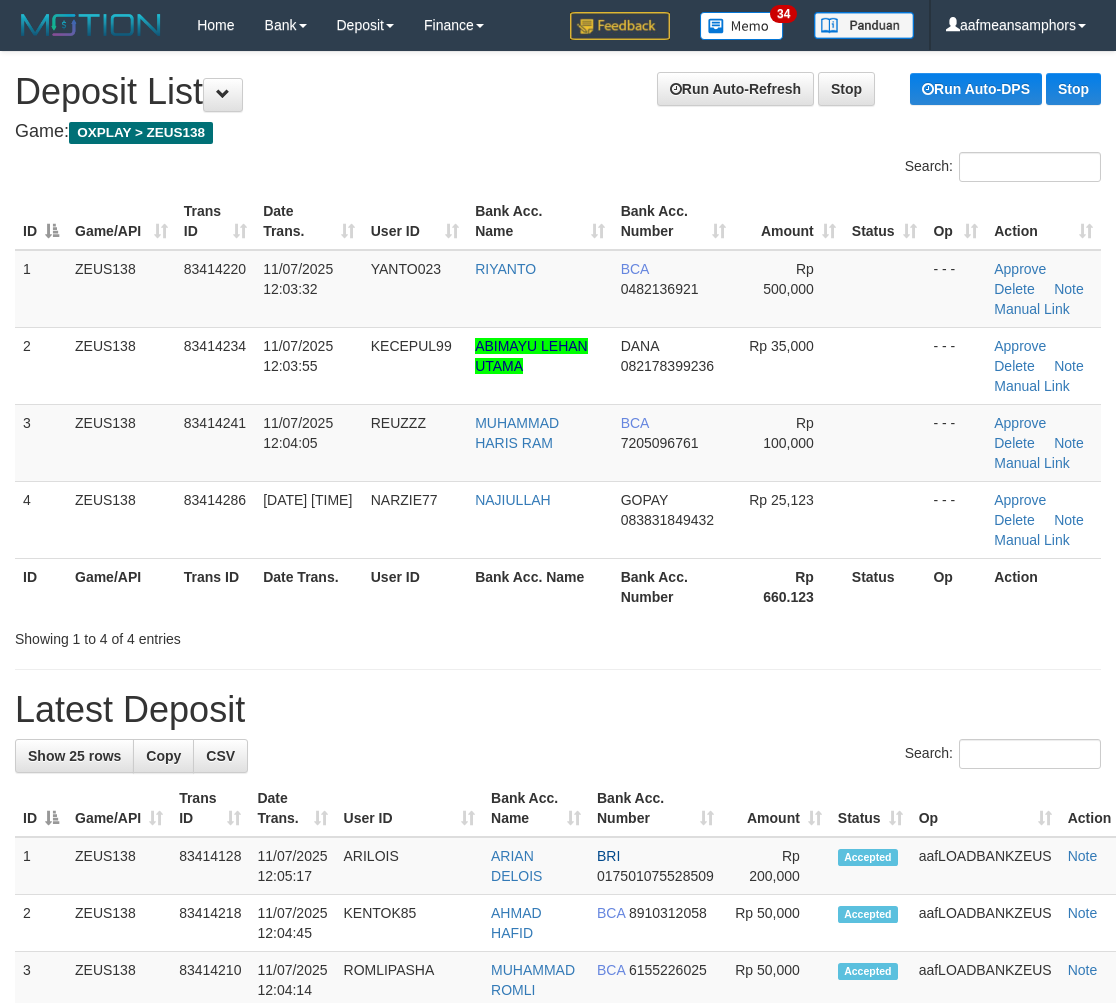 scroll, scrollTop: 0, scrollLeft: 0, axis: both 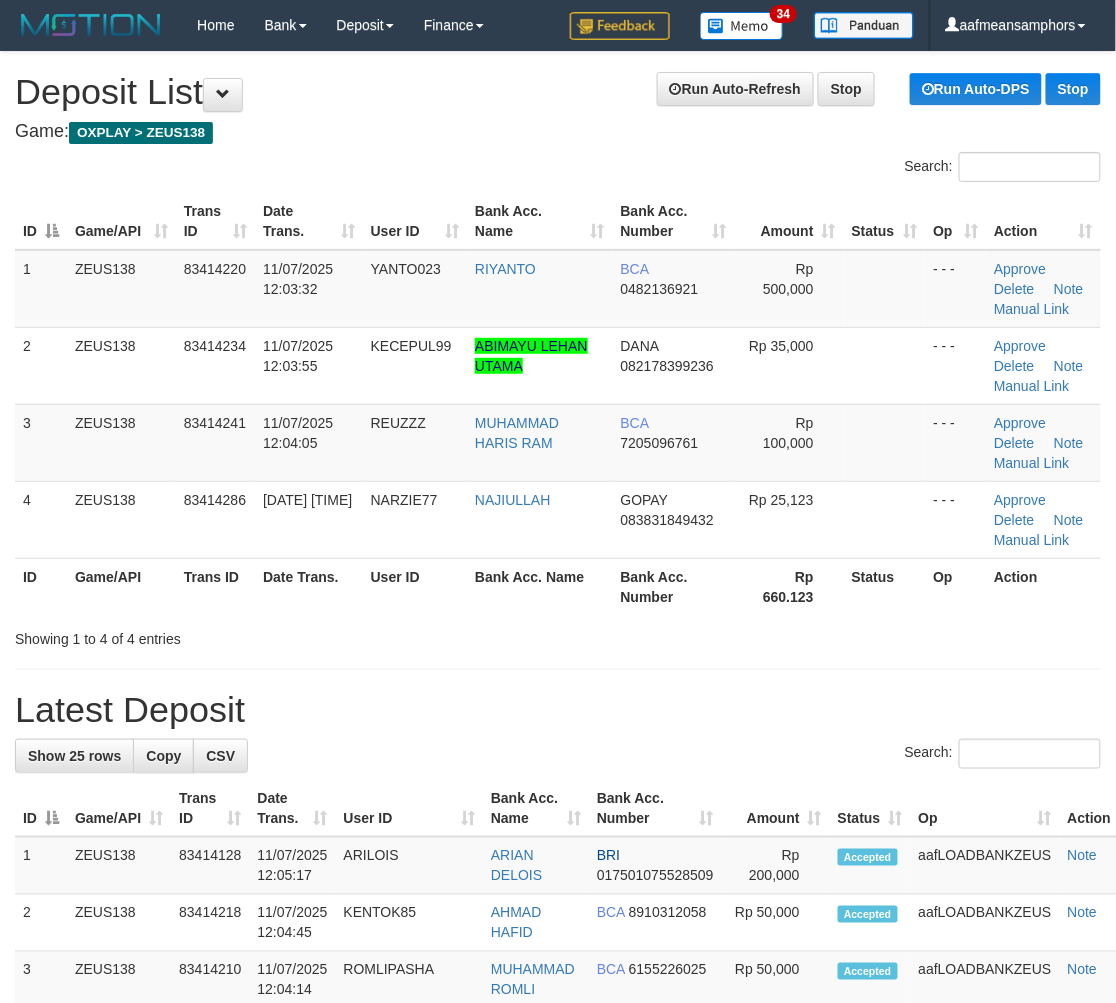 drag, startPoint x: 550, startPoint y: 653, endPoint x: 614, endPoint y: 565, distance: 108.81177 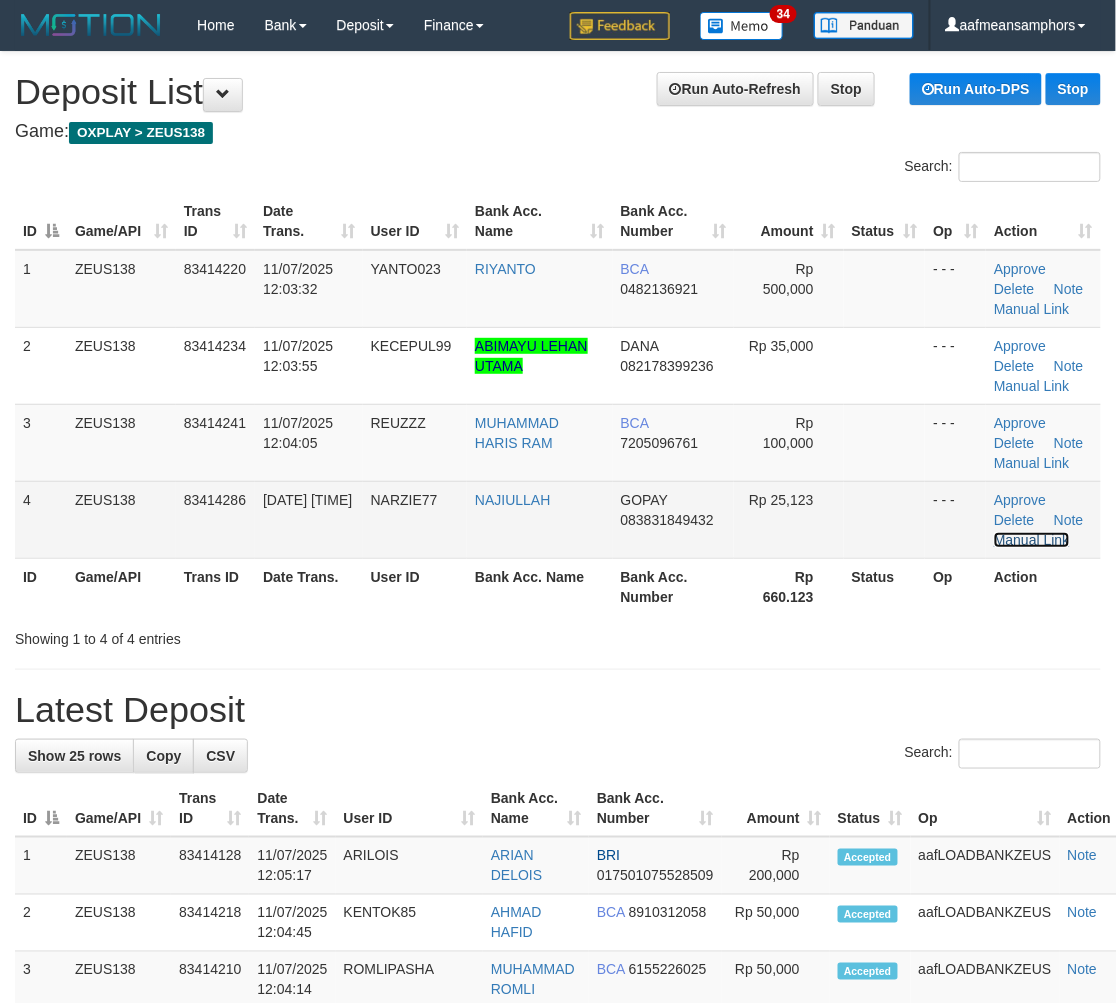 click on "Manual Link" at bounding box center [1032, 540] 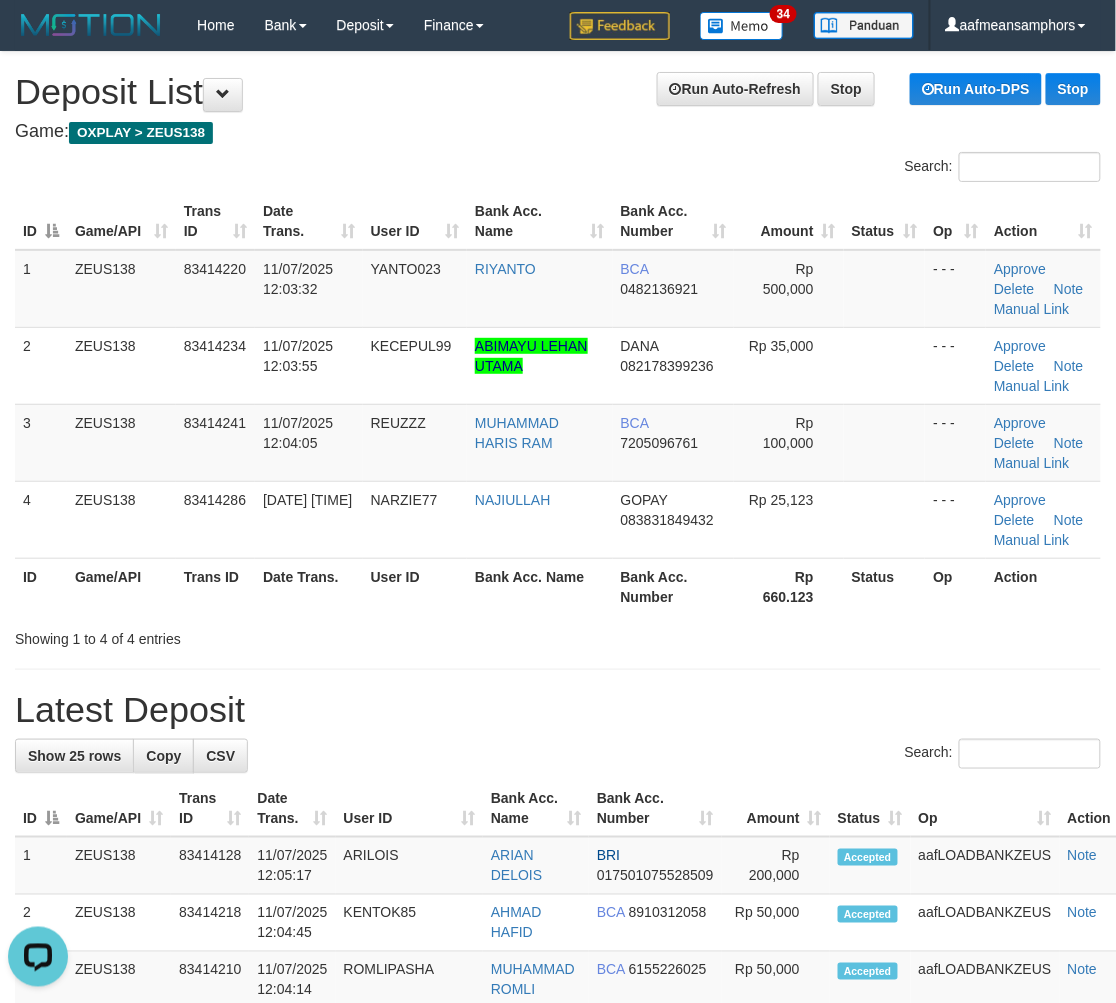 scroll, scrollTop: 0, scrollLeft: 0, axis: both 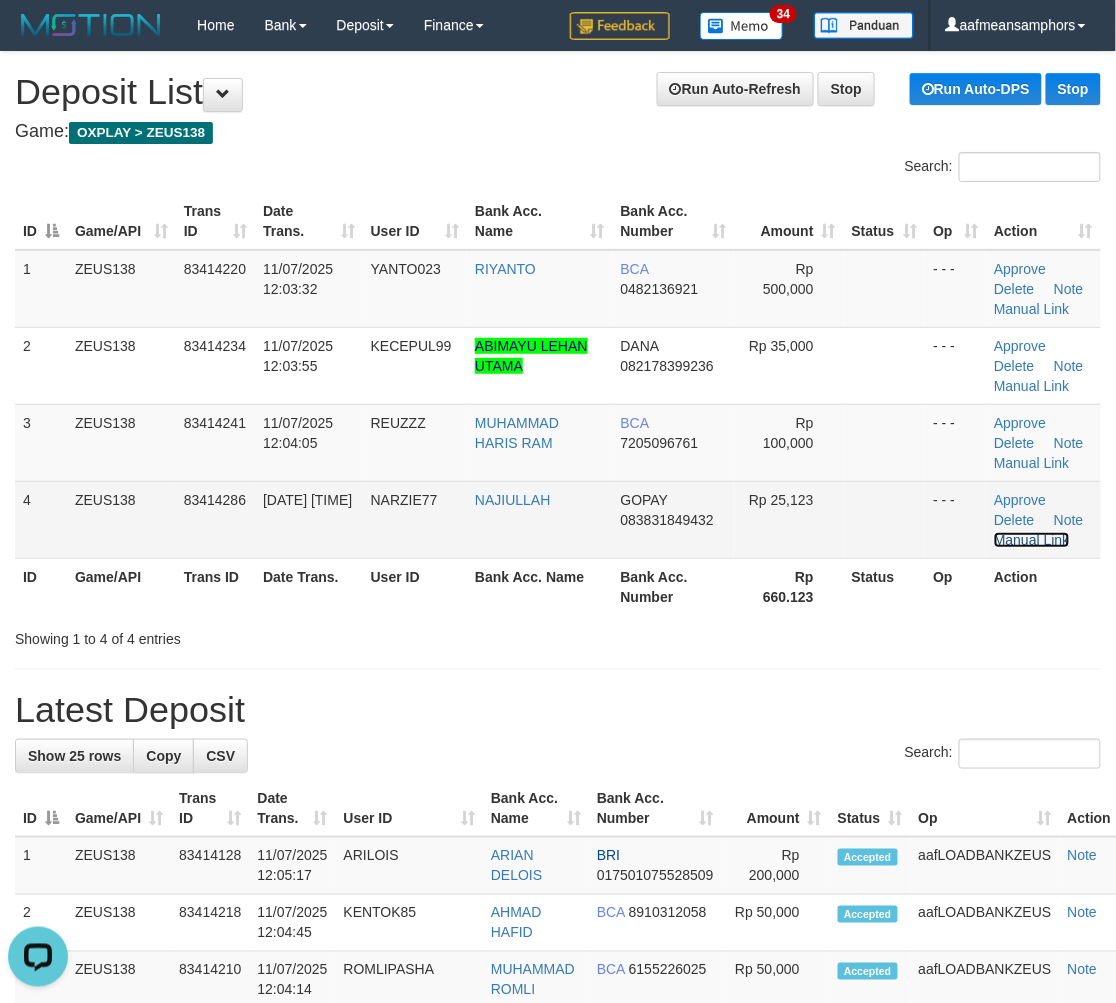 click on "Manual Link" at bounding box center [1032, 540] 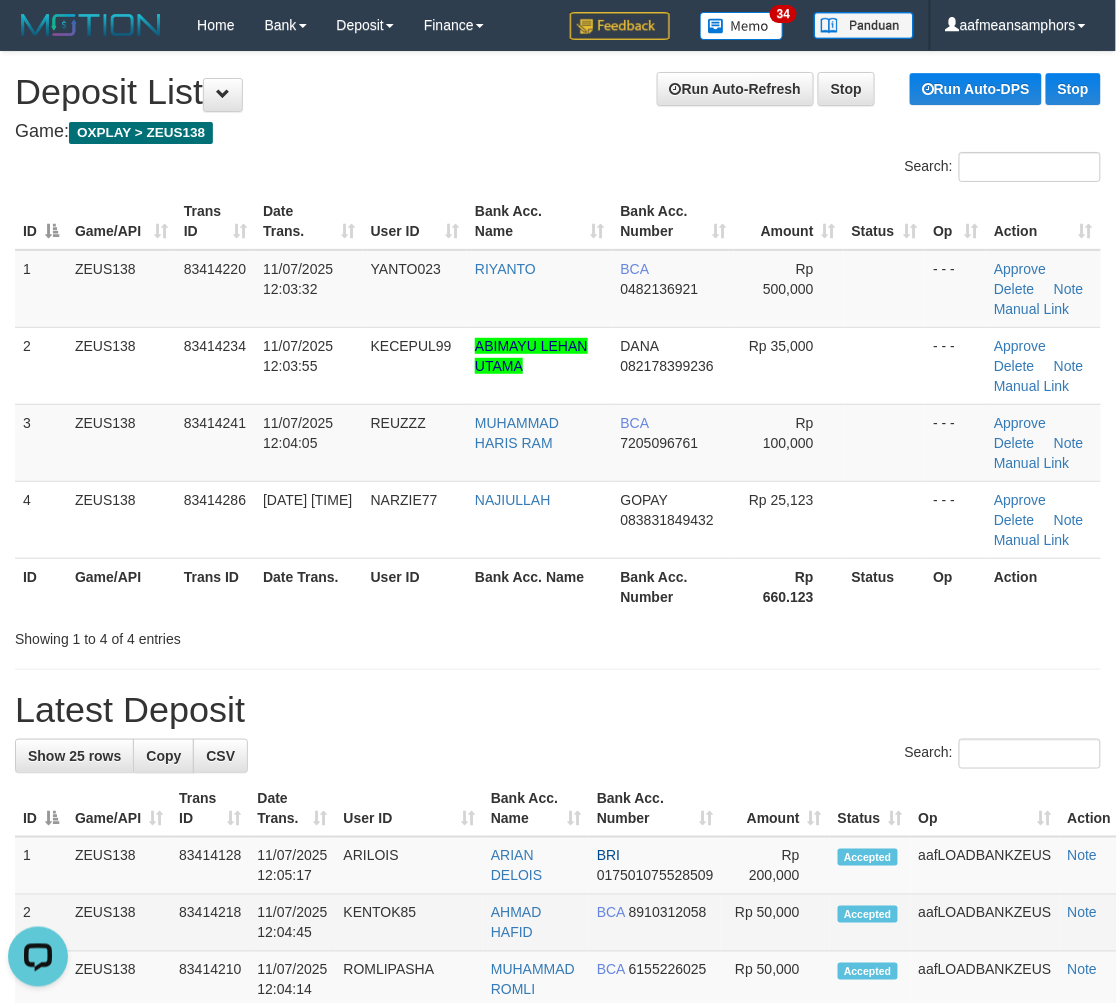 click on "KENTOK85" at bounding box center [410, 923] 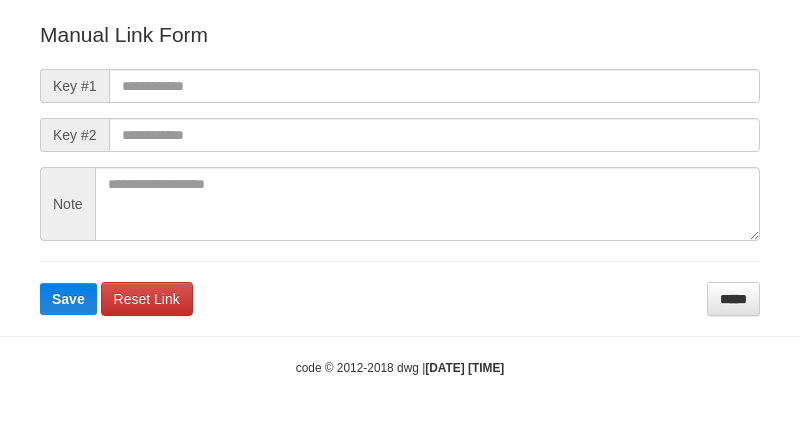 scroll, scrollTop: 222, scrollLeft: 0, axis: vertical 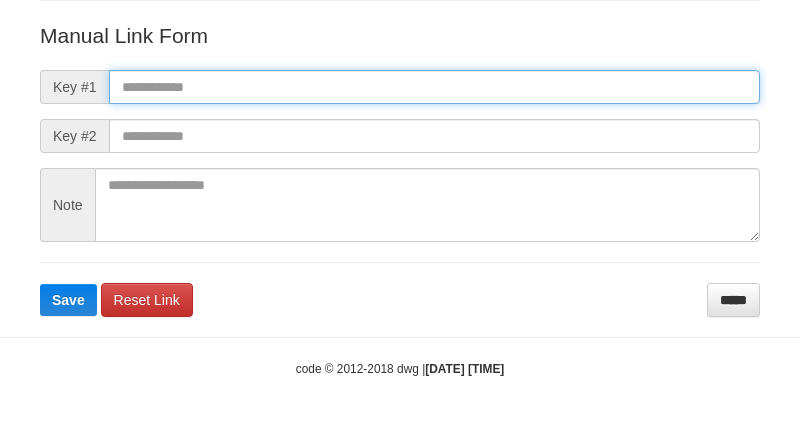 click at bounding box center (434, 87) 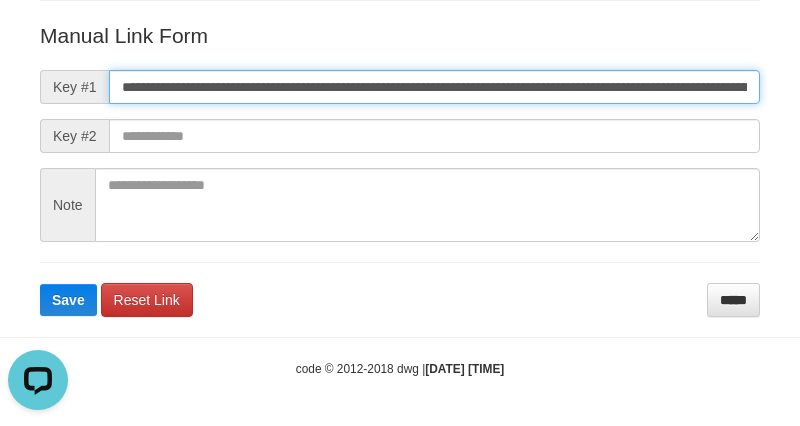 scroll, scrollTop: 0, scrollLeft: 0, axis: both 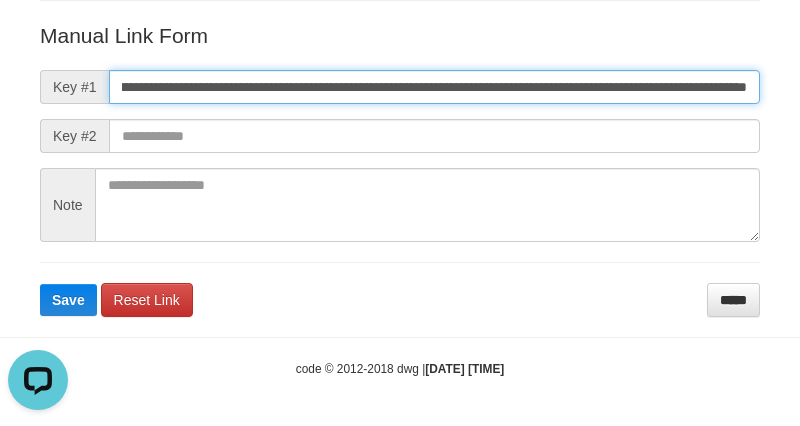 type on "**********" 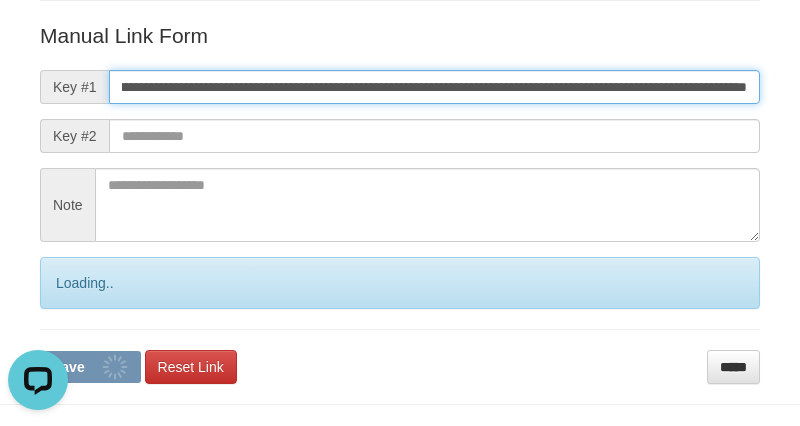 click on "Save" at bounding box center [90, 367] 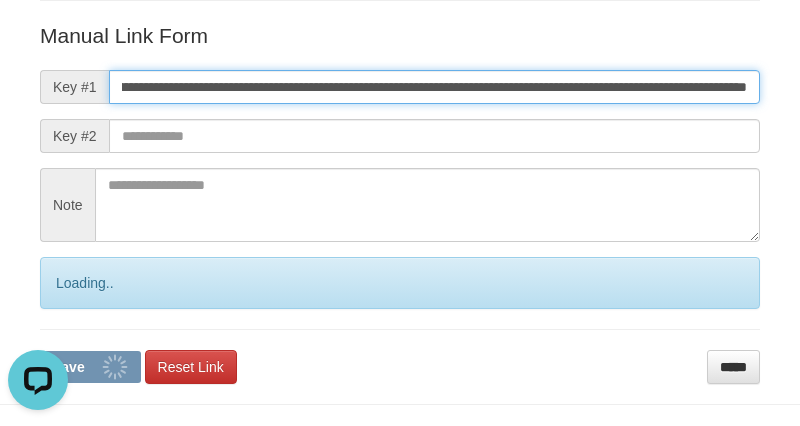 click on "Save" at bounding box center [90, 367] 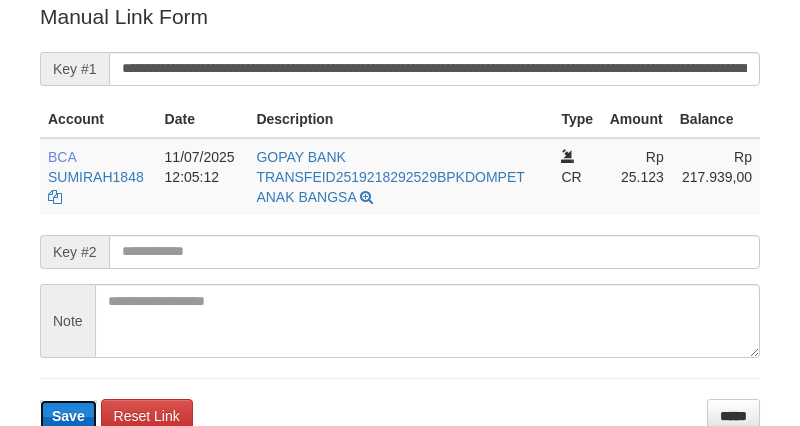 click on "Save" at bounding box center [68, 416] 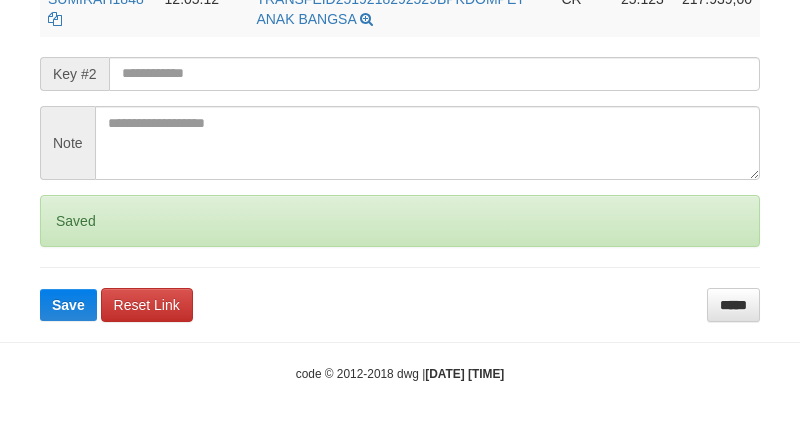 scroll, scrollTop: 586, scrollLeft: 0, axis: vertical 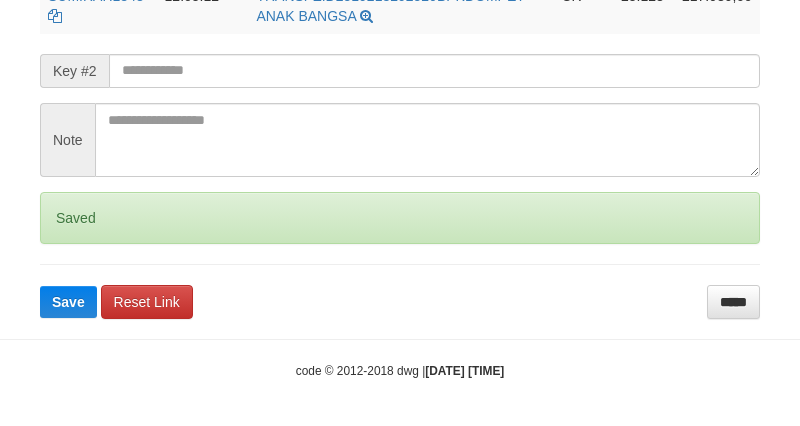 click on "Deposit Detail
Game/API
Trans ID
Date Trans.
User ID
Bank Acc. Name
Bank Acc. Number
Amount
ZEUS138
83414286
11/07/2025 12:05:14
NARZIE77
NAJIULLAH
GOPAY
083831849432
Rp 25,123
Manual Link History
#
Admin
Key #1
Key #2
Note
Date
1
aafthaivanntha
mutasi_20250711_4156|94
11-07-2025 12:05:24
Account
Date
Description
Type
Amount
Balance
BCA
SUMIRAH1848
SUMIRAH" at bounding box center (400, -78) 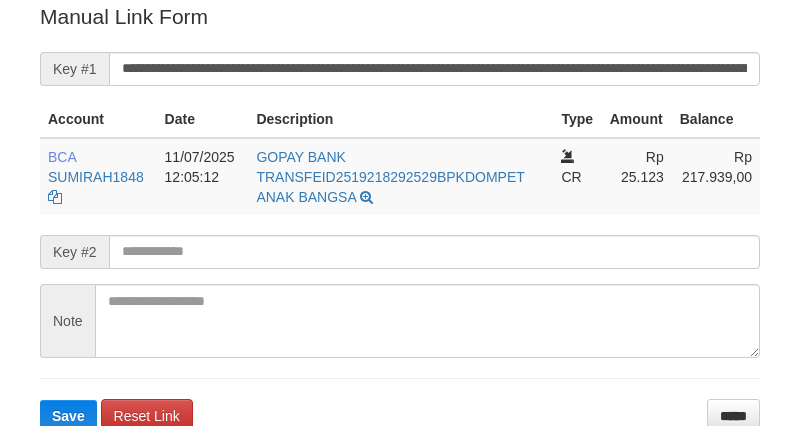 click on "Note" at bounding box center (67, 321) 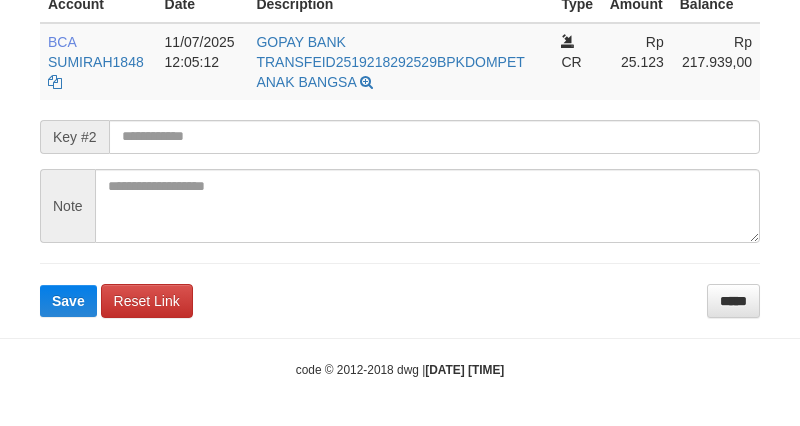 click on "Deposit Detail
Game/API
Trans ID
Date Trans.
User ID
Bank Acc. Name
Bank Acc. Number
Amount
ZEUS138
83414286
11/07/2025 12:05:14
NARZIE77
NAJIULLAH
GOPAY
083831849432
Rp 25,123
Manual Link History
#
Admin
Key #1
Key #2
Note
Date
1
aafthaivanntha
mutasi_20250711_4156|94
11-07-2025 12:05:24
Account
Date
Description
Type
Amount
Balance
BCA
SUMIRAH1848
SUMIRAH" at bounding box center (400, -46) 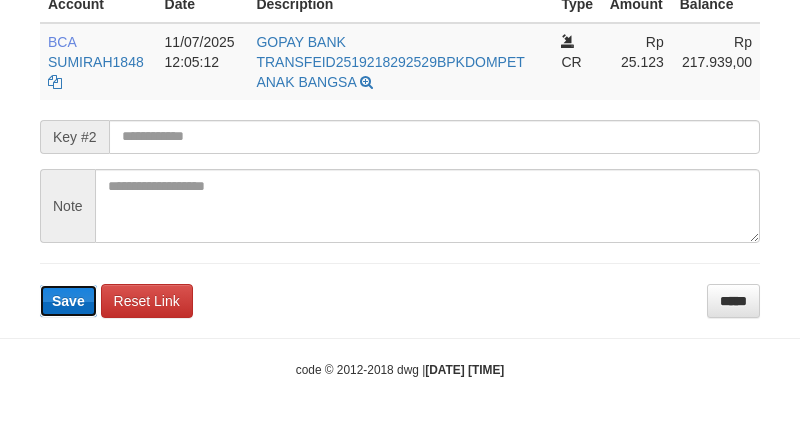 type 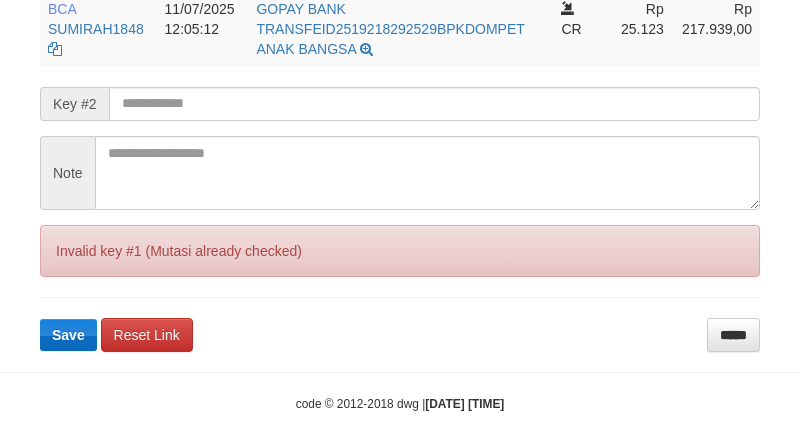 scroll, scrollTop: 586, scrollLeft: 0, axis: vertical 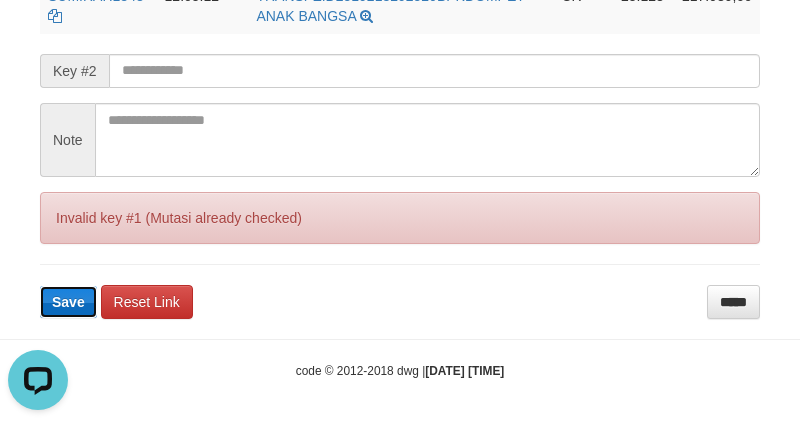 click on "**********" at bounding box center (400, 69) 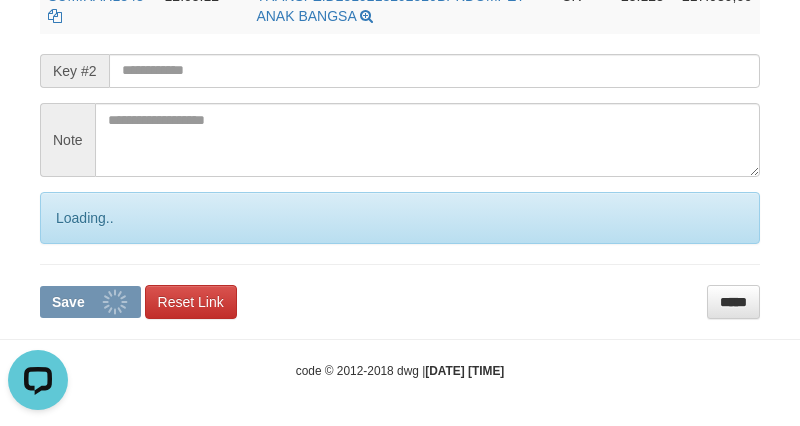 click on "Save" at bounding box center (90, 302) 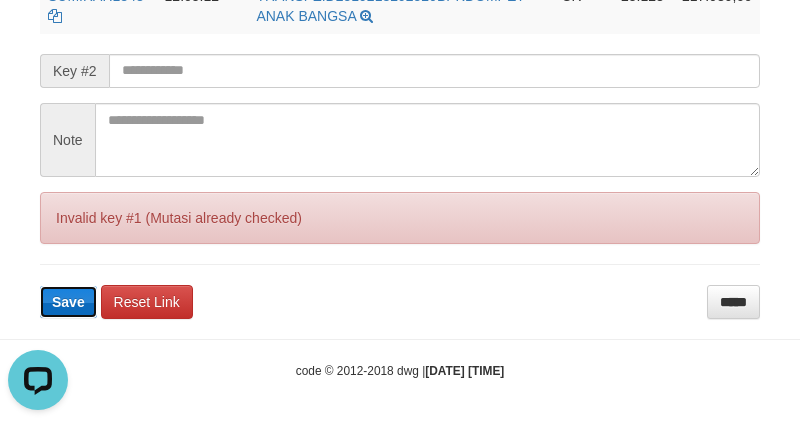 click on "Save" at bounding box center [68, 302] 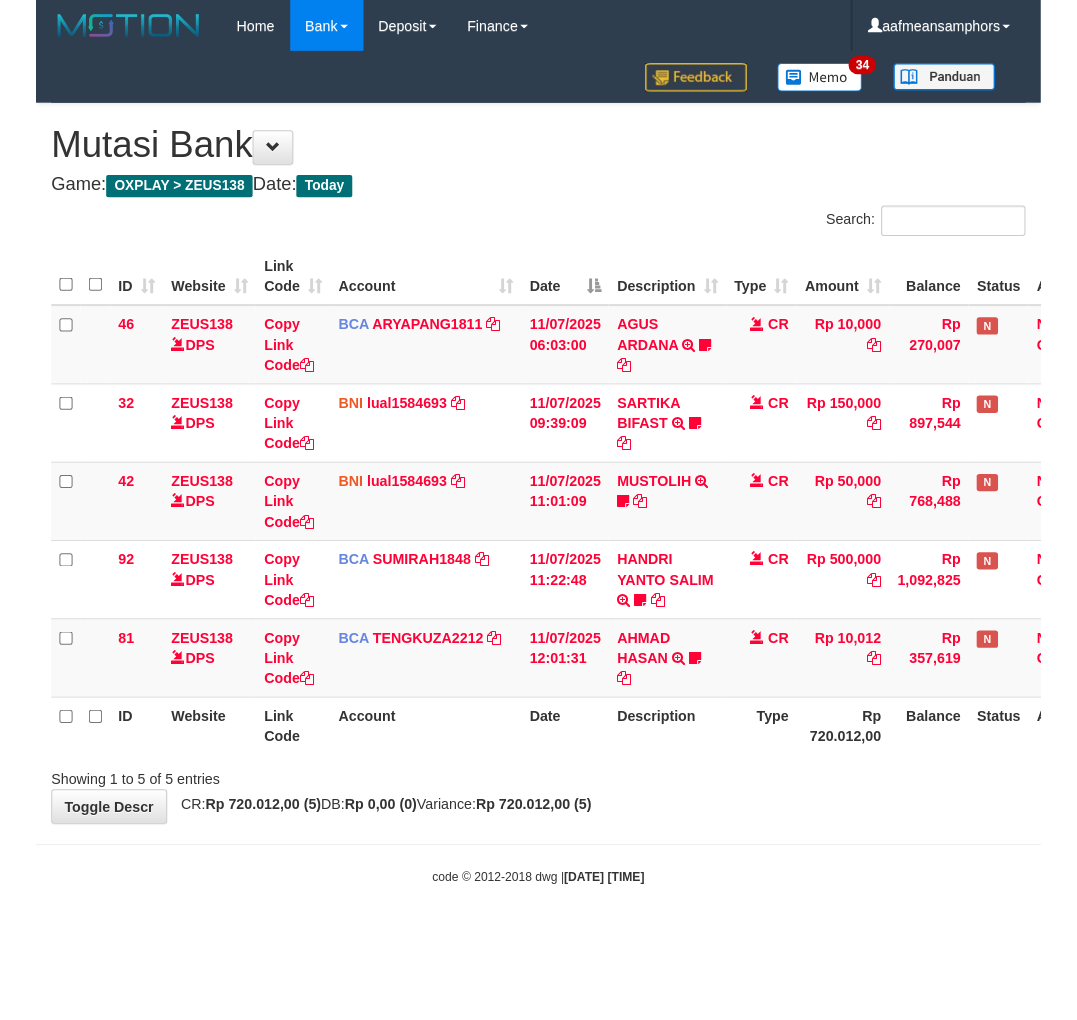 scroll, scrollTop: 0, scrollLeft: 0, axis: both 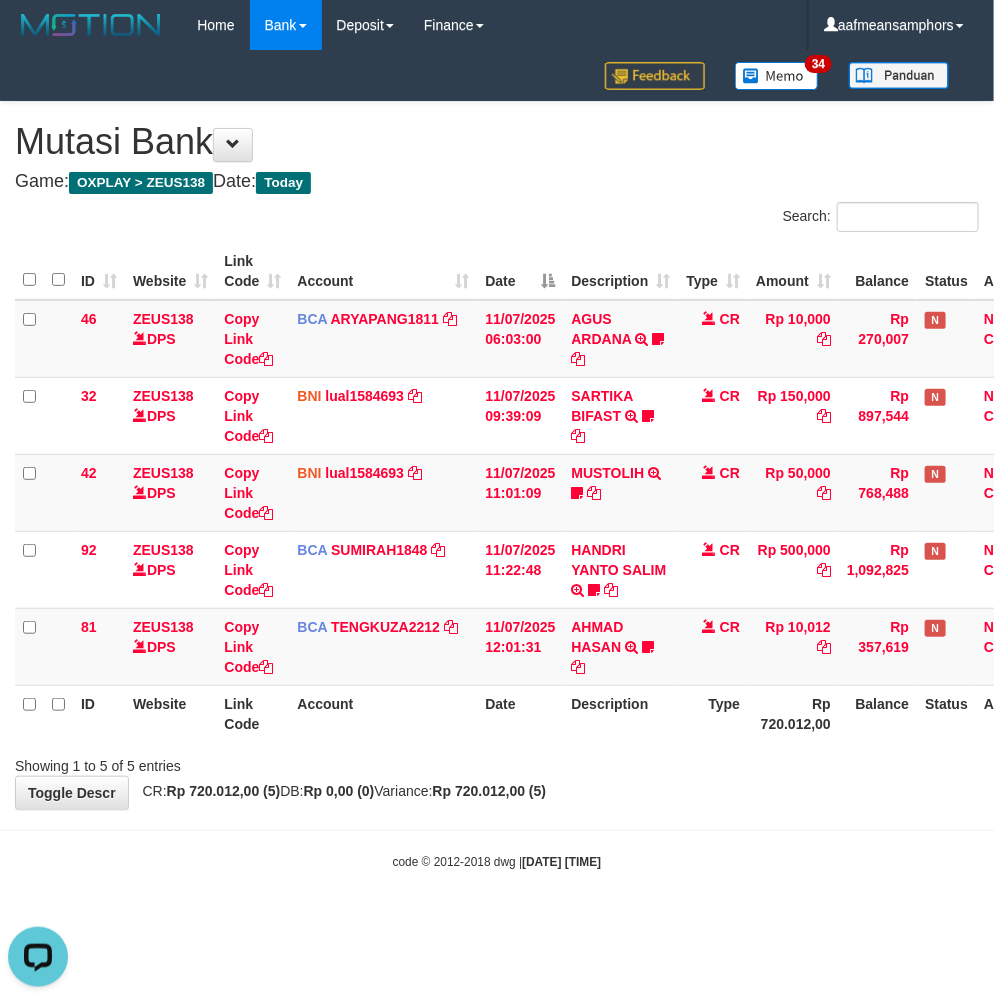 drag, startPoint x: 271, startPoint y: 931, endPoint x: 247, endPoint y: 912, distance: 30.610456 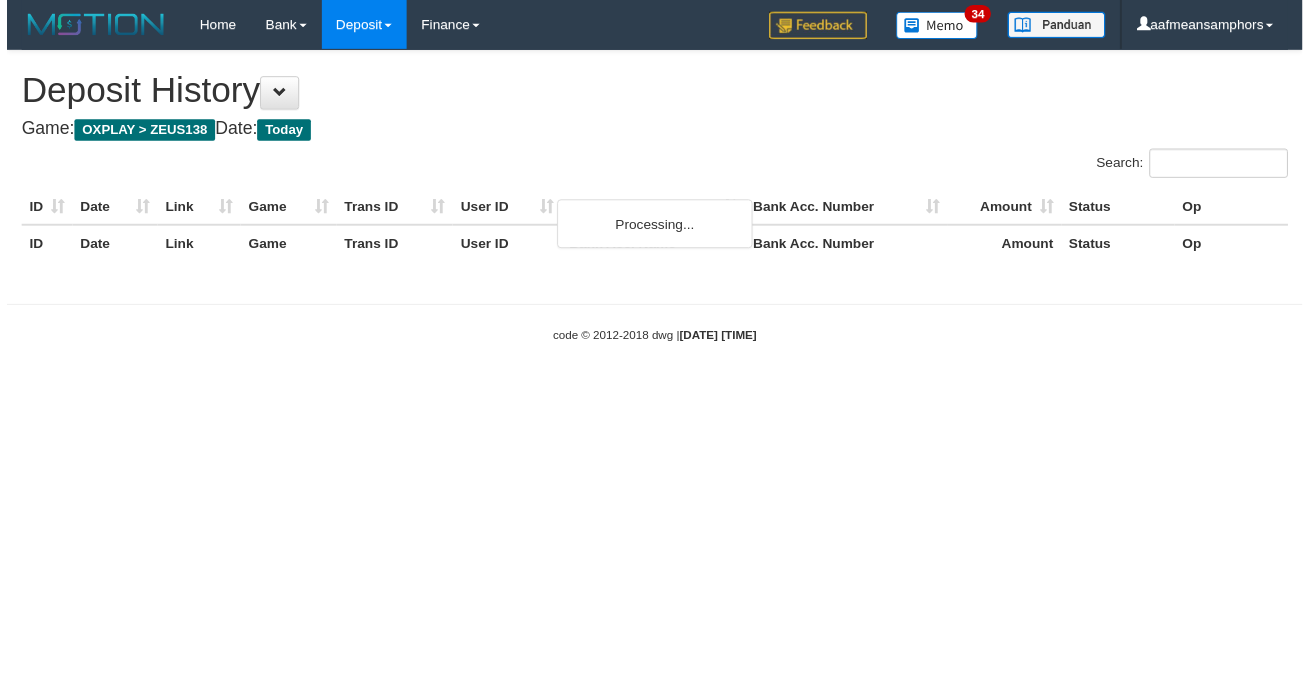 scroll, scrollTop: 0, scrollLeft: 0, axis: both 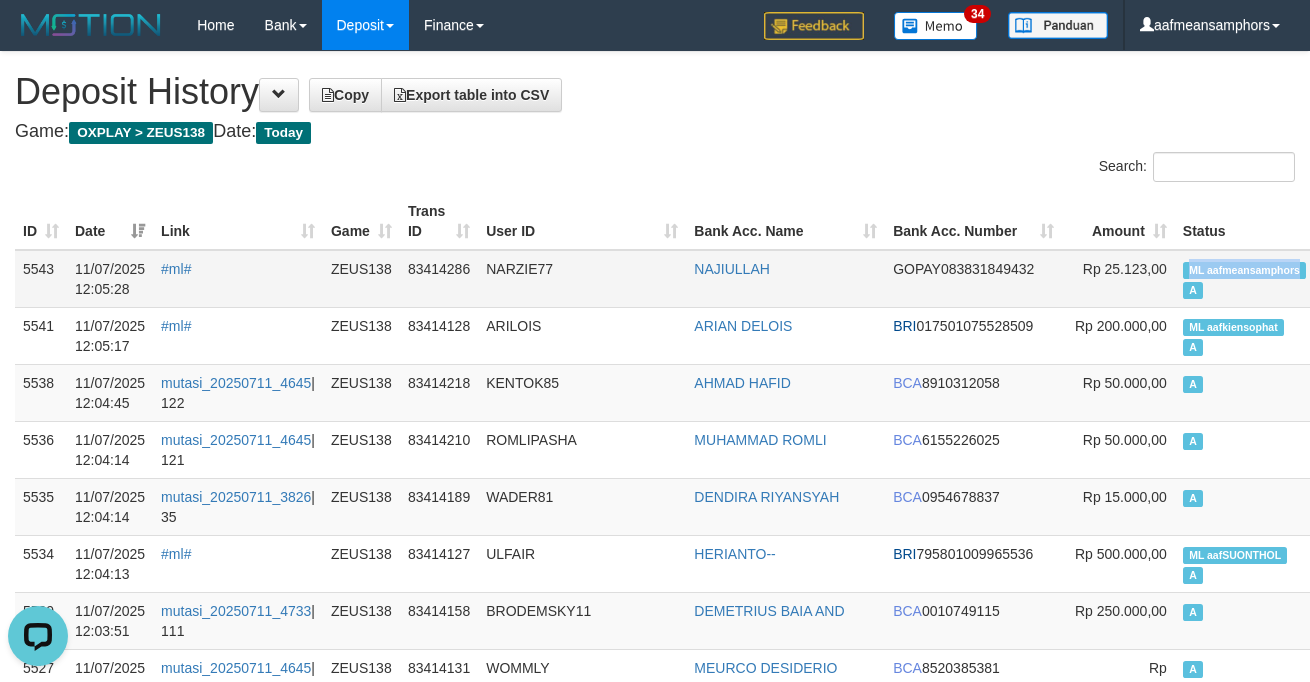 drag, startPoint x: 1161, startPoint y: 265, endPoint x: 1260, endPoint y: 271, distance: 99.18165 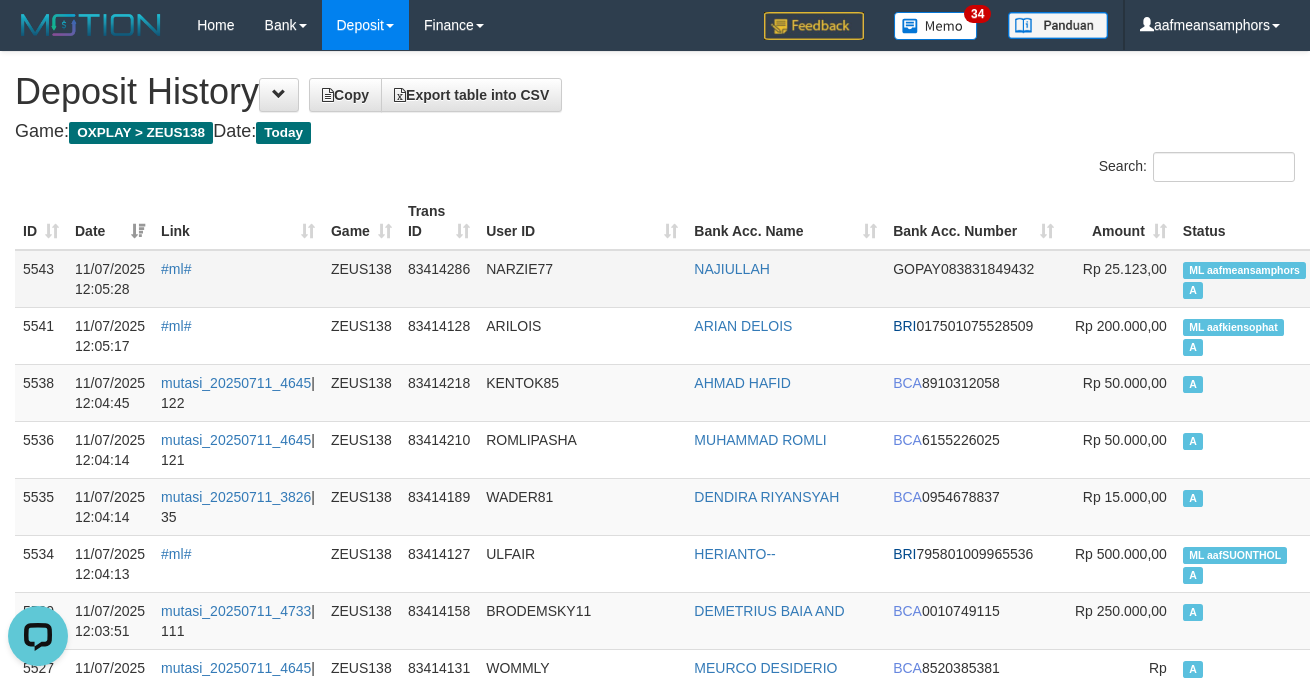 click on "ML aafmeansamphors   A" at bounding box center [1244, 279] 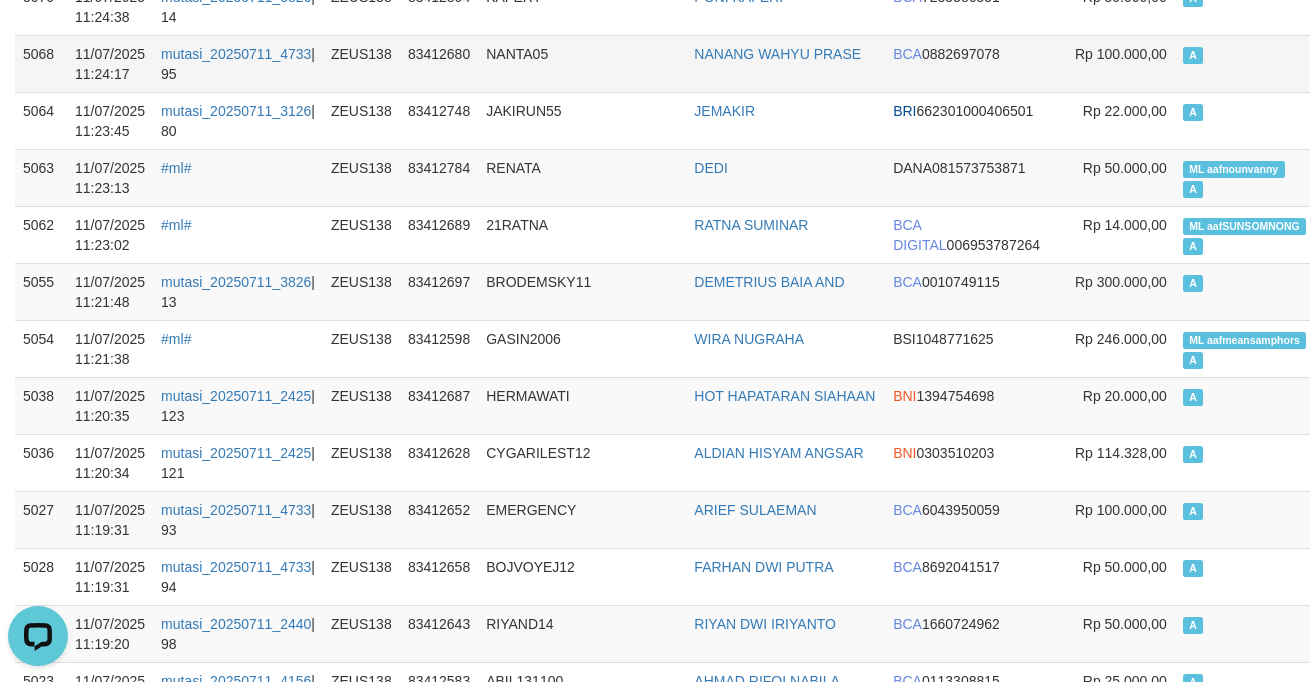 scroll, scrollTop: 5403, scrollLeft: 0, axis: vertical 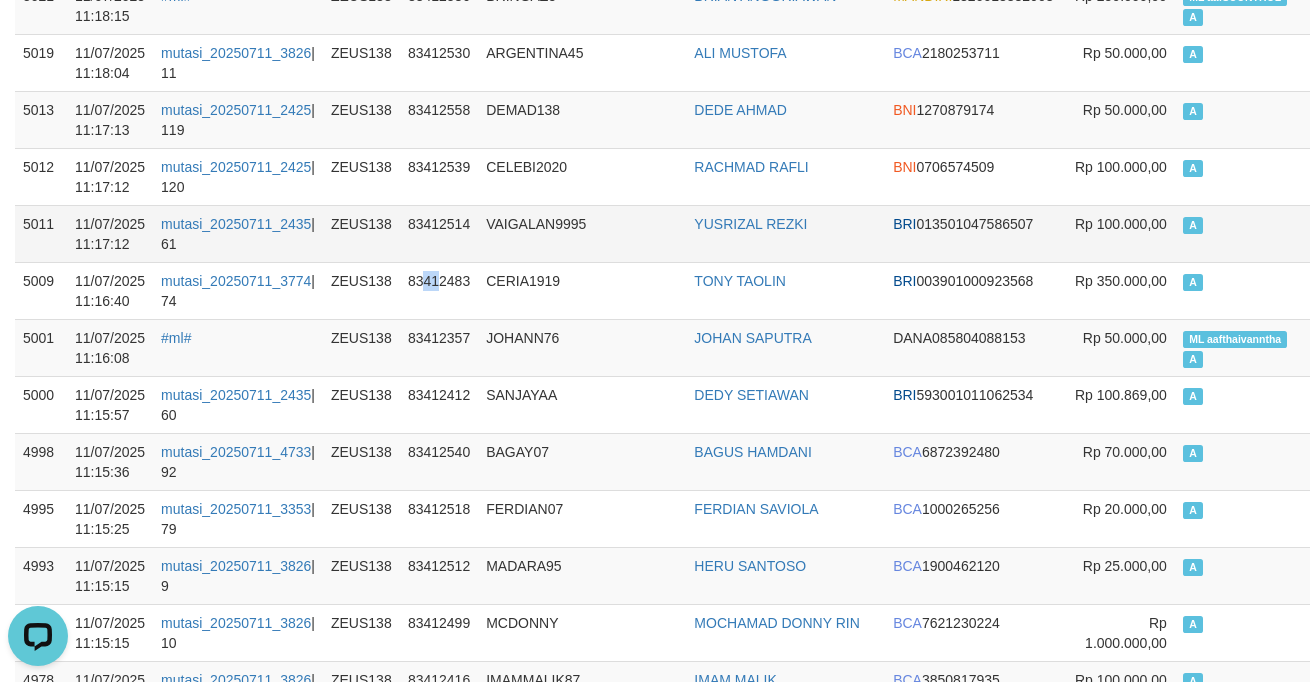 drag, startPoint x: 418, startPoint y: 273, endPoint x: 372, endPoint y: 240, distance: 56.61272 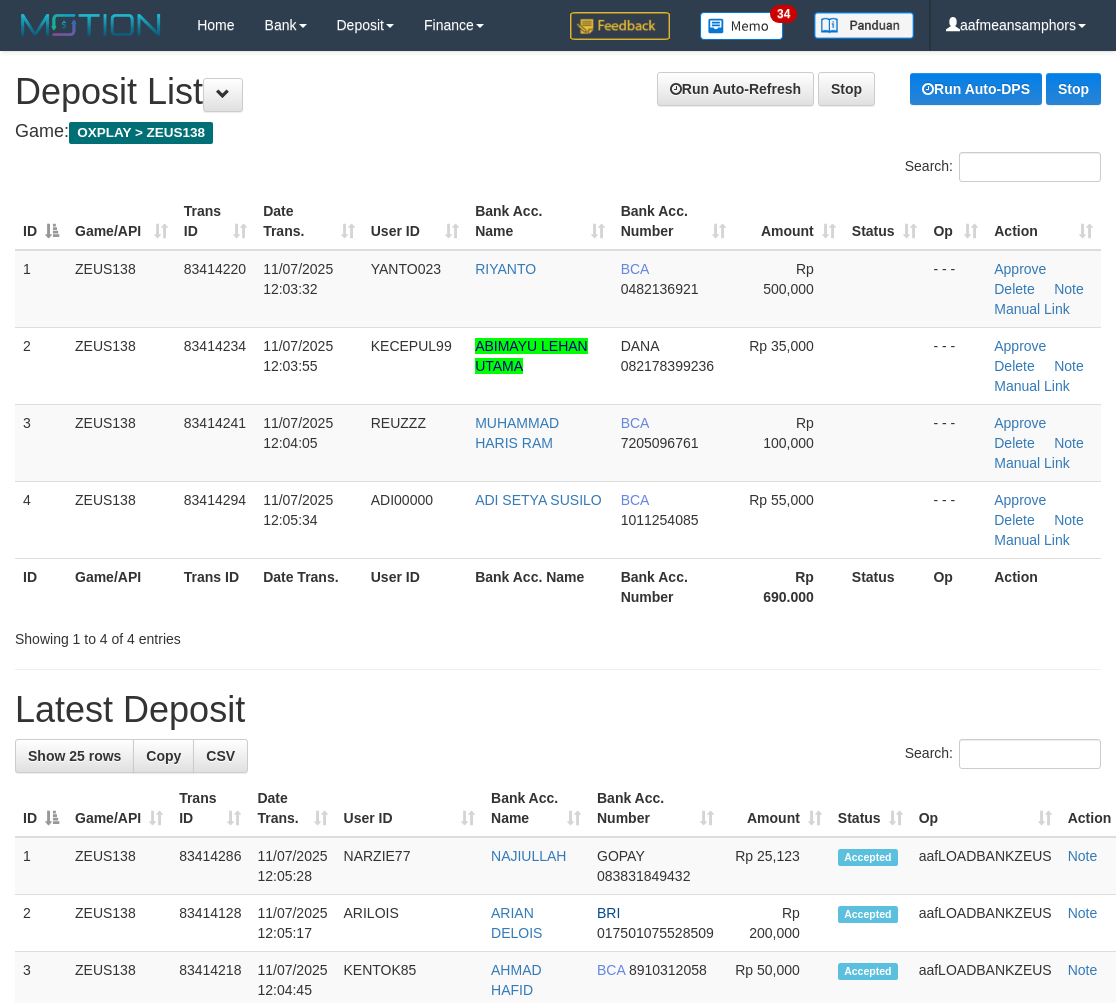 scroll, scrollTop: 0, scrollLeft: 0, axis: both 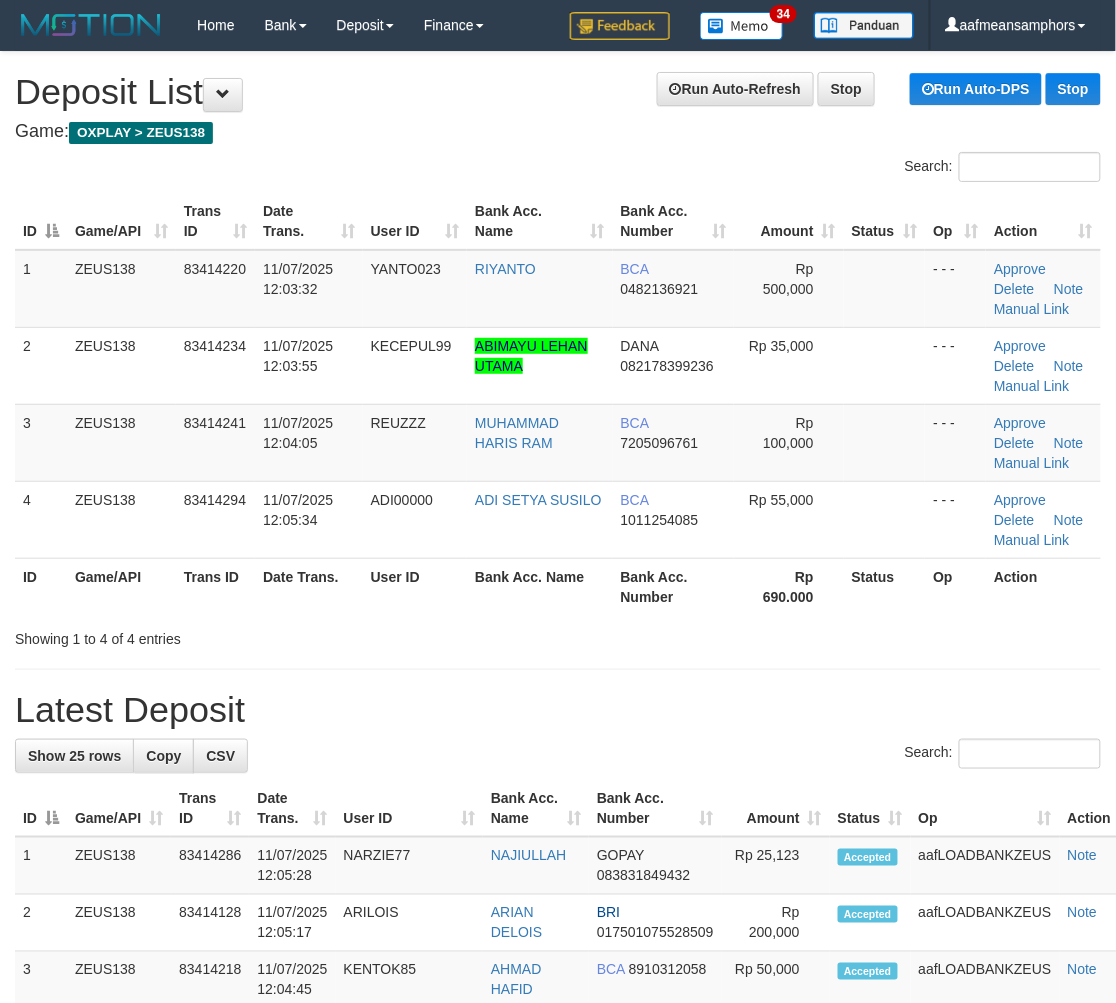 click on "**********" at bounding box center (558, 1224) 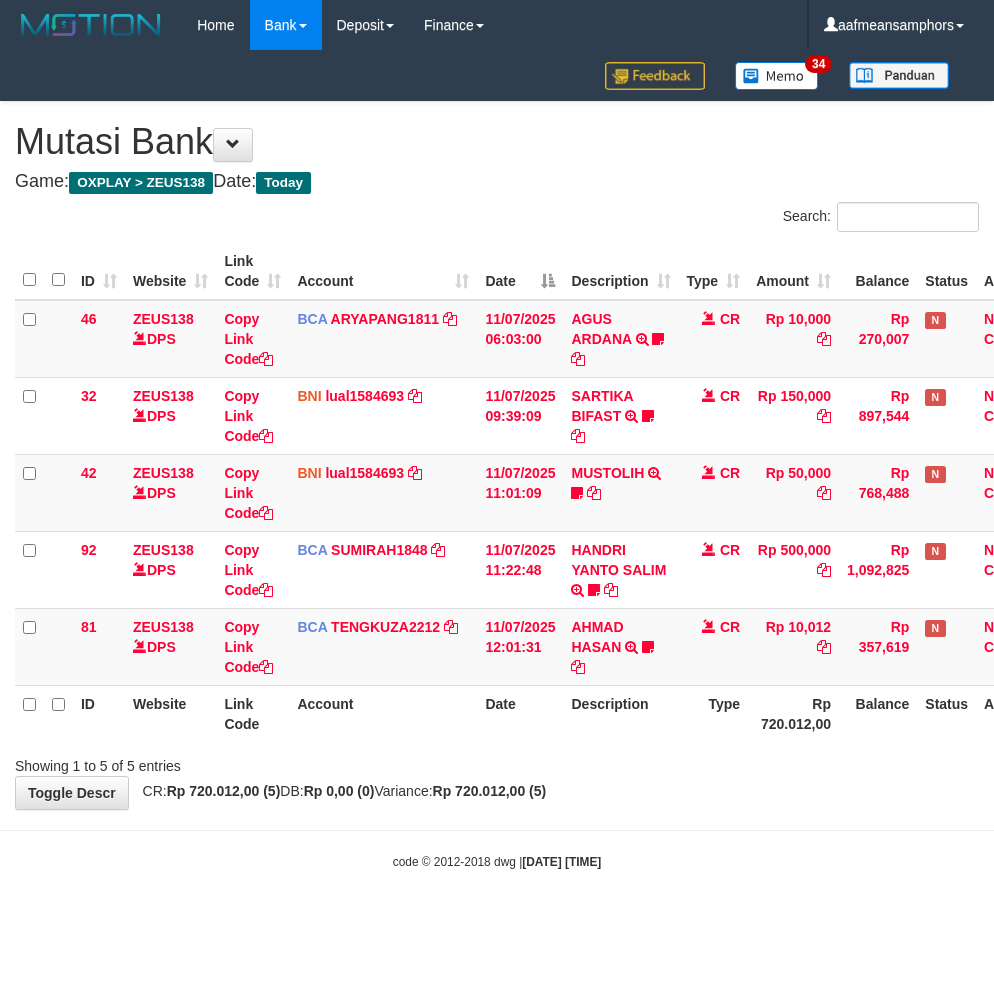 scroll, scrollTop: 0, scrollLeft: 0, axis: both 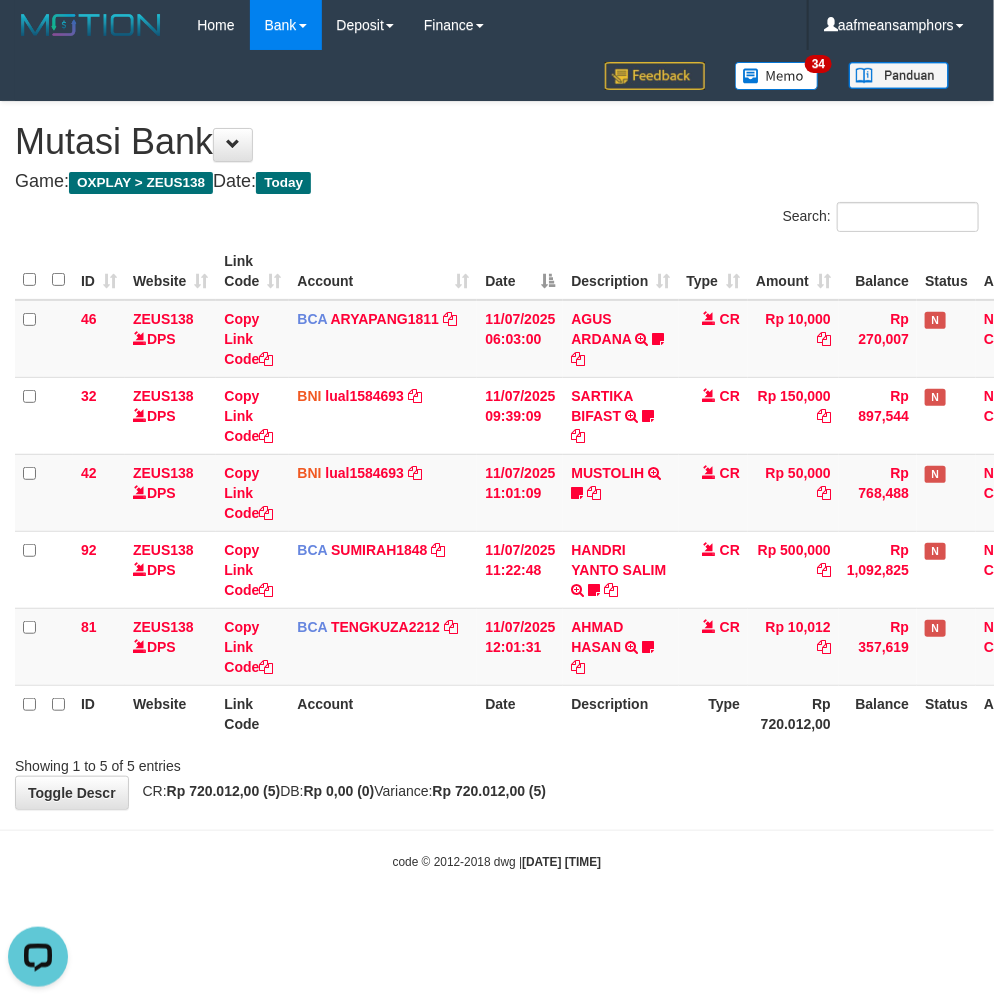 click on "Toggle navigation
Home
Bank
Account List
Load
By Website
Group
[OXPLAY]													ZEUS138
By Load Group (DPS)" at bounding box center (497, 460) 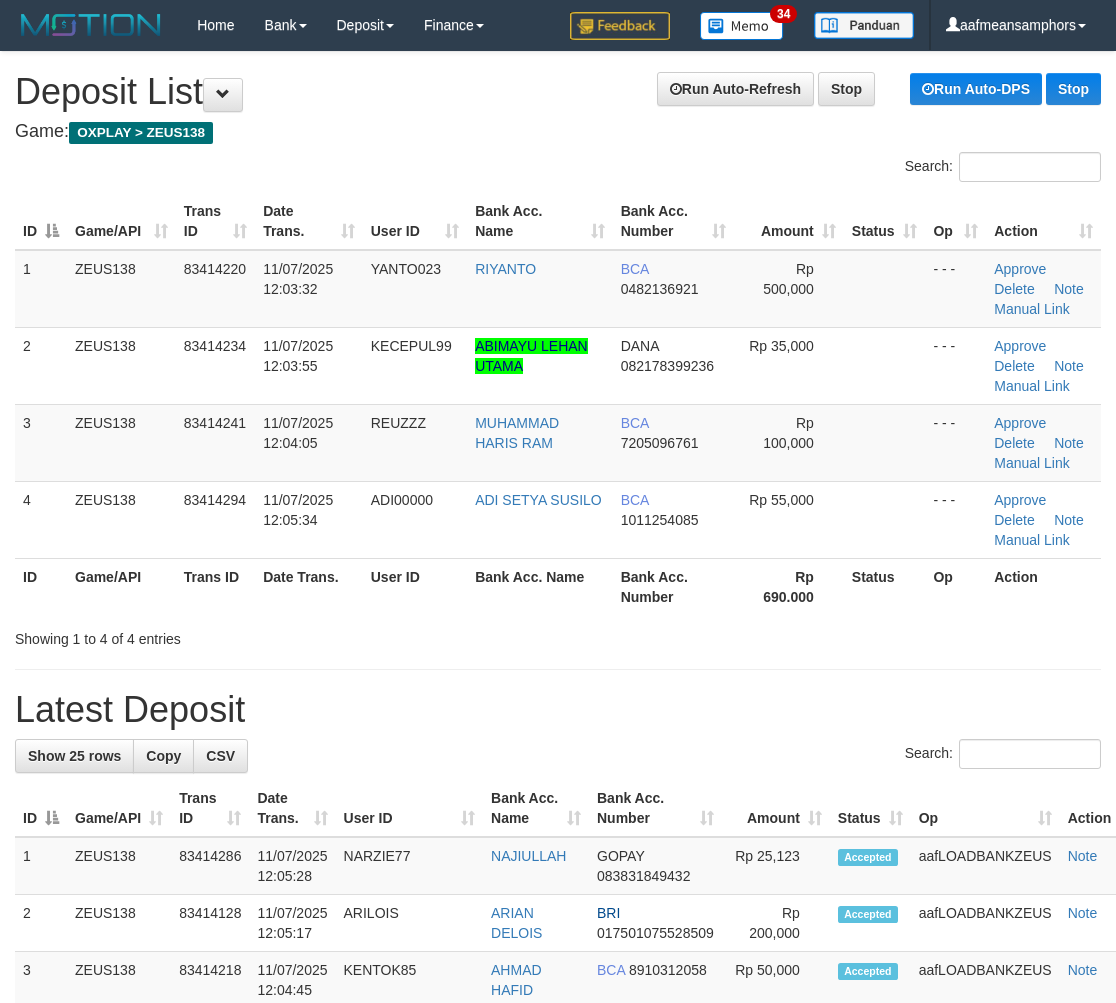 scroll, scrollTop: 0, scrollLeft: 0, axis: both 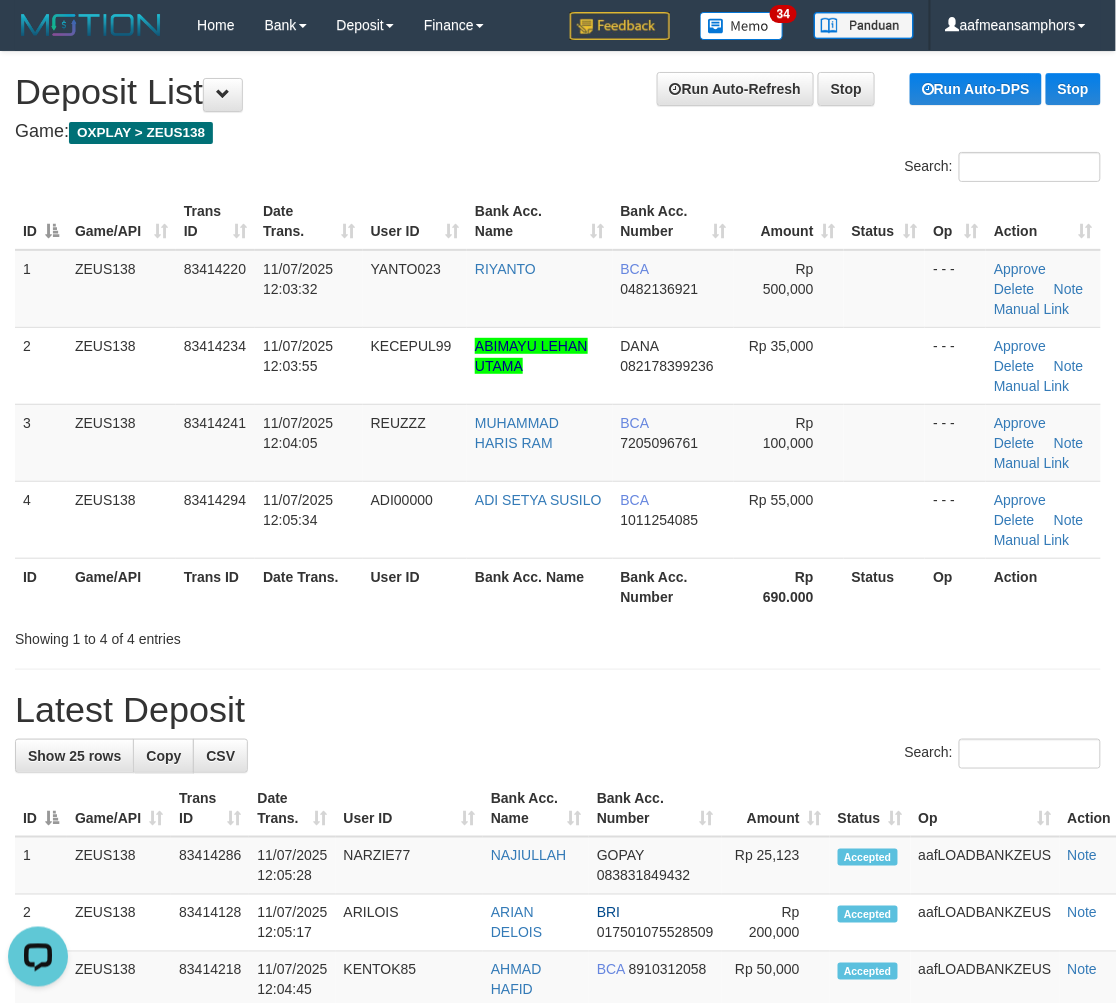 click on "Latest Deposit" at bounding box center [558, 710] 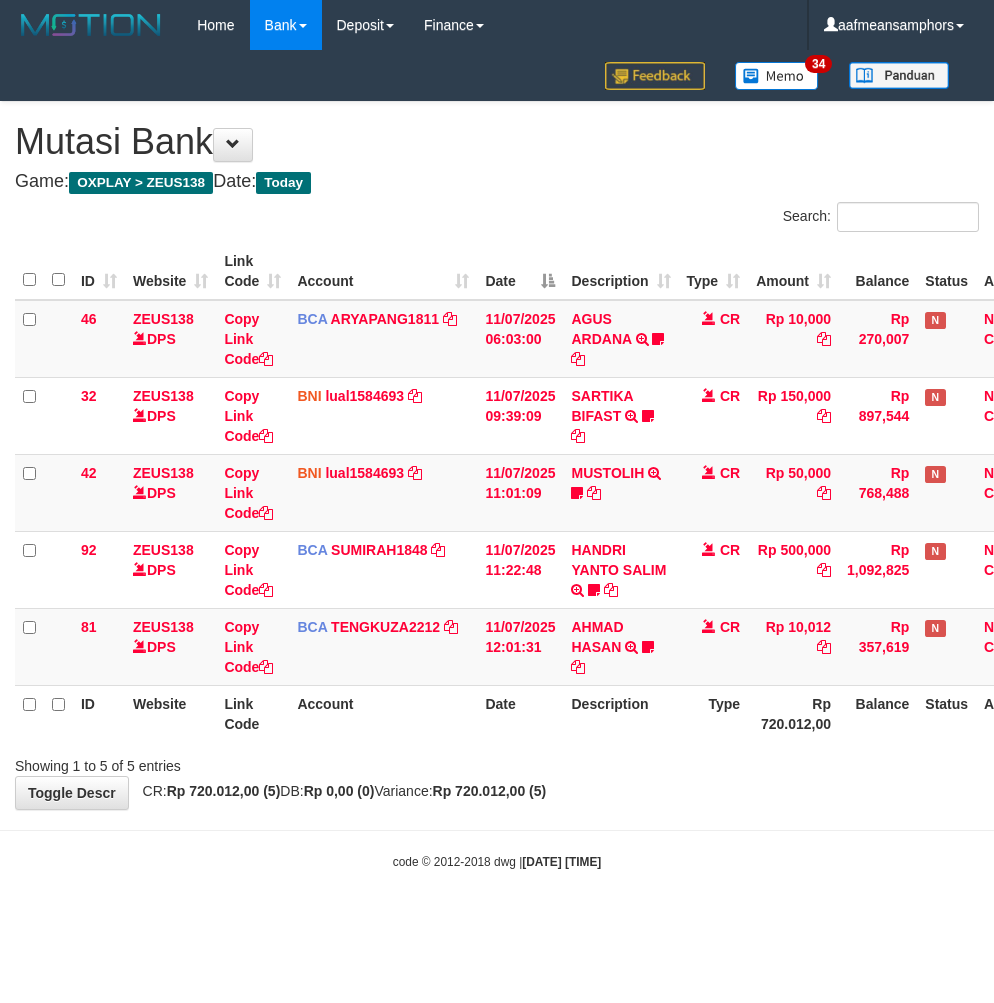 scroll, scrollTop: 0, scrollLeft: 0, axis: both 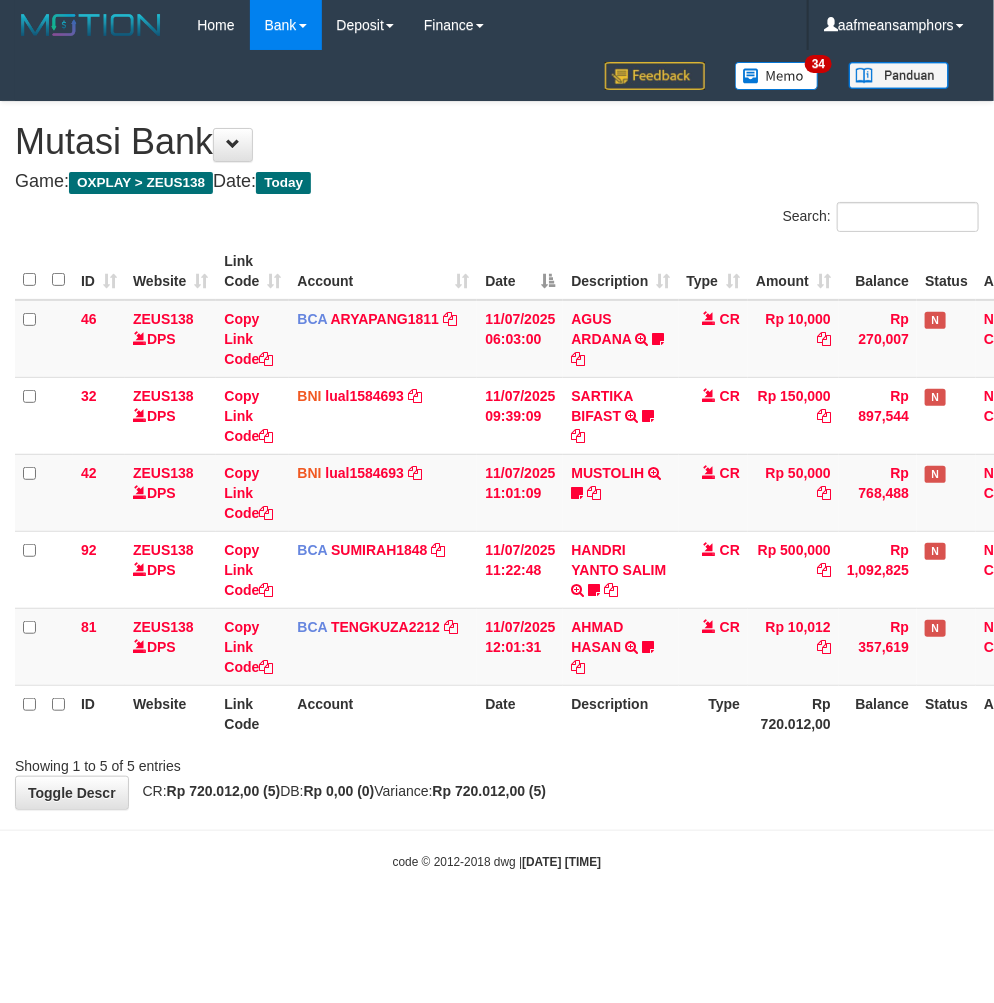 click on "ID Website Link Code Account Date Description Type Rp 720.012,00 Balance Status Action" at bounding box center [536, 713] 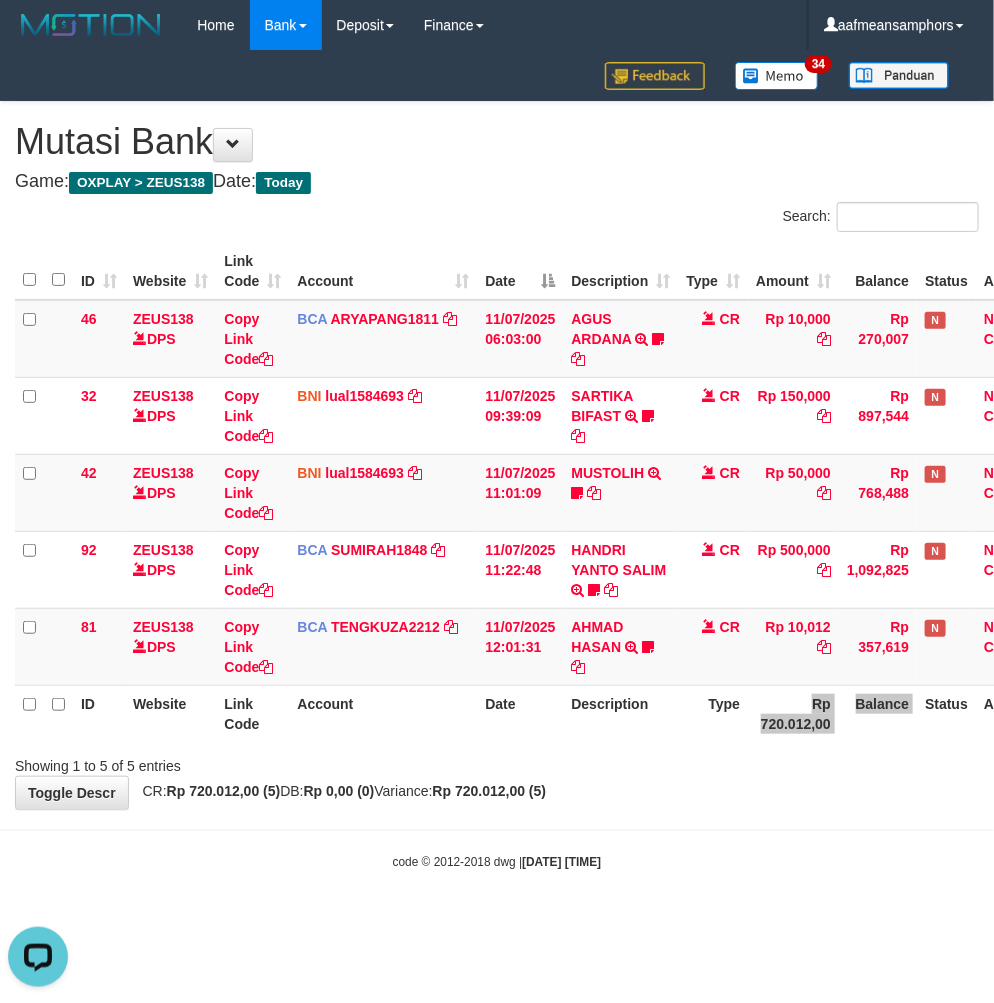 scroll, scrollTop: 0, scrollLeft: 0, axis: both 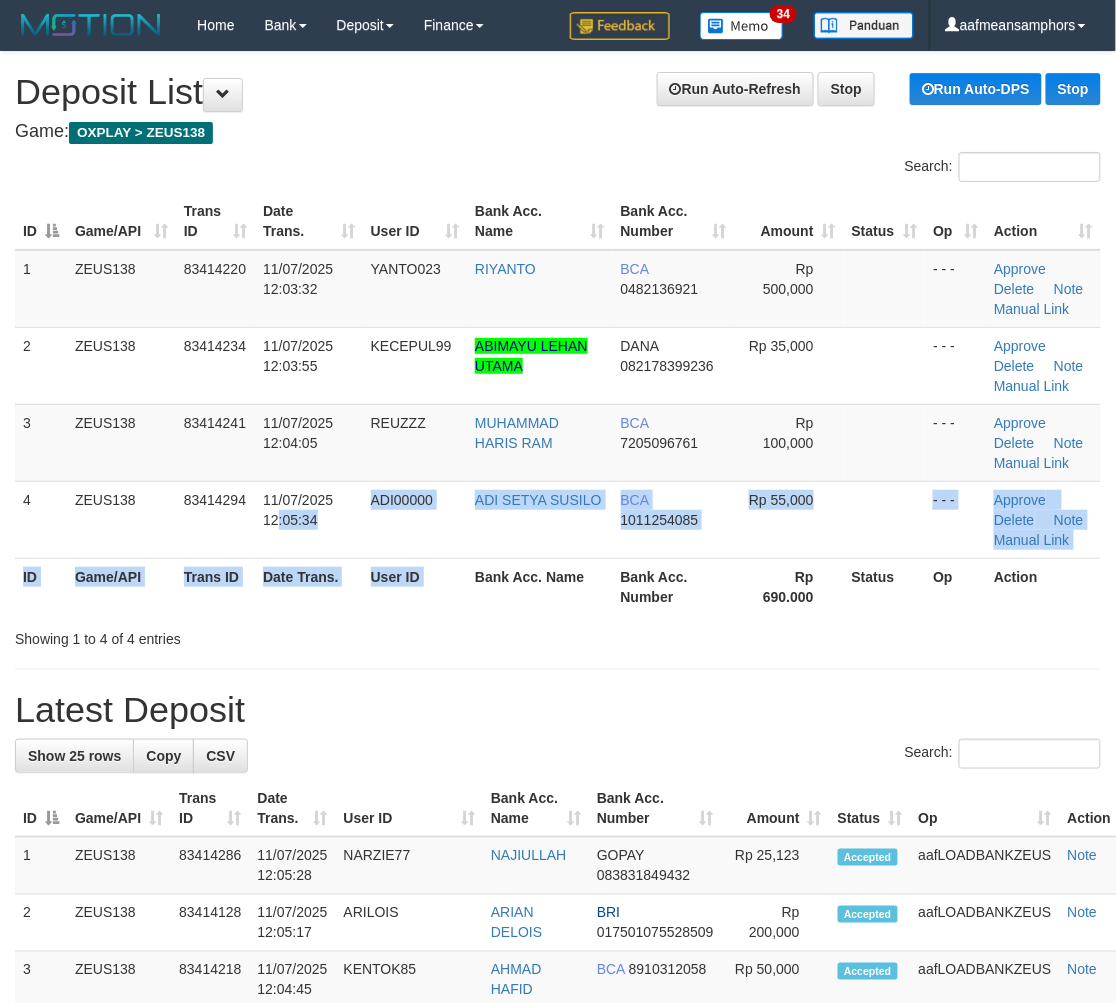 click on "ID Game/API Trans ID Date Trans. User ID Bank Acc. Name Bank Acc. Number Amount Status Op Action
1
ZEUS138
83414220
[DATE] [TIME]
YANTO023
[NAME]
BCA
[ACCOUNT_NUMBER]
Rp 500,000
- - -
Approve
Delete
Note
Manual Link
2
ZEUS138
83414234
[DATE] [TIME]
KECEPUL99
ABIMAYU LEHAN UTAMA
DANA
082178399236
Rp 35,000
- - -
ID" at bounding box center (558, 404) 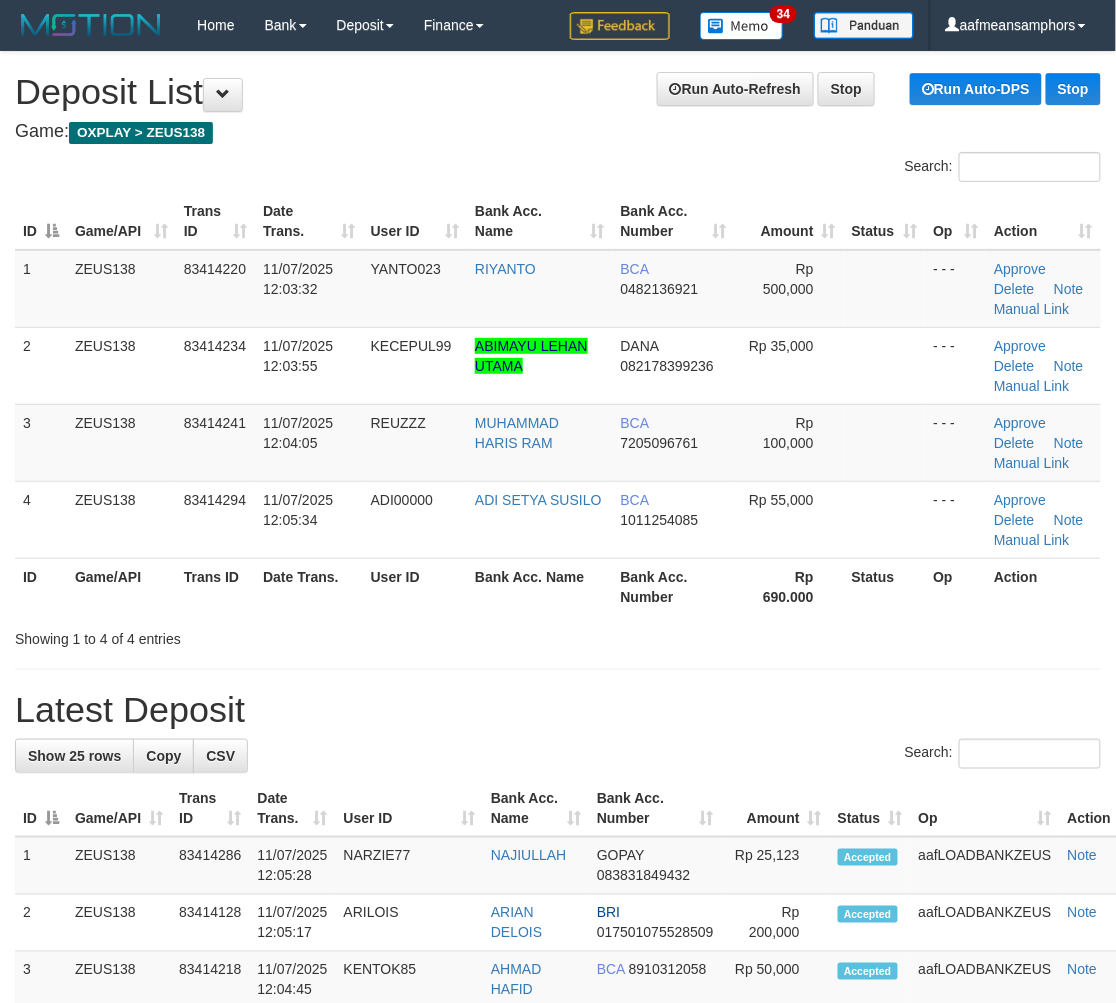 click on "Showing 1 to 4 of 4 entries" at bounding box center (558, 635) 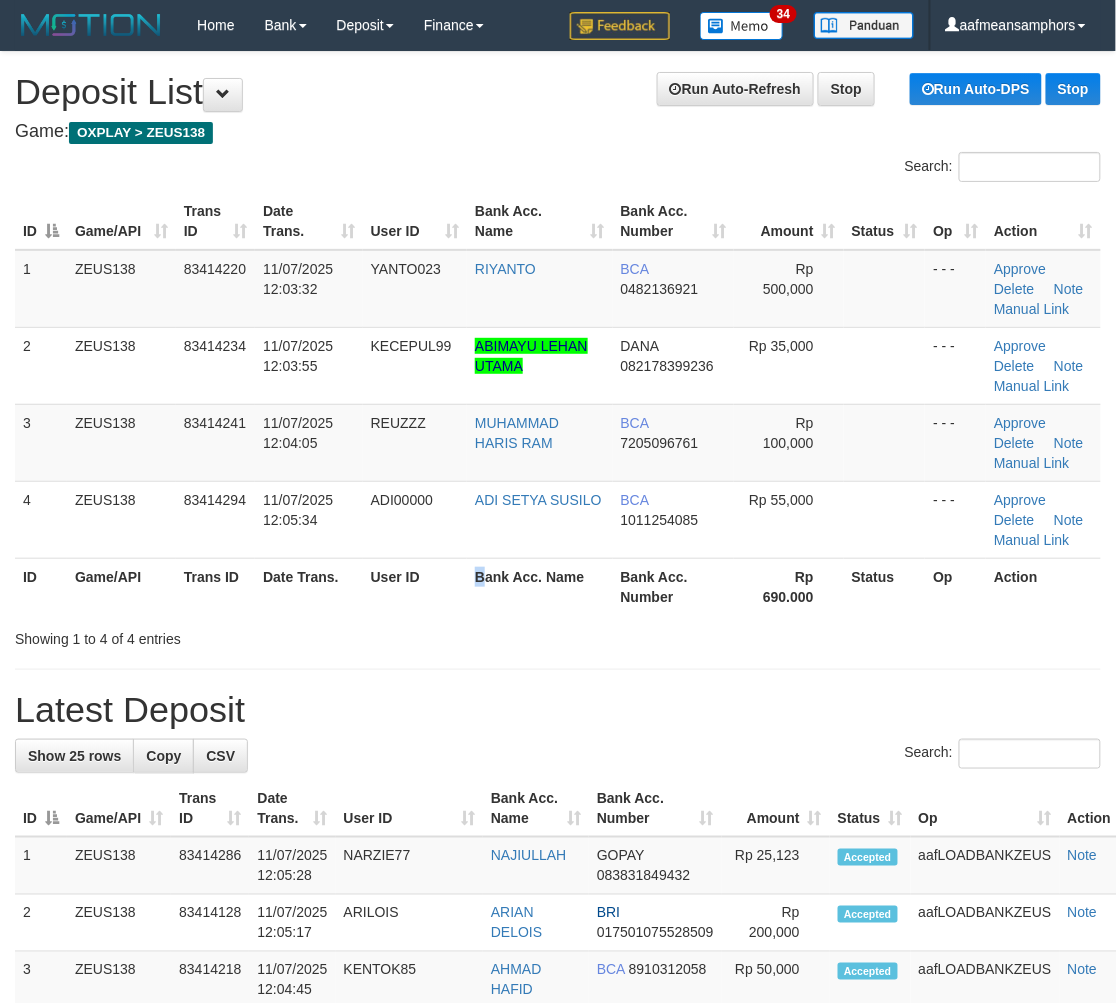 click on "Bank Acc. Name" at bounding box center (539, 586) 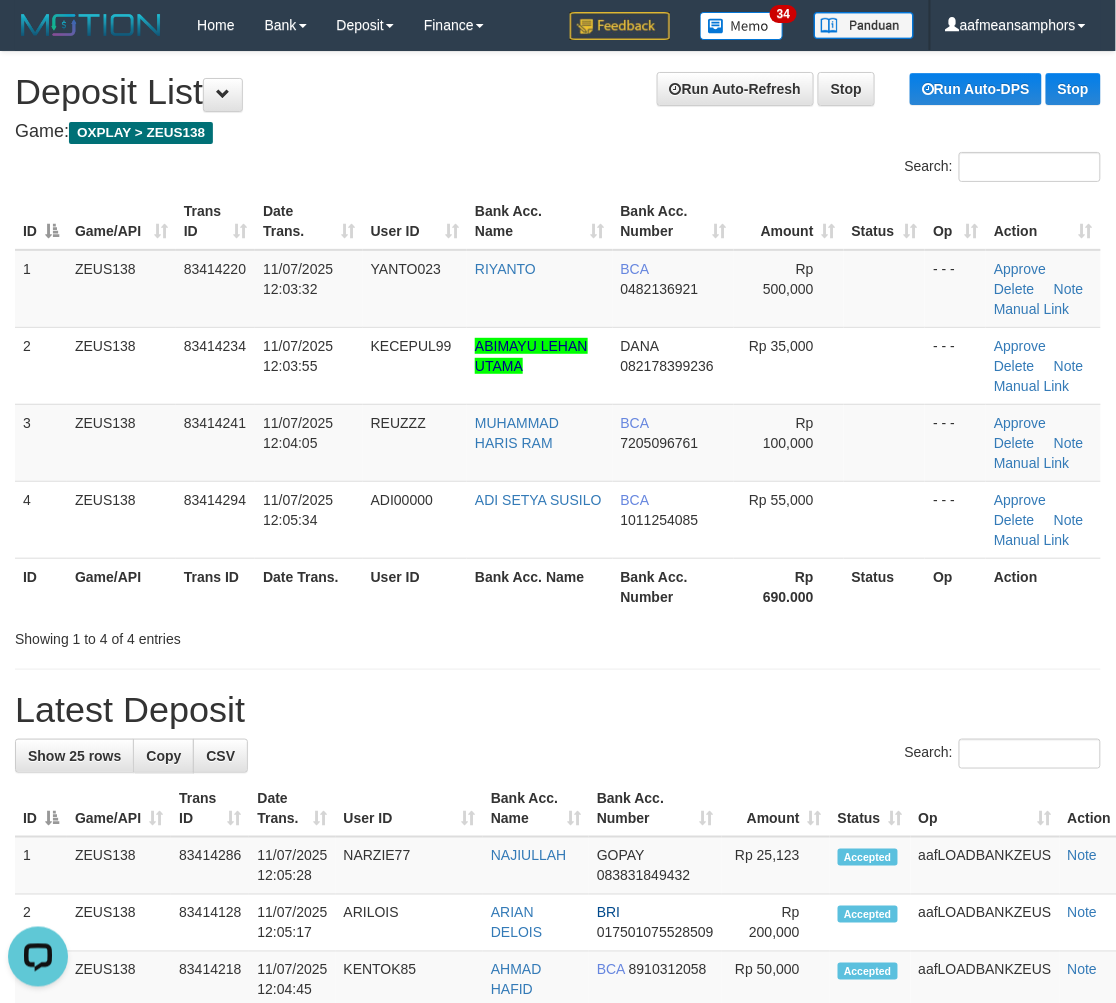 scroll, scrollTop: 0, scrollLeft: 0, axis: both 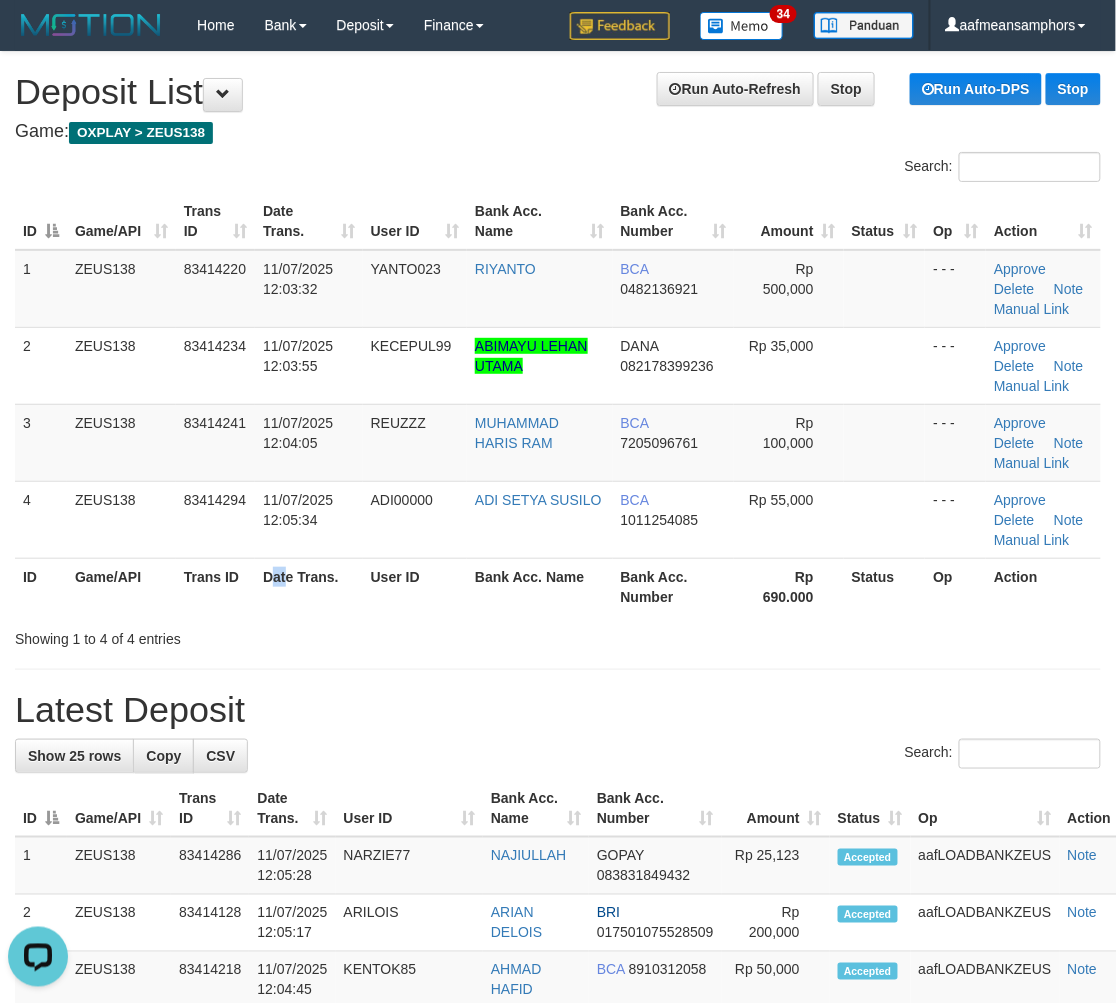 click on "Date Trans." at bounding box center [309, 586] 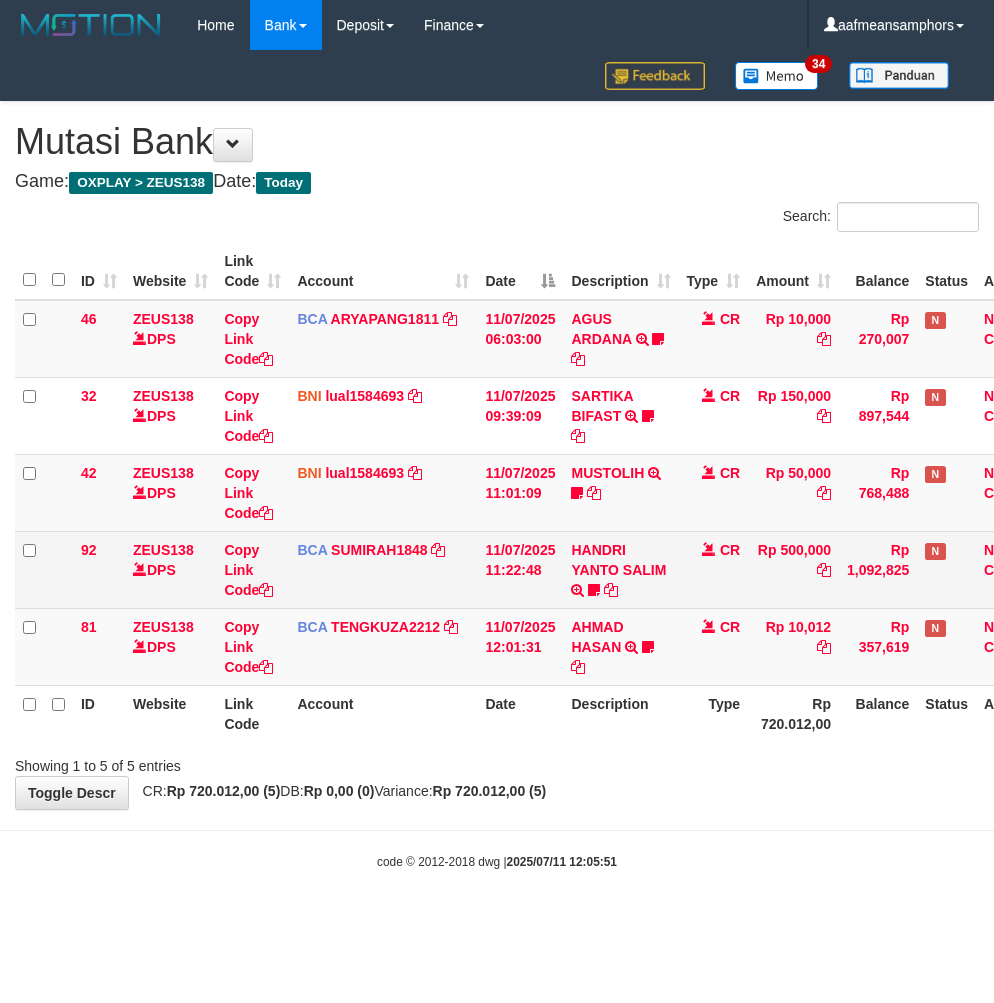 scroll, scrollTop: 0, scrollLeft: 0, axis: both 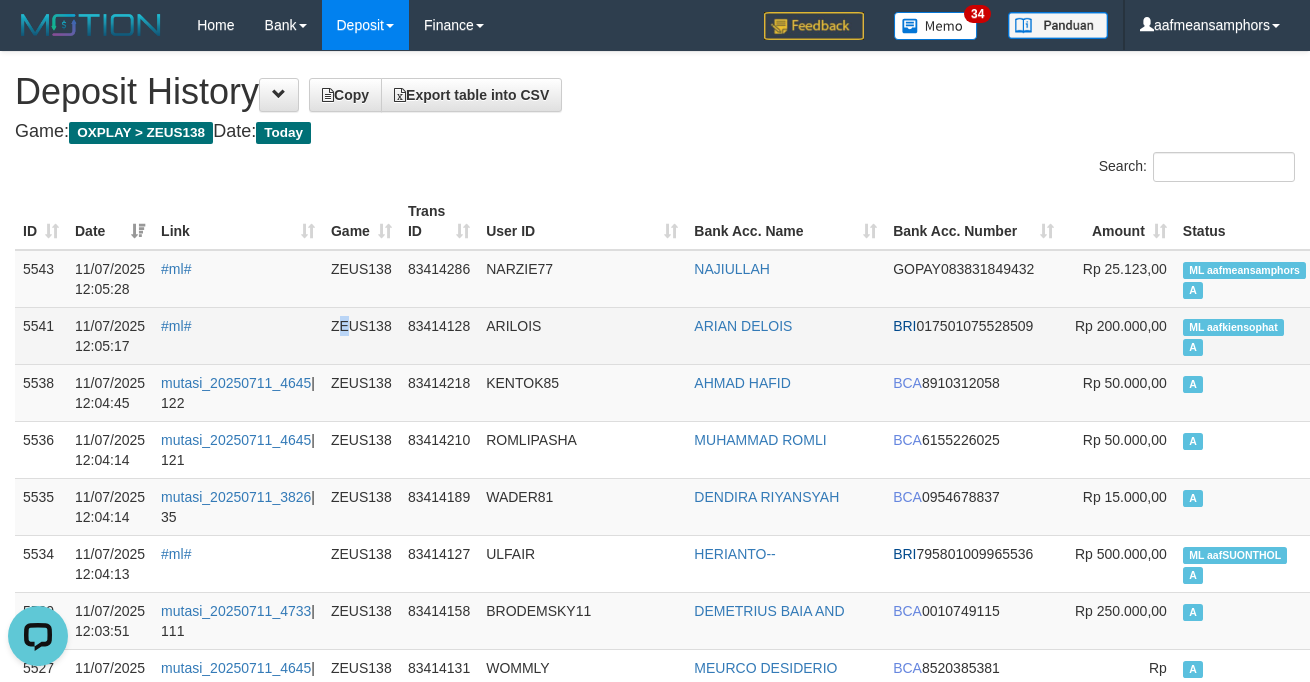drag, startPoint x: 344, startPoint y: 365, endPoint x: 337, endPoint y: 346, distance: 20.248457 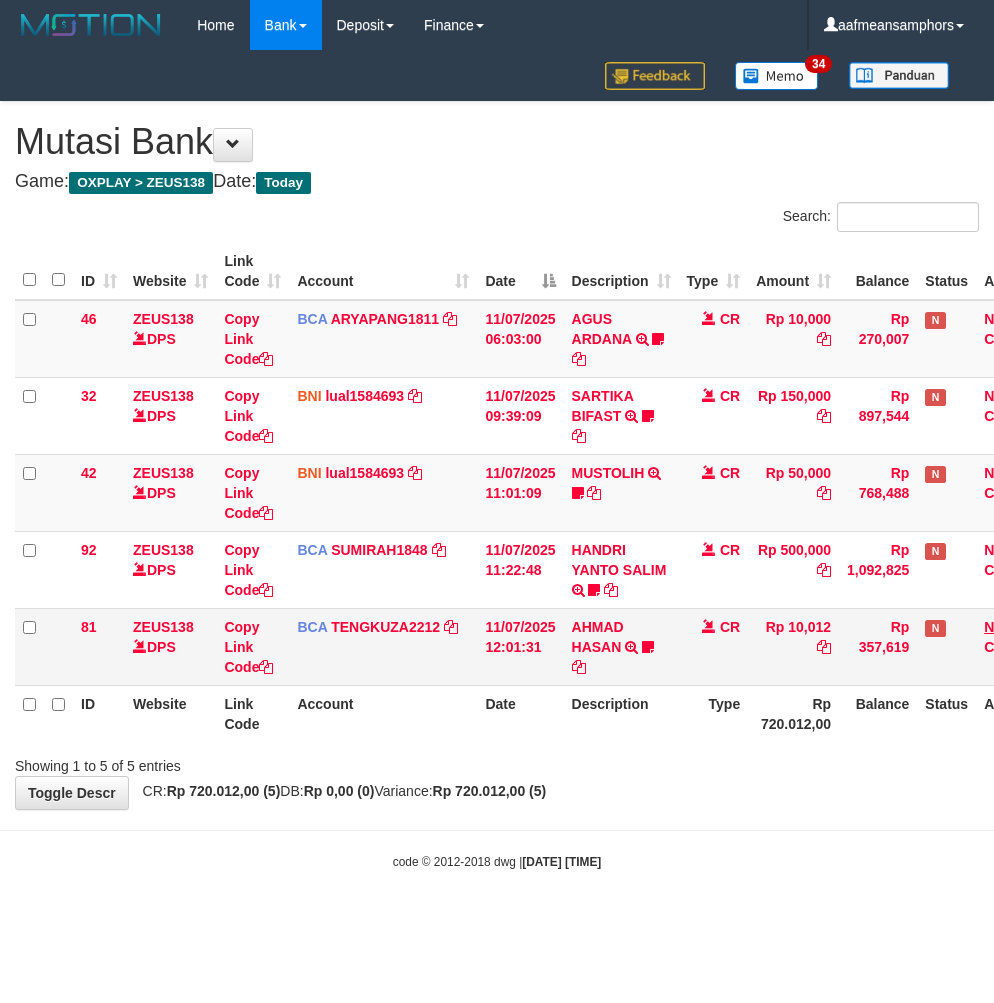 click on "**********" at bounding box center [497, 455] 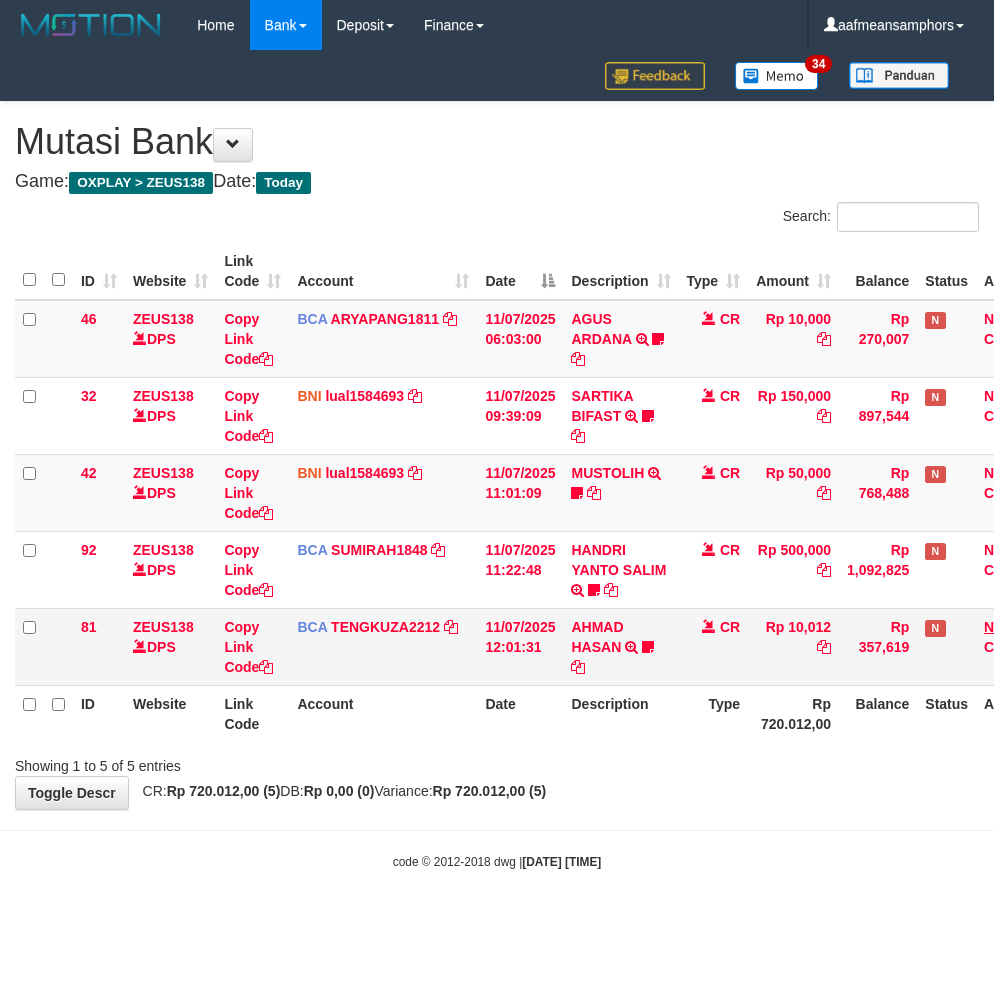 scroll, scrollTop: 0, scrollLeft: 0, axis: both 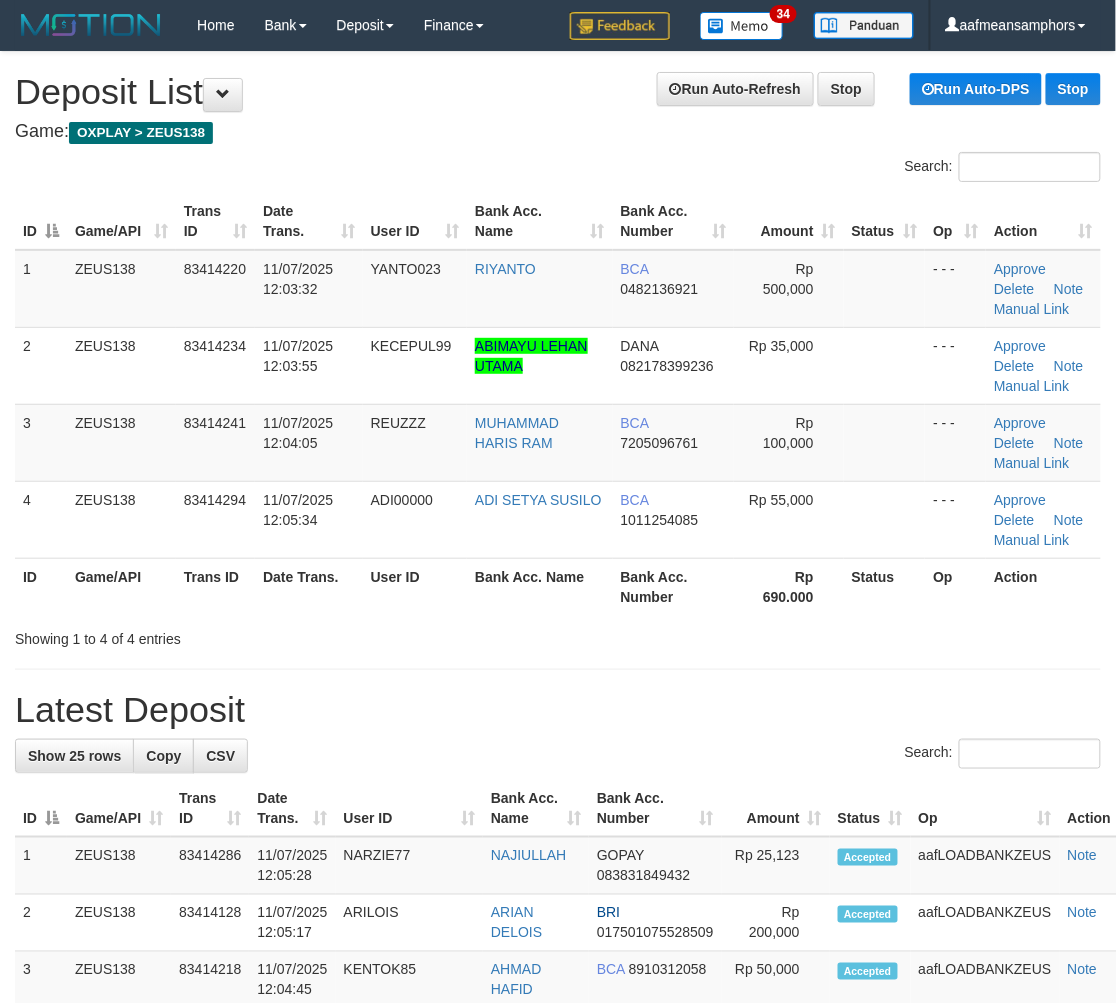 click on "Showing 1 to 4 of 4 entries" at bounding box center [558, 635] 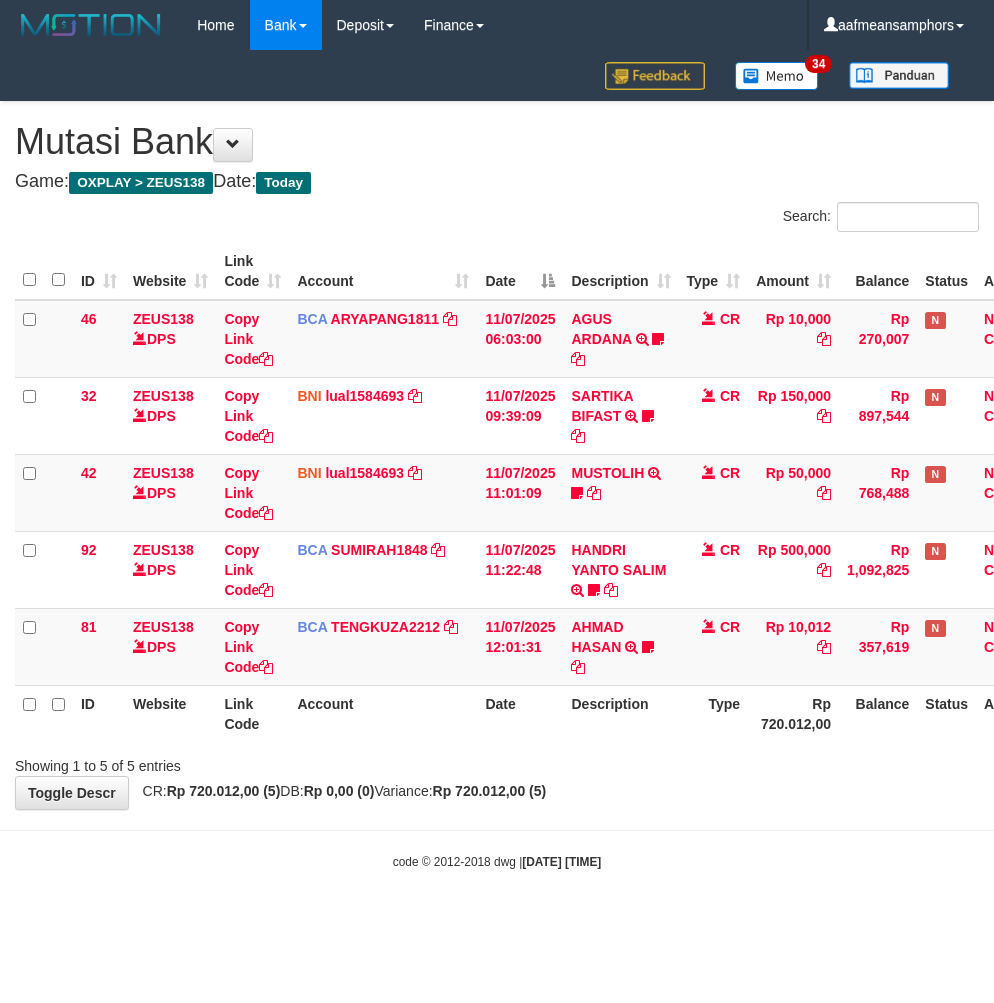 scroll, scrollTop: 0, scrollLeft: 0, axis: both 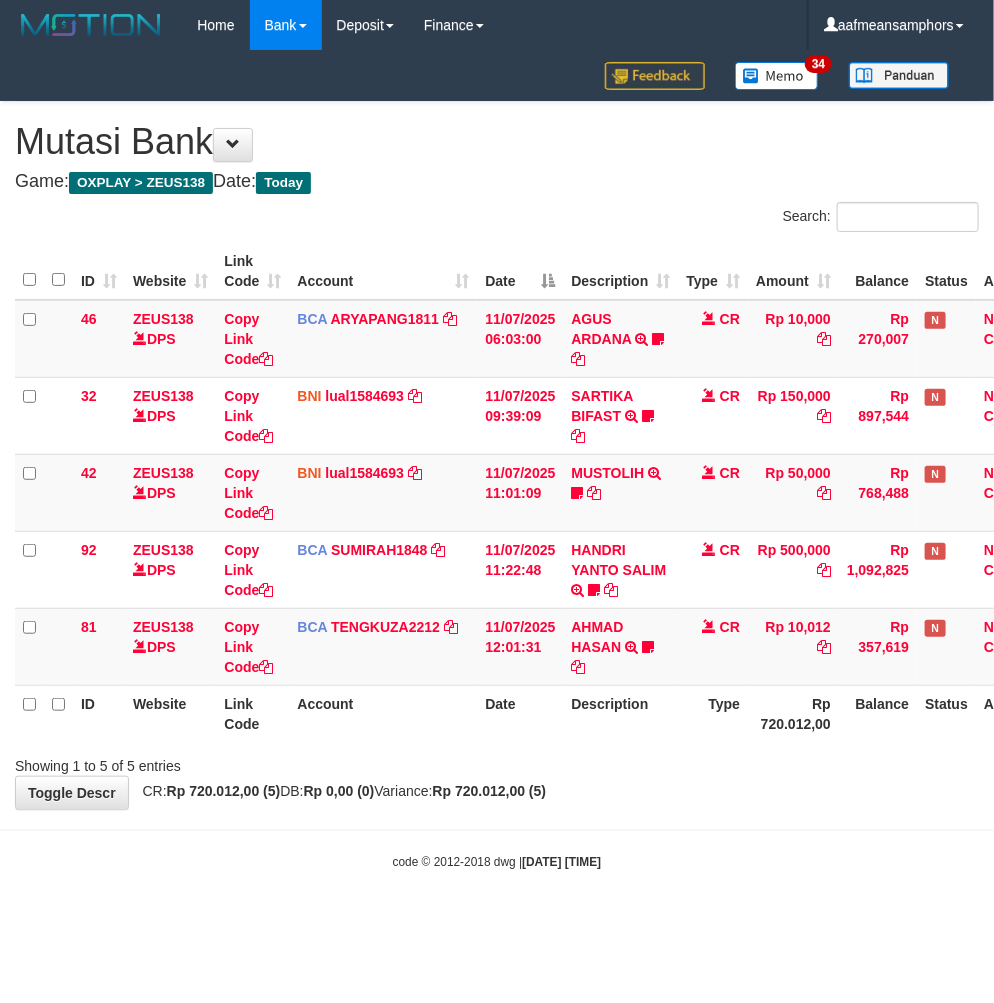 click on "Showing 1 to 5 of 5 entries" at bounding box center [497, 762] 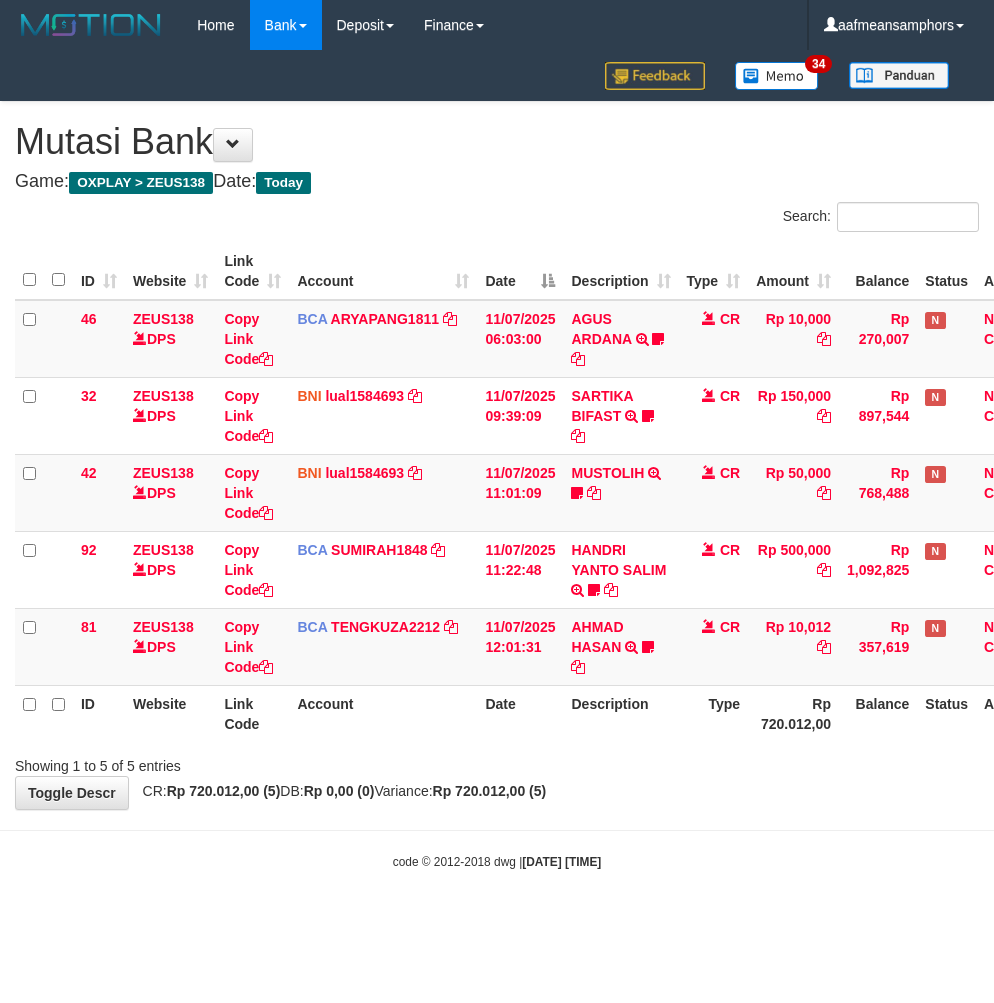 scroll, scrollTop: 0, scrollLeft: 0, axis: both 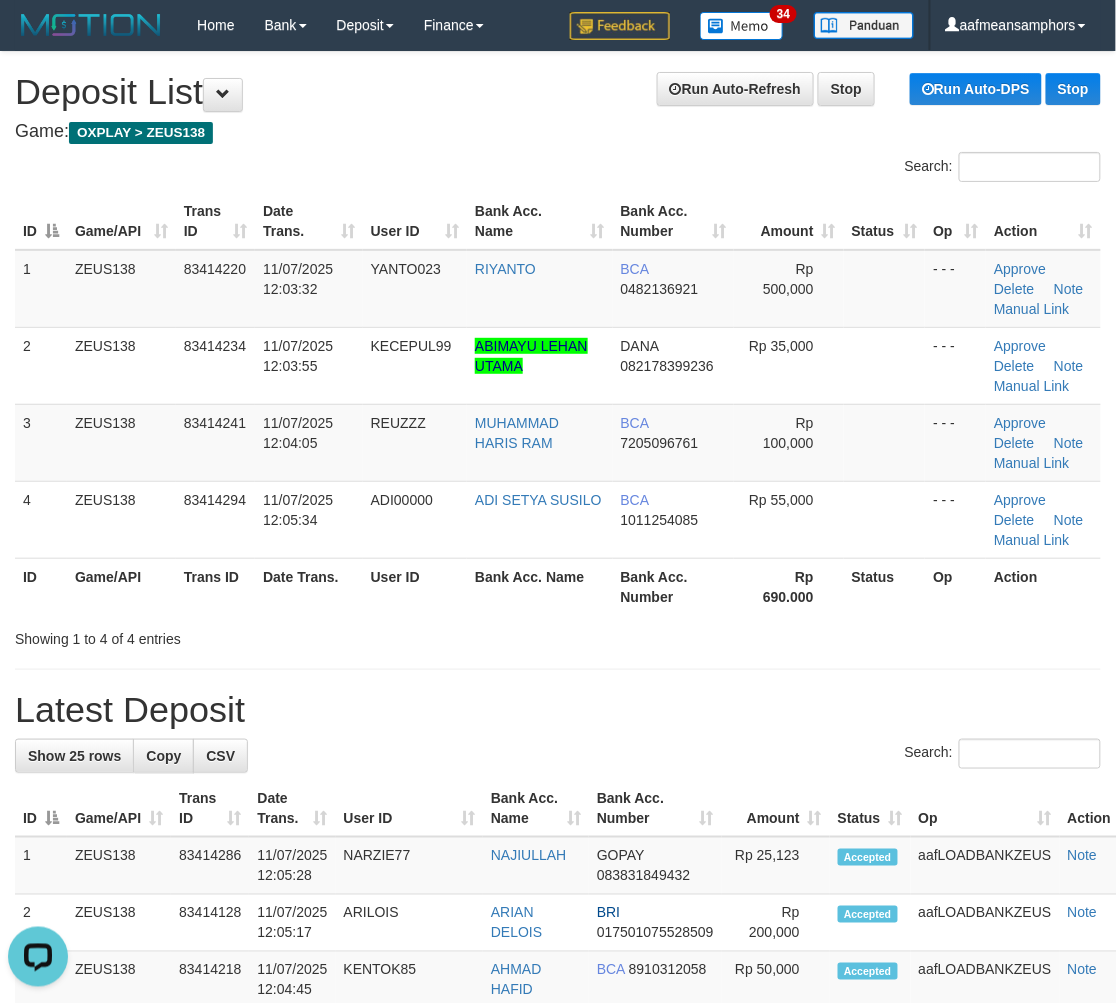 click on "Showing 1 to 4 of 4 entries" at bounding box center [232, 635] 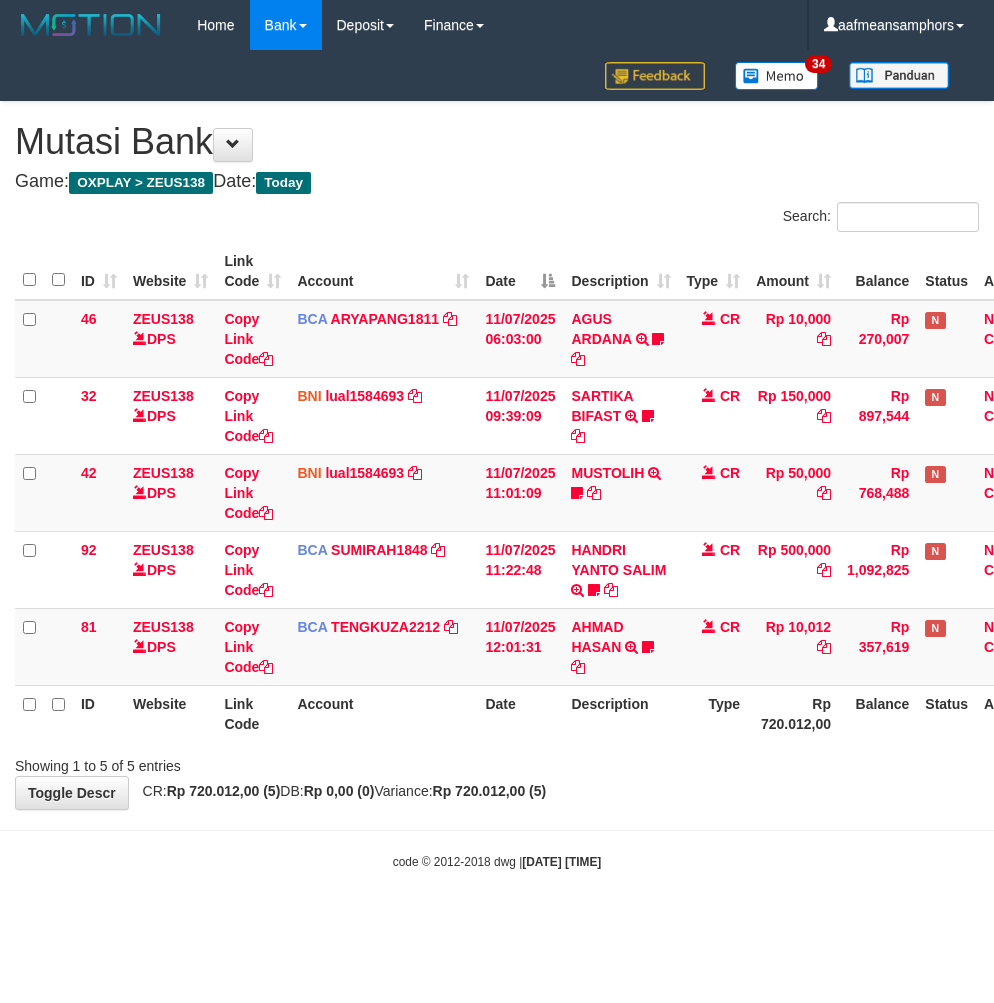 scroll, scrollTop: 0, scrollLeft: 0, axis: both 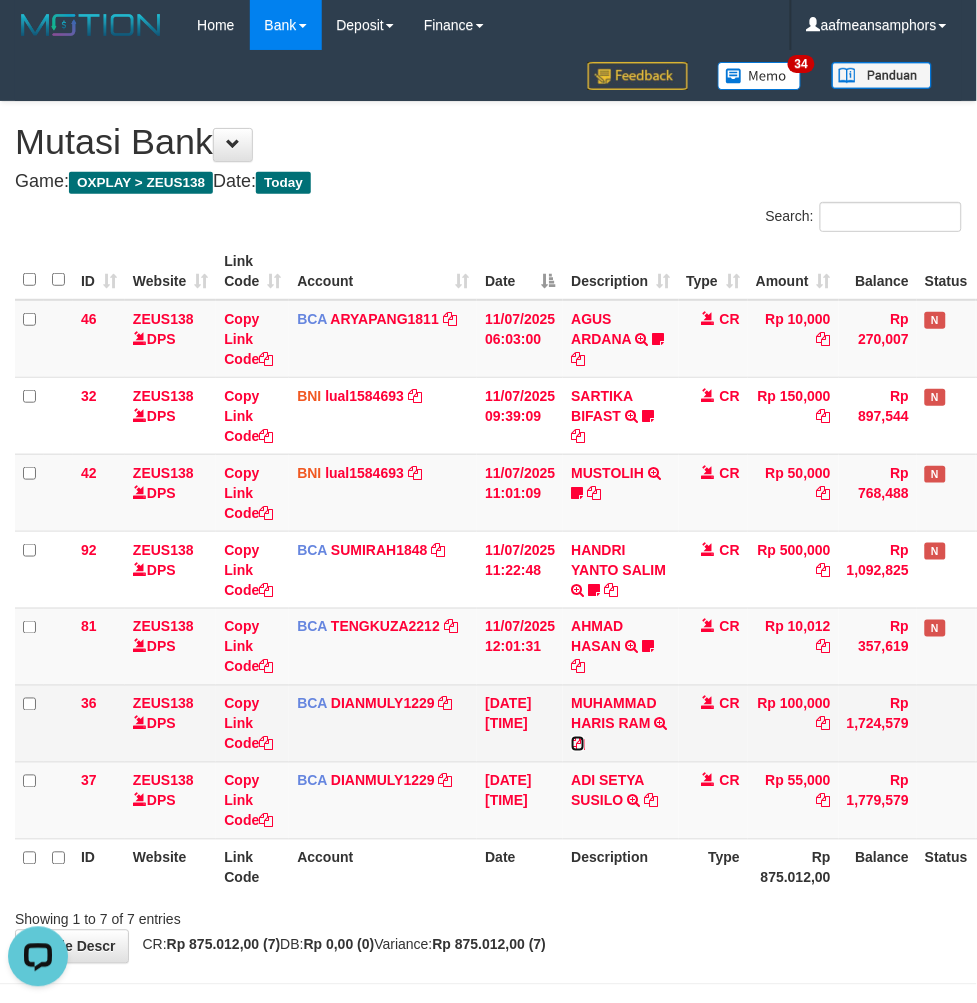 click at bounding box center [578, 744] 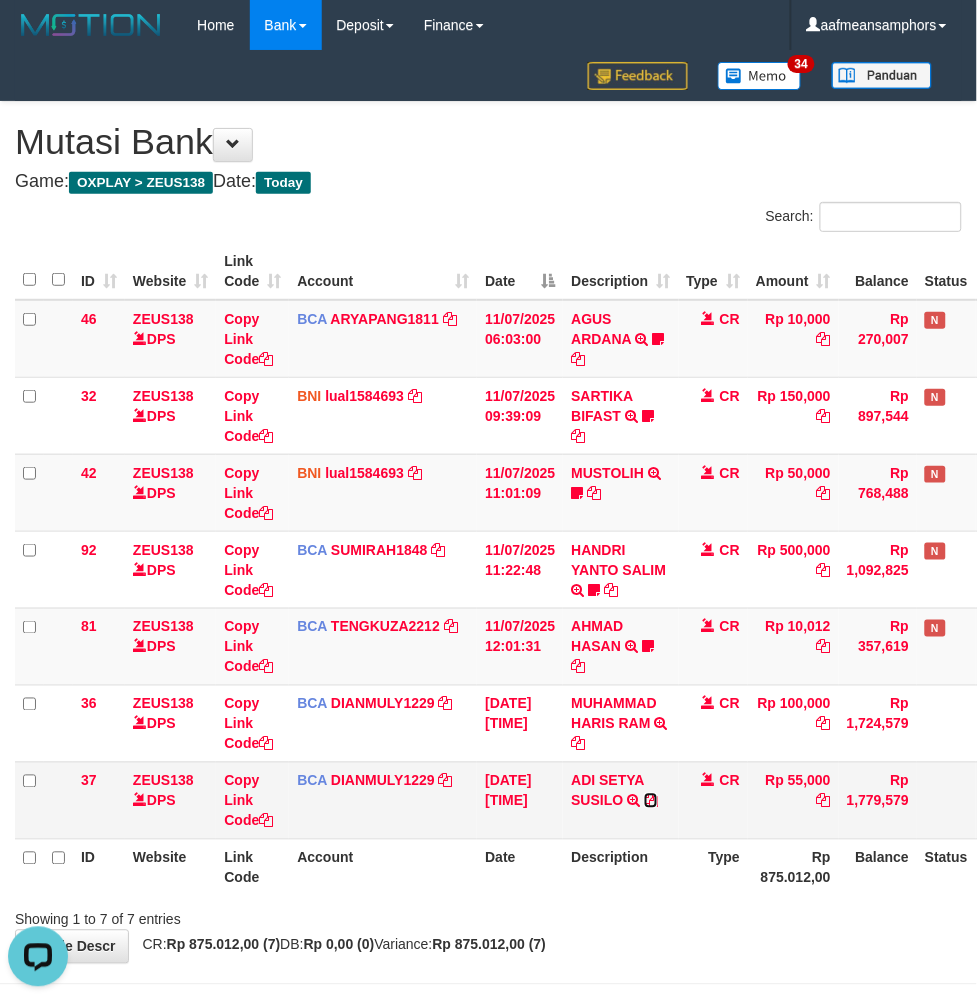 drag, startPoint x: 650, startPoint y: 794, endPoint x: 671, endPoint y: 795, distance: 21.023796 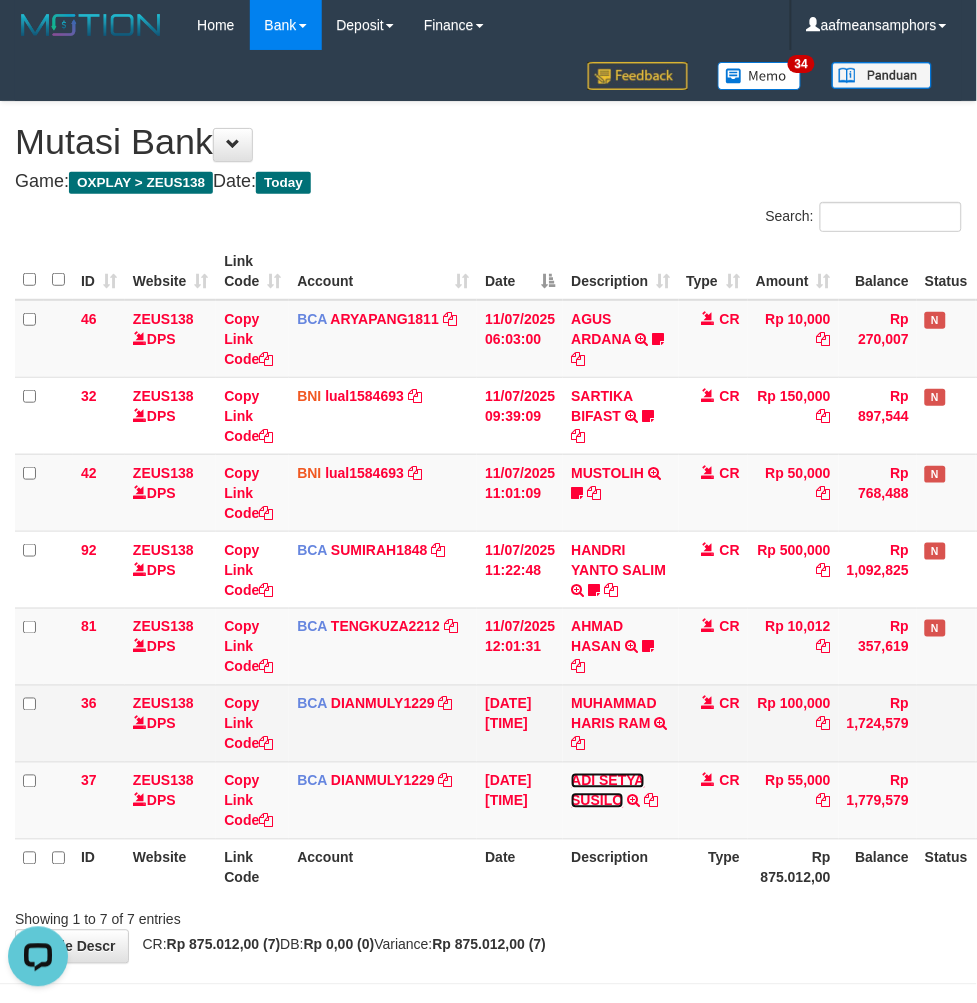drag, startPoint x: 597, startPoint y: 776, endPoint x: 644, endPoint y: 752, distance: 52.773098 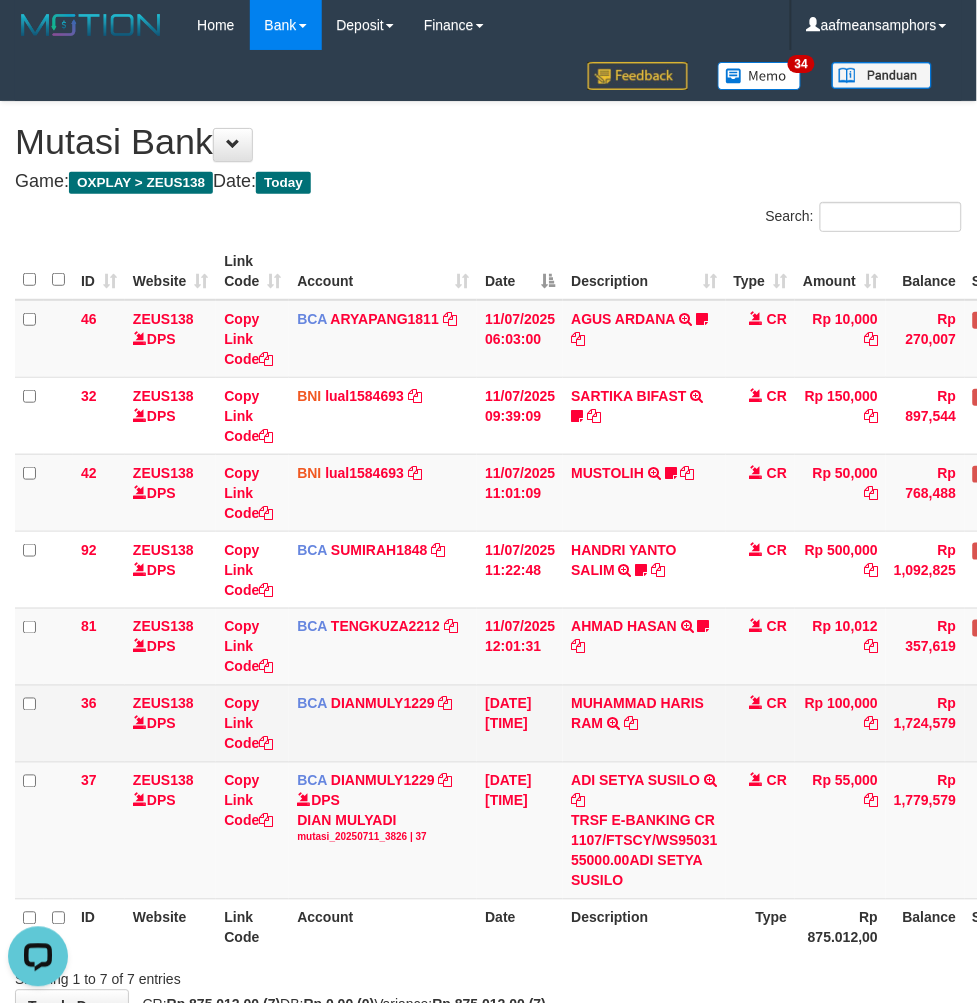 click on "MUHAMMAD HARIS RAM         TRSF E-BANKING CR 1107/FTSCY/WS95031
100000.00MUHAMMAD HARIS RAM" at bounding box center (644, 723) 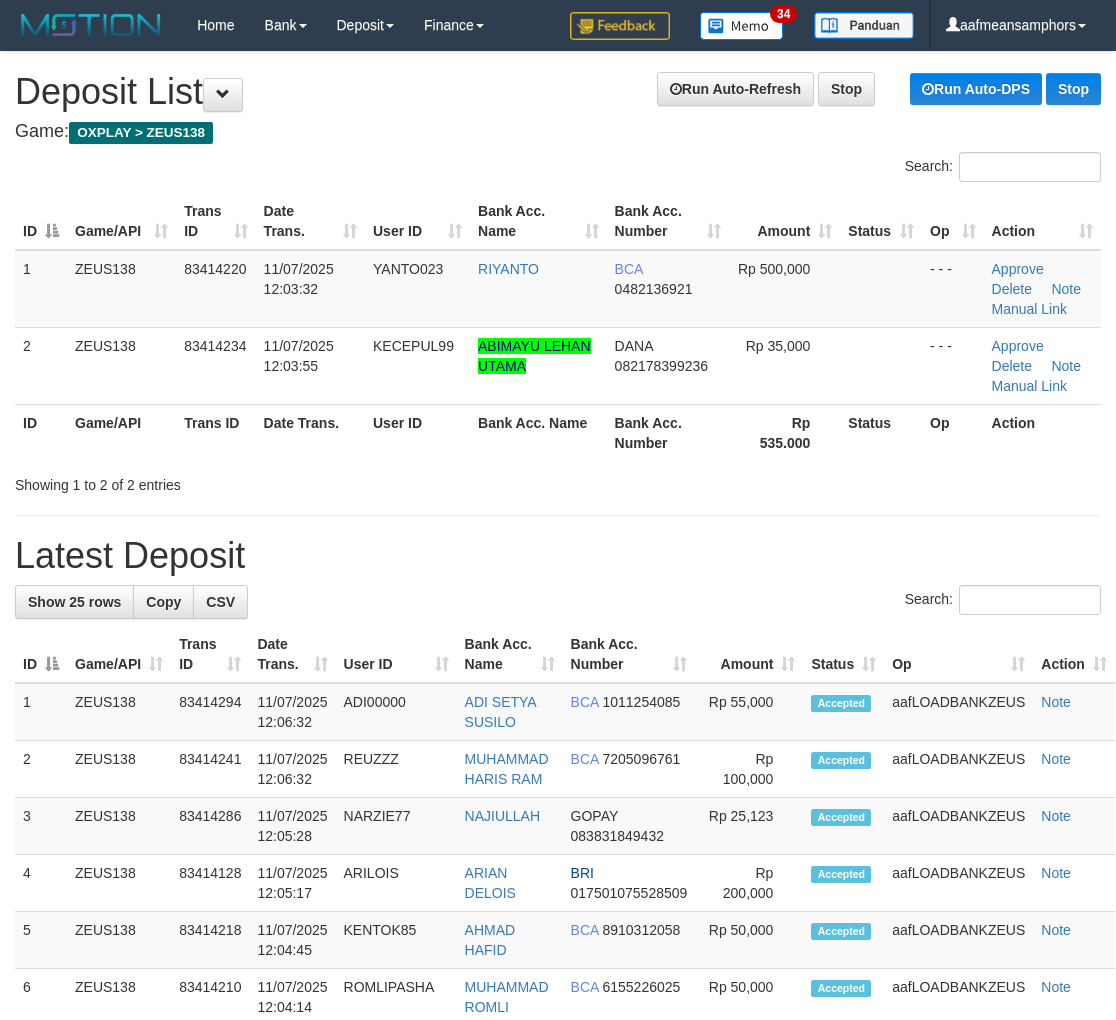 scroll, scrollTop: 0, scrollLeft: 0, axis: both 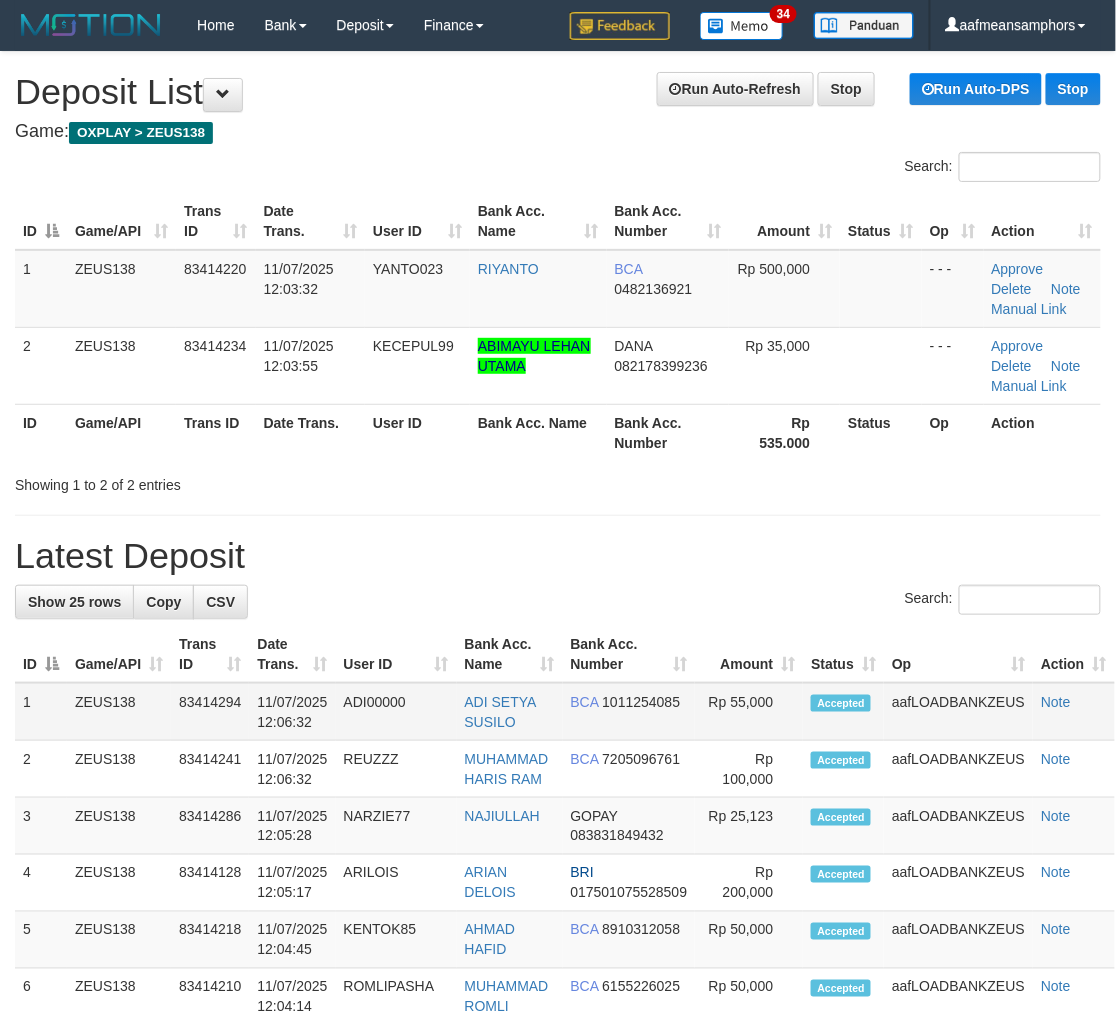click on "1
ZEUS138
83414294
11/07/2025 12:06:32
ADI00000
ADI SETYA SUSILO
BCA
1011254085
Rp 55,000
Accepted
aafLOADBANKZEUS
Note" at bounding box center [565, 712] 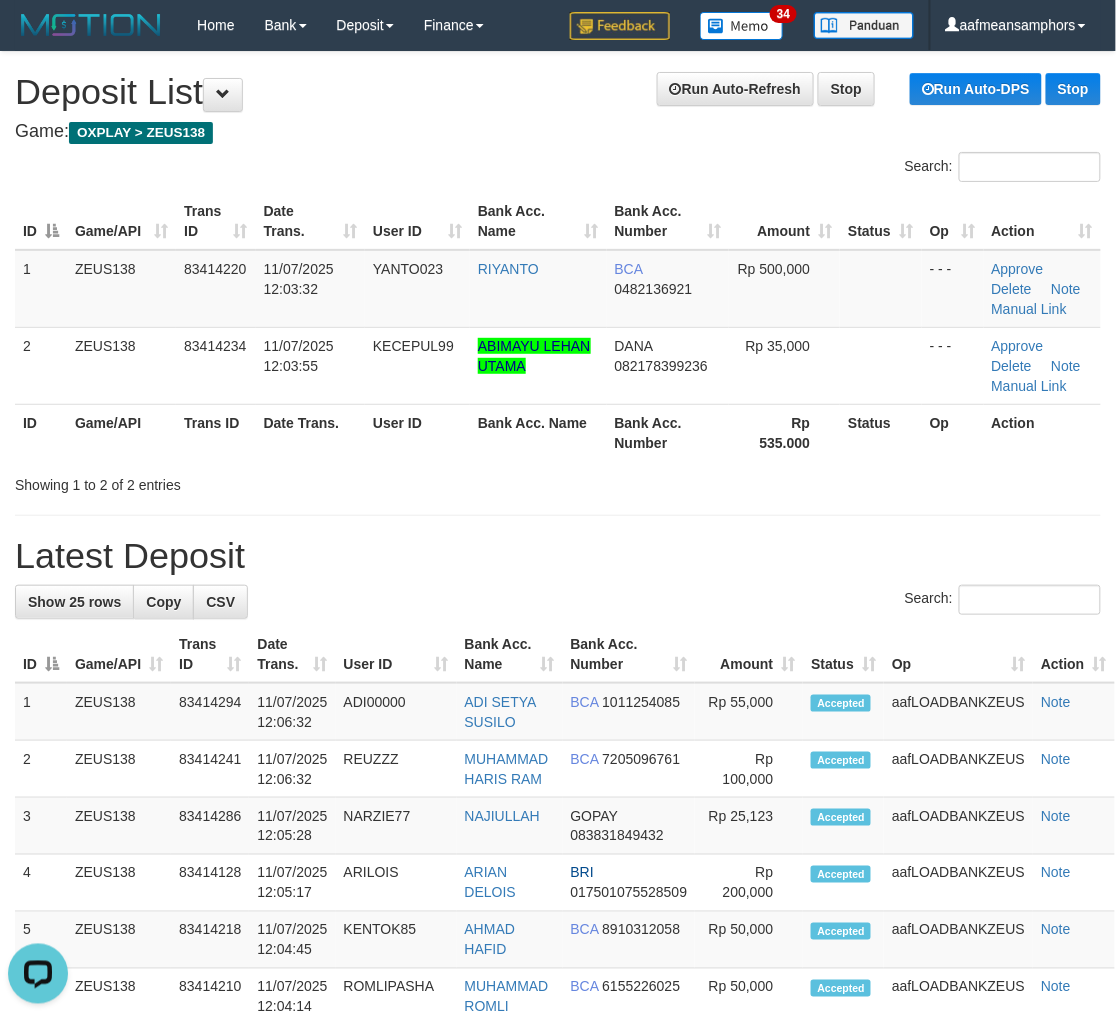 scroll, scrollTop: 0, scrollLeft: 0, axis: both 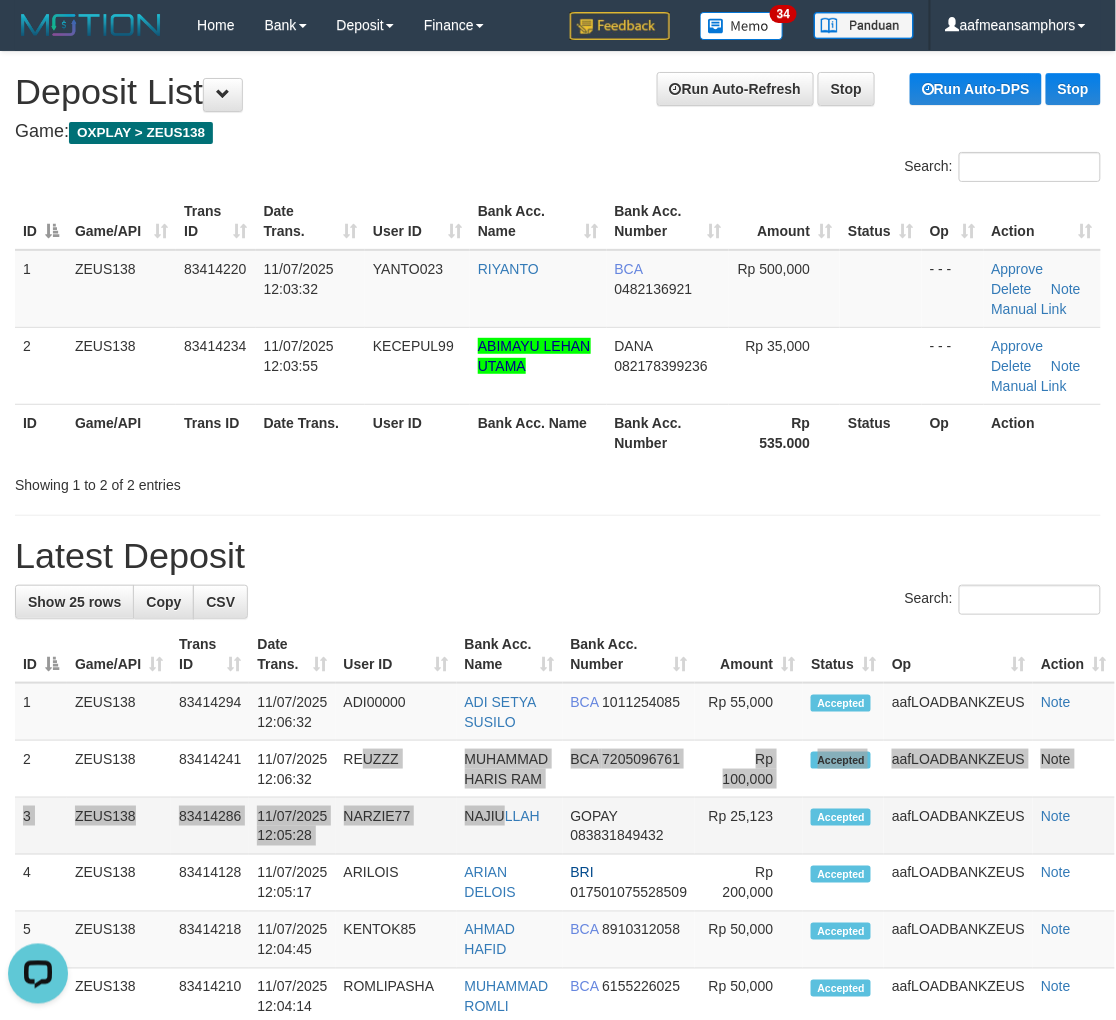 click on "1
ZEUS138
83414294
11/07/2025 12:06:32
ADI00000
ADI SETYA SUSILO
BCA
1011254085" at bounding box center (565, 1396) 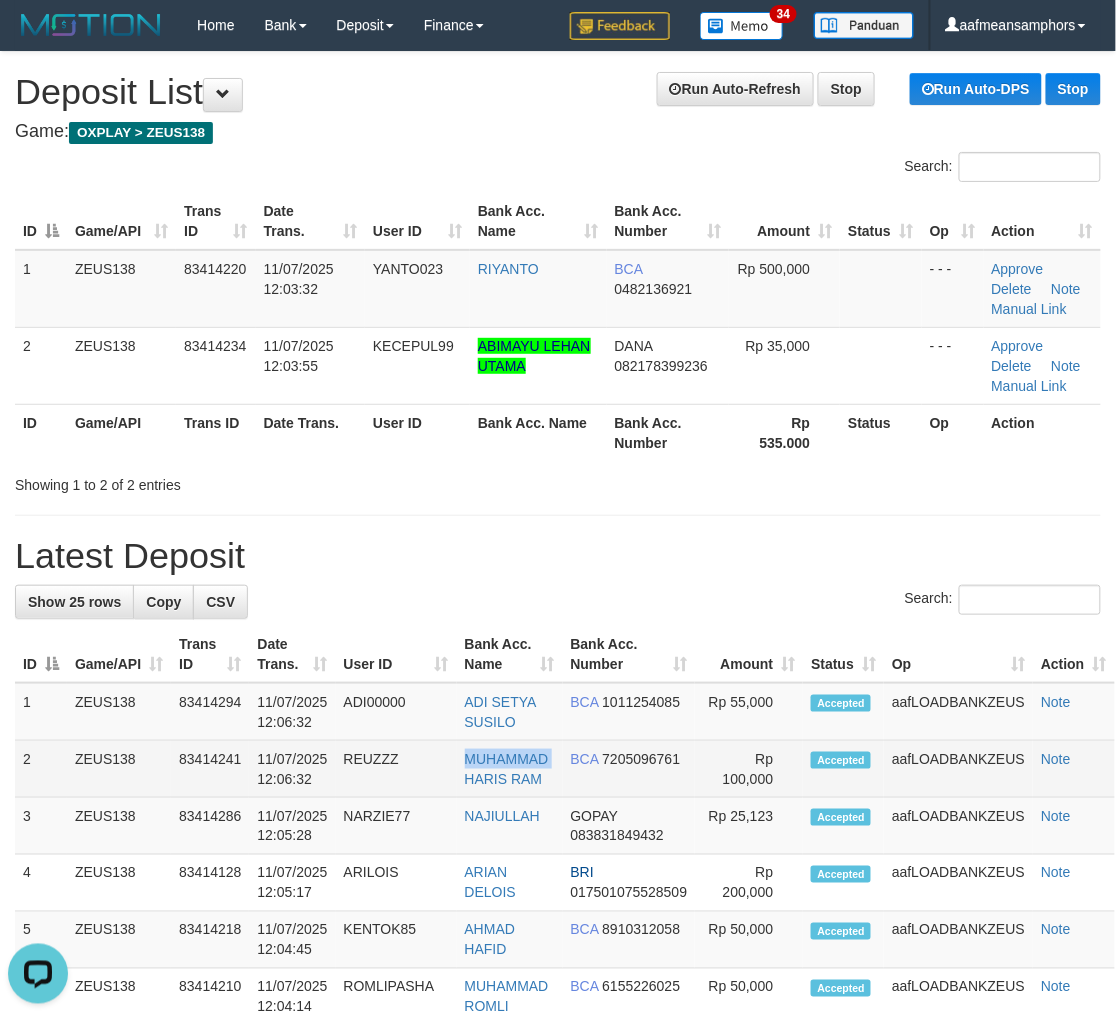 drag, startPoint x: 455, startPoint y: 790, endPoint x: 387, endPoint y: 765, distance: 72.44998 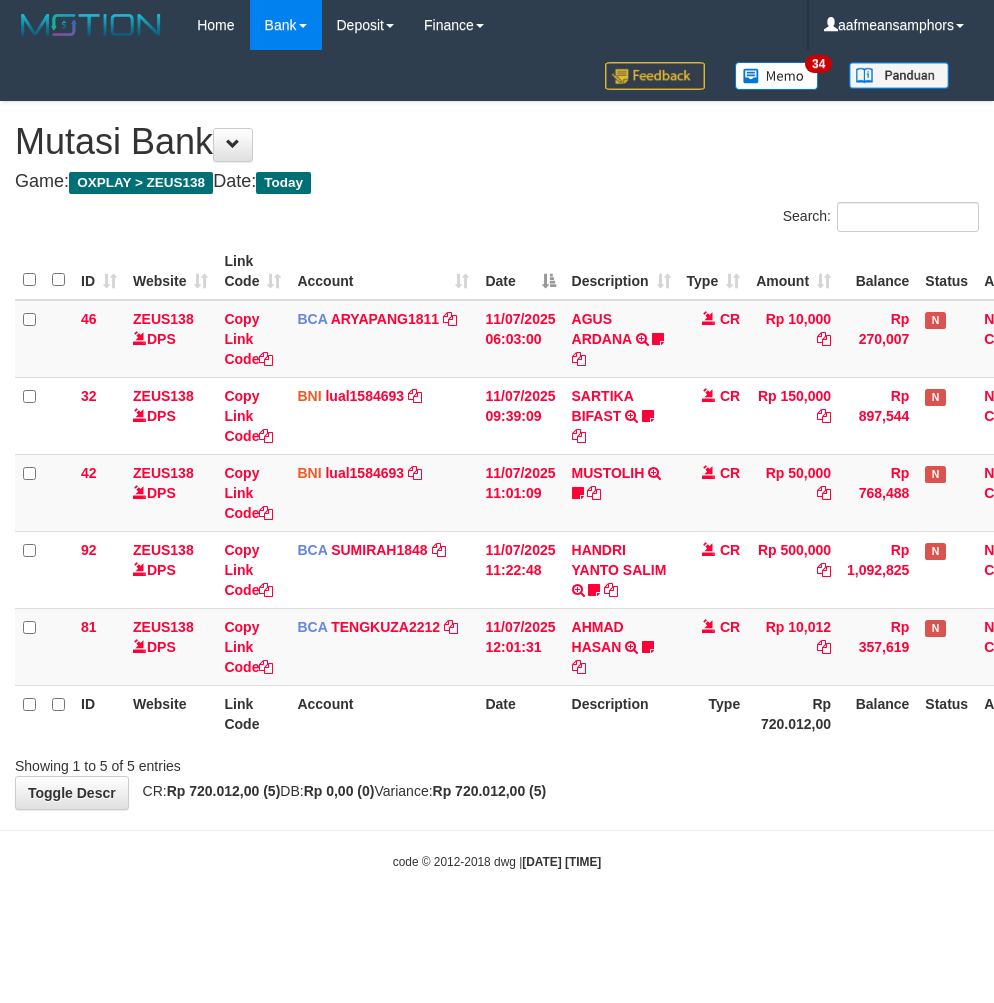 click on "Showing 1 to 5 of 5 entries" at bounding box center (497, 762) 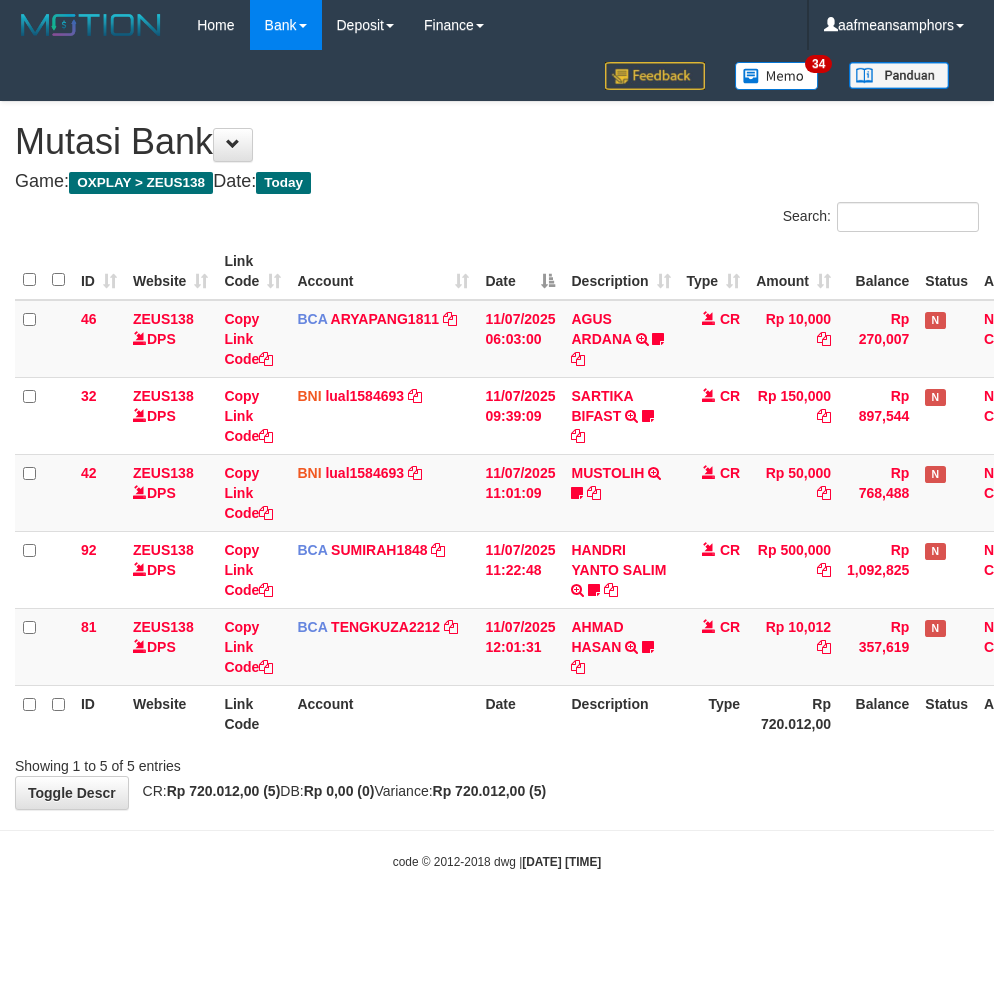 scroll, scrollTop: 0, scrollLeft: 0, axis: both 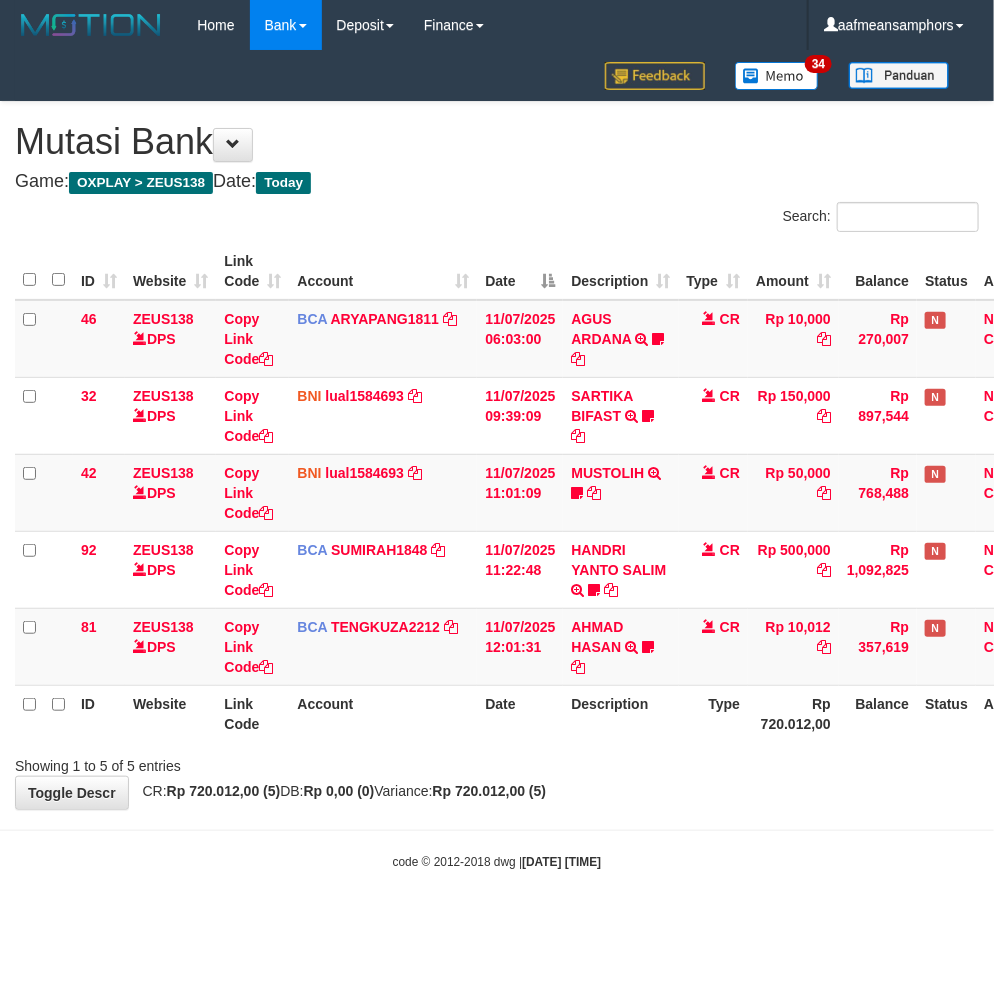 click on "**********" at bounding box center [497, 455] 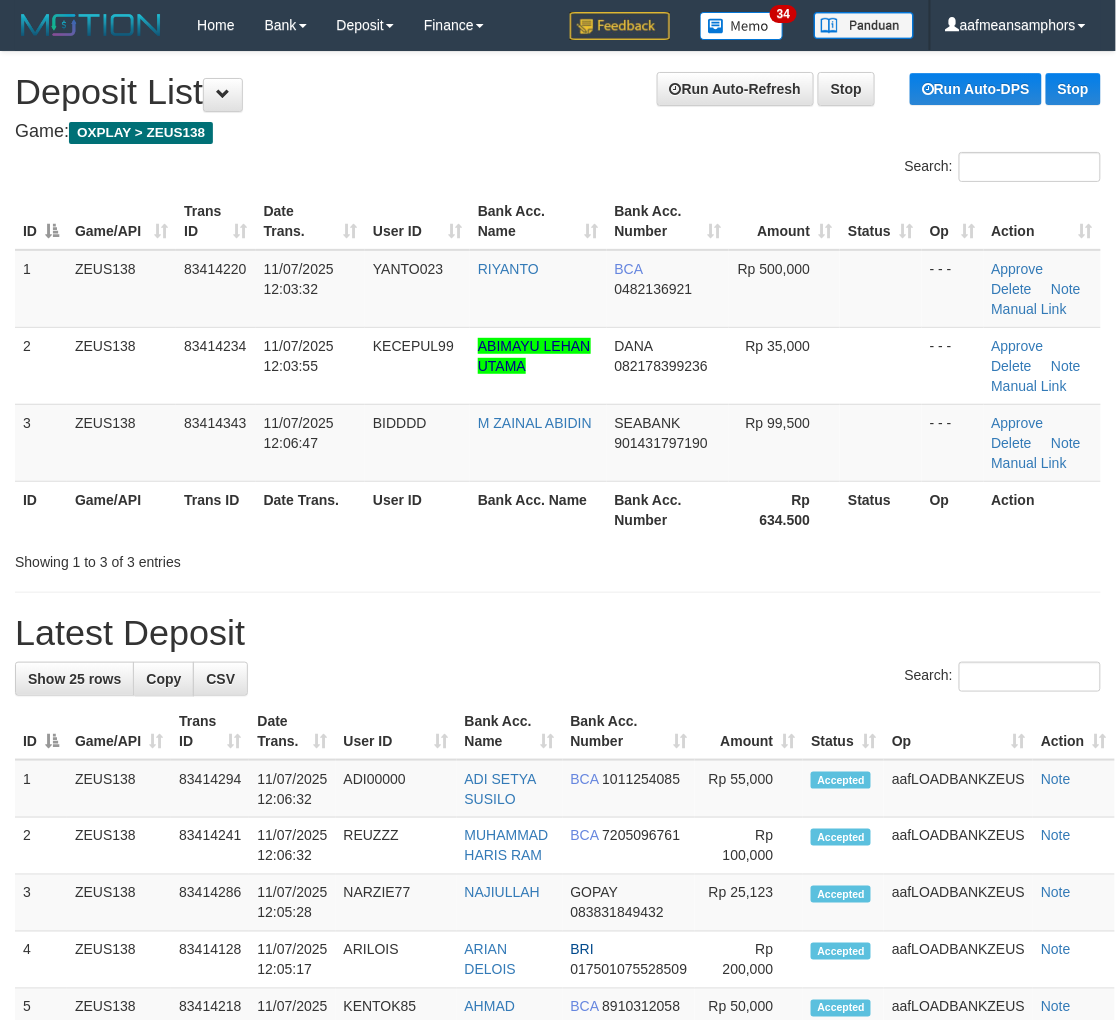 scroll, scrollTop: 76, scrollLeft: 0, axis: vertical 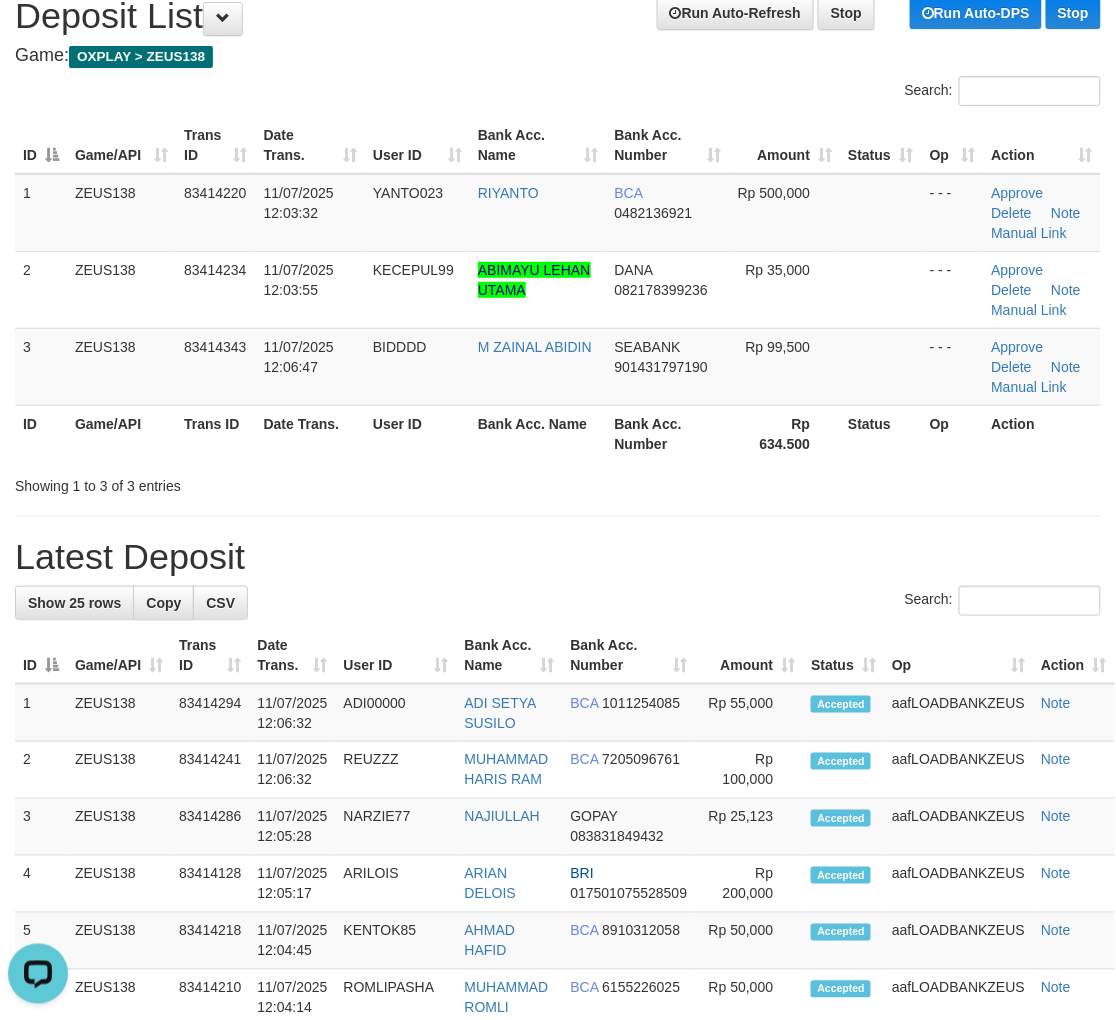 click on "Search:" at bounding box center (558, 603) 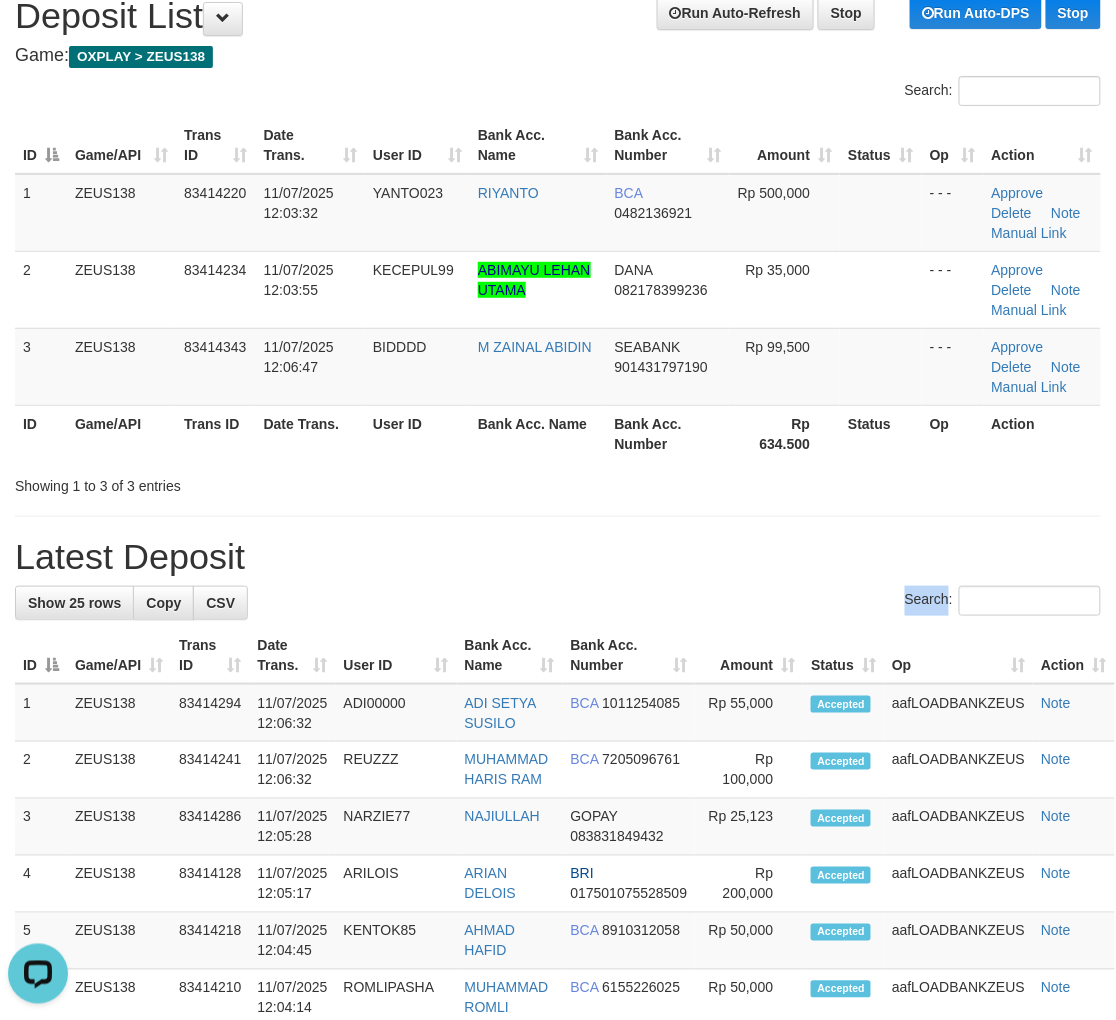 drag, startPoint x: 312, startPoint y: 617, endPoint x: 4, endPoint y: 675, distance: 313.41345 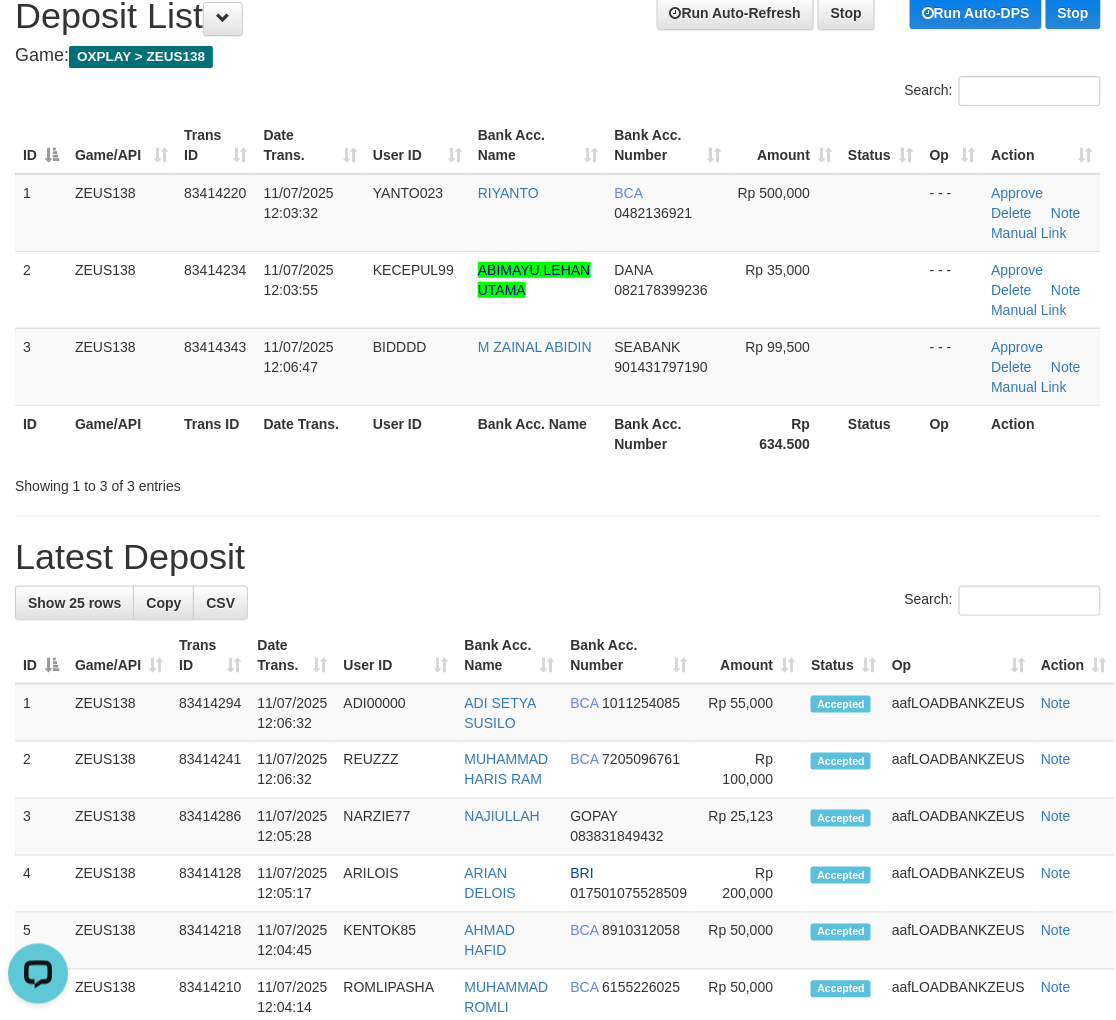 click on "Latest Deposit" at bounding box center (558, 557) 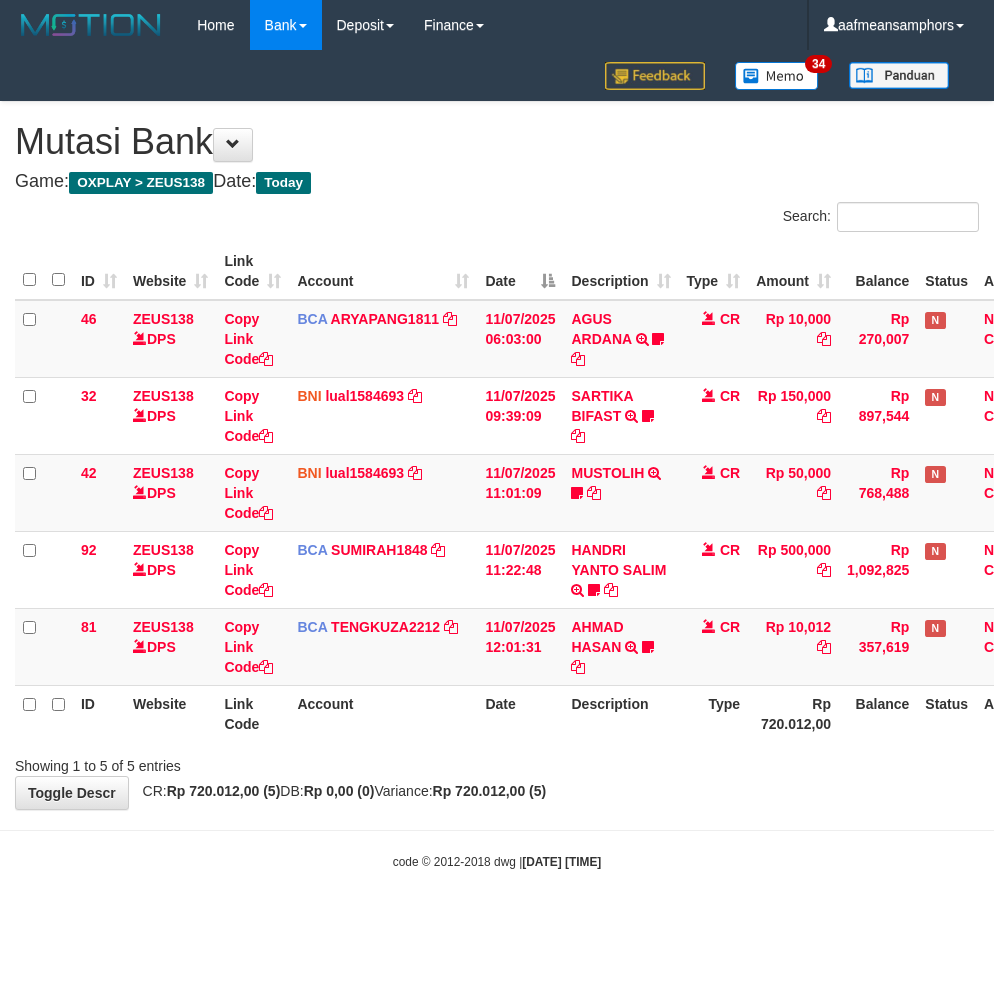 scroll, scrollTop: 0, scrollLeft: 0, axis: both 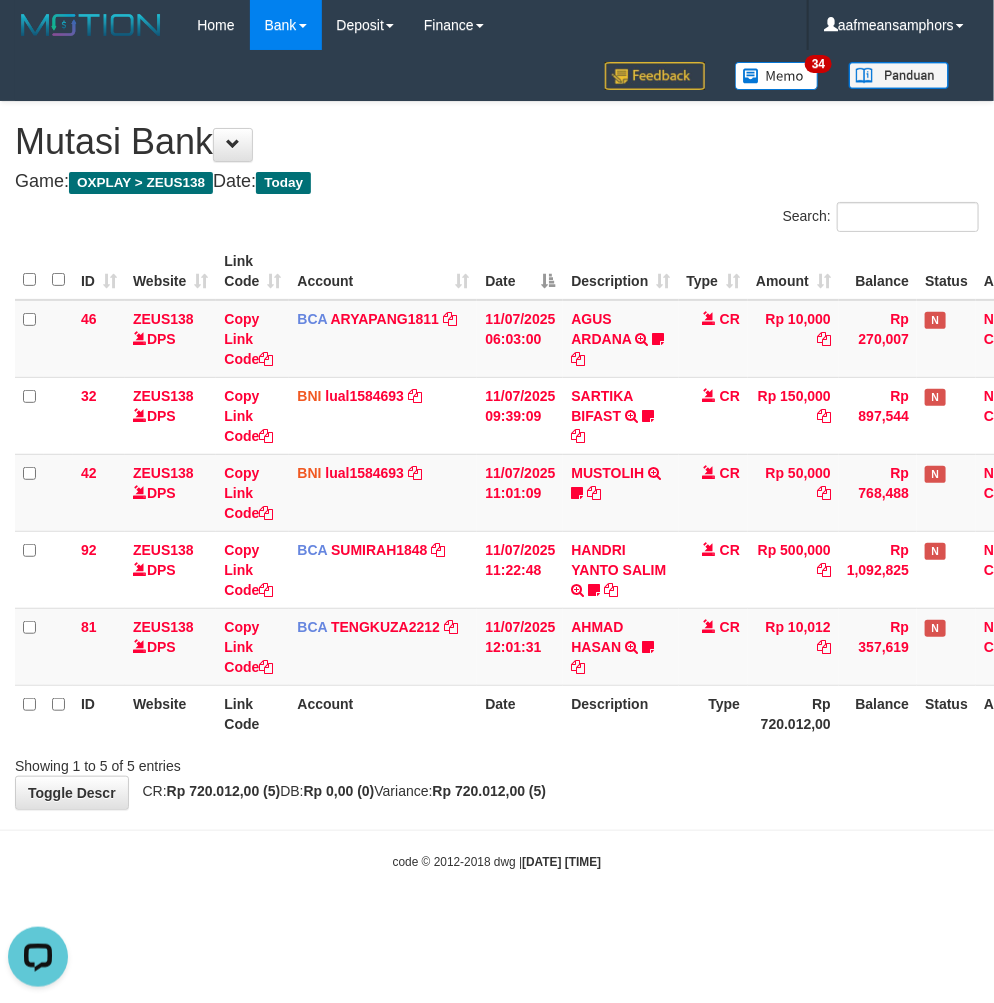 click on "Toggle navigation
Home
Bank
Account List
Load
By Website
Group
[OXPLAY]													ZEUS138
By Load Group (DPS)" at bounding box center (497, 460) 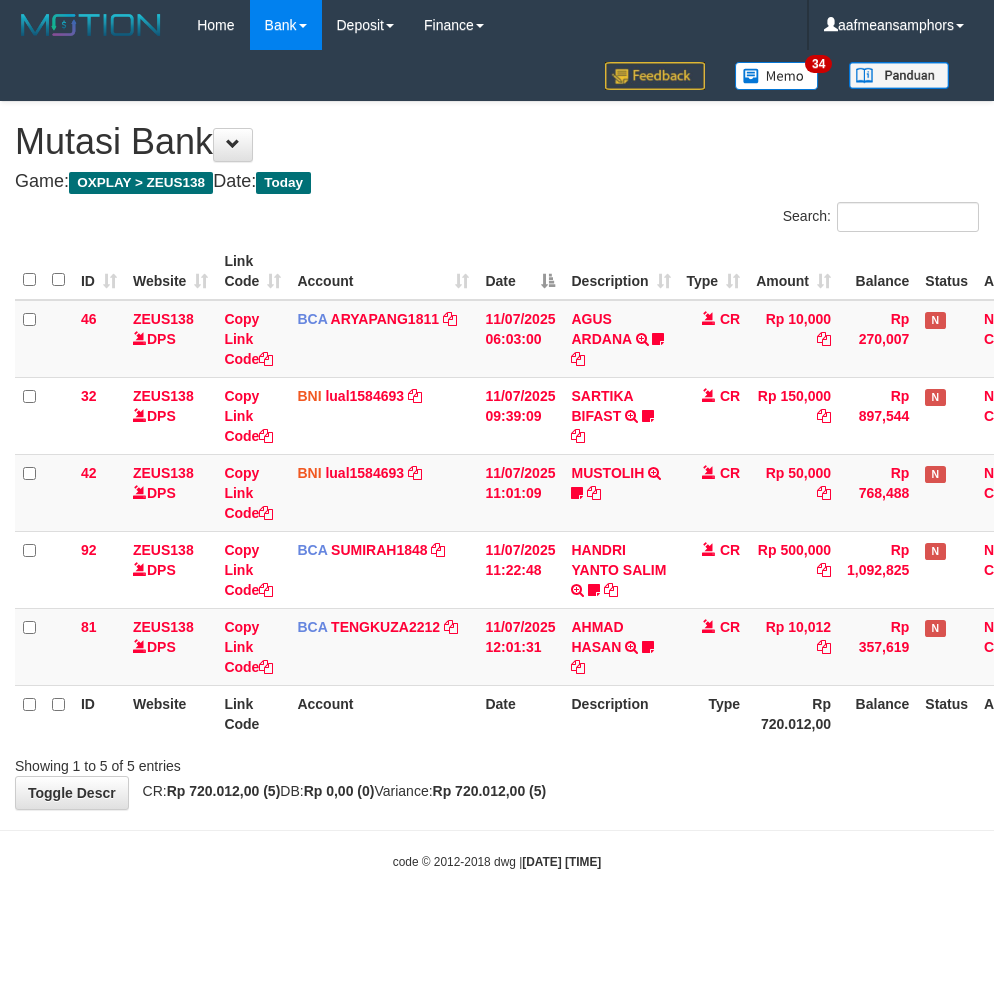 scroll, scrollTop: 0, scrollLeft: 0, axis: both 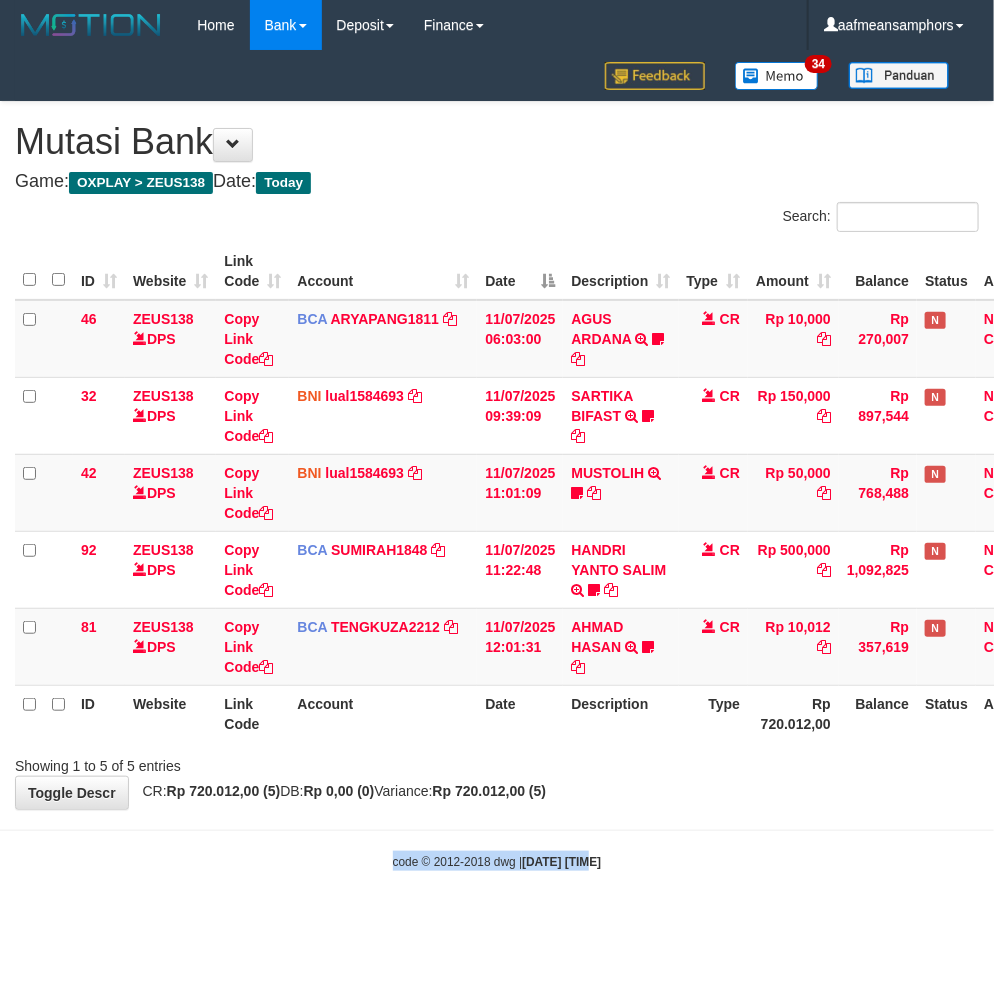 drag, startPoint x: 564, startPoint y: 826, endPoint x: 577, endPoint y: 803, distance: 26.41969 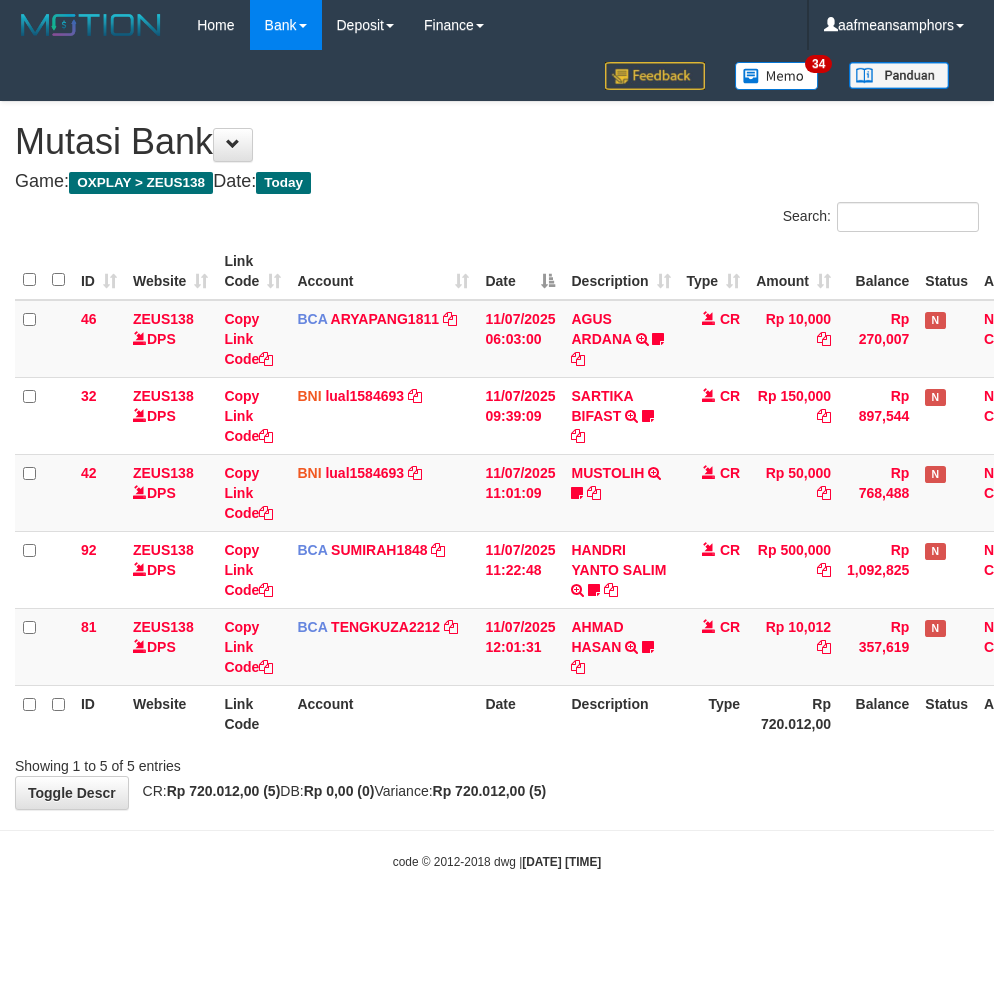 scroll, scrollTop: 0, scrollLeft: 0, axis: both 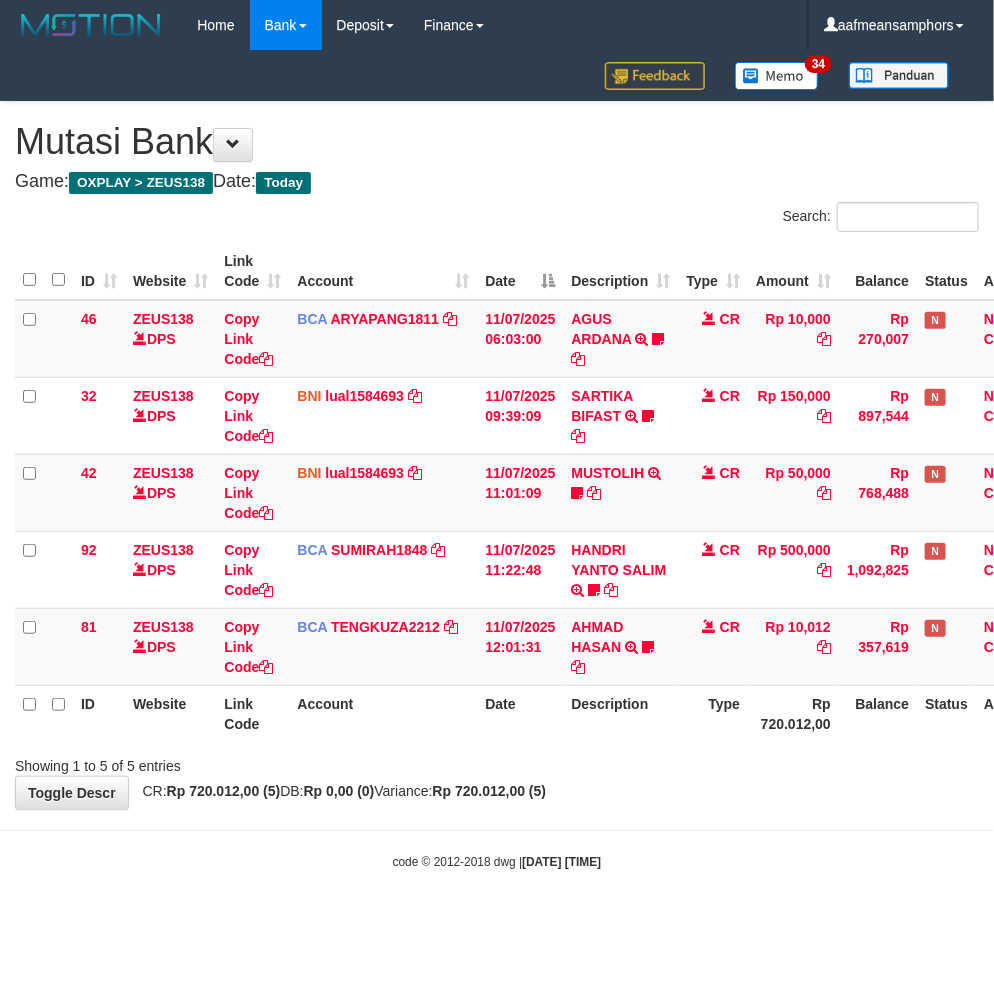 click on "Toggle navigation
Home
Bank
Account List
Load
By Website
Group
[OXPLAY]													ZEUS138
By Load Group (DPS)" at bounding box center [497, 460] 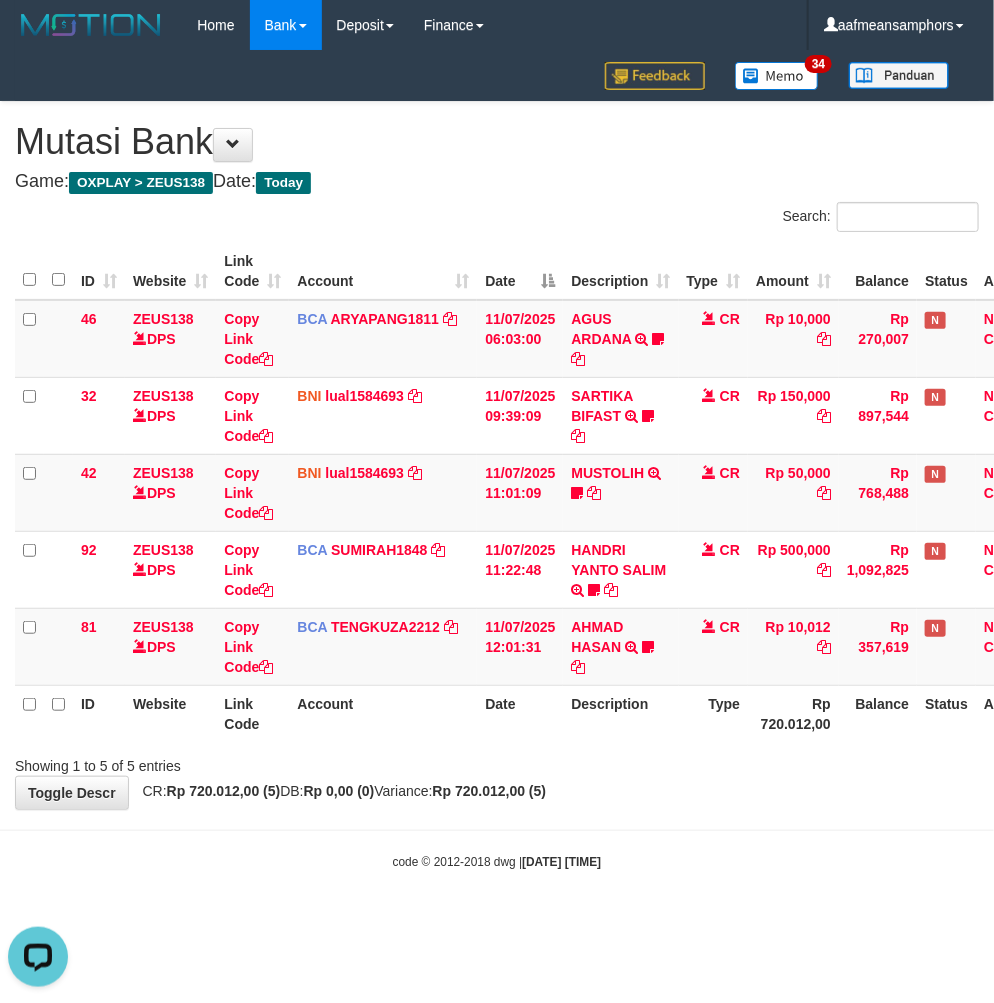 scroll, scrollTop: 0, scrollLeft: 0, axis: both 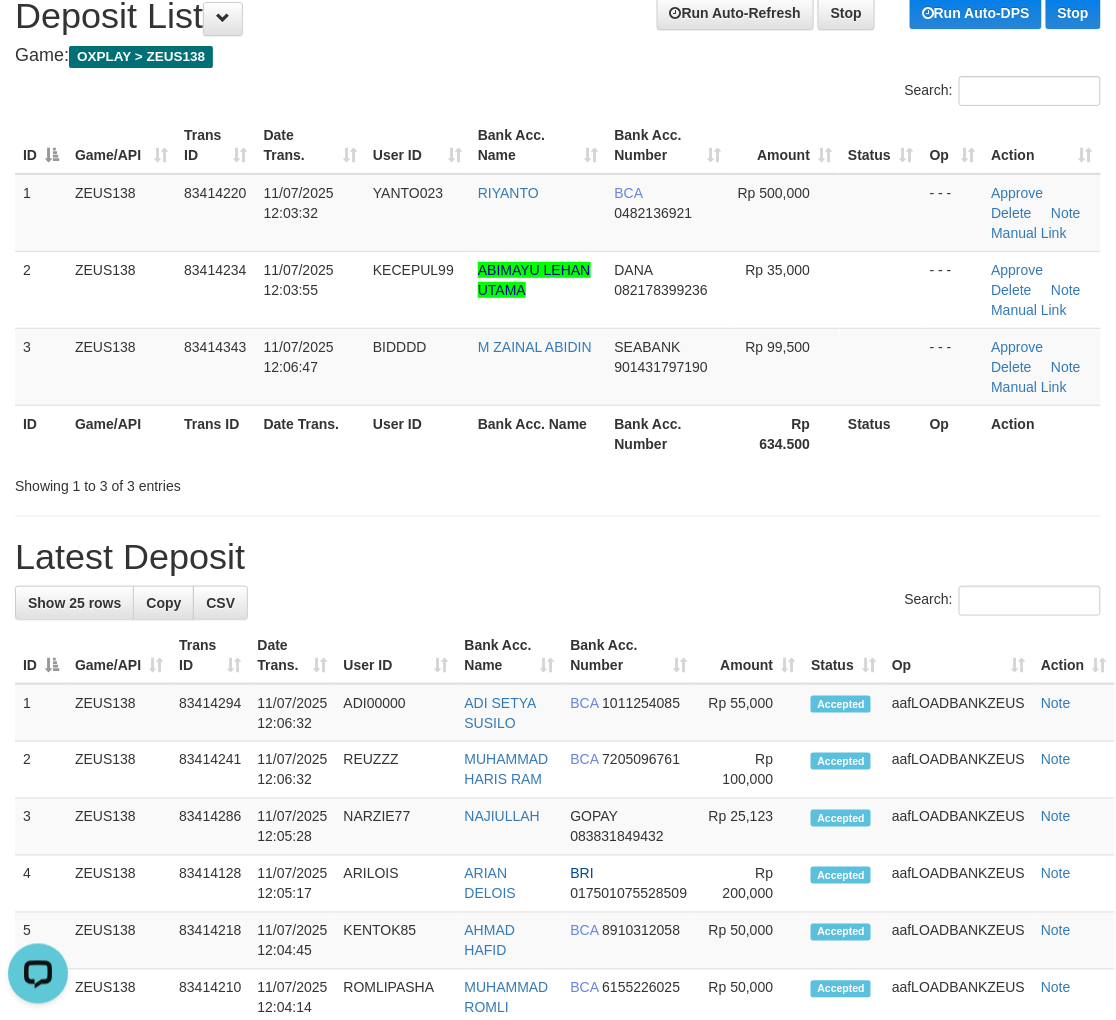 drag, startPoint x: 845, startPoint y: 483, endPoint x: 860, endPoint y: 485, distance: 15.132746 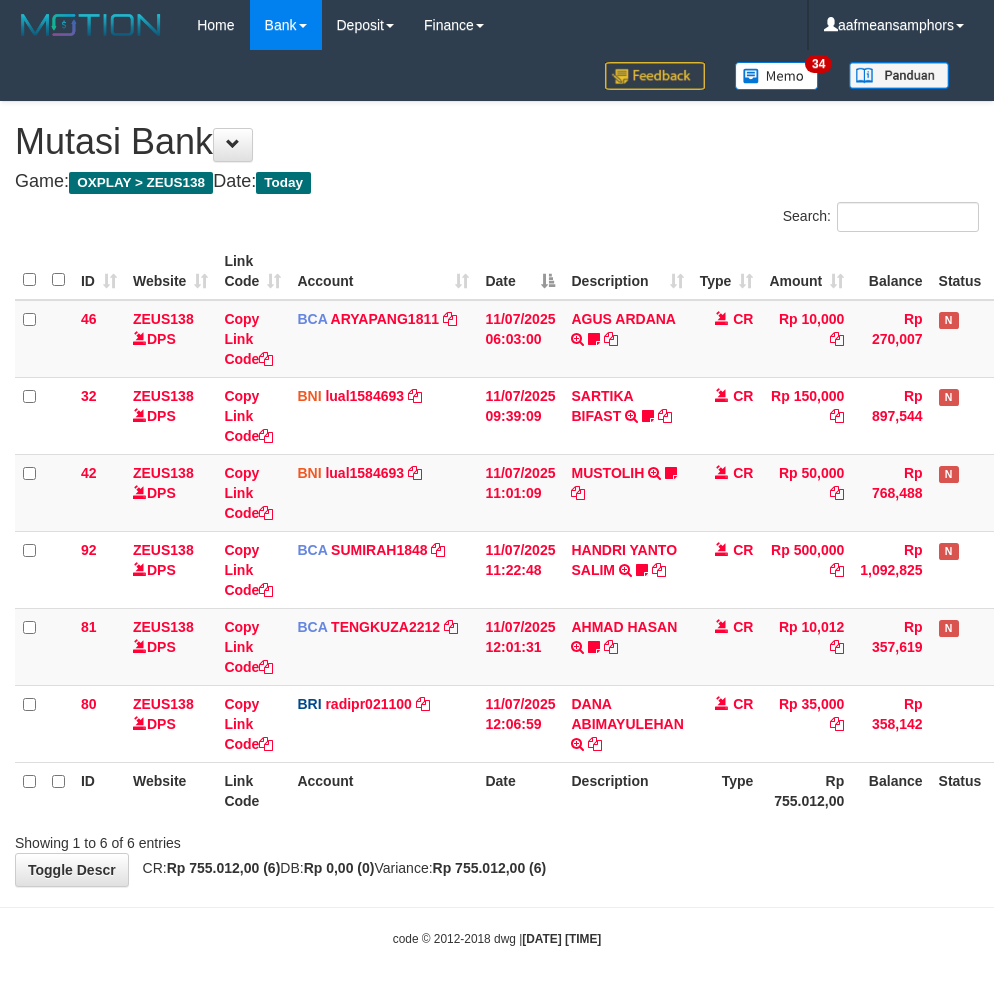 scroll, scrollTop: 0, scrollLeft: 0, axis: both 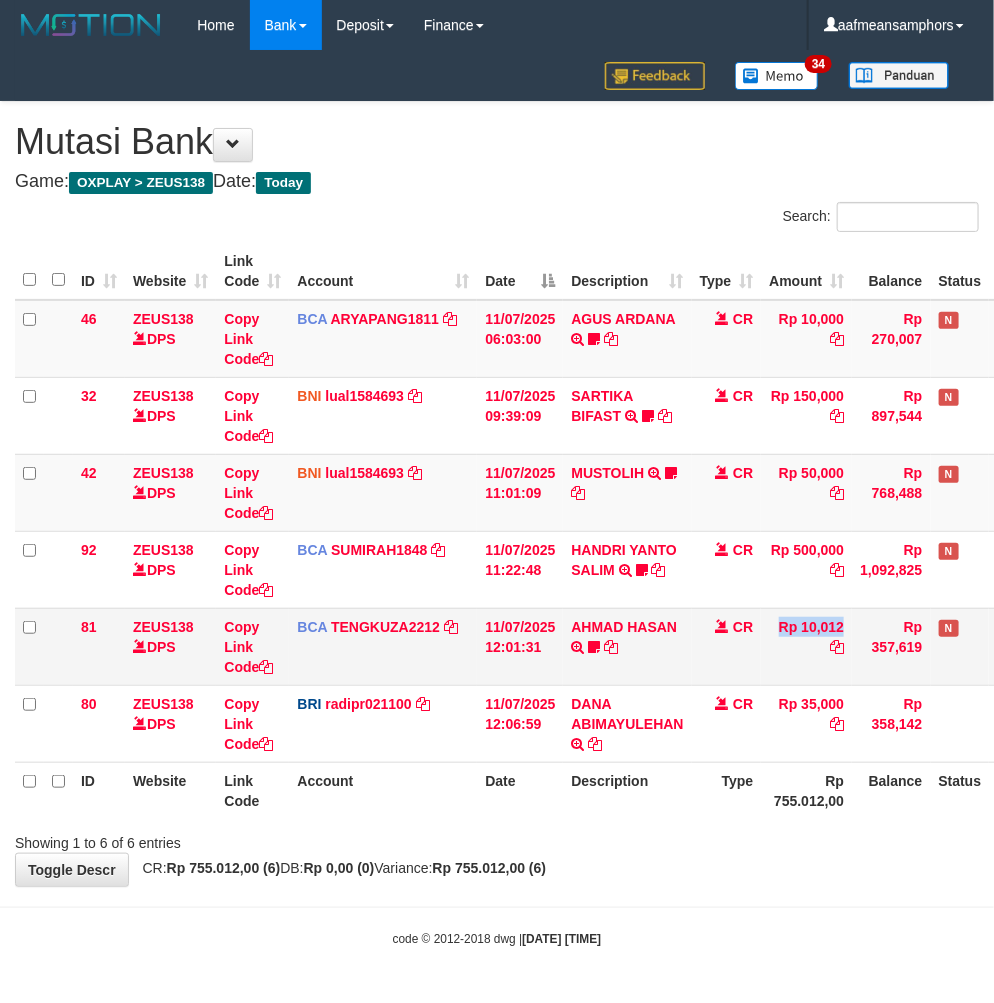 click on "81
ZEUS138    DPS
Copy Link Code
BCA
TENGKUZA2212
DPS
TENGKU ZAKI
mutasi_20250711_3353 | 81
mutasi_20250711_3353 | 81
11/07/2025 12:01:31
AHMAD HASAN            TRSF E-BANKING CR 1107/FTSCY/WS95051
10012.002025071182290067 TRFDN-AHMAD HASAN ESPAY DEBIT INDONE    Samsir1994
CR
Rp 10,012
Rp 357,619
N
Note
Check" at bounding box center [543, 646] 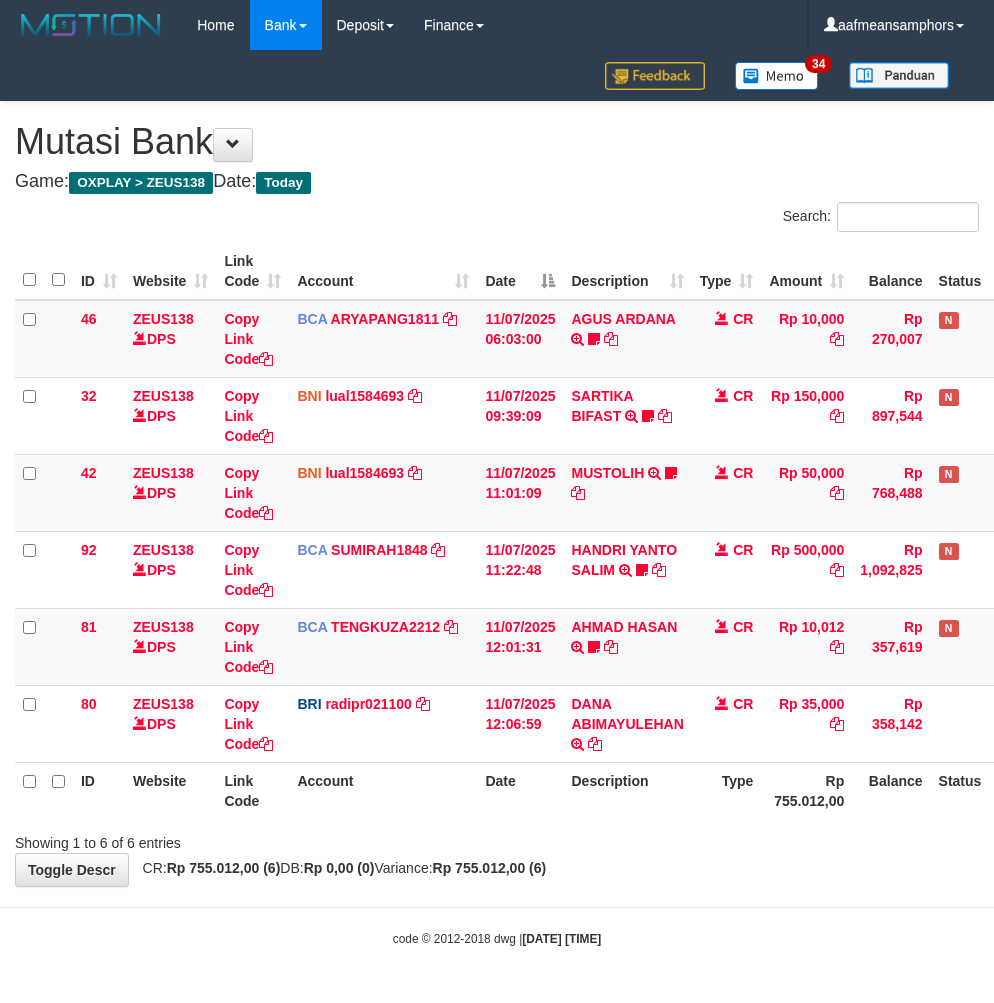 scroll, scrollTop: 0, scrollLeft: 0, axis: both 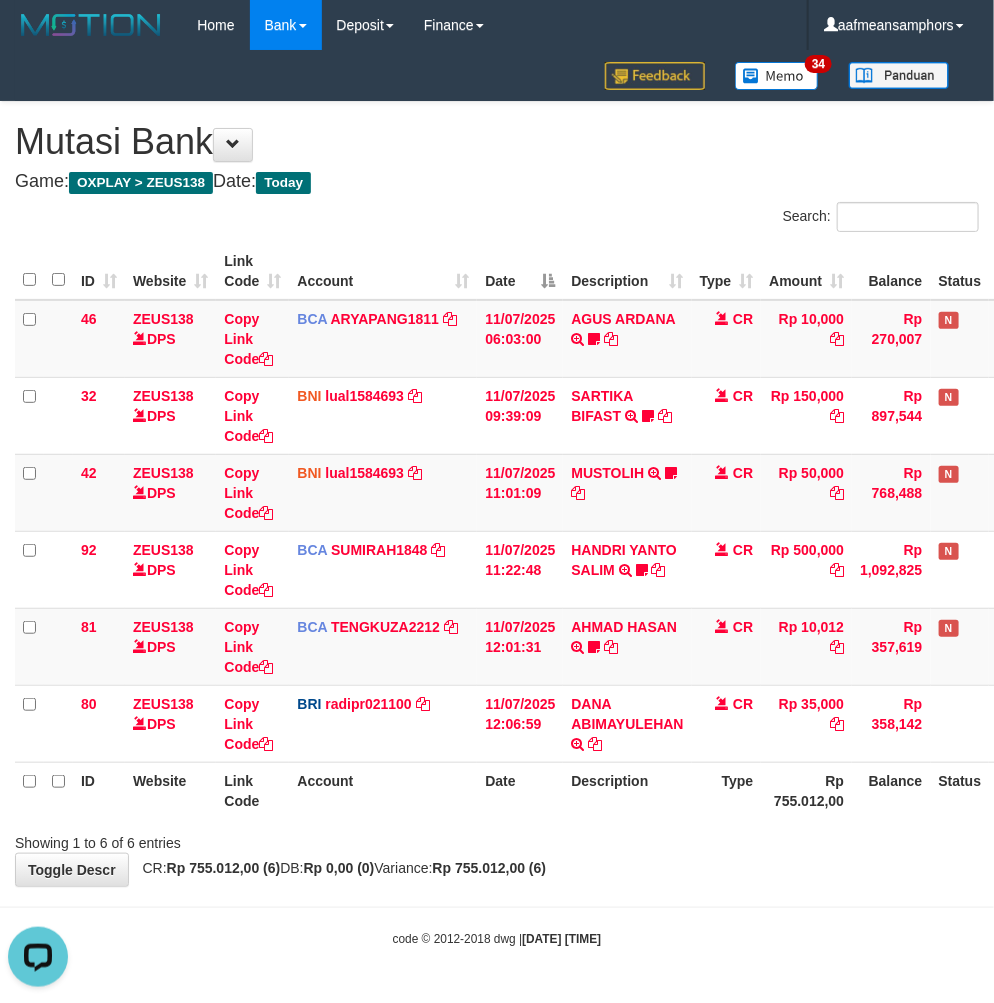 click on "**********" at bounding box center (497, 494) 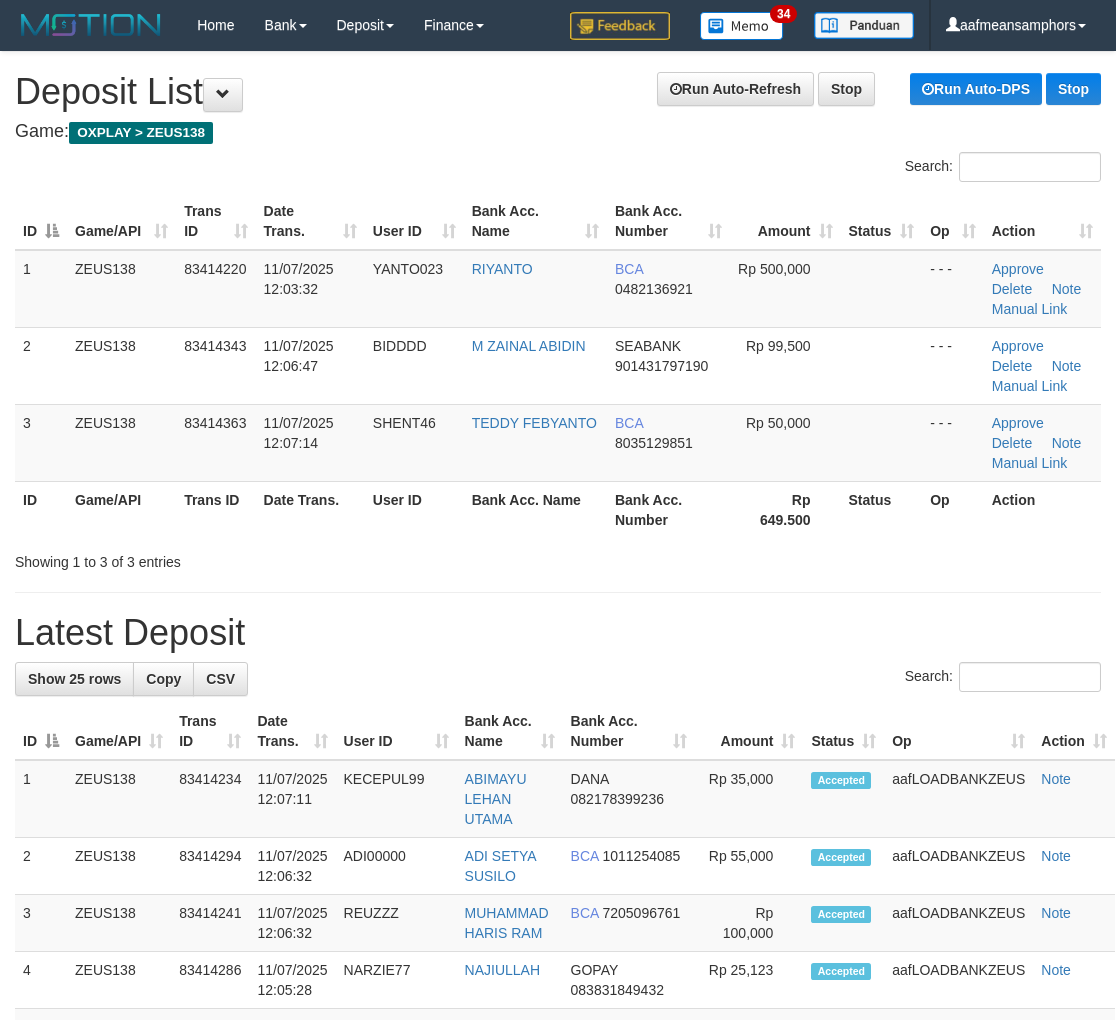 scroll, scrollTop: 67, scrollLeft: 0, axis: vertical 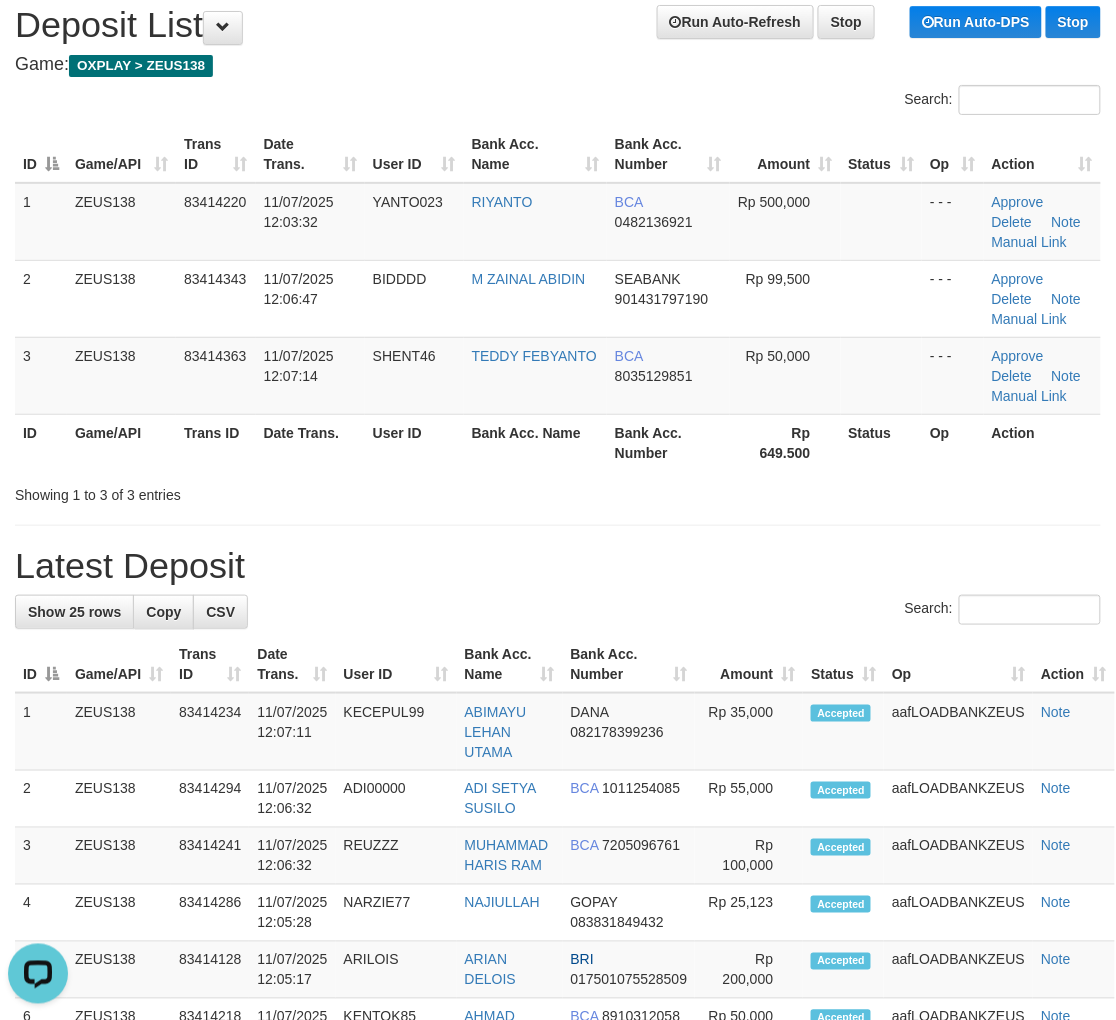 drag, startPoint x: 437, startPoint y: 527, endPoint x: 291, endPoint y: 635, distance: 181.60396 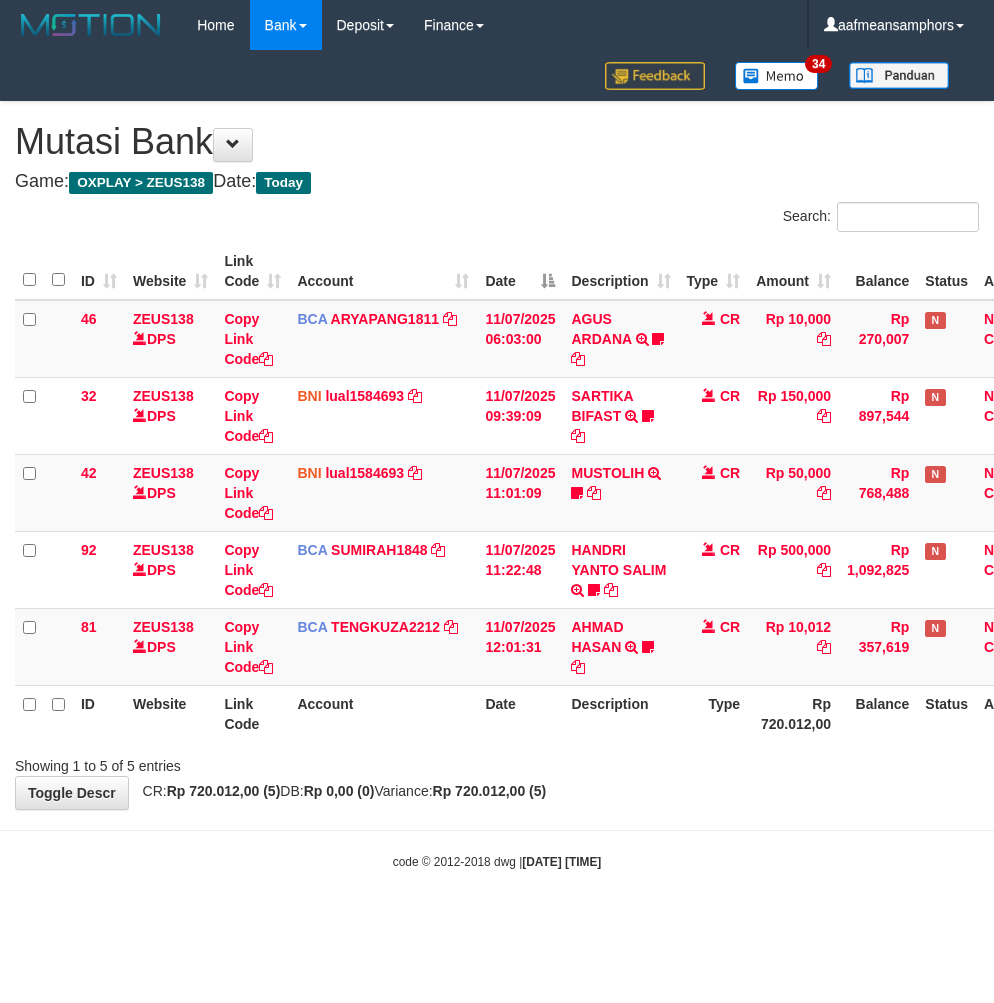 scroll, scrollTop: 0, scrollLeft: 0, axis: both 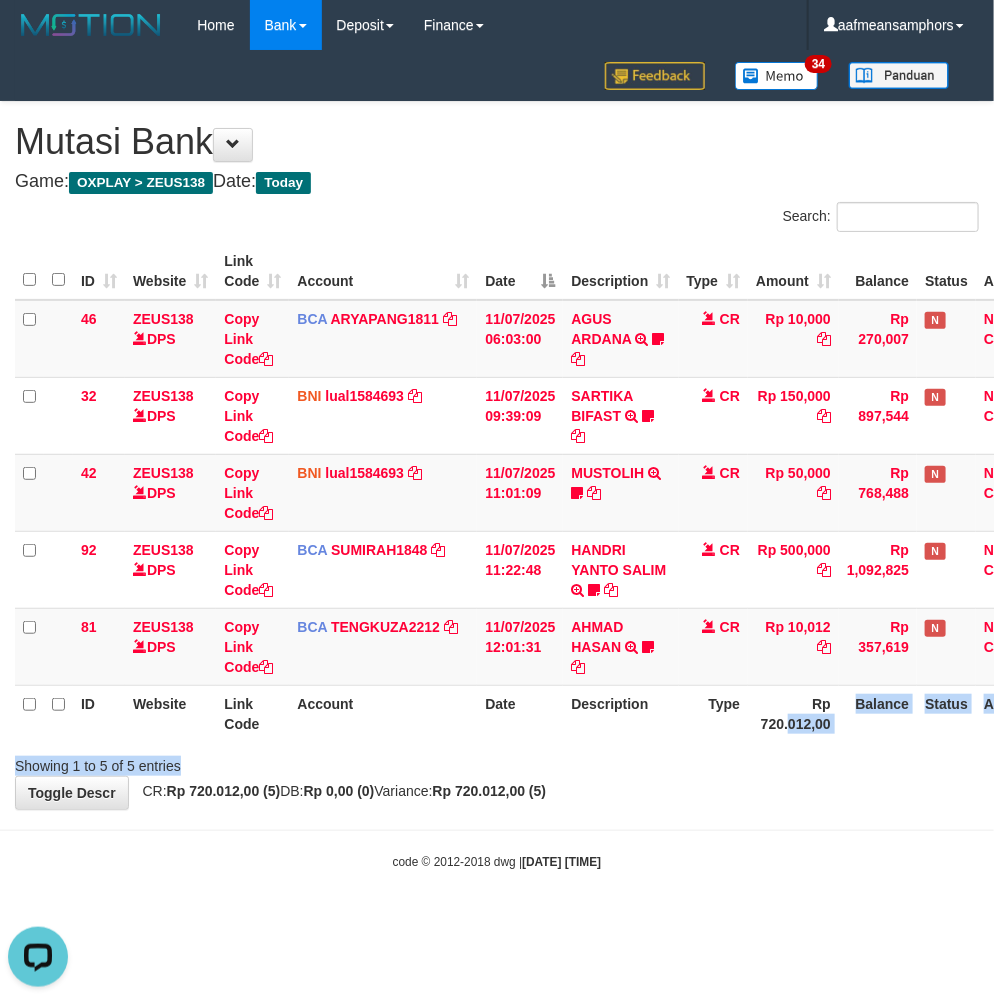 click on "Search:
ID Website Link Code Account Date Description Type Amount Balance Status Action
46
ZEUS138    DPS
Copy Link Code
BCA
ARYAPANG1811
DPS
[FIRST] [LAST]
mutasi_20250711_2620 | 46
mutasi_20250711_2620 | 46
[DATE] [TIME]
[FIRST] [LAST]            TRSF E-BANKING CR 1107/FTSCY/WS95051
10000.002025071158167087 TRFDN-[FIRST] [LAST] ESPAY DEBIT INDONE    Aguslike
tunggu bukti tranfer
CR
Rp 10,000
Rp 270,007
N
Note
Check
32
ZEUS138    DPS
Copy Link Code
BNI" at bounding box center [497, 489] 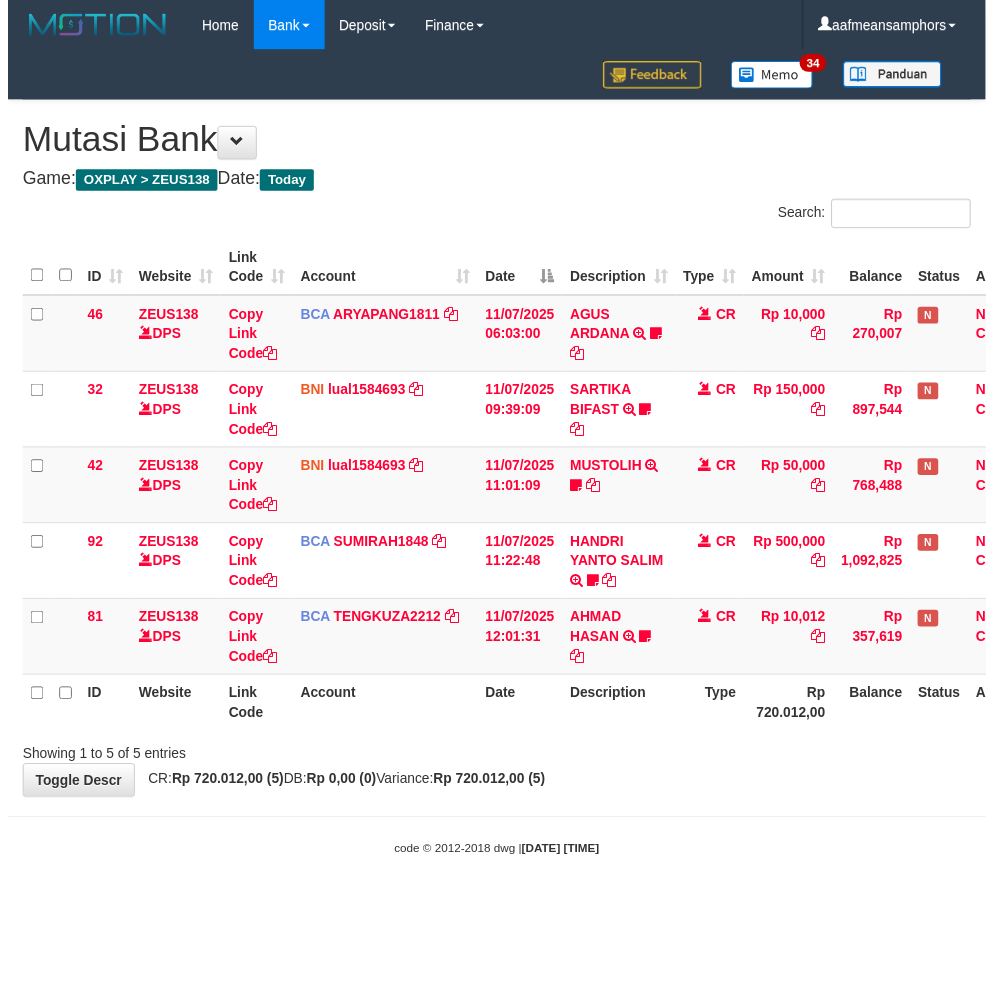 scroll, scrollTop: 0, scrollLeft: 0, axis: both 